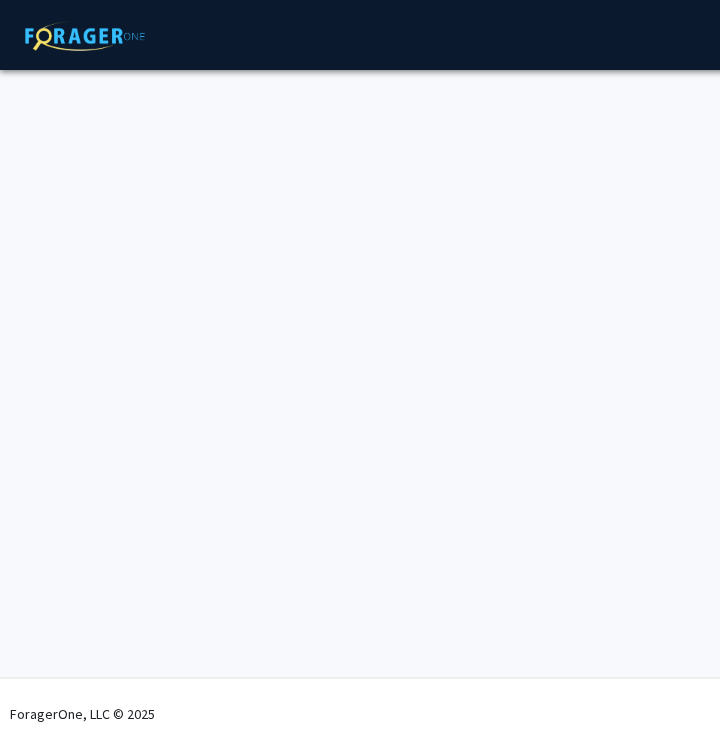 scroll, scrollTop: 0, scrollLeft: 0, axis: both 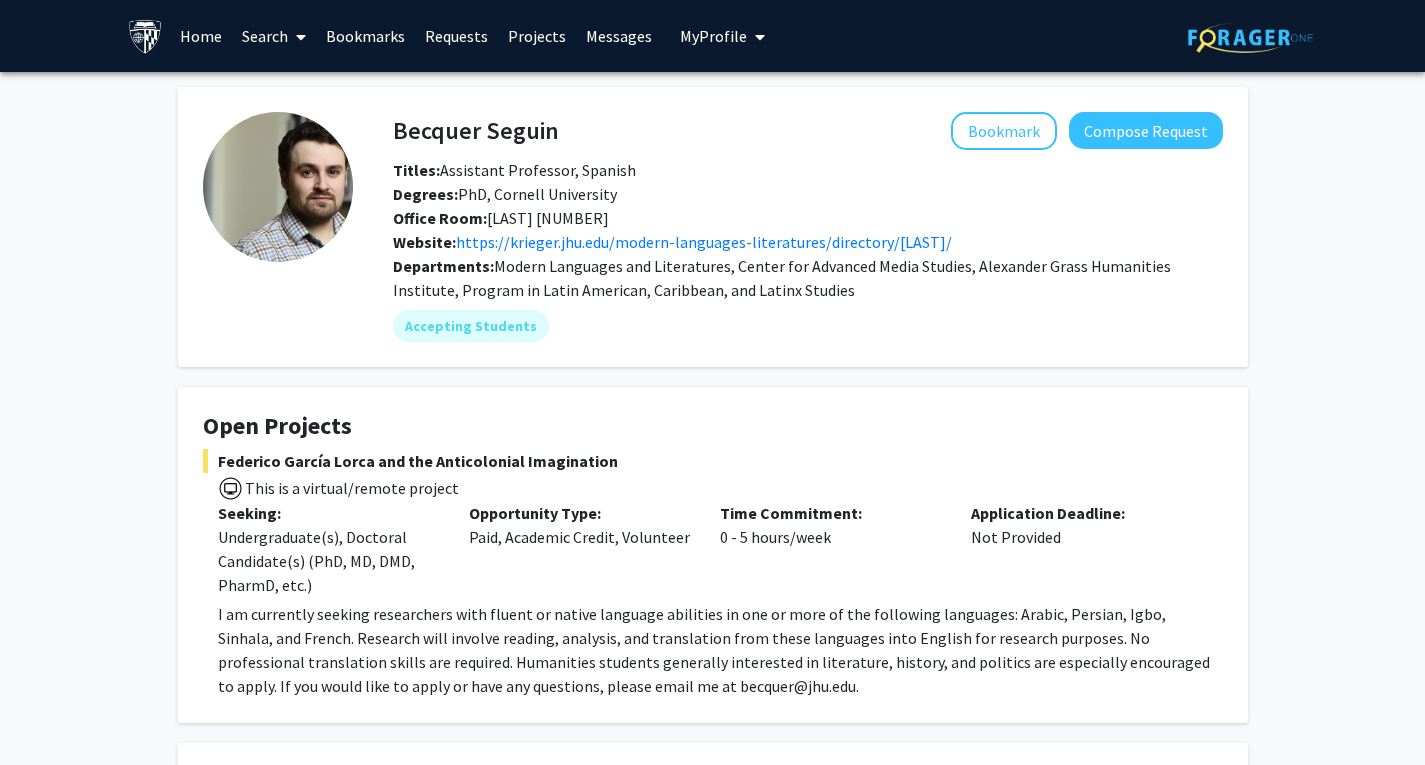 click on "I am currently seeking researchers with fluent or native language abilities in one or more of the following languages: Arabic, Persian, Igbo, Sinhala, and French. Research will involve reading, analysis, and translation from these languages into English for research purposes. No professional translation skills are required. Humanities students generally interested in literature, history, and politics are especially encouraged to apply. If you would like to apply or have any questions, please email me at becquer@jhu.edu." 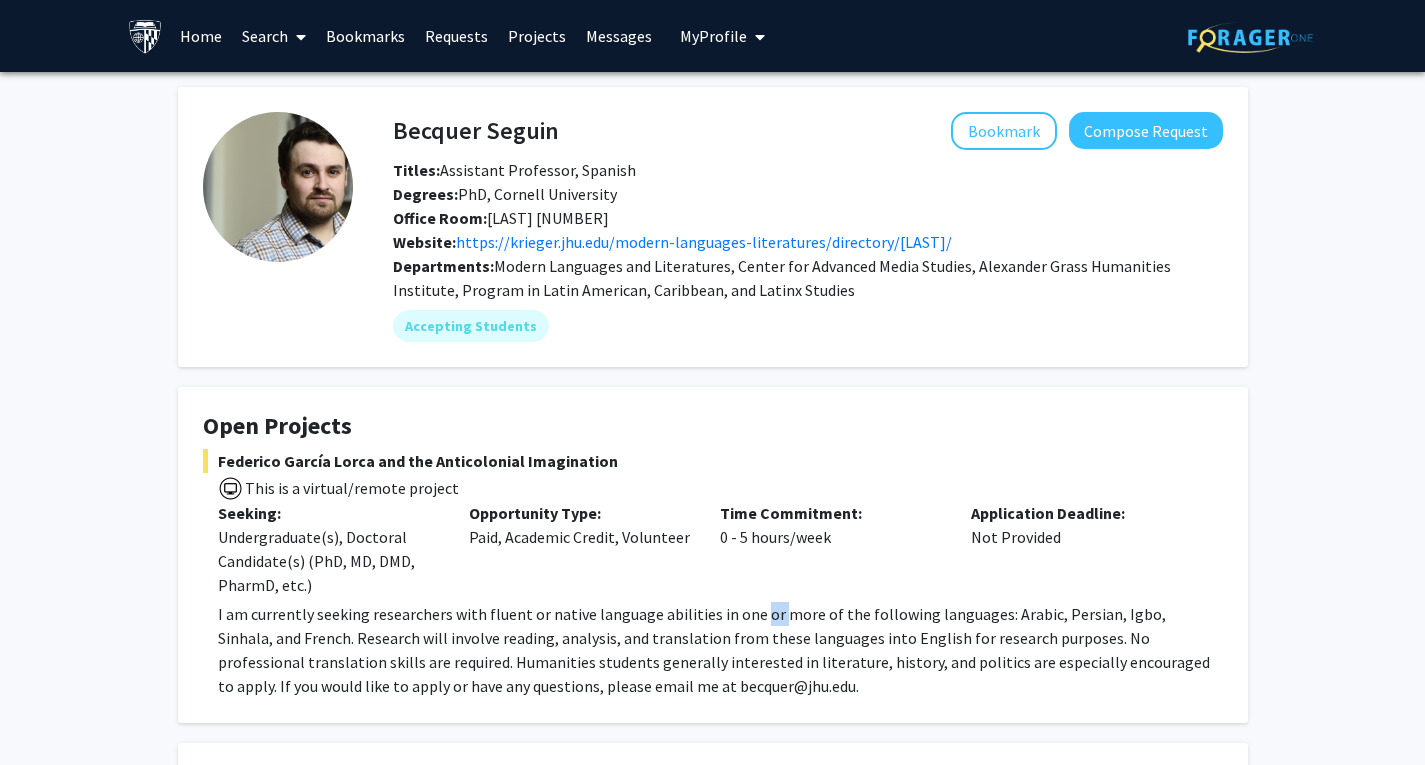 click on "I am currently seeking researchers with fluent or native language abilities in one or more of the following languages: Arabic, Persian, Igbo, Sinhala, and French. Research will involve reading, analysis, and translation from these languages into English for research purposes. No professional translation skills are required. Humanities students generally interested in literature, history, and politics are especially encouraged to apply. If you would like to apply or have any questions, please email me at becquer@jhu.edu." 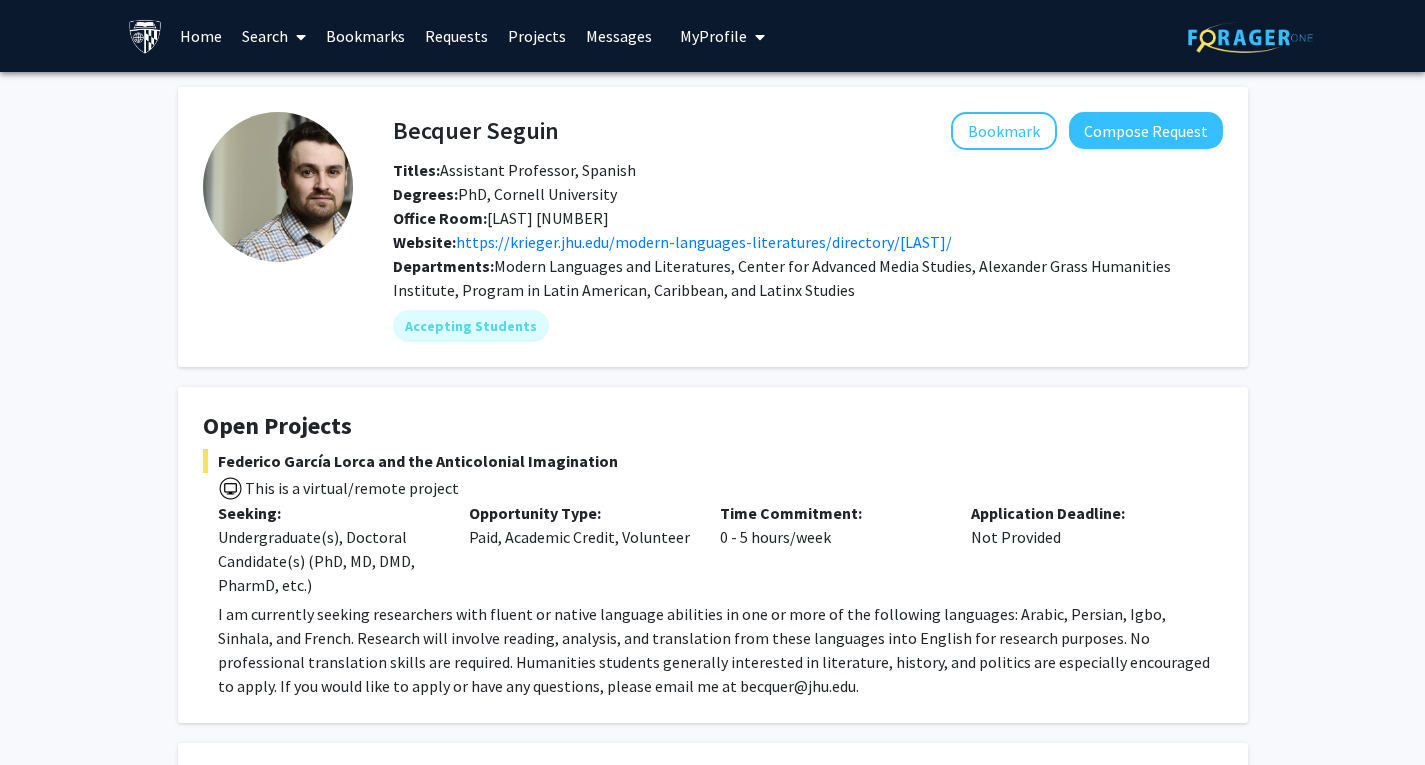 click on "I am currently seeking researchers with fluent or native language abilities in one or more of the following languages: Arabic, Persian, Igbo, Sinhala, and French. Research will involve reading, analysis, and translation from these languages into English for research purposes. No professional translation skills are required. Humanities students generally interested in literature, history, and politics are especially encouraged to apply. If you would like to apply or have any questions, please email me at becquer@jhu.edu." 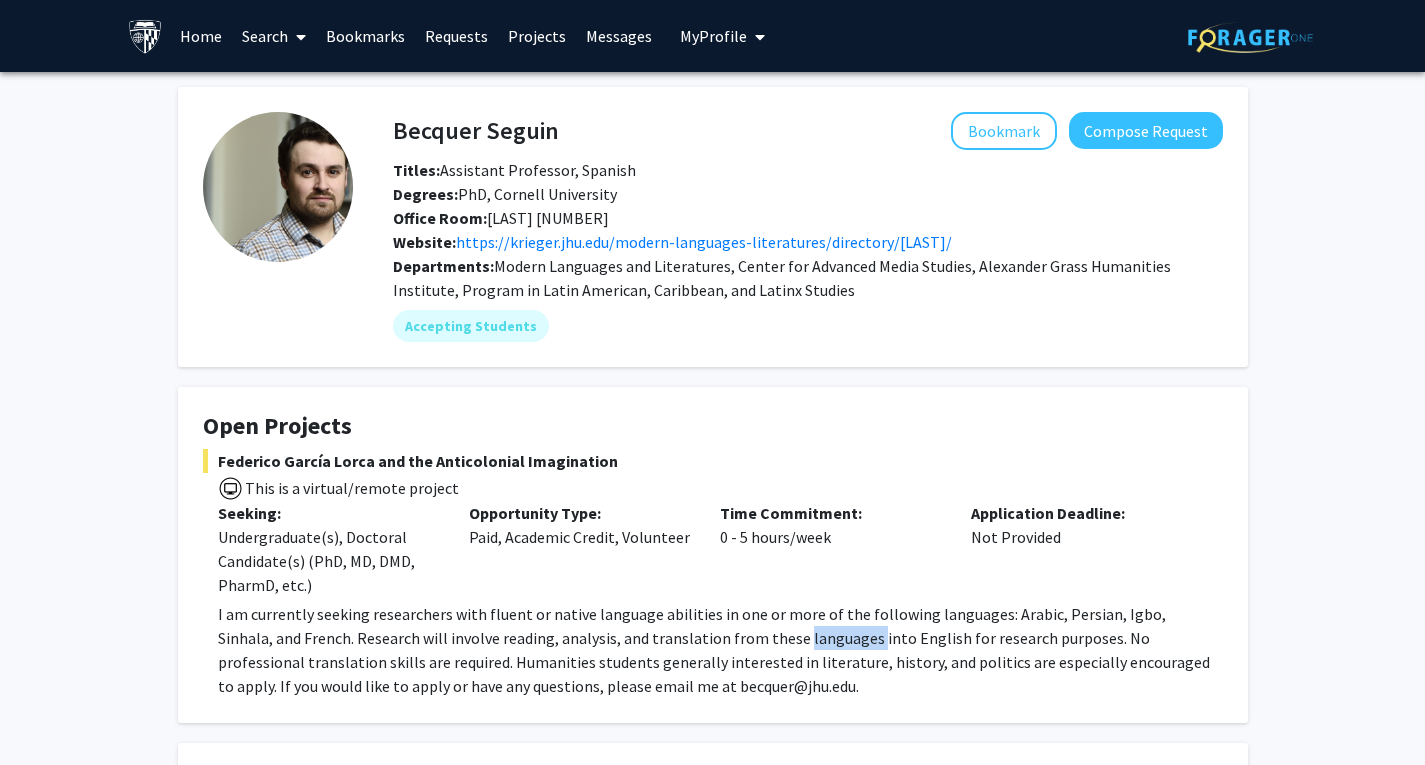 click on "I am currently seeking researchers with fluent or native language abilities in one or more of the following languages: Arabic, Persian, Igbo, Sinhala, and French. Research will involve reading, analysis, and translation from these languages into English for research purposes. No professional translation skills are required. Humanities students generally interested in literature, history, and politics are especially encouraged to apply. If you would like to apply or have any questions, please email me at becquer@jhu.edu." 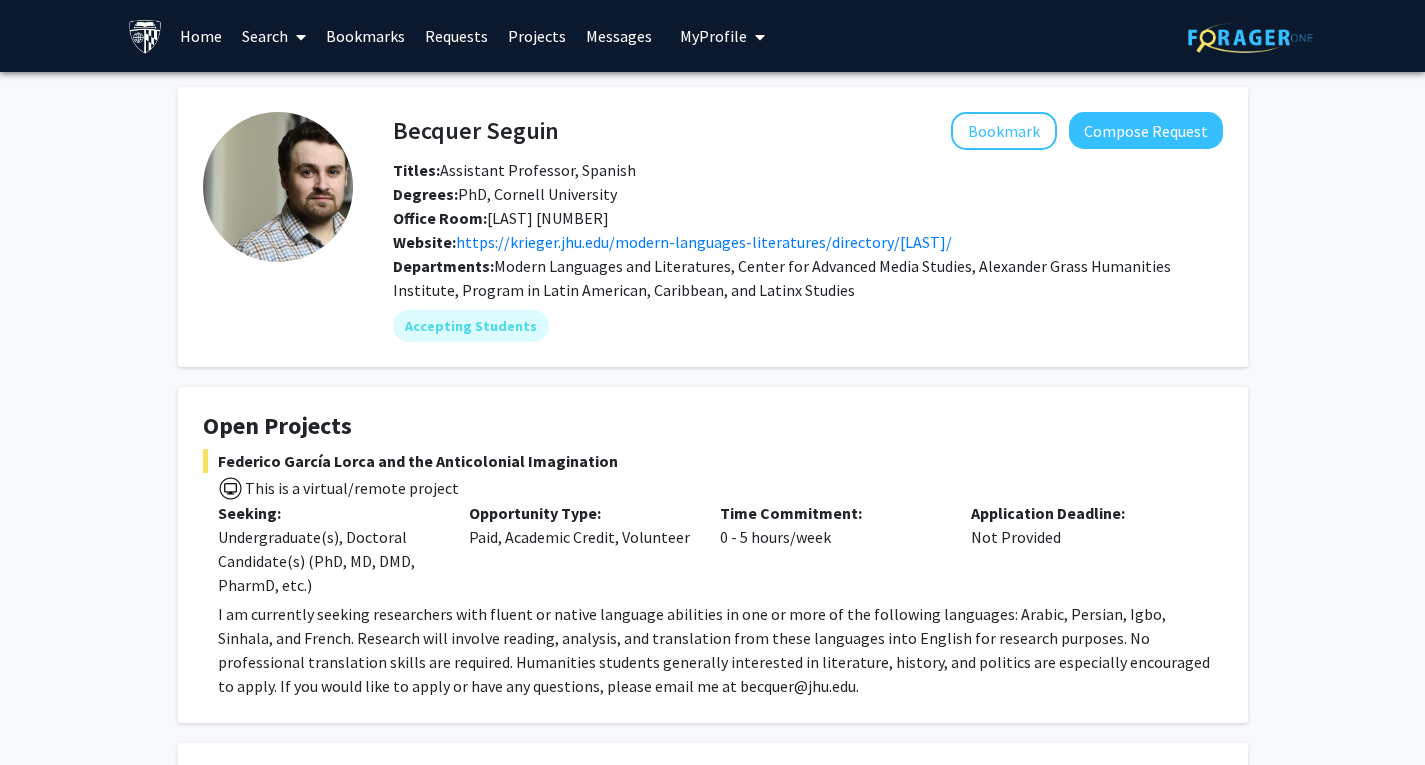 click on "I am currently seeking researchers with fluent or native language abilities in one or more of the following languages: Arabic, Persian, Igbo, Sinhala, and French. Research will involve reading, analysis, and translation from these languages into English for research purposes. No professional translation skills are required. Humanities students generally interested in literature, history, and politics are especially encouraged to apply. If you would like to apply or have any questions, please email me at becquer@jhu.edu." 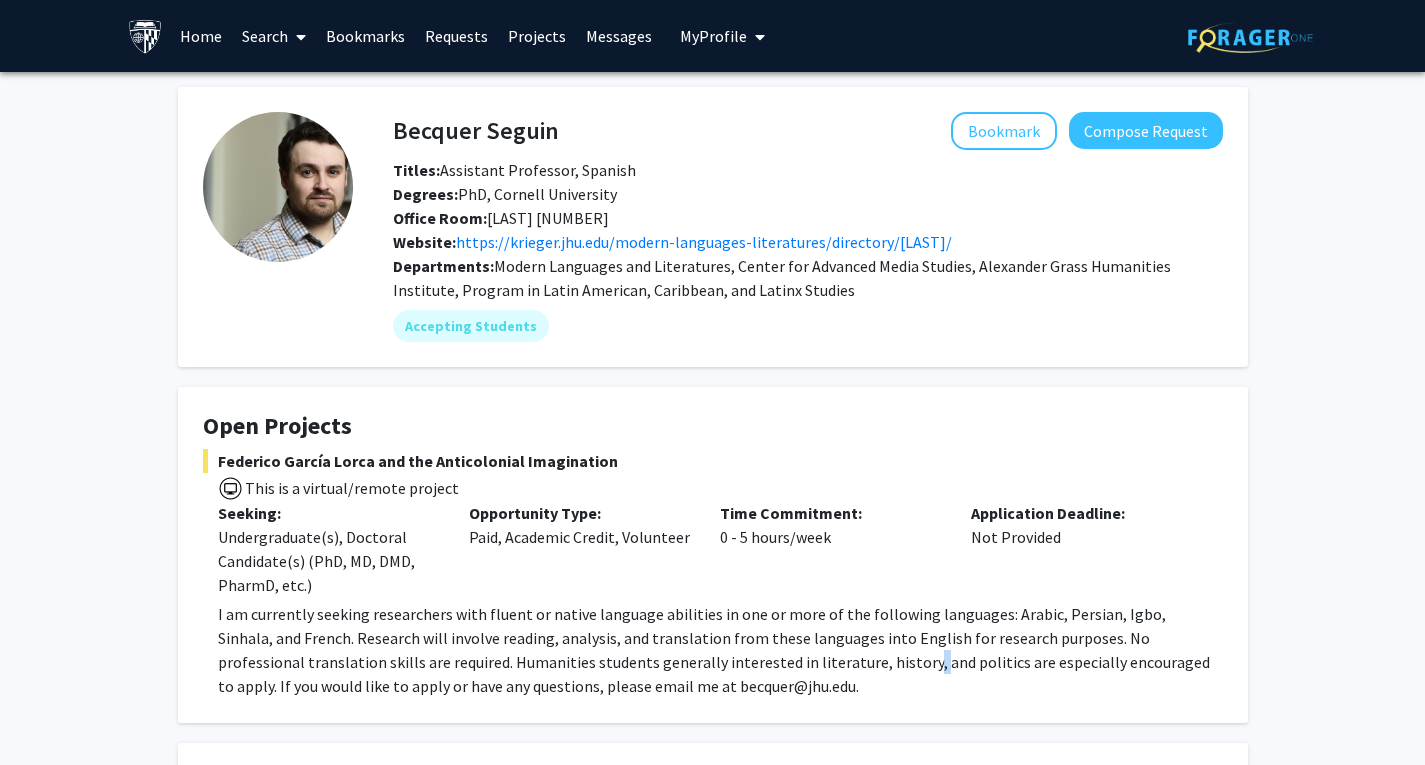 click on "I am currently seeking researchers with fluent or native language abilities in one or more of the following languages: Arabic, Persian, Igbo, Sinhala, and French. Research will involve reading, analysis, and translation from these languages into English for research purposes. No professional translation skills are required. Humanities students generally interested in literature, history, and politics are especially encouraged to apply. If you would like to apply or have any questions, please email me at becquer@jhu.edu." 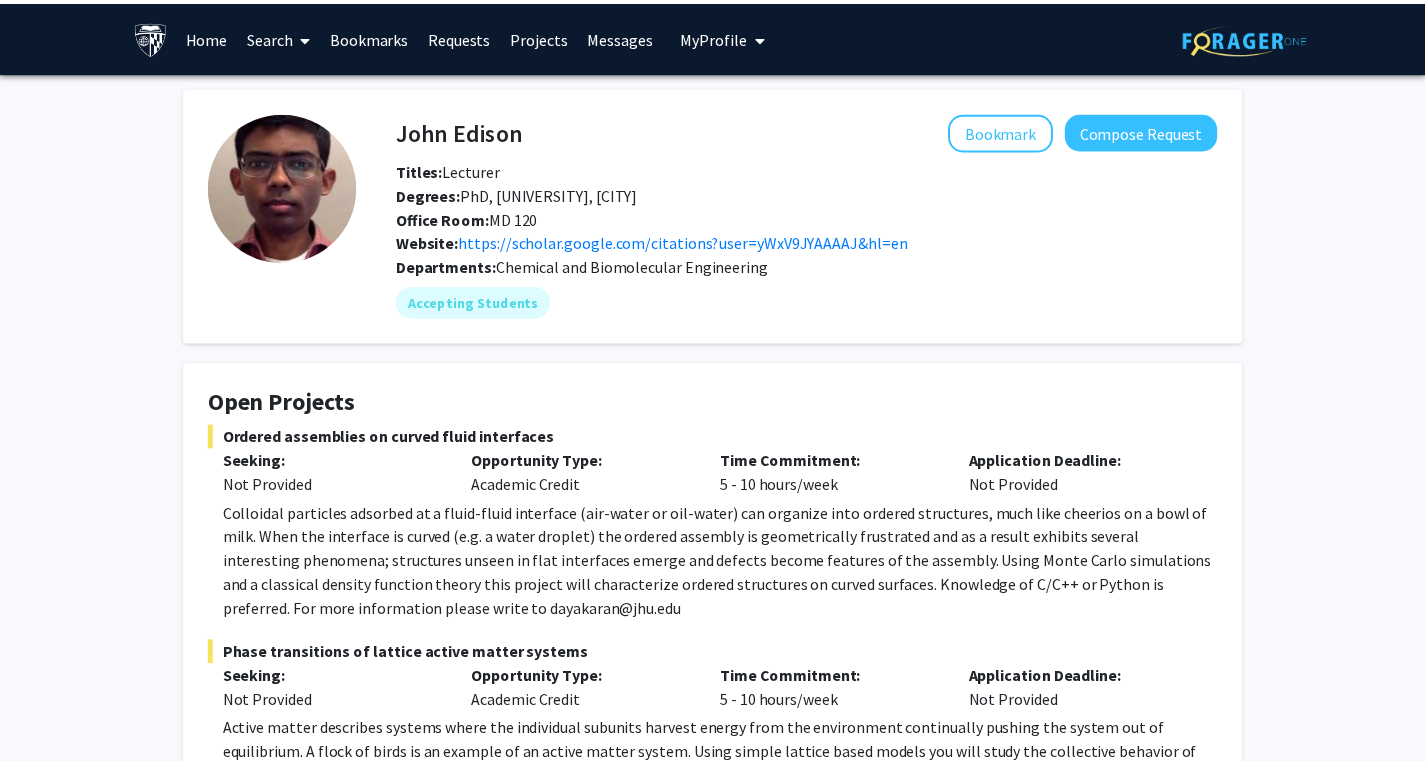 scroll, scrollTop: 0, scrollLeft: 0, axis: both 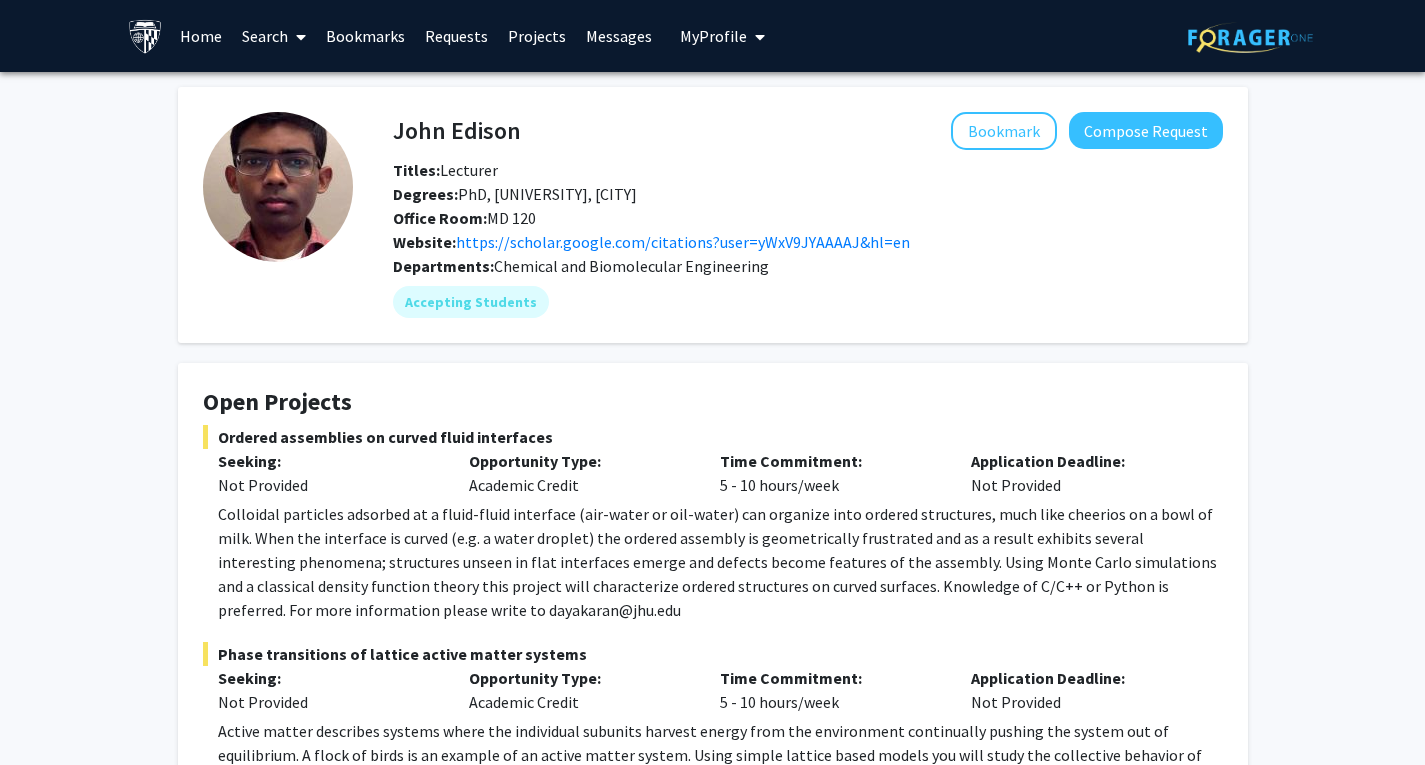 click on "Home" at bounding box center [201, 36] 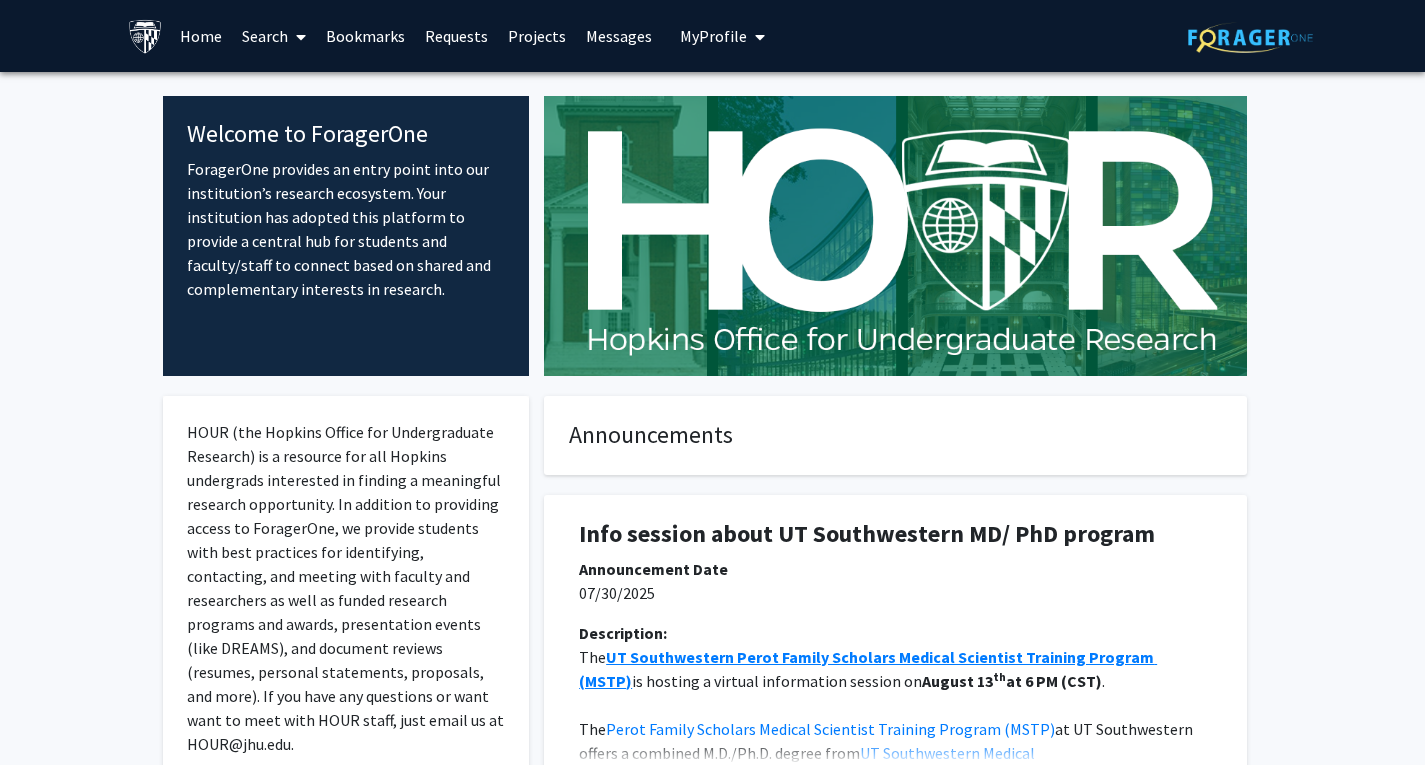click at bounding box center [297, 37] 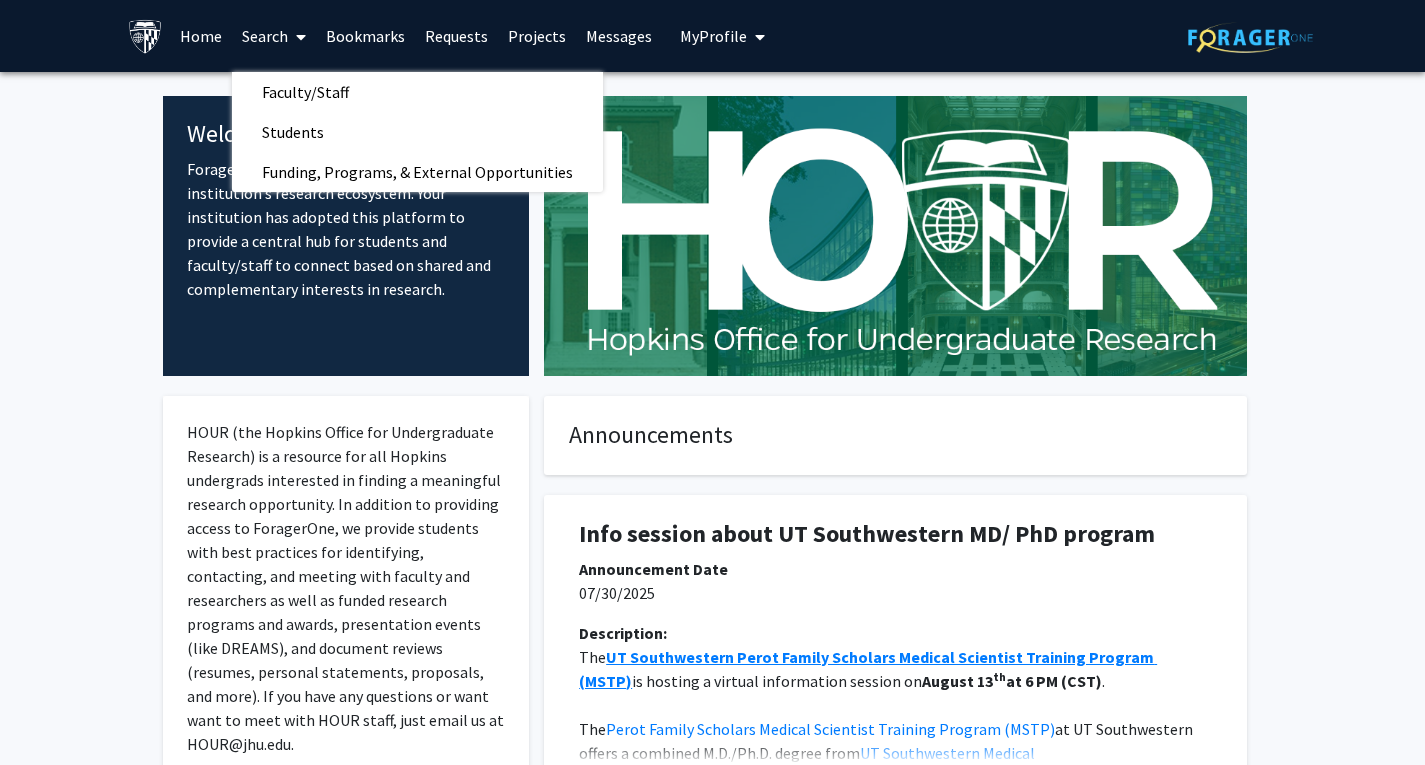 click on "Welcome to ForagerOne  ForagerOne provides an entry point into our institution’s research ecosystem. Your institution has adopted this platform to provide a central hub for students and faculty/staff to connect based on shared and complementary interests in research.  HOUR (the Hopkins Office for Undergraduate Research) is a resource for all Hopkins undergrads interested in finding a meaningful research opportunity. In addition to providing access to ForagerOne, we provide students with best practices for identifying, contacting, and meeting with faculty and researchers as well as funded research programs and awards, presentation events (like DREAMS), and document reviews (resumes, personal statements, proposals, and more). If you have any questions or want want to meet with HOUR staff, just email us at HOUR@jhu.edu. Announcements Info session about UT Southwestern MD/ PhD program Announcement Date 07/30/2025 Description: The  UT Southwestern Perot Family Scholars Medical Scientist Training Program (MSTP) ." 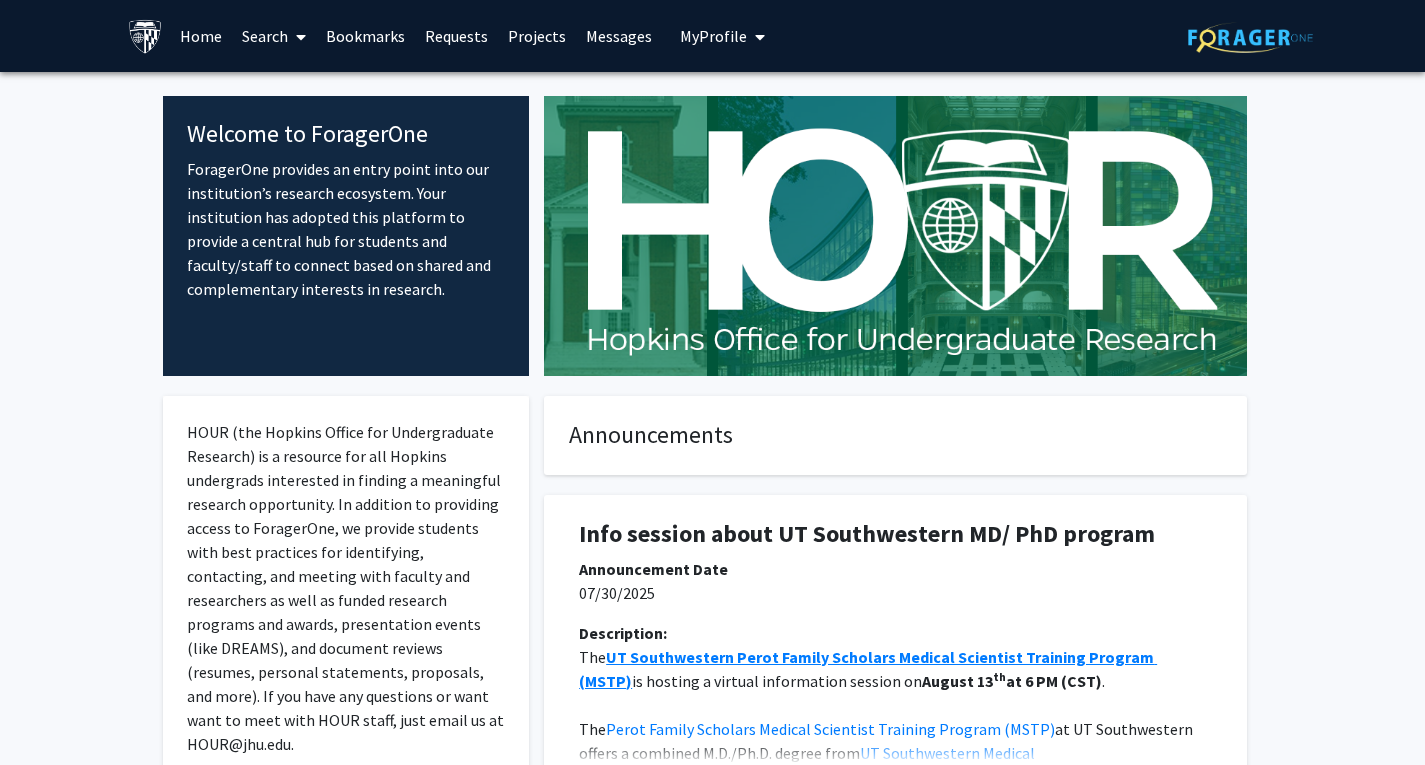 click on "Projects" at bounding box center [537, 36] 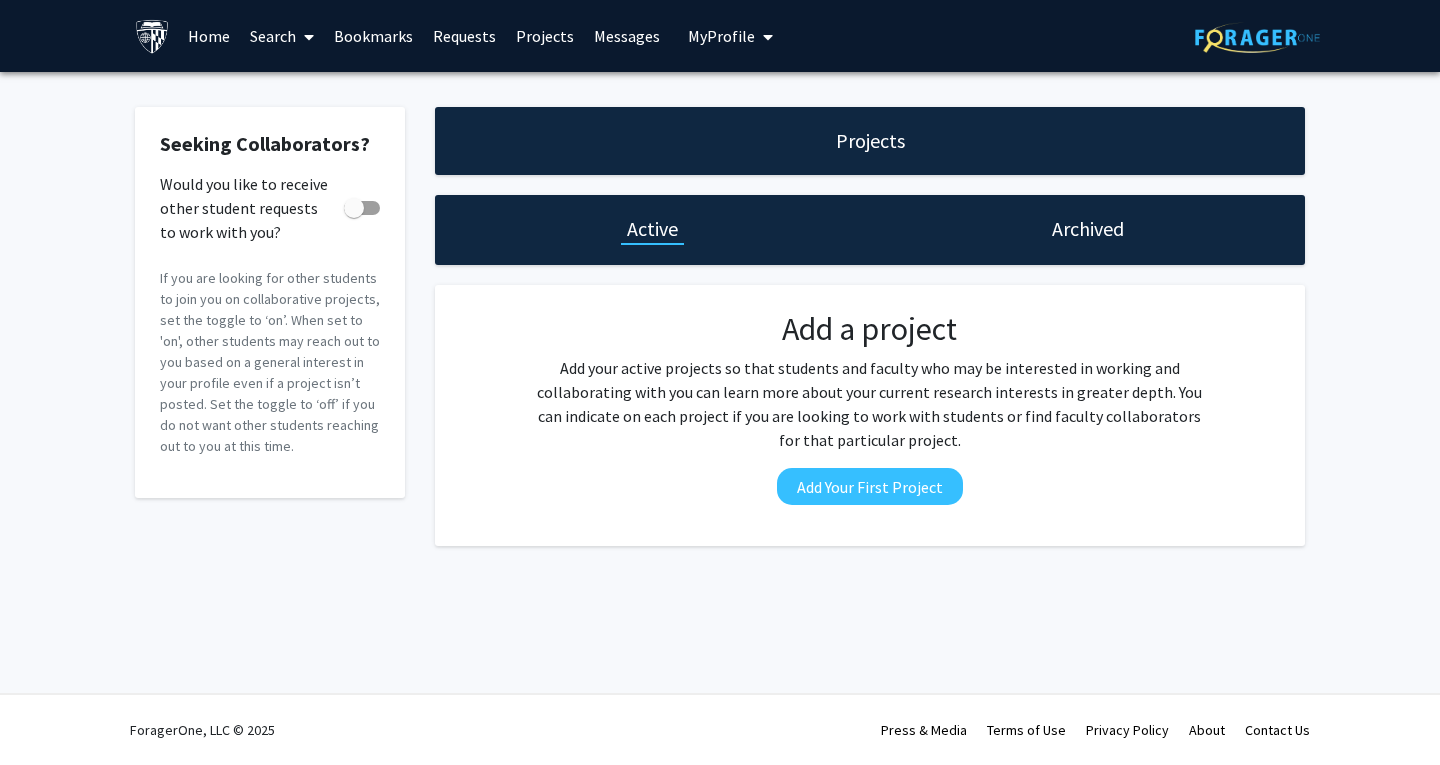 click on "Projects" 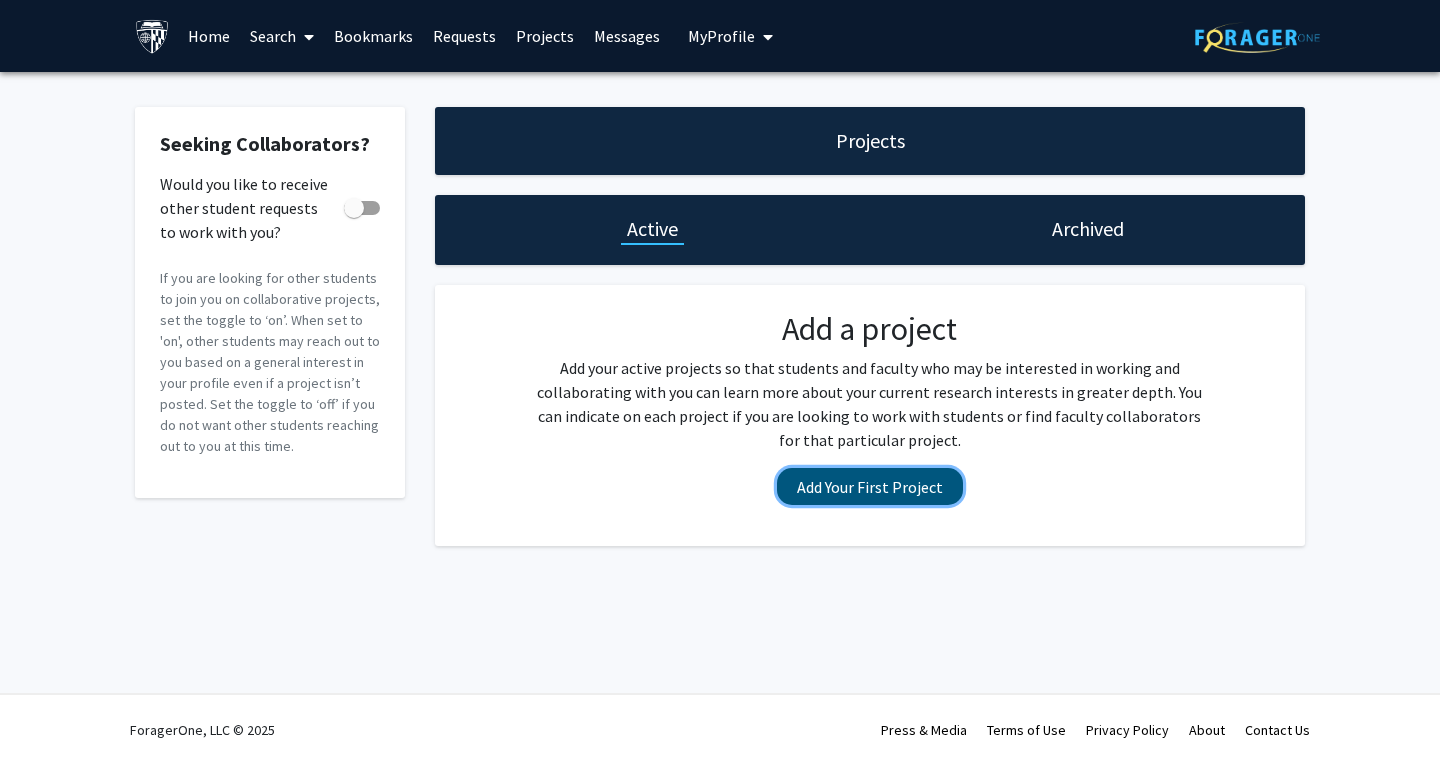 click on "Add Your First Project" 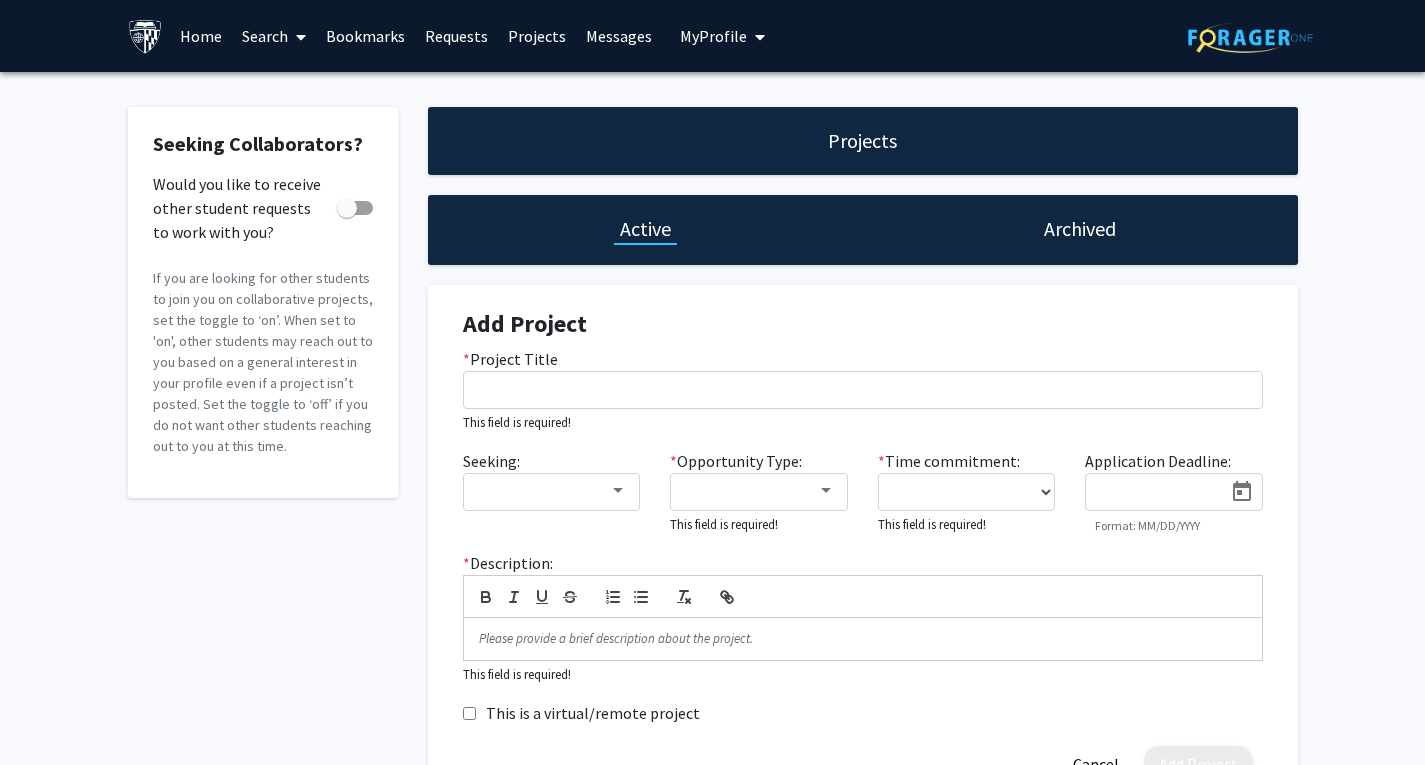 click on "Archived" 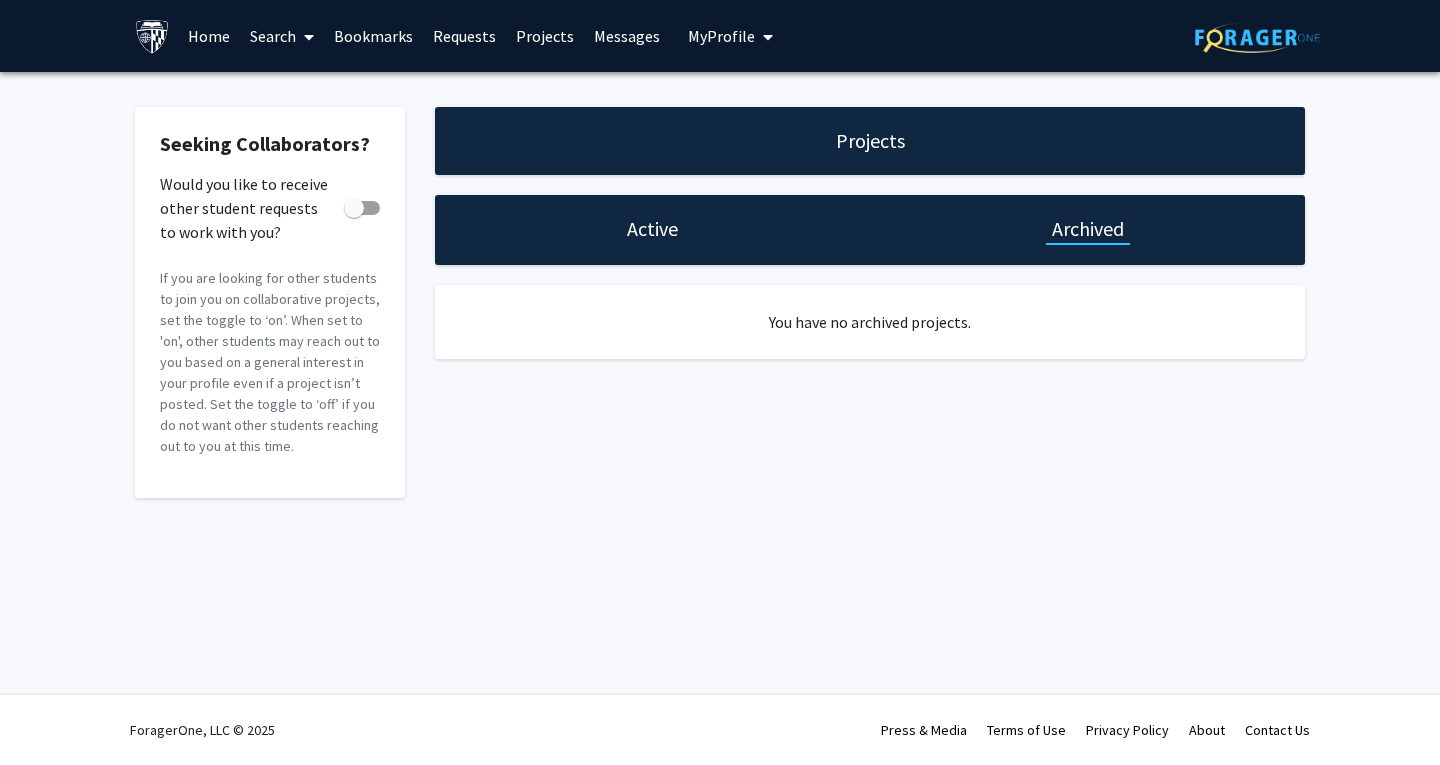 click on "Active" 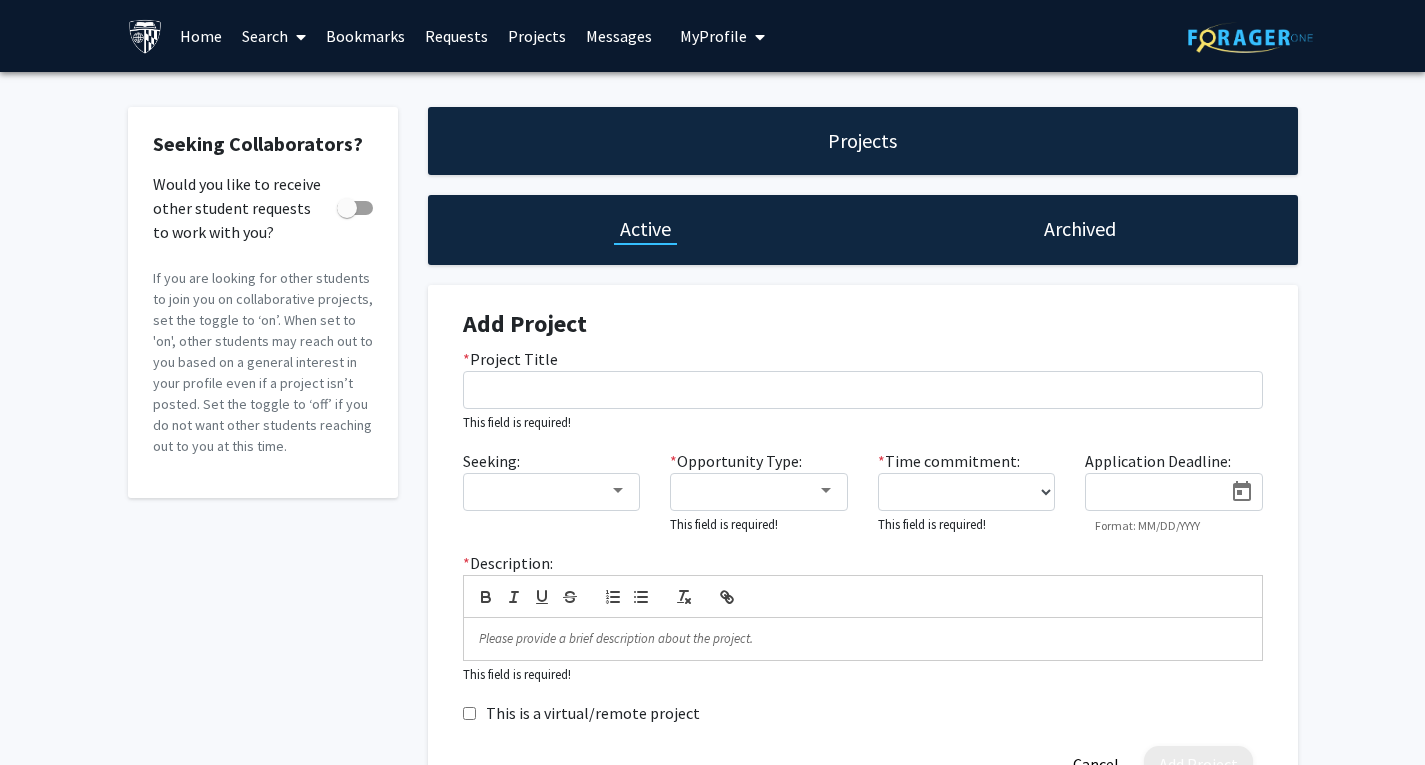 click on "Seeking Collaborators?    Would you like to receive other student requests to work with you?   If you are looking for other students to join you on collaborative projects, set the toggle to ‘on’. When set to 'on', other students may reach out to you based on a general interest in your profile even if a project isn’t posted. Set the toggle to ‘off’ if you do not want other students reaching out to you at this time." 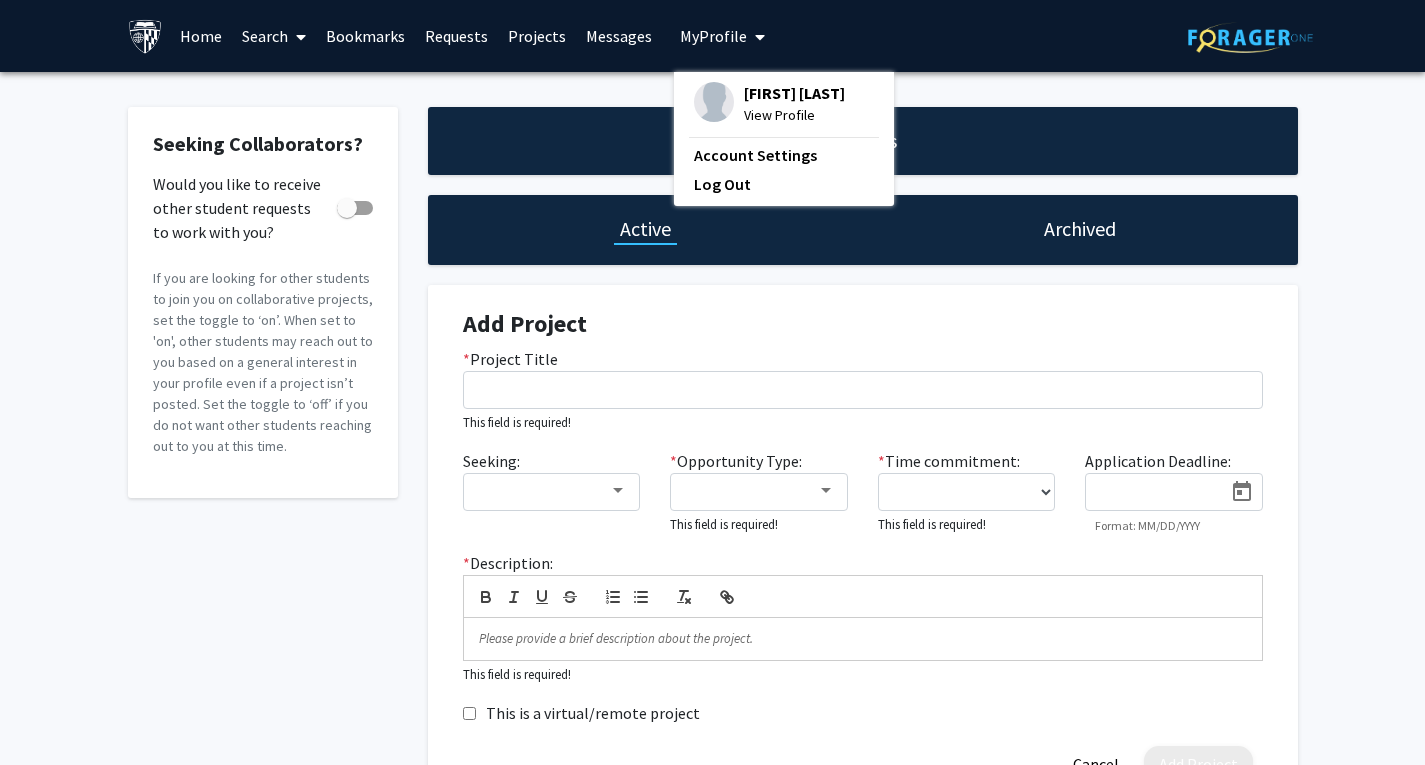 click on "Requests" at bounding box center (456, 36) 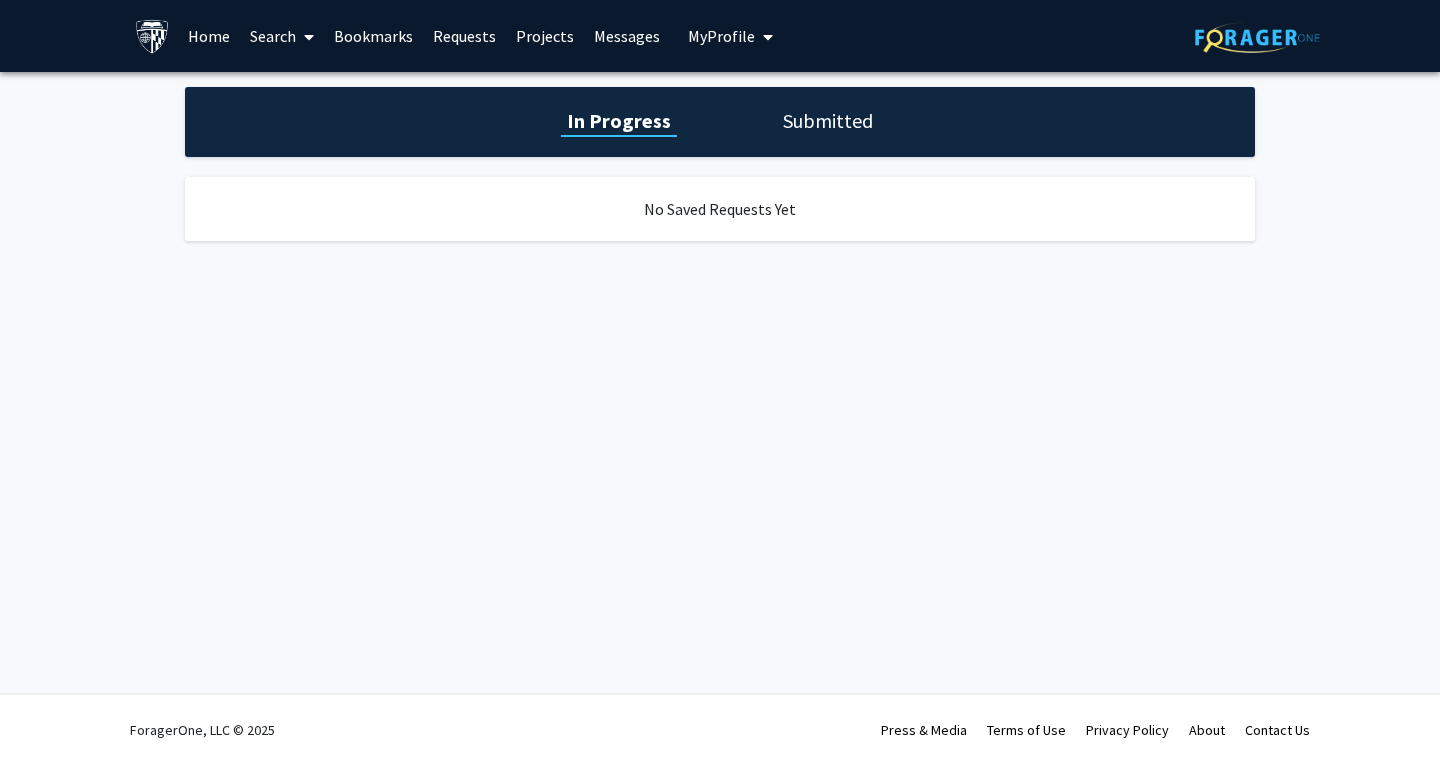 click at bounding box center (764, 37) 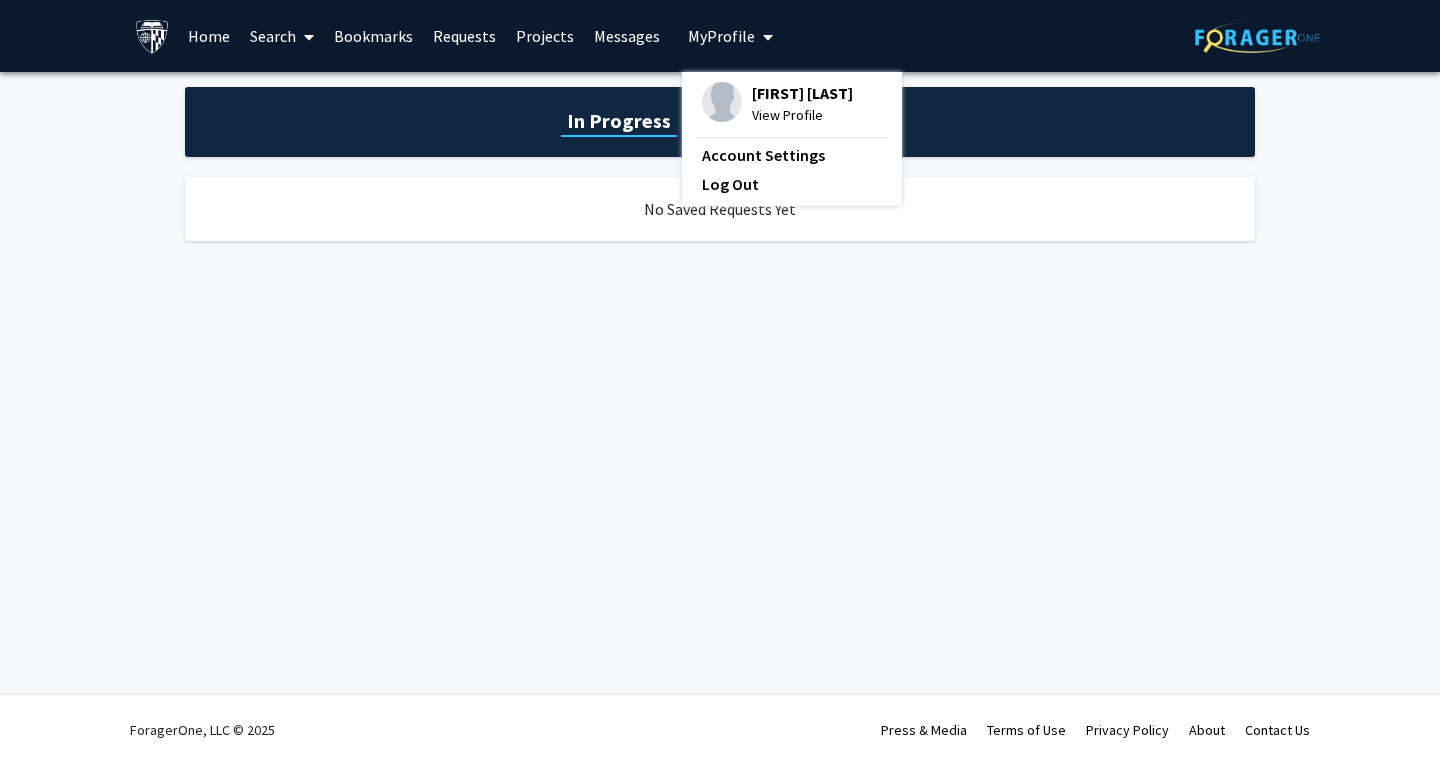click on "Rebecca Ahn View Profile Account Settings Log Out" at bounding box center (792, 139) 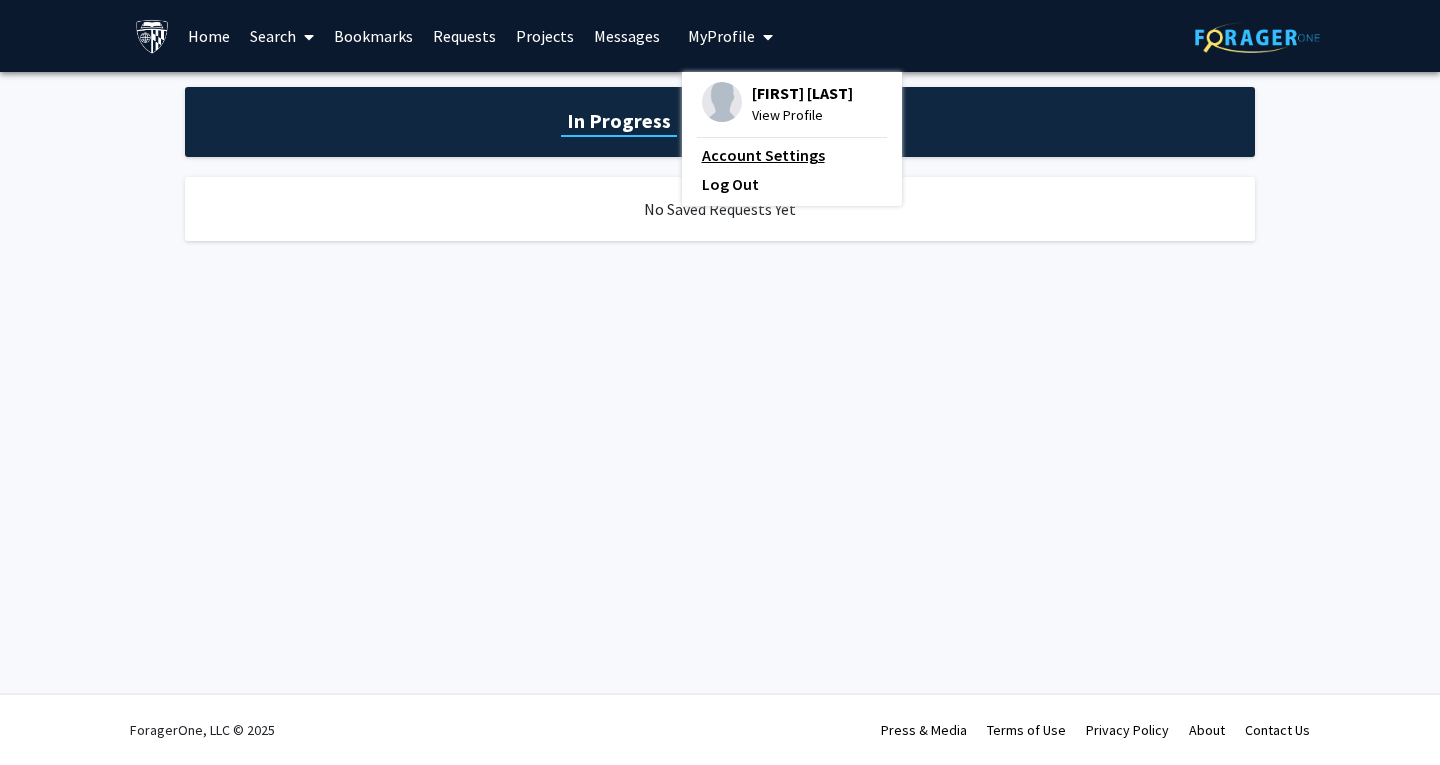 click on "Account Settings" at bounding box center [792, 155] 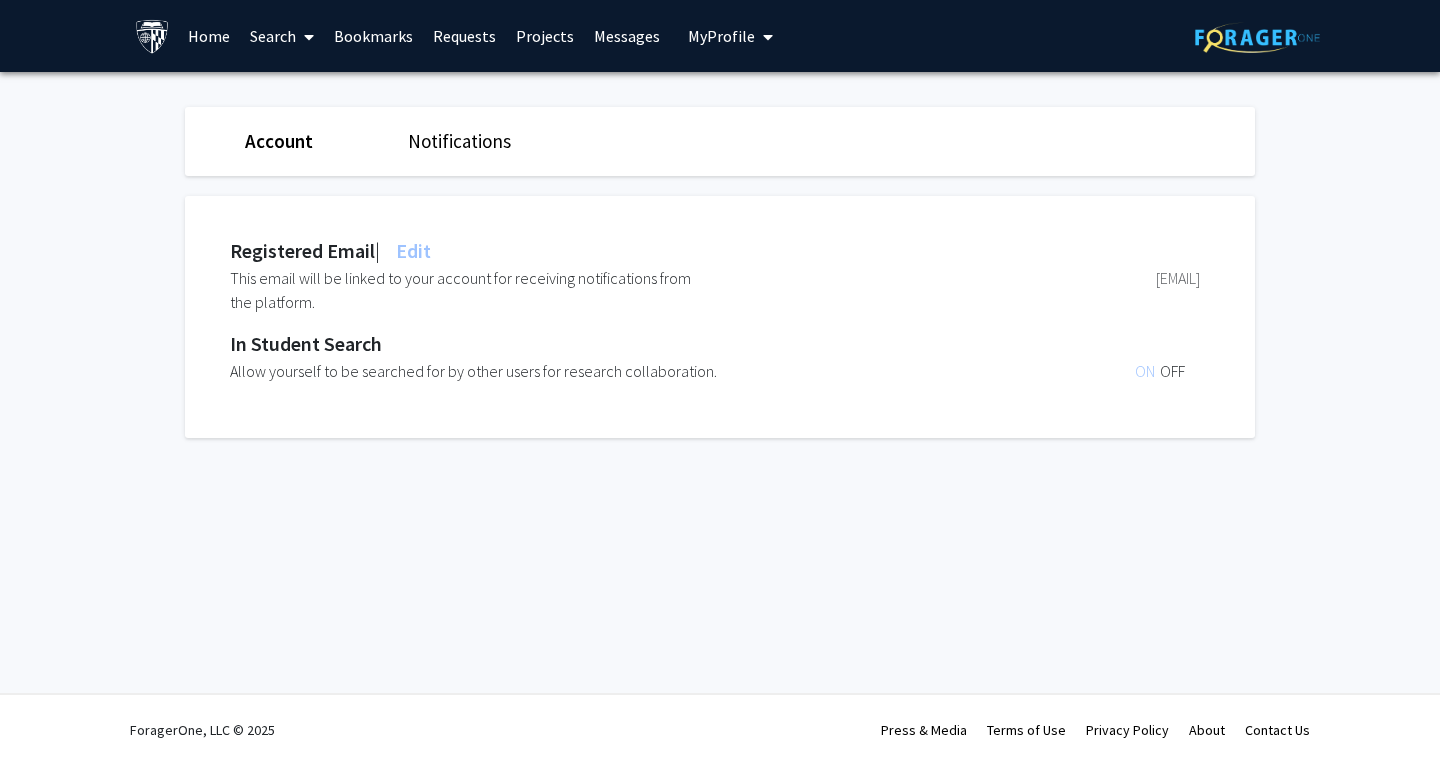 click on "Account Notifications" 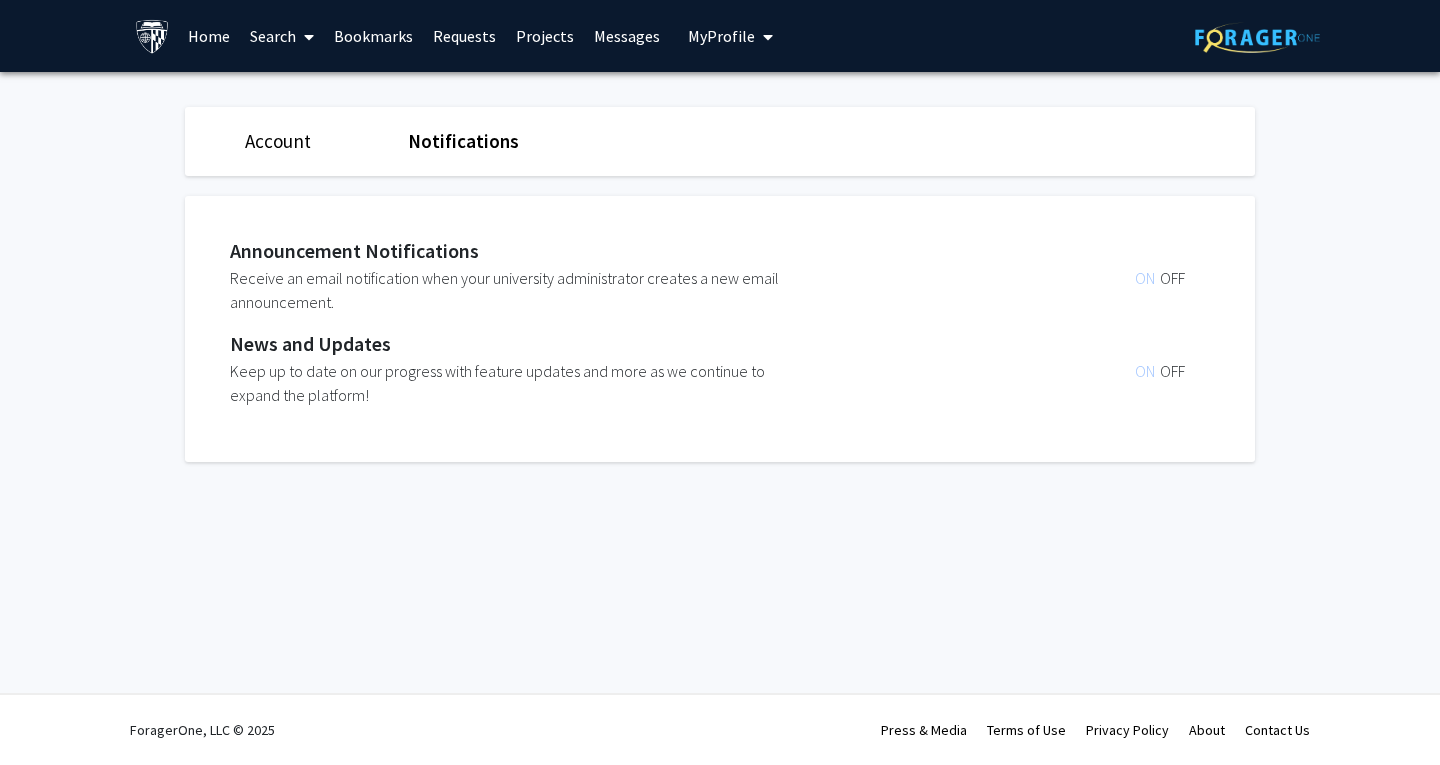 click on "My   Profile" at bounding box center [721, 36] 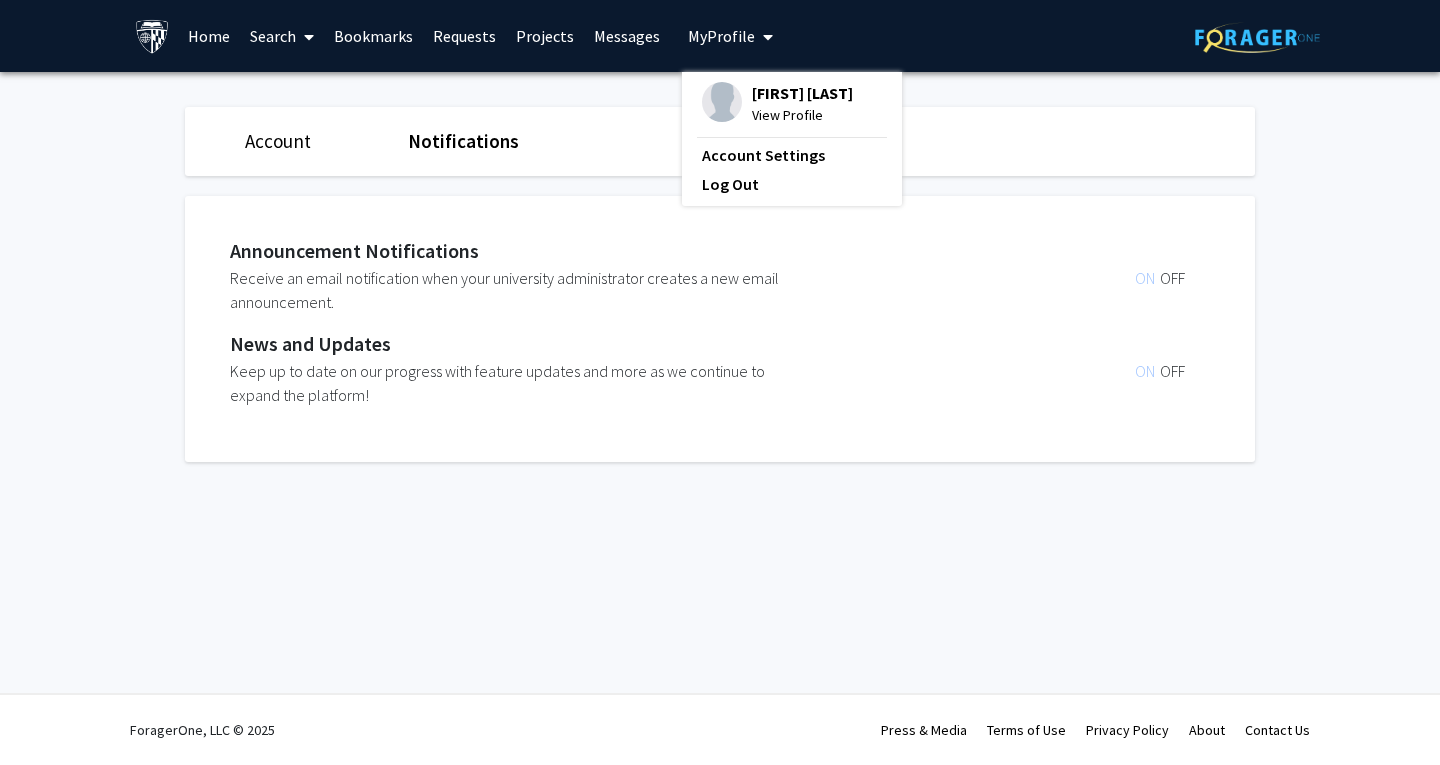 click on "[FIRST] [LAST]" at bounding box center [802, 93] 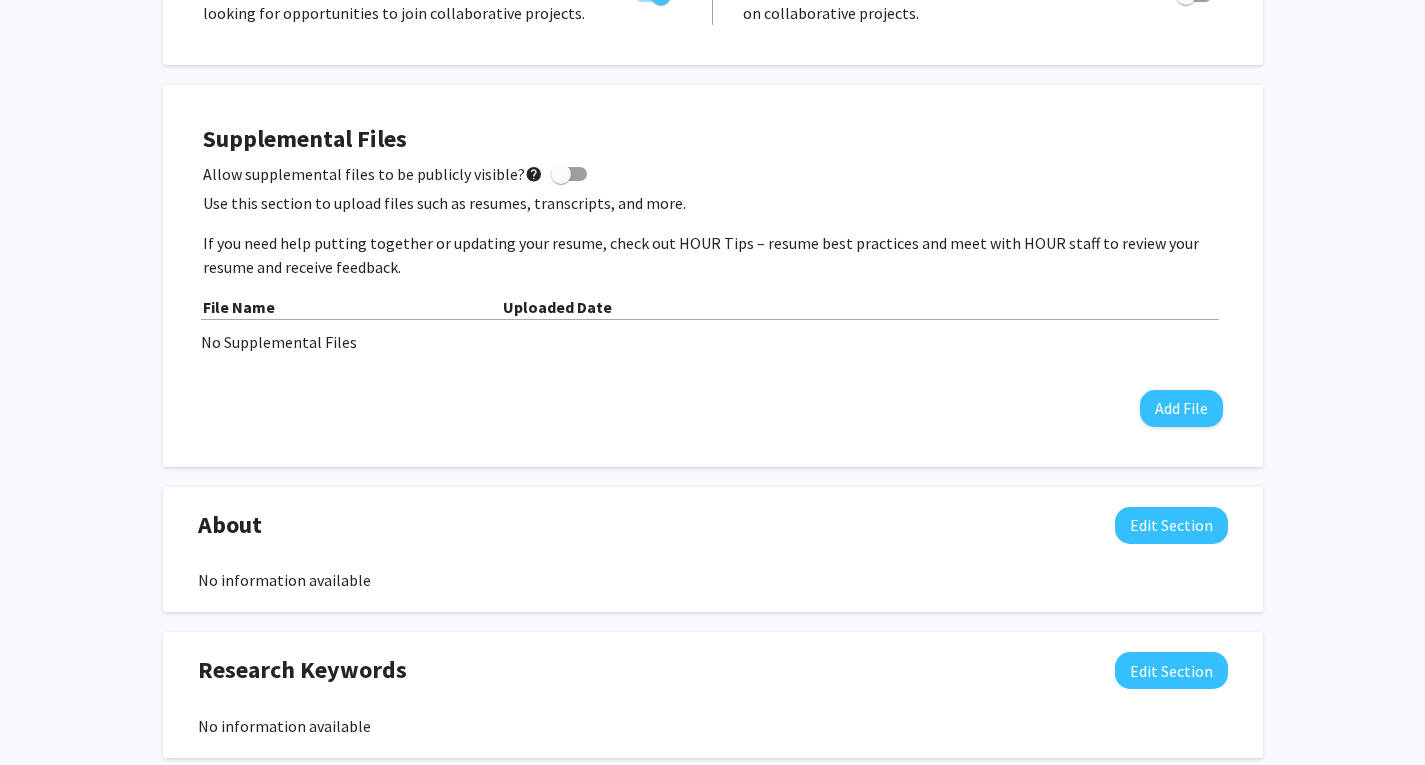 scroll, scrollTop: 0, scrollLeft: 0, axis: both 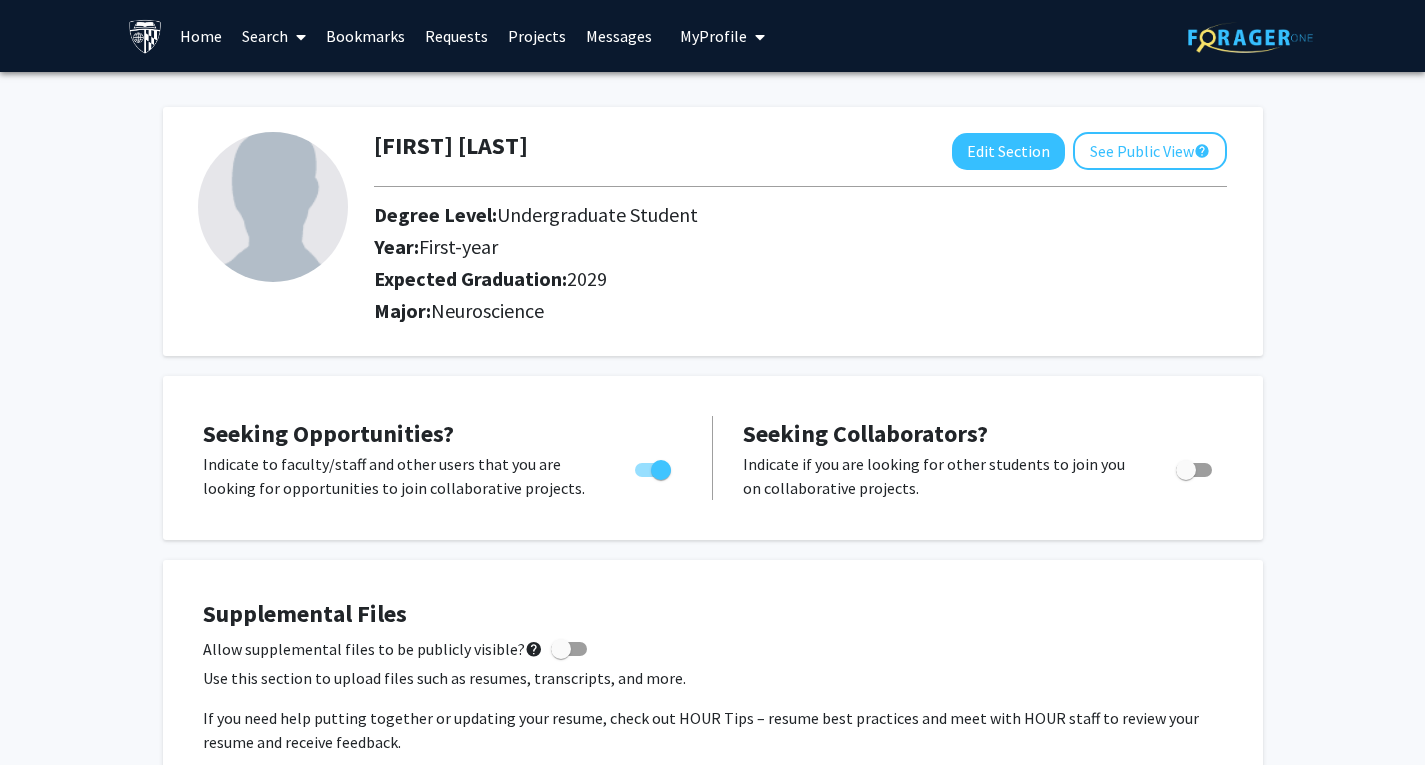 click on "Search" at bounding box center (274, 36) 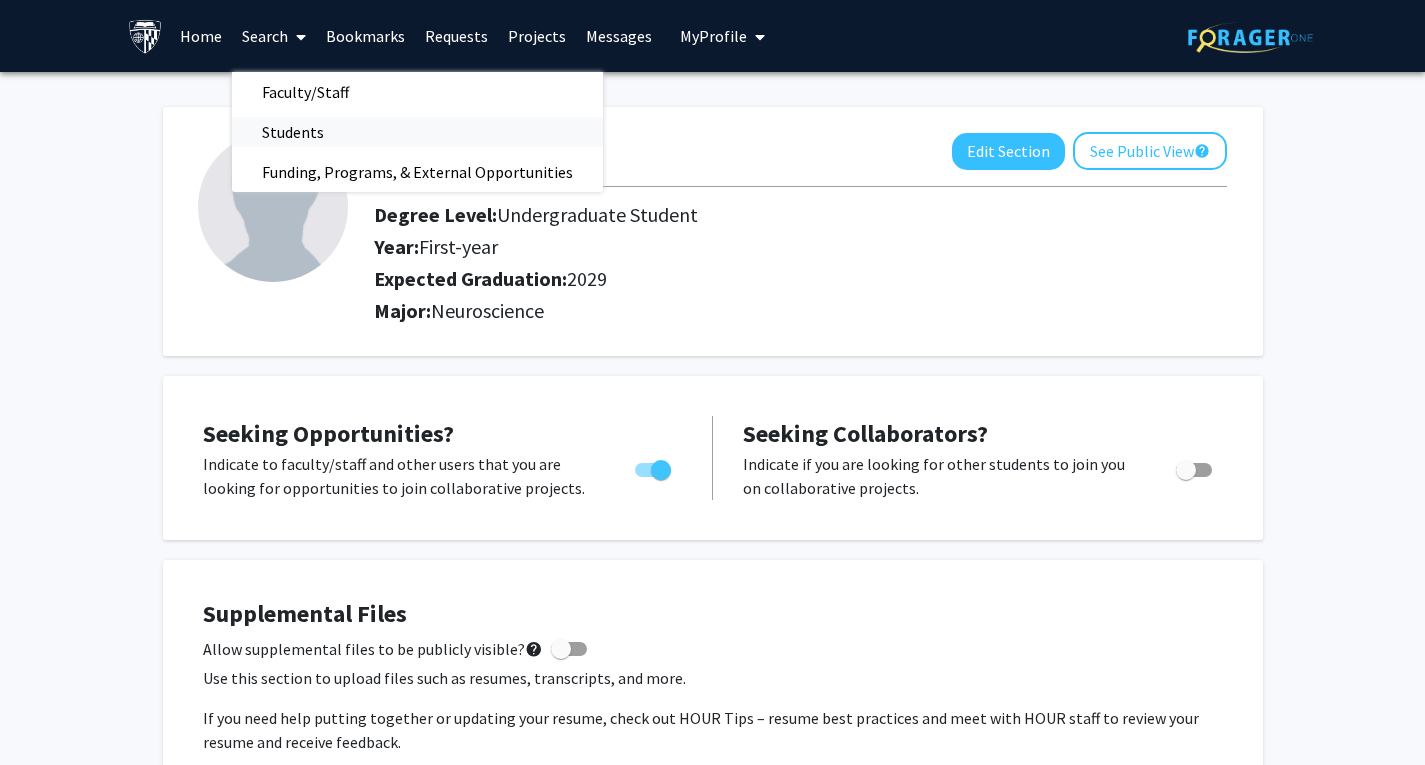 click on "Students" at bounding box center (293, 132) 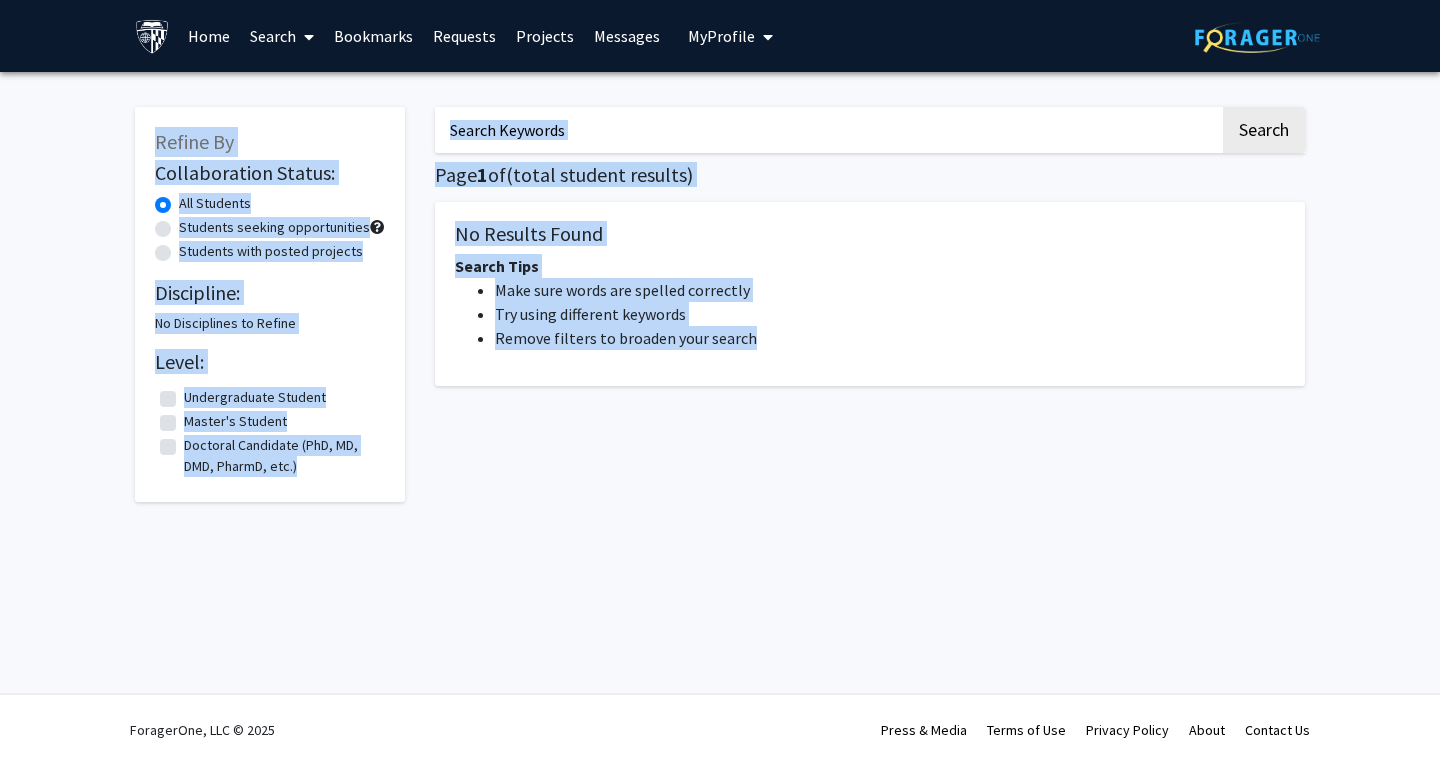 click on "Refine By Collaboration Status:  All Students     Students seeking opportunities     Students with posted projects    Discipline:  No Disciplines to Refine  Level: Undergraduate Student  Undergraduate Student  Master's Student  Master's Student  Doctoral Candidate (PhD, MD, DMD, PharmD, etc.)  Doctoral Candidate (PhD, MD, DMD, PharmD, etc.)" 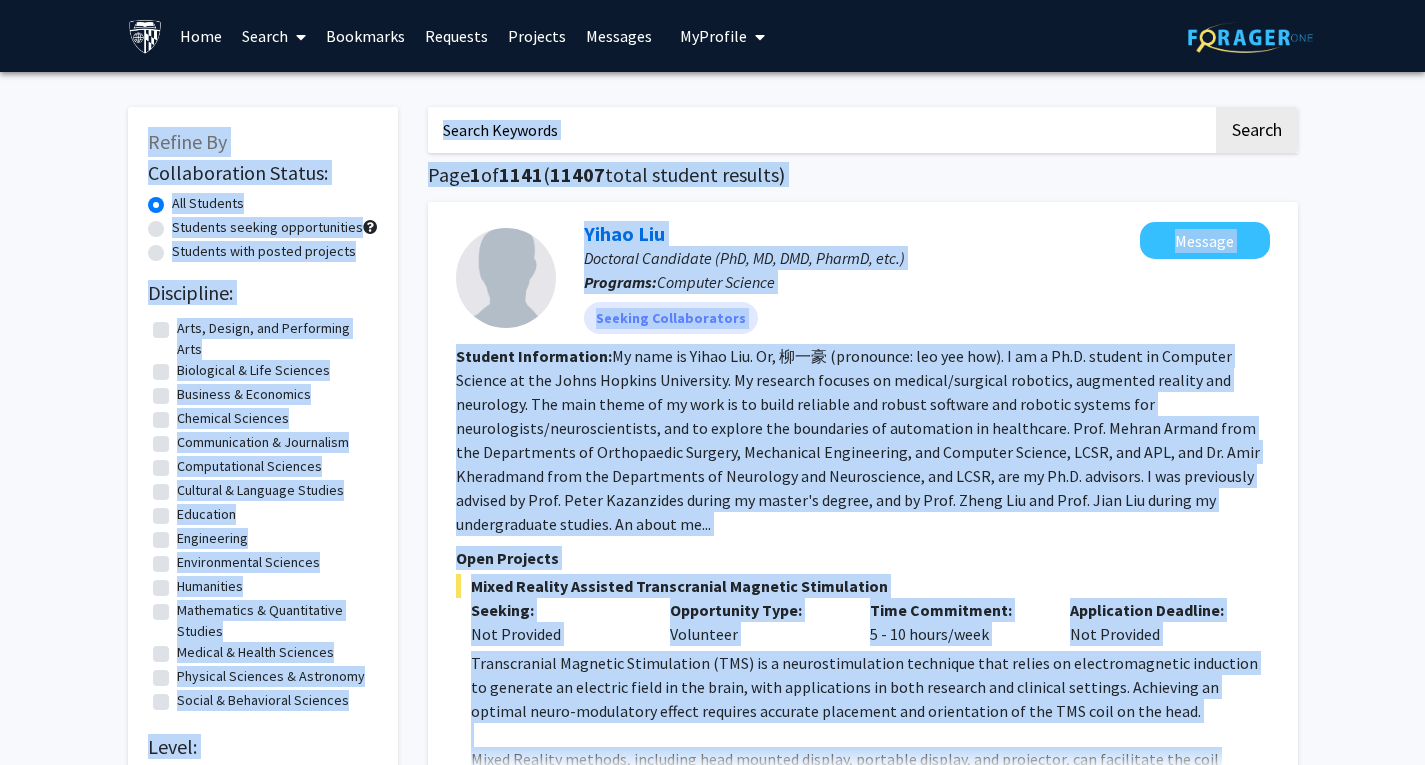click on "Bookmarks" at bounding box center (365, 36) 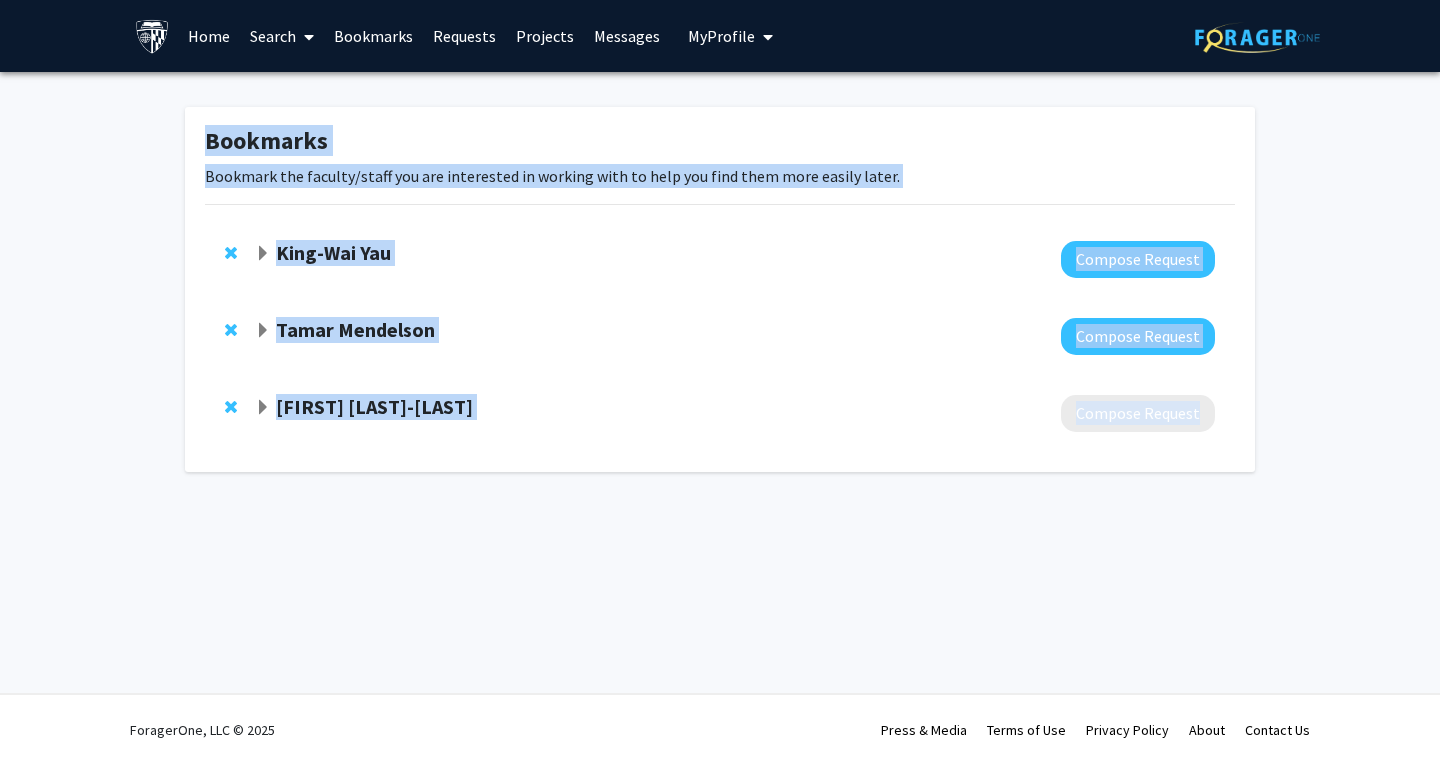 click on "Requests" at bounding box center [464, 36] 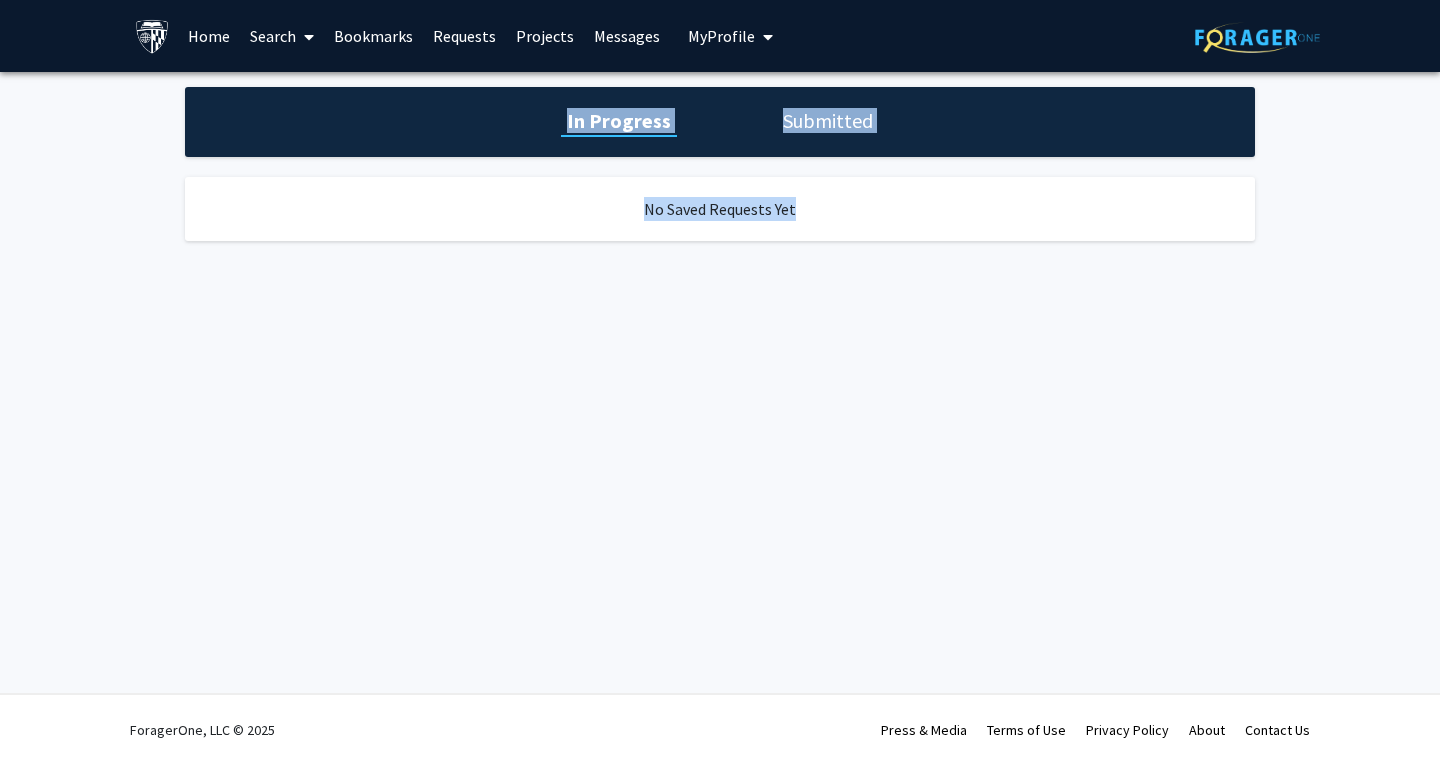 click on "Bookmarks" at bounding box center (373, 36) 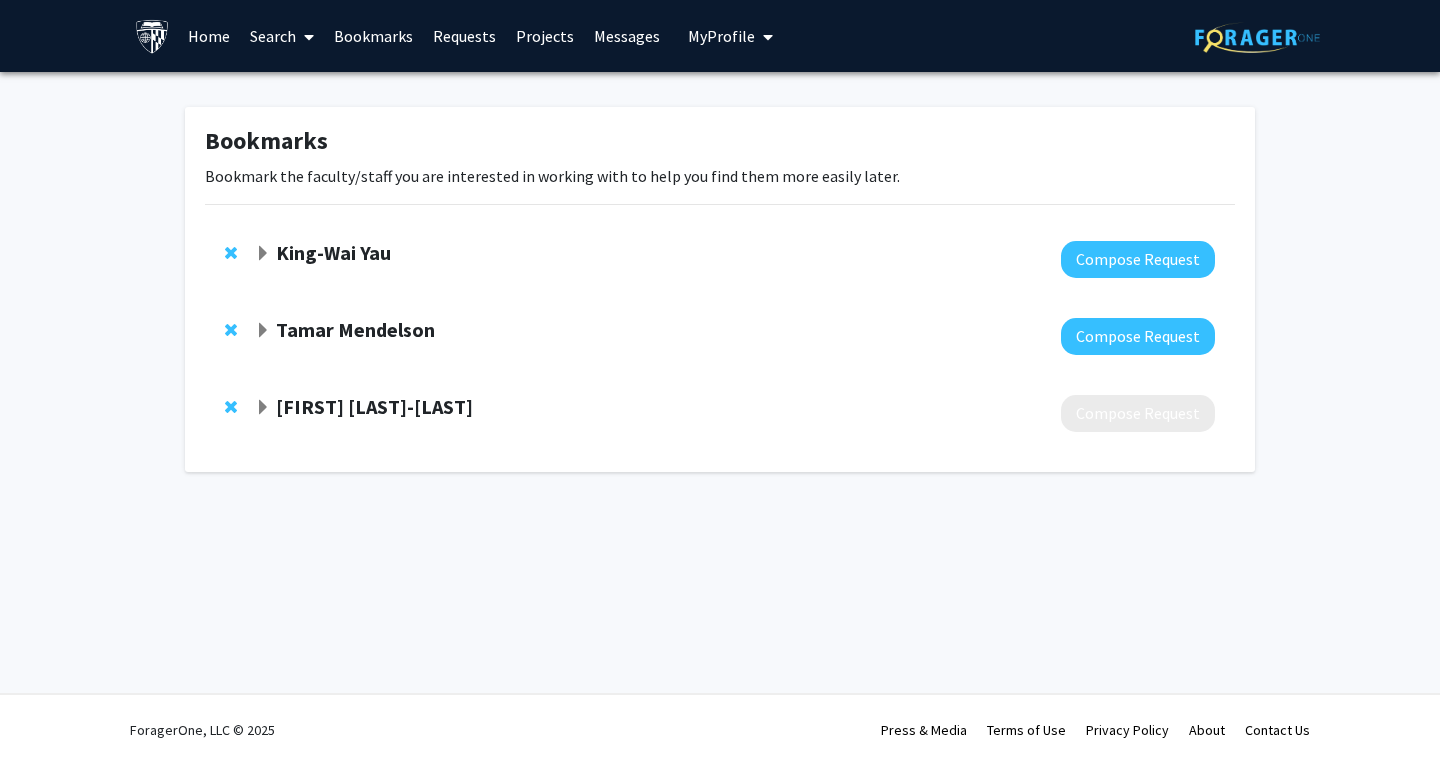 click on "Search" at bounding box center [282, 36] 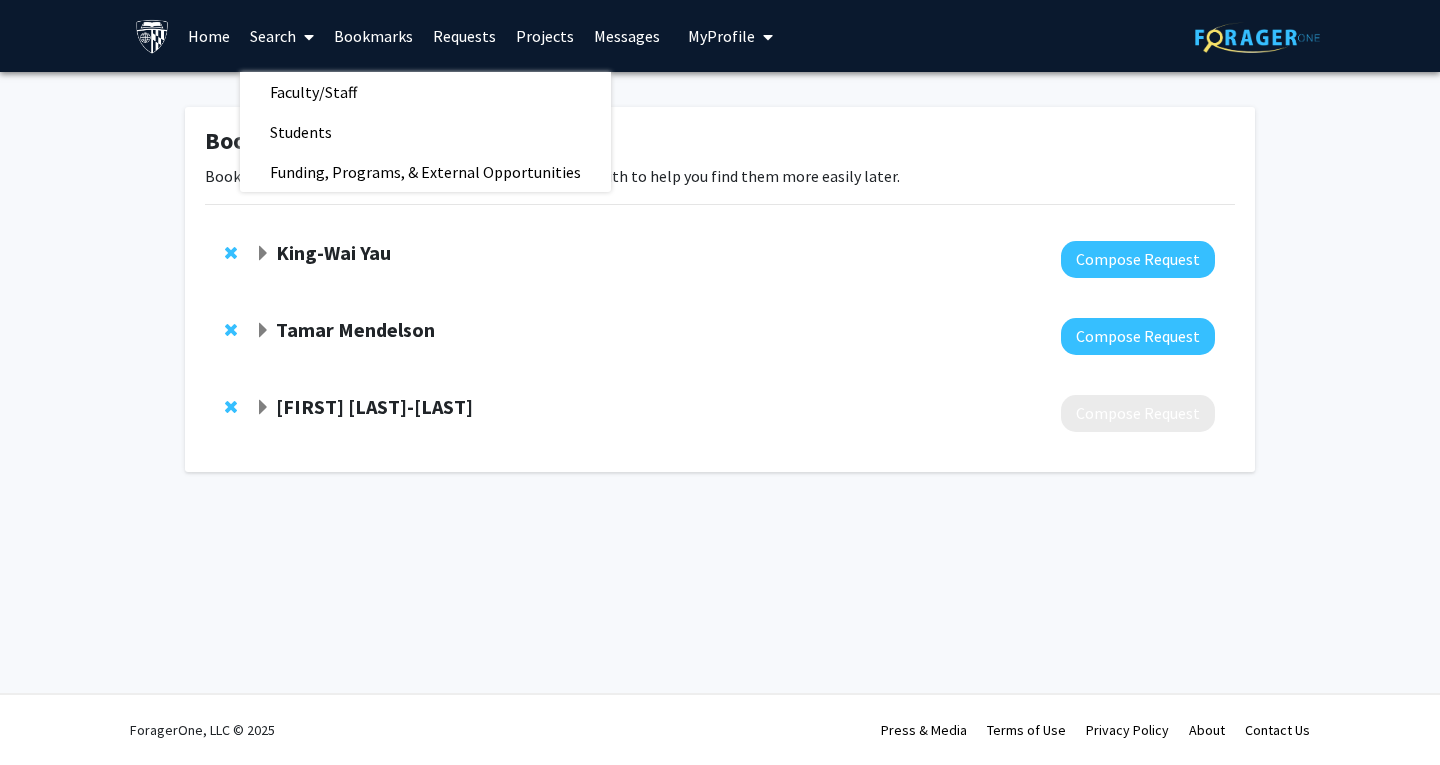 click on "Home" at bounding box center [209, 36] 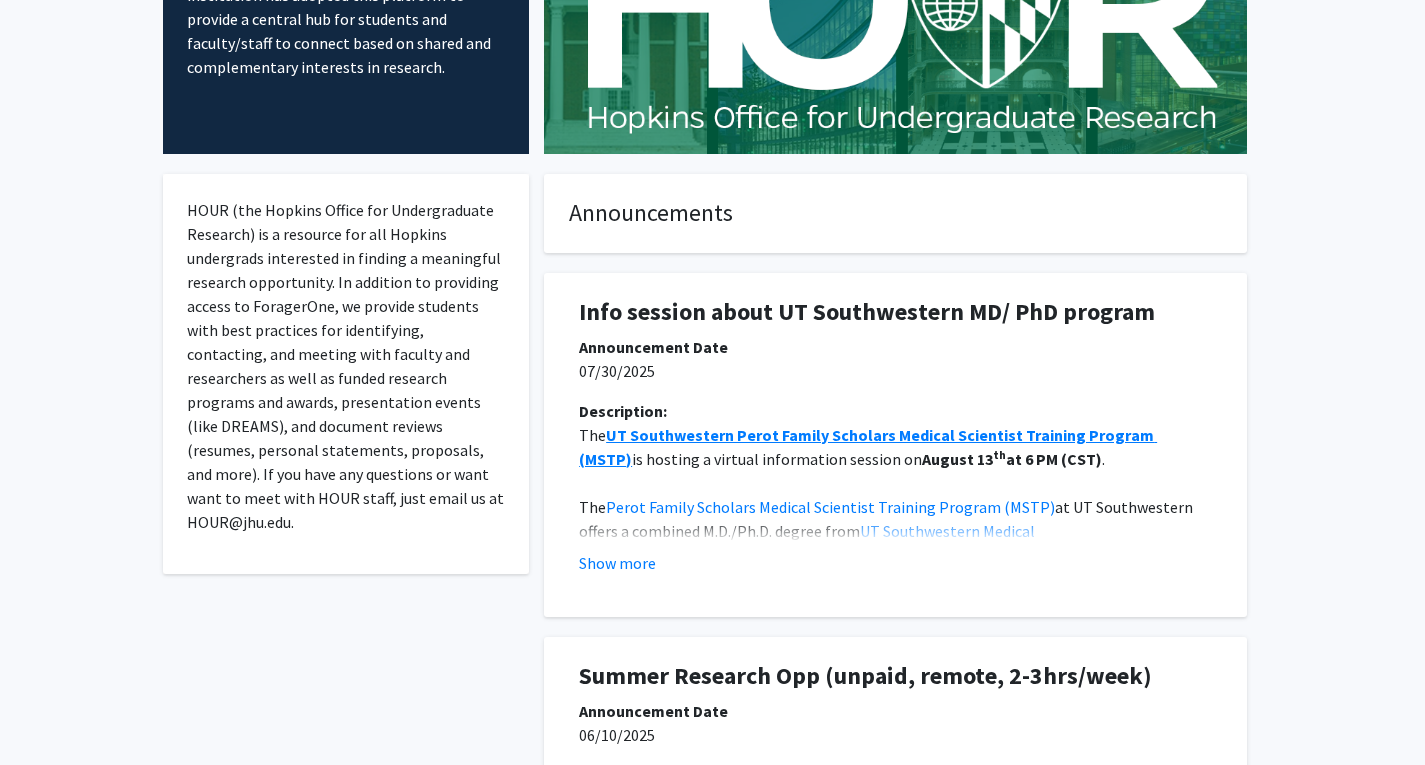 scroll, scrollTop: 400, scrollLeft: 0, axis: vertical 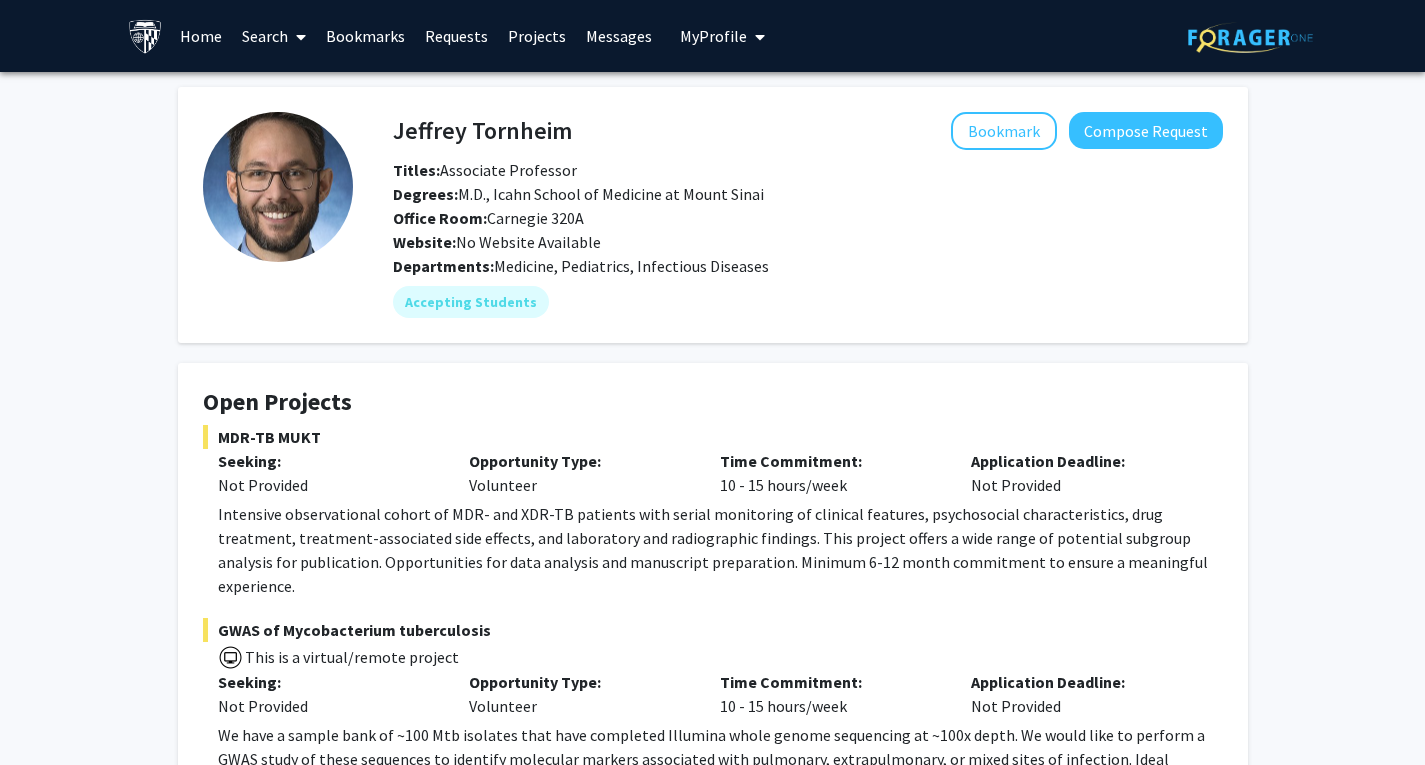 click on "Search" at bounding box center [274, 36] 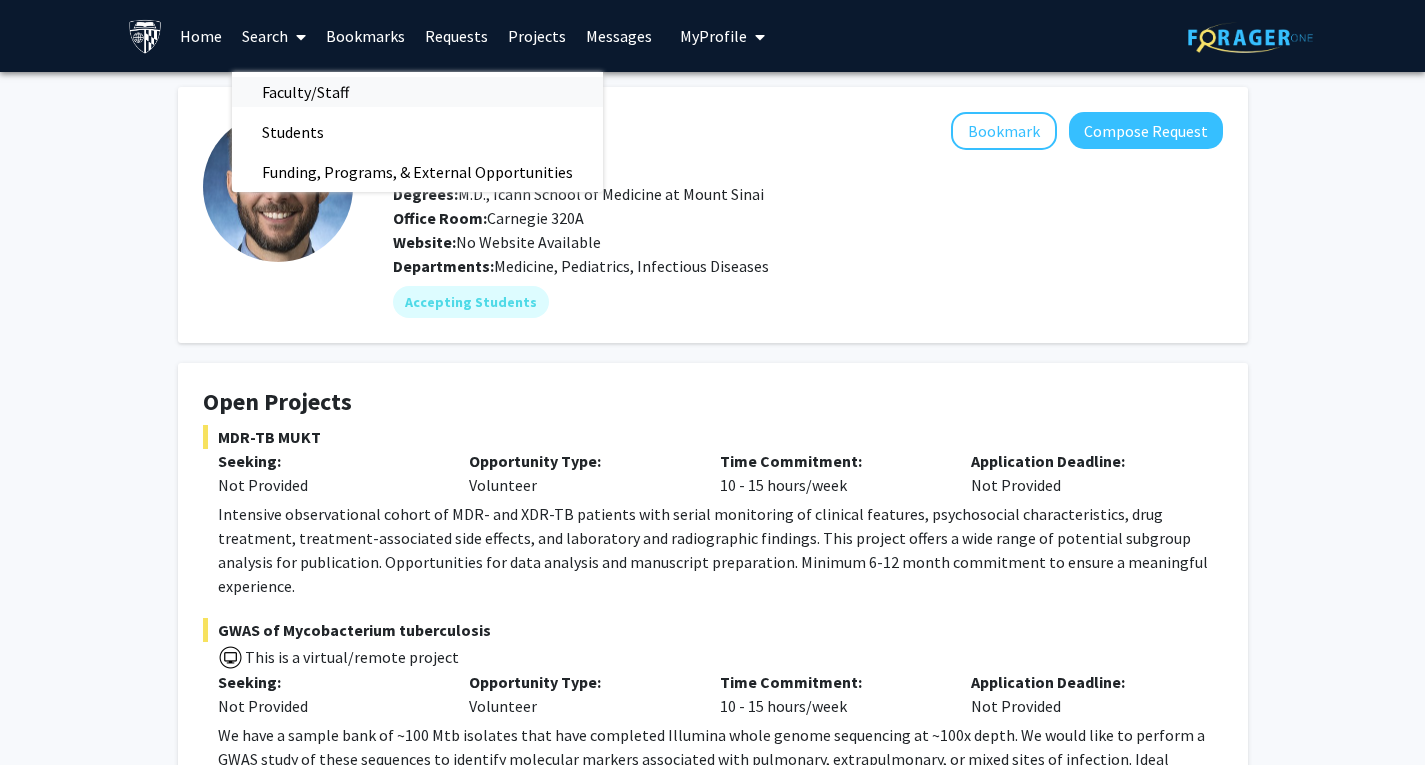 click on "Faculty/Staff" at bounding box center [305, 92] 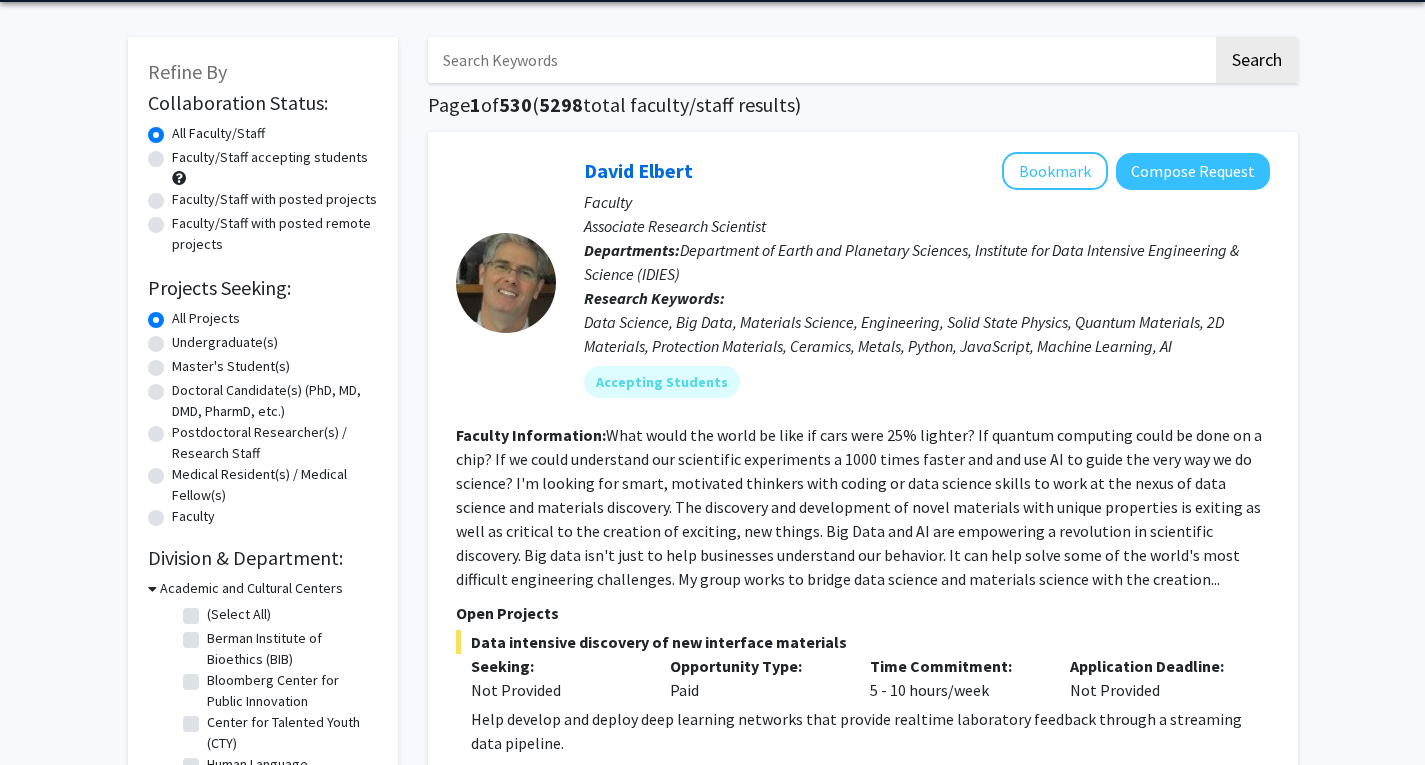 scroll, scrollTop: 0, scrollLeft: 0, axis: both 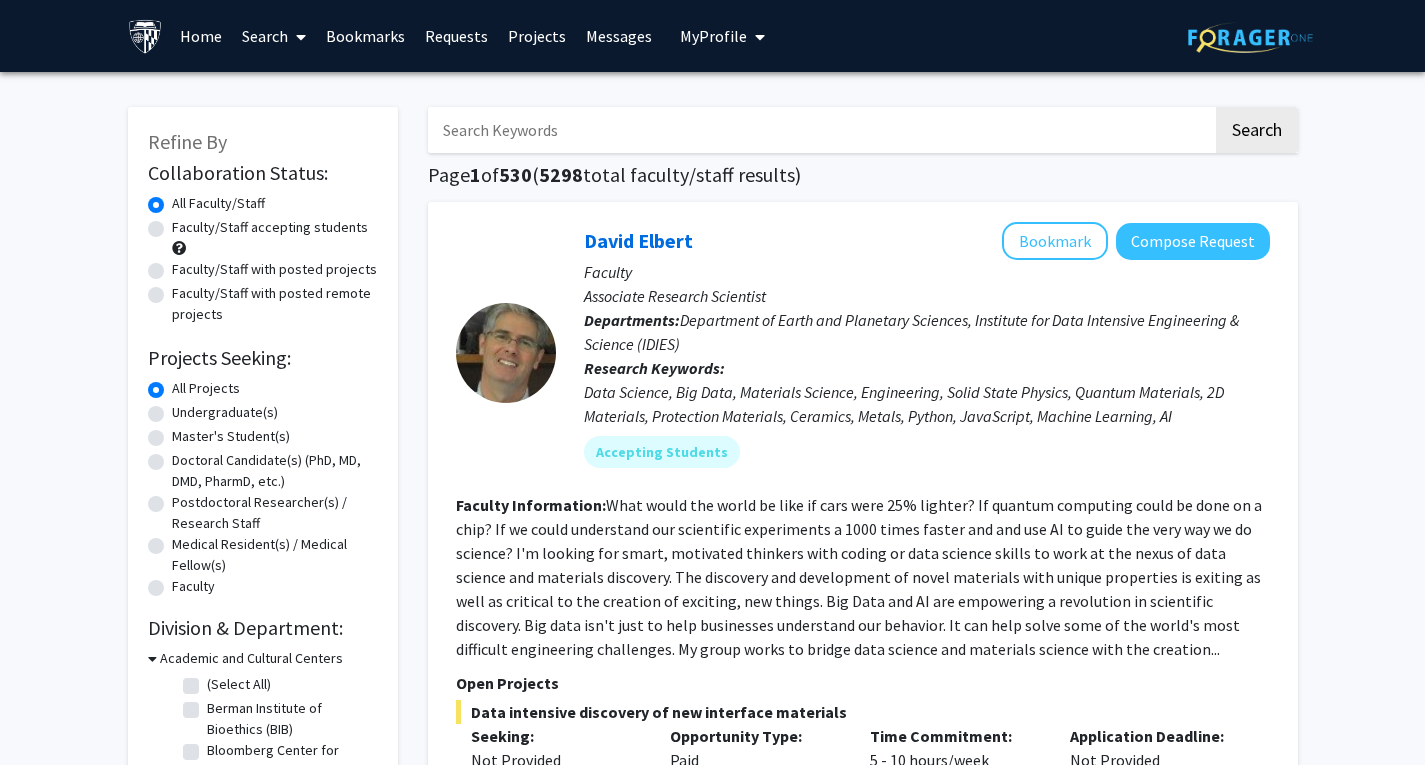 click on "Faculty/Staff accepting students" 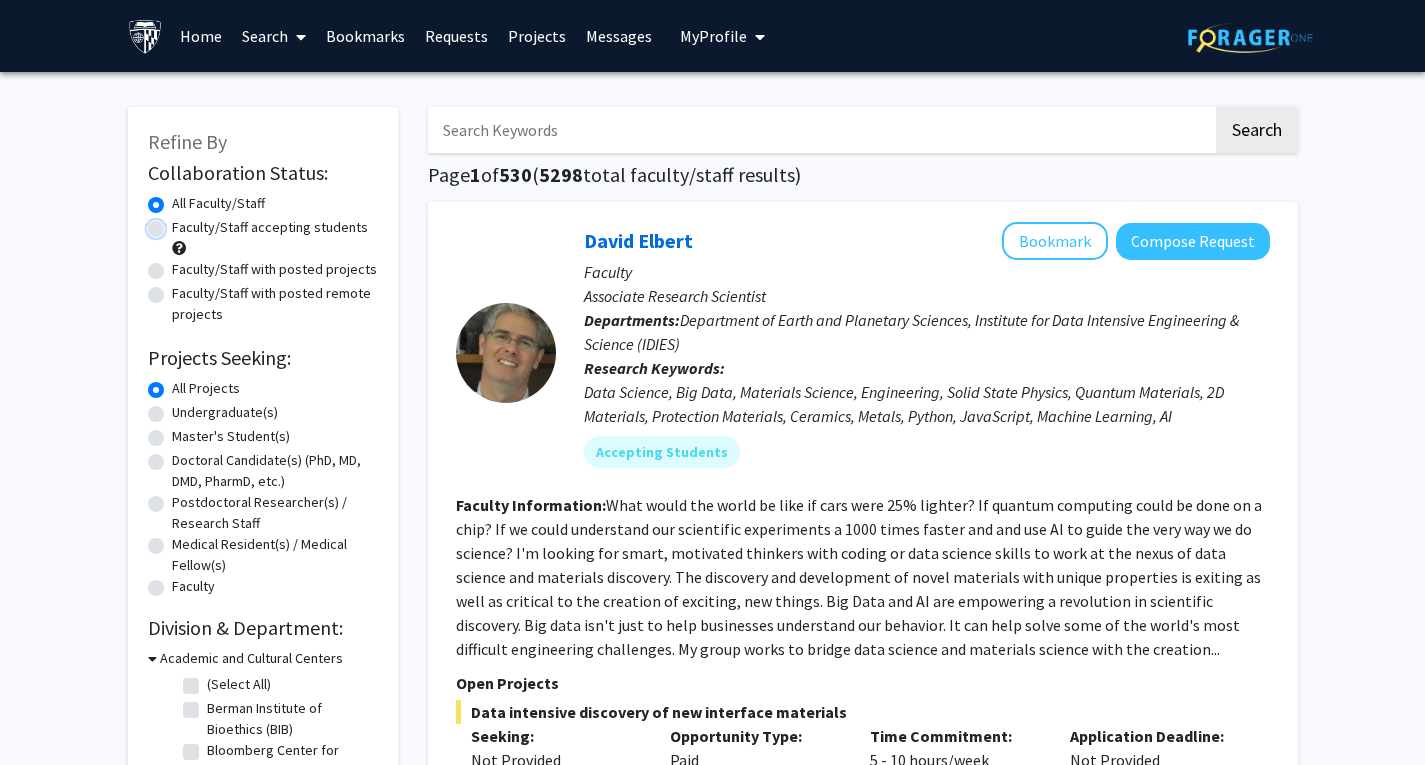 click on "Faculty/Staff accepting students" at bounding box center (178, 223) 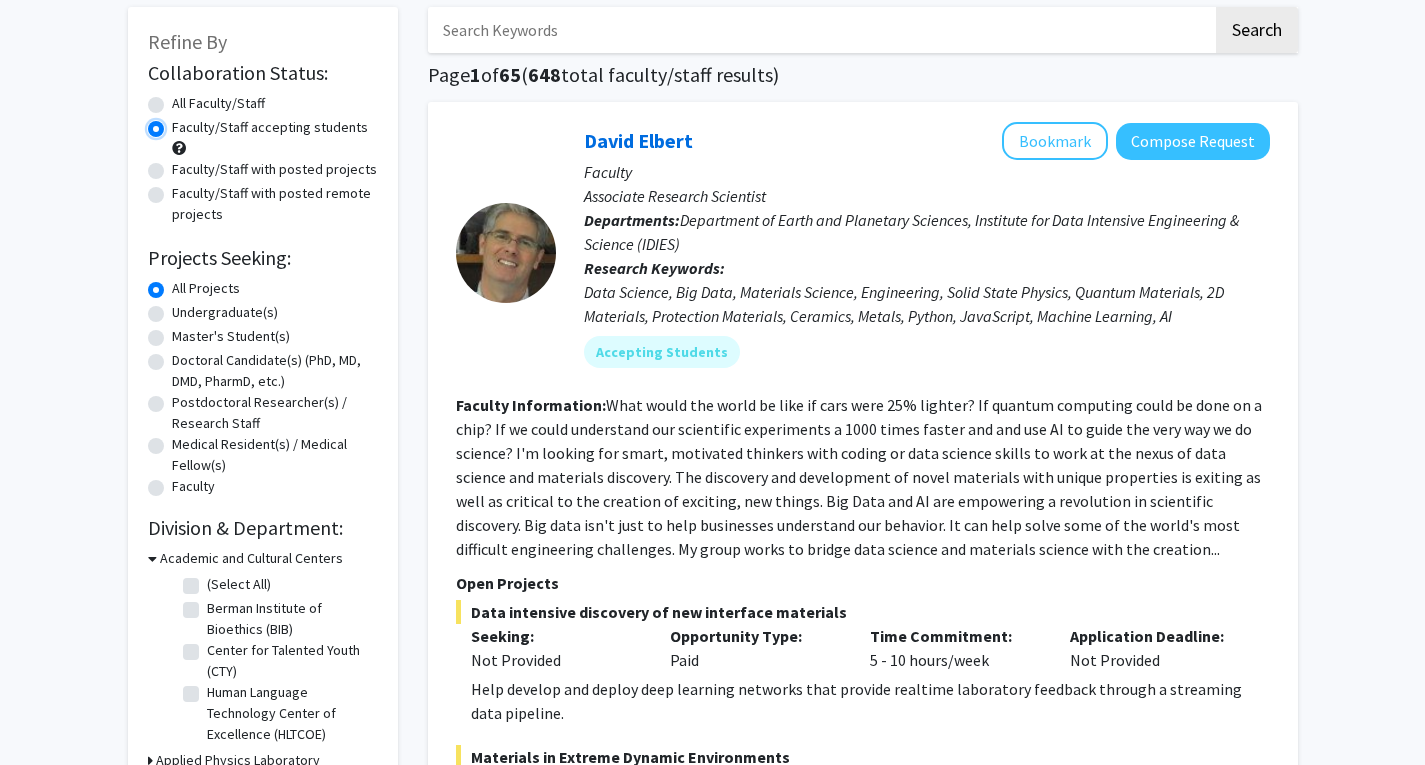 scroll, scrollTop: 400, scrollLeft: 0, axis: vertical 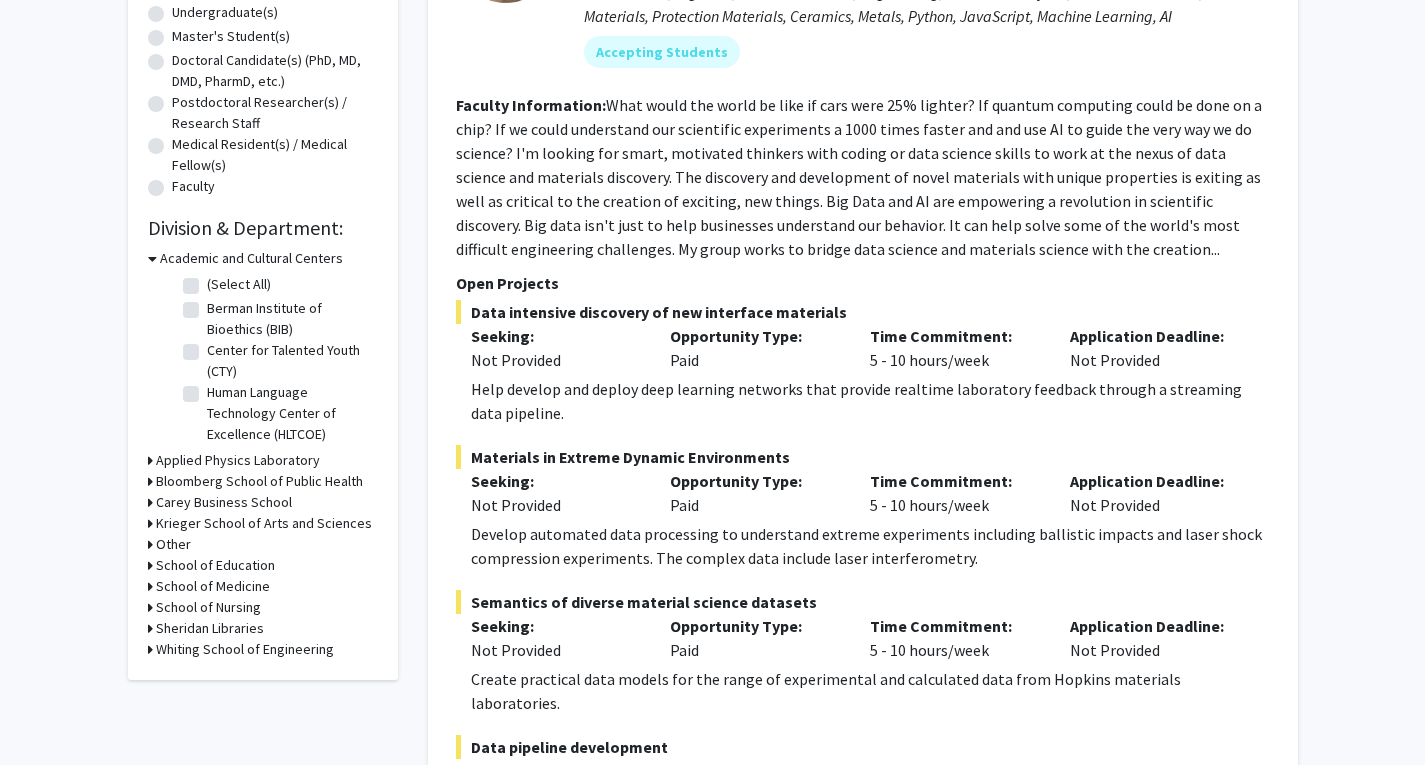 click on "Academic and Cultural Centers" at bounding box center [251, 258] 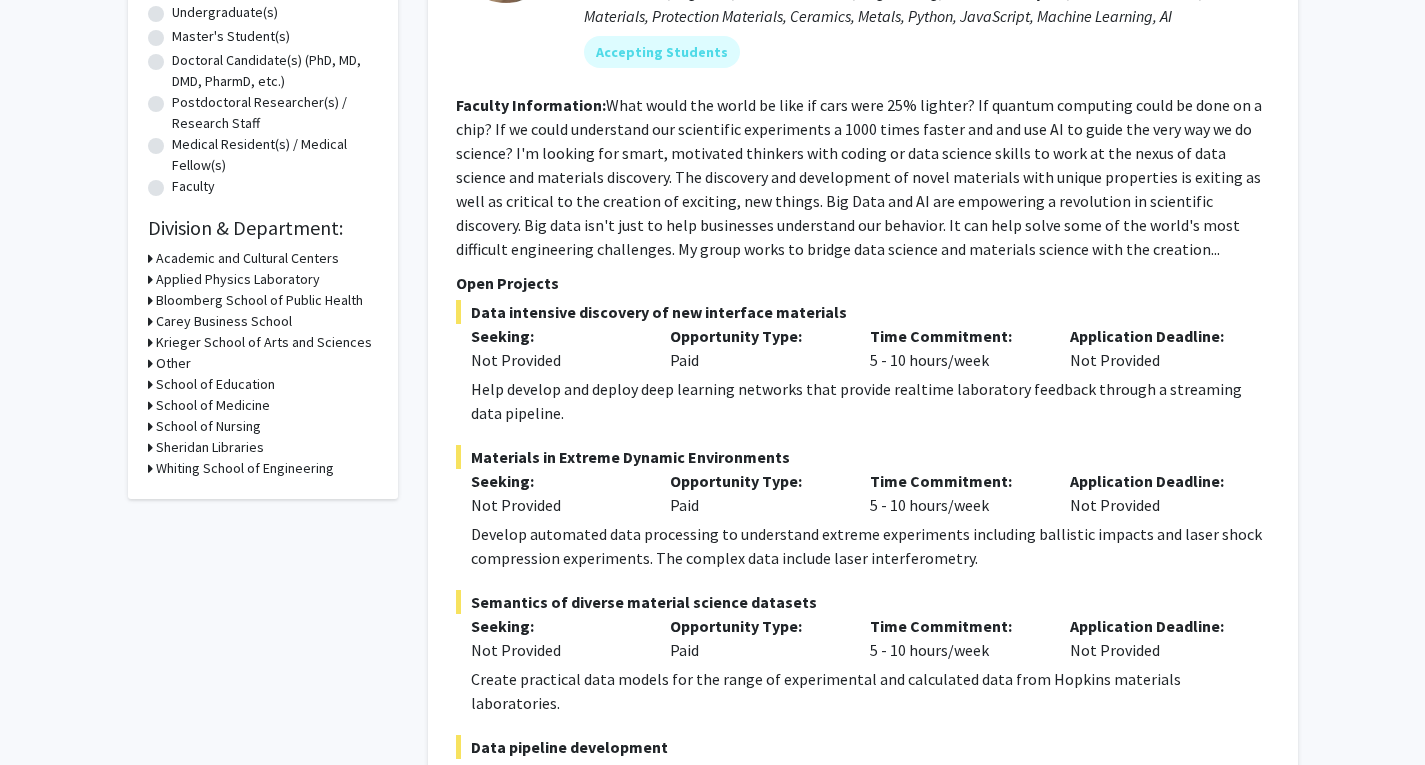 click on "Bloomberg School of Public Health" at bounding box center (259, 300) 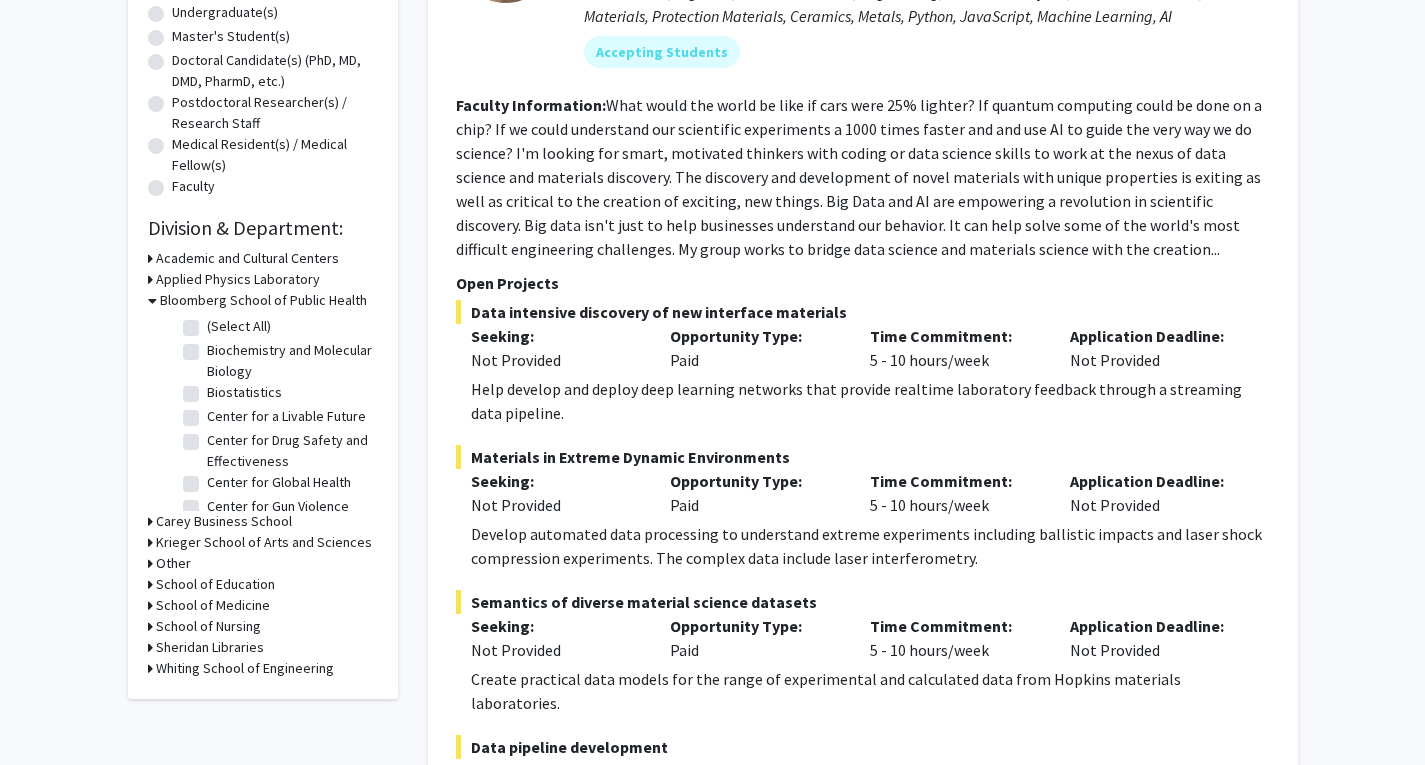 click on "Bloomberg School of Public Health" at bounding box center (263, 300) 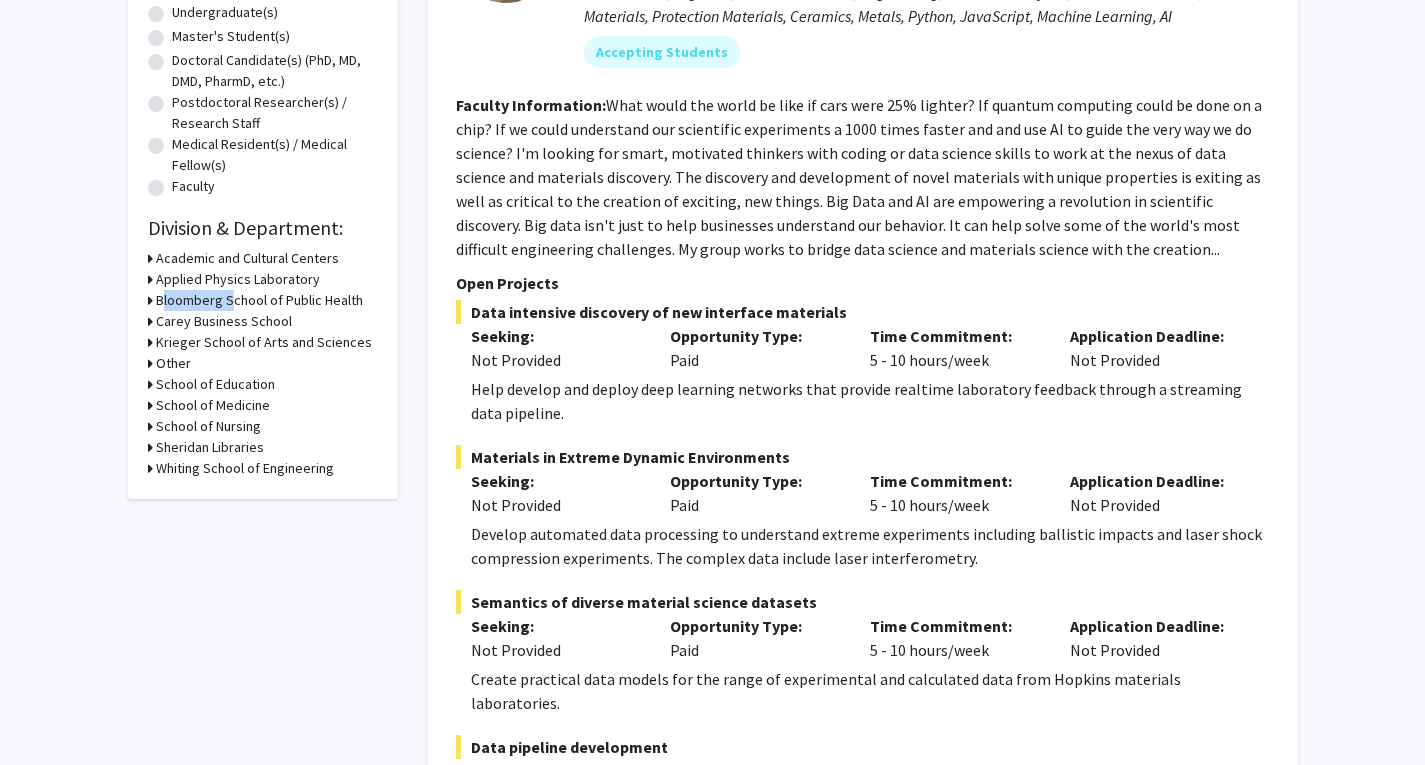 click on "Bloomberg School of Public Health" at bounding box center [259, 300] 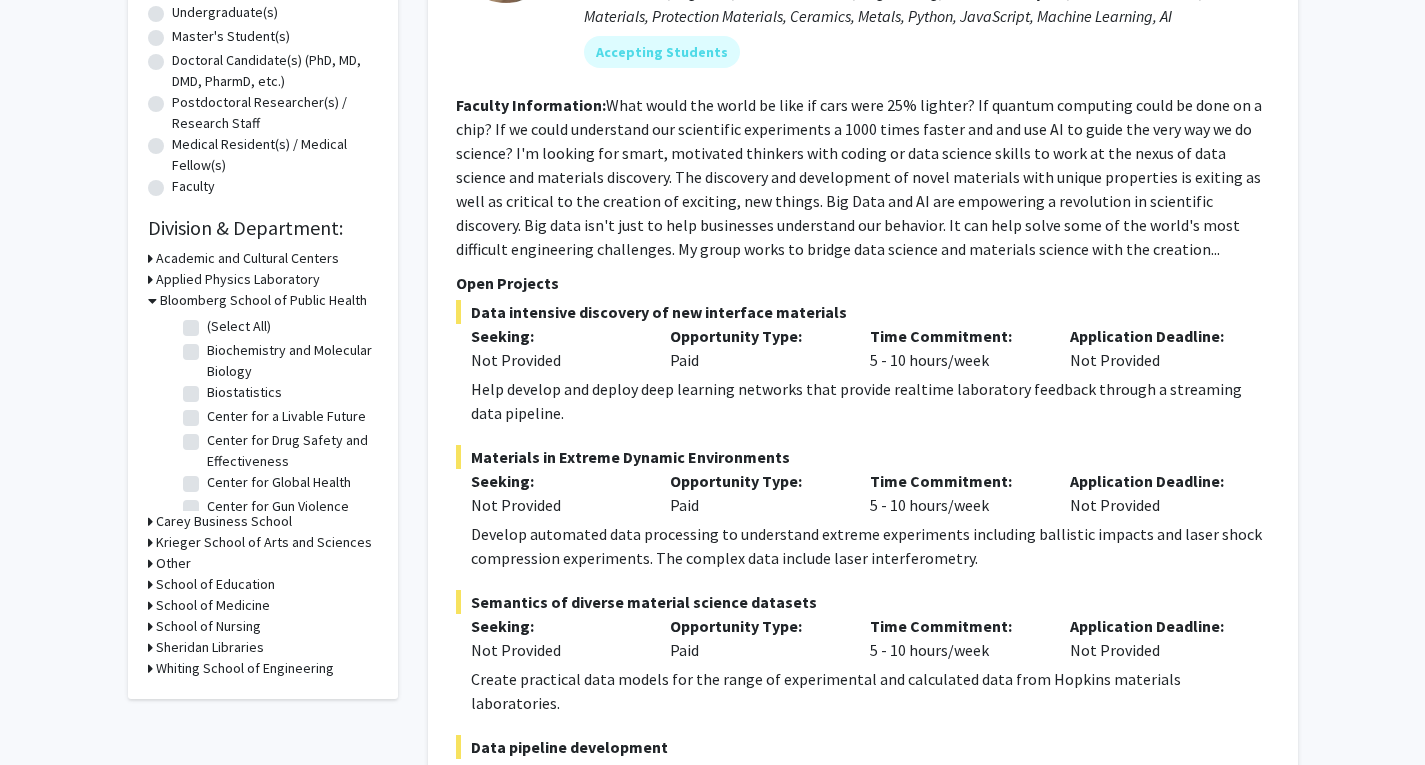 click on "(Select All)" 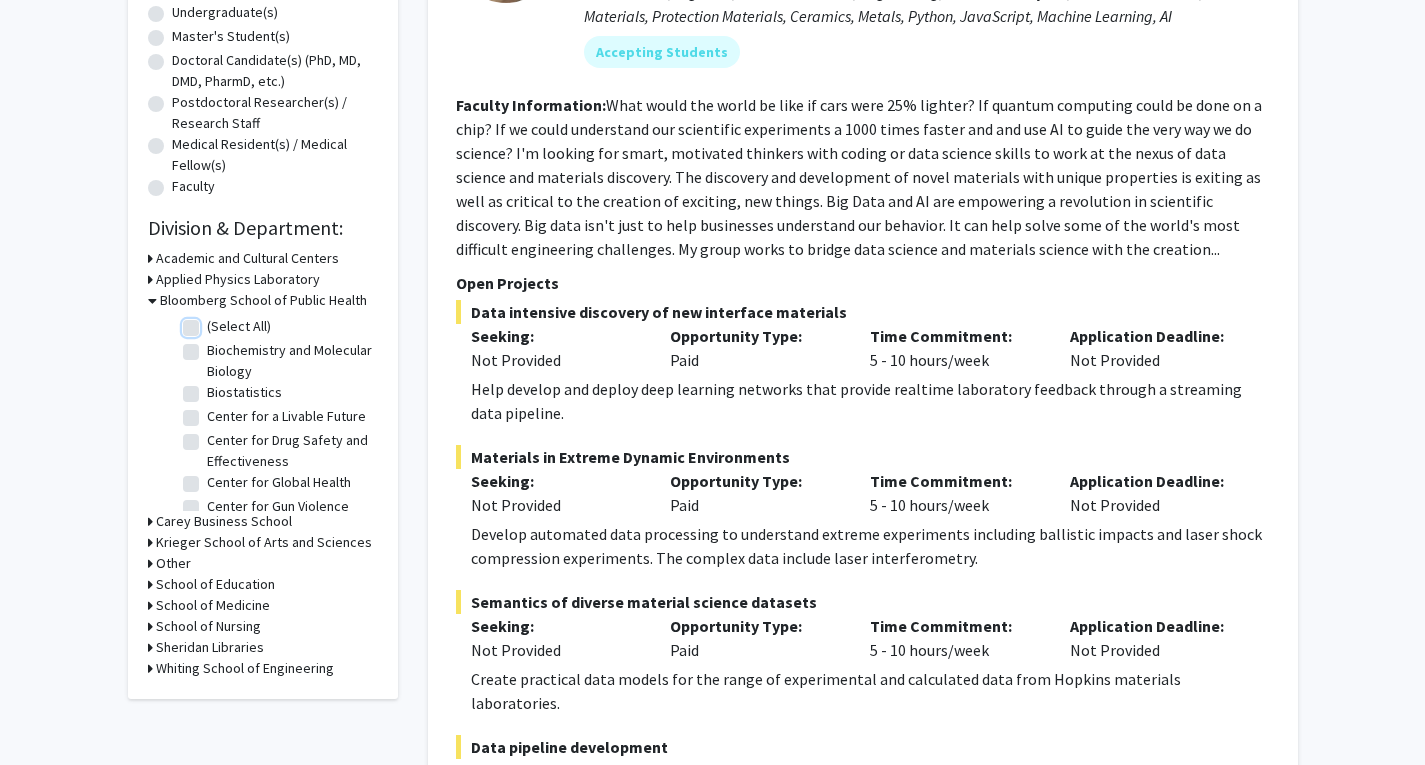 click on "(Select All)" at bounding box center (213, 322) 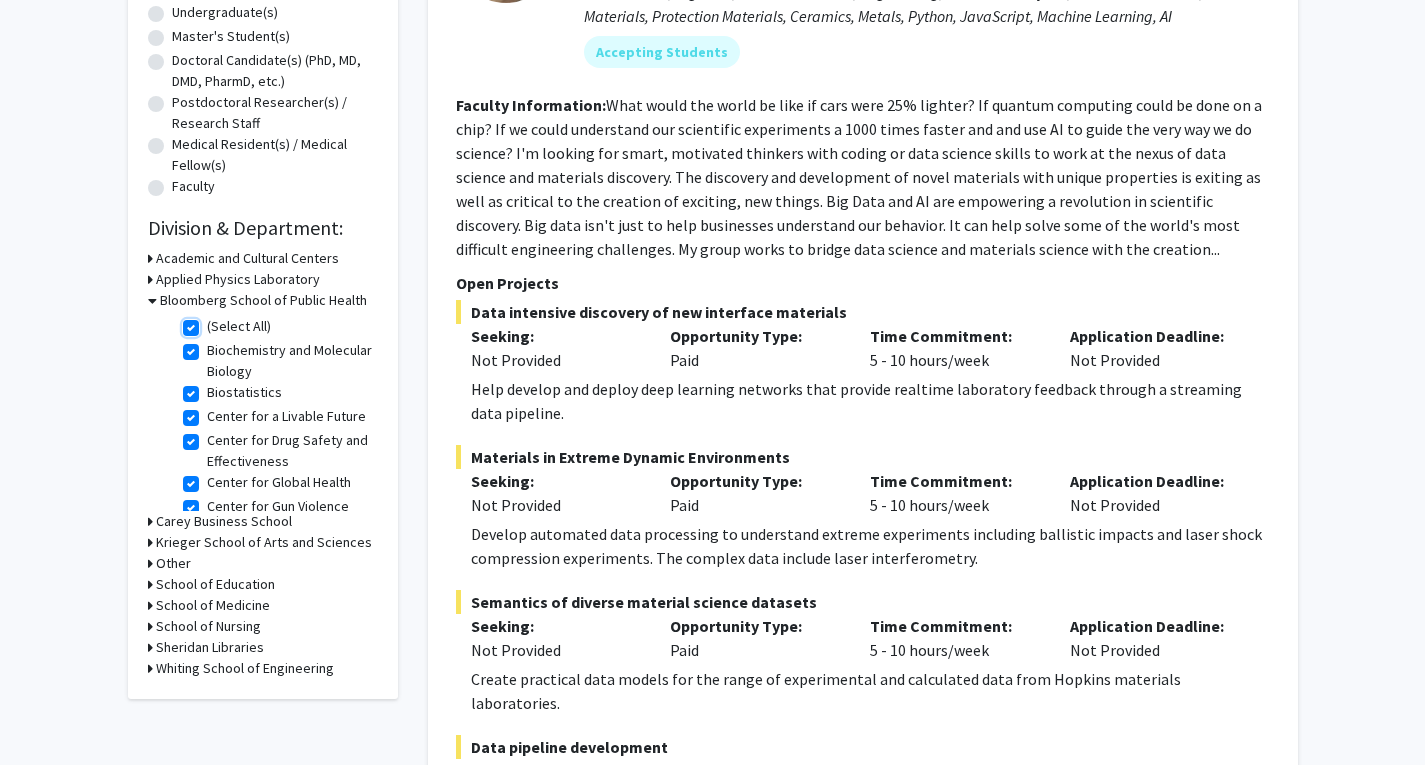 checkbox on "true" 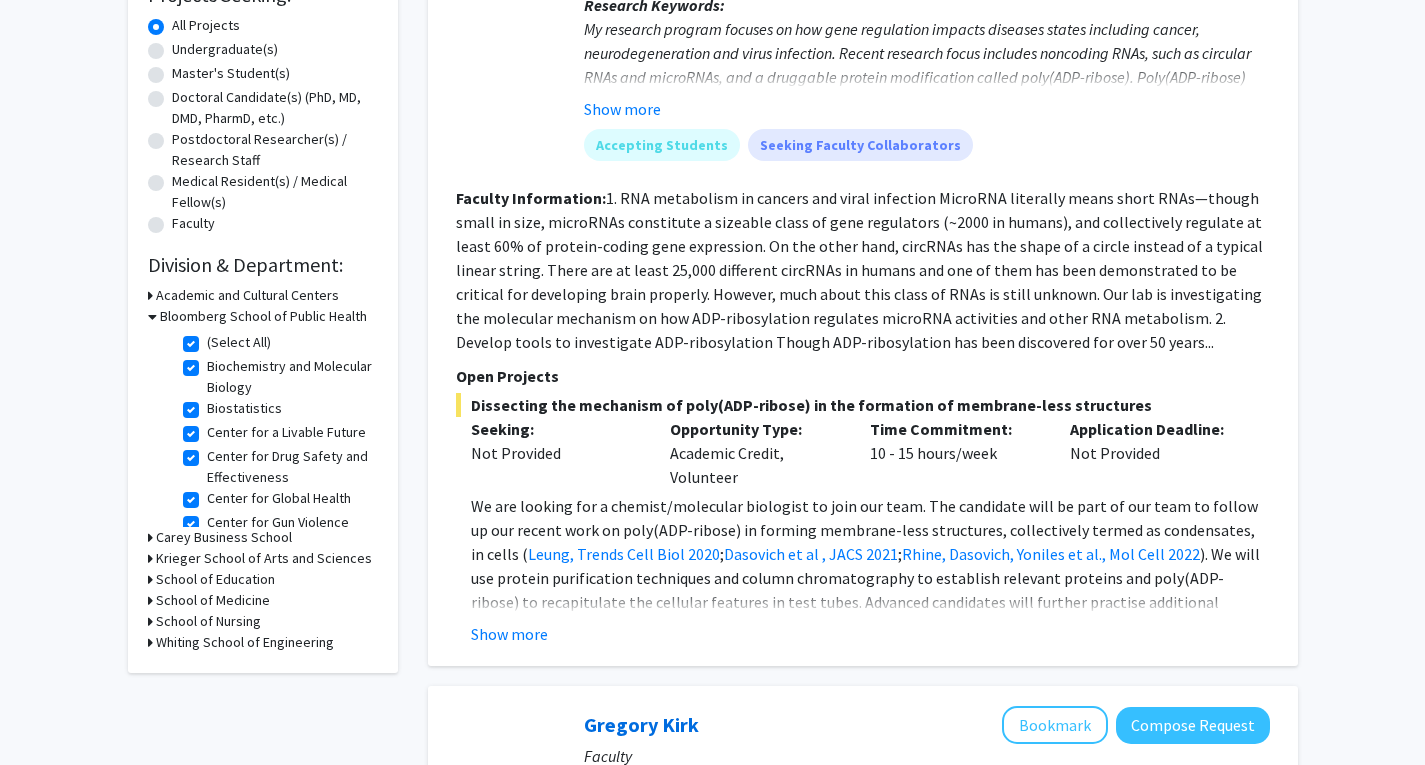 scroll, scrollTop: 300, scrollLeft: 0, axis: vertical 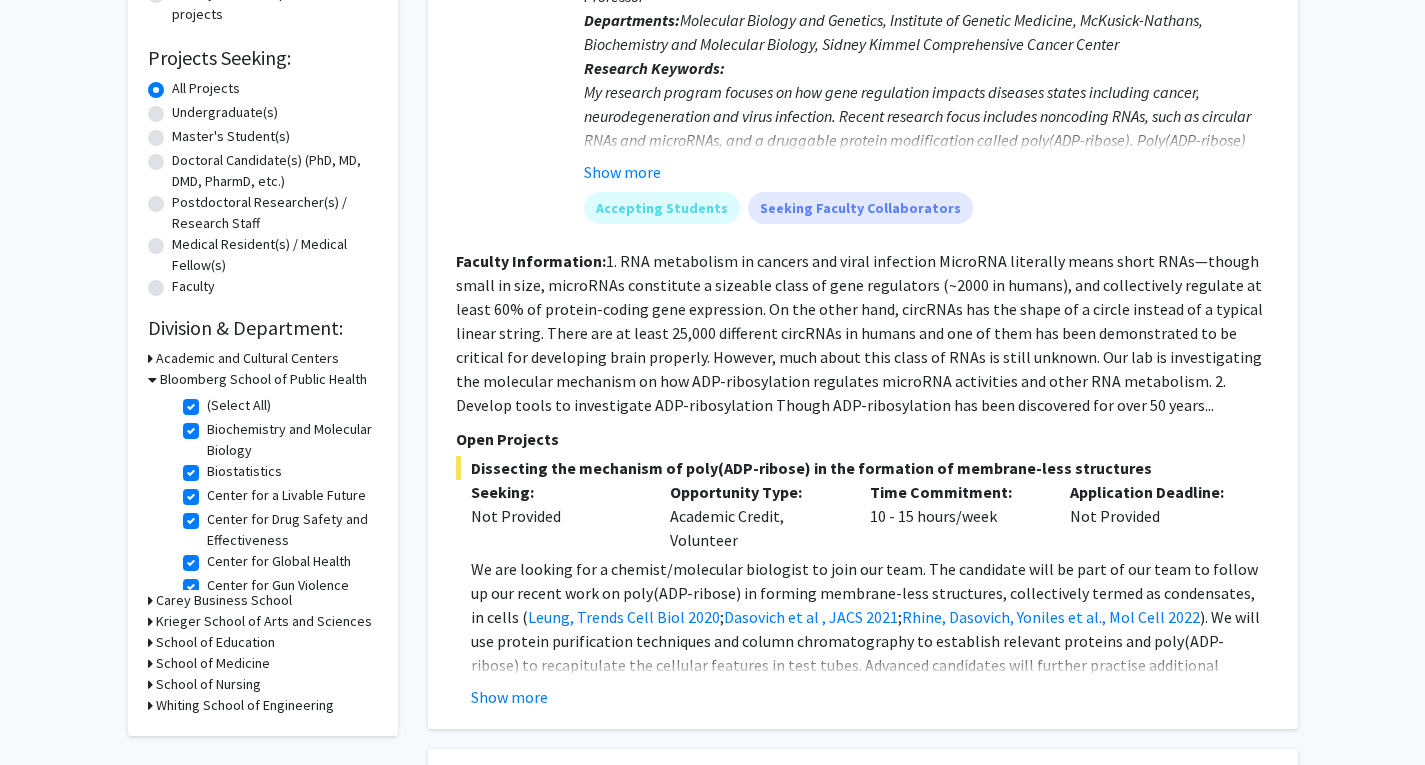 click on "(Select All)" 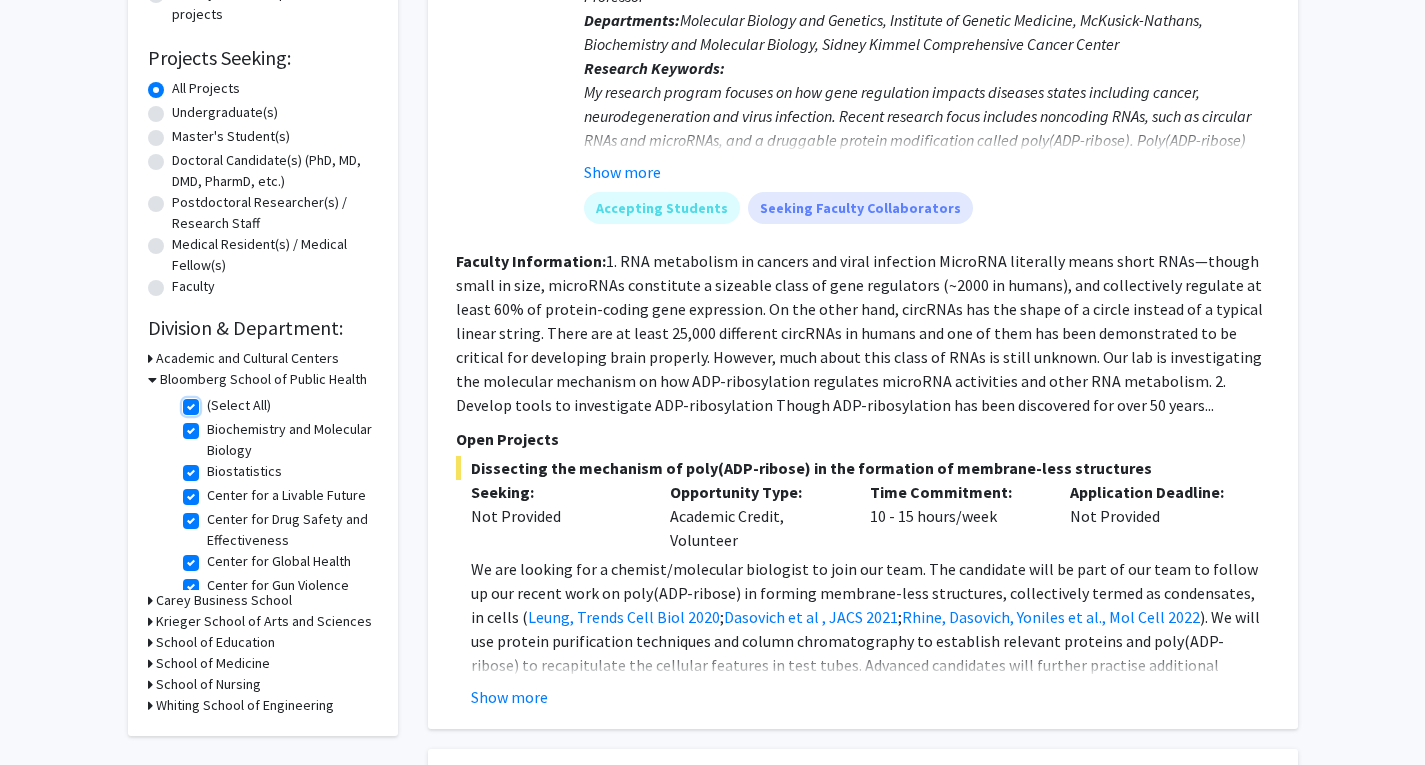 click on "(Select All)" at bounding box center [213, 401] 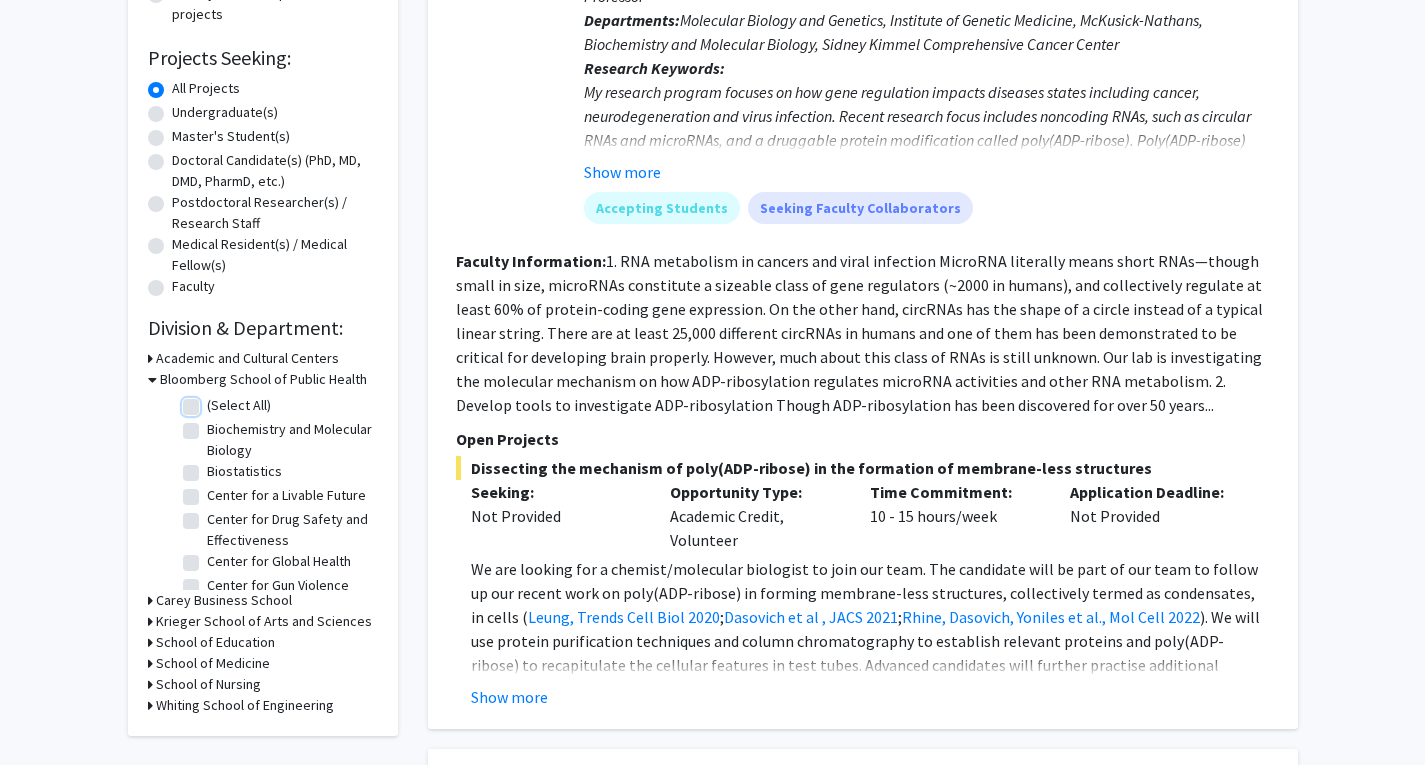 checkbox on "false" 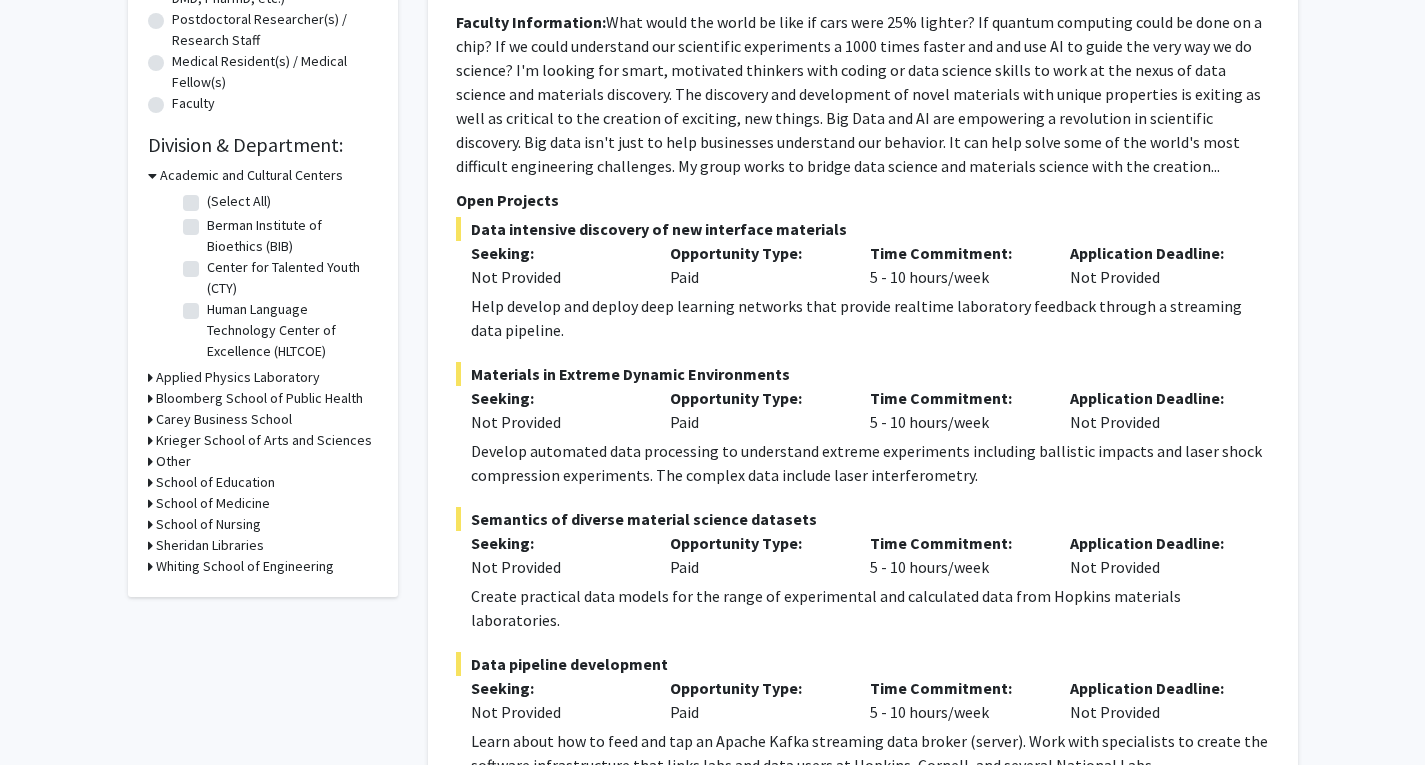 scroll, scrollTop: 500, scrollLeft: 0, axis: vertical 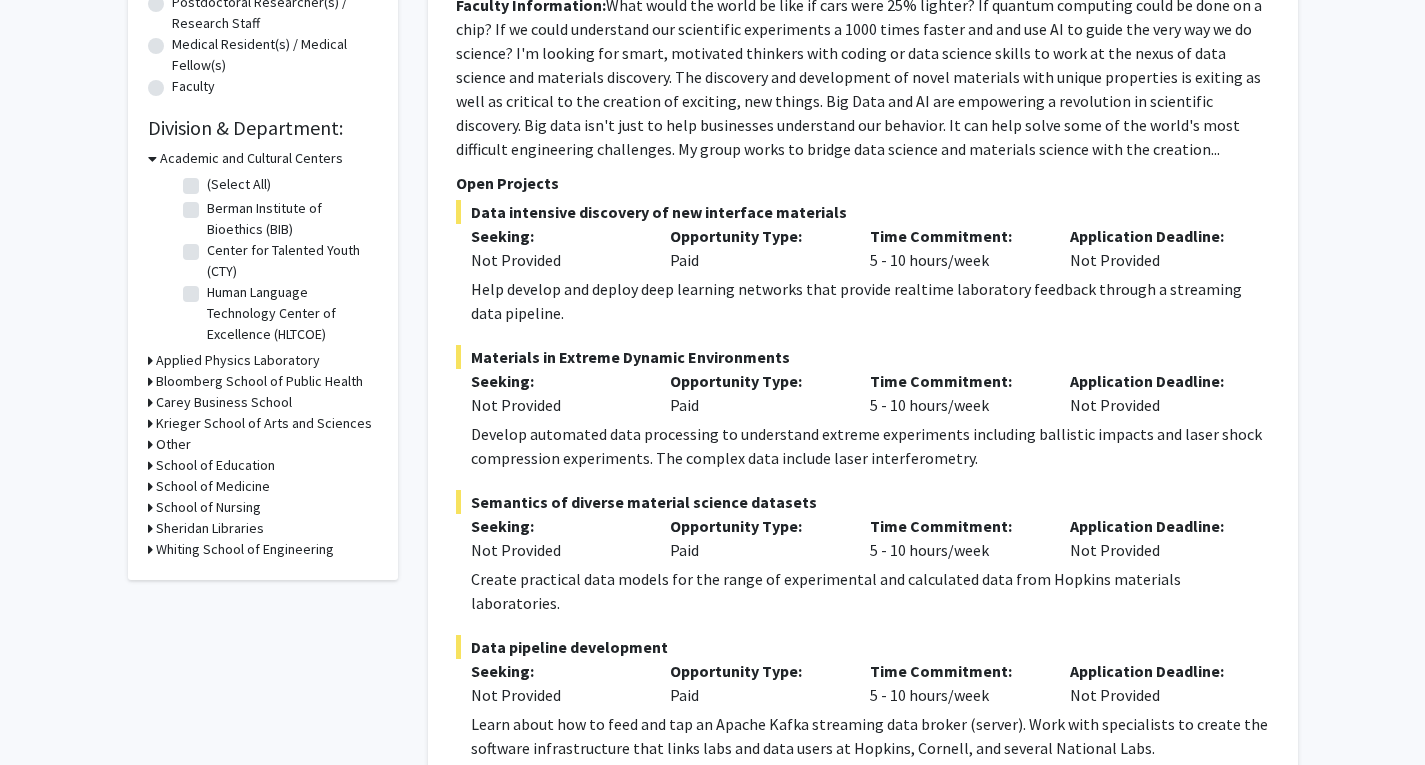 click on "School of Medicine" 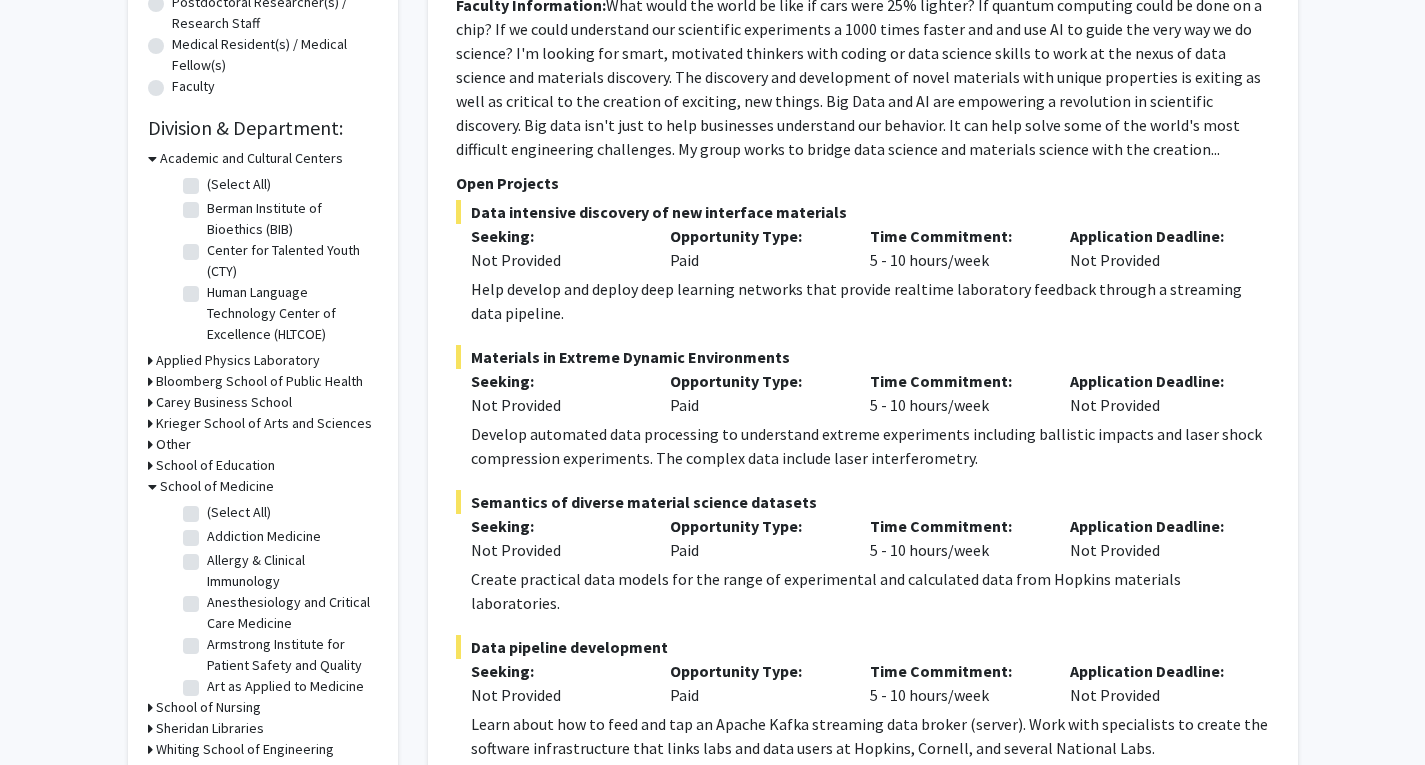 click on "(Select All)" 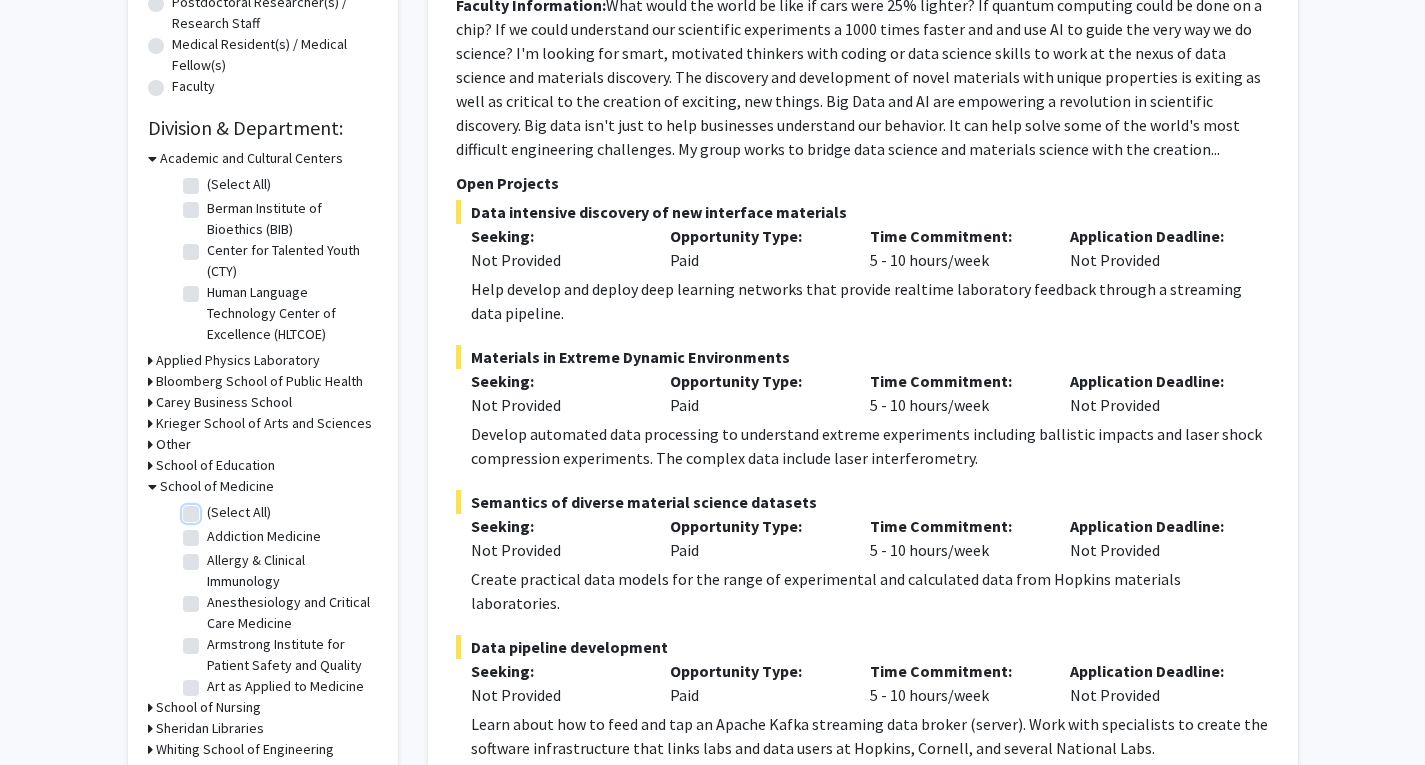 click on "(Select All)" at bounding box center (213, 508) 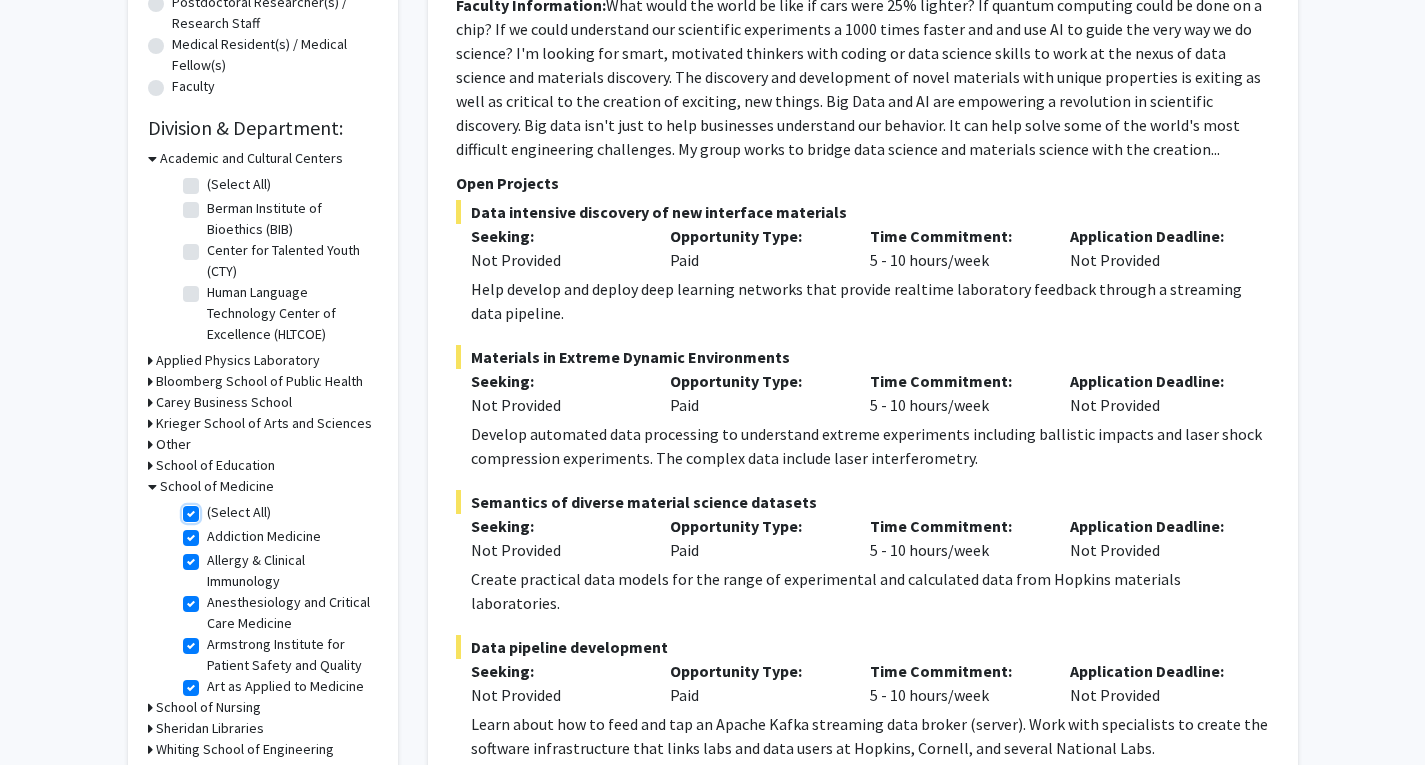 checkbox on "true" 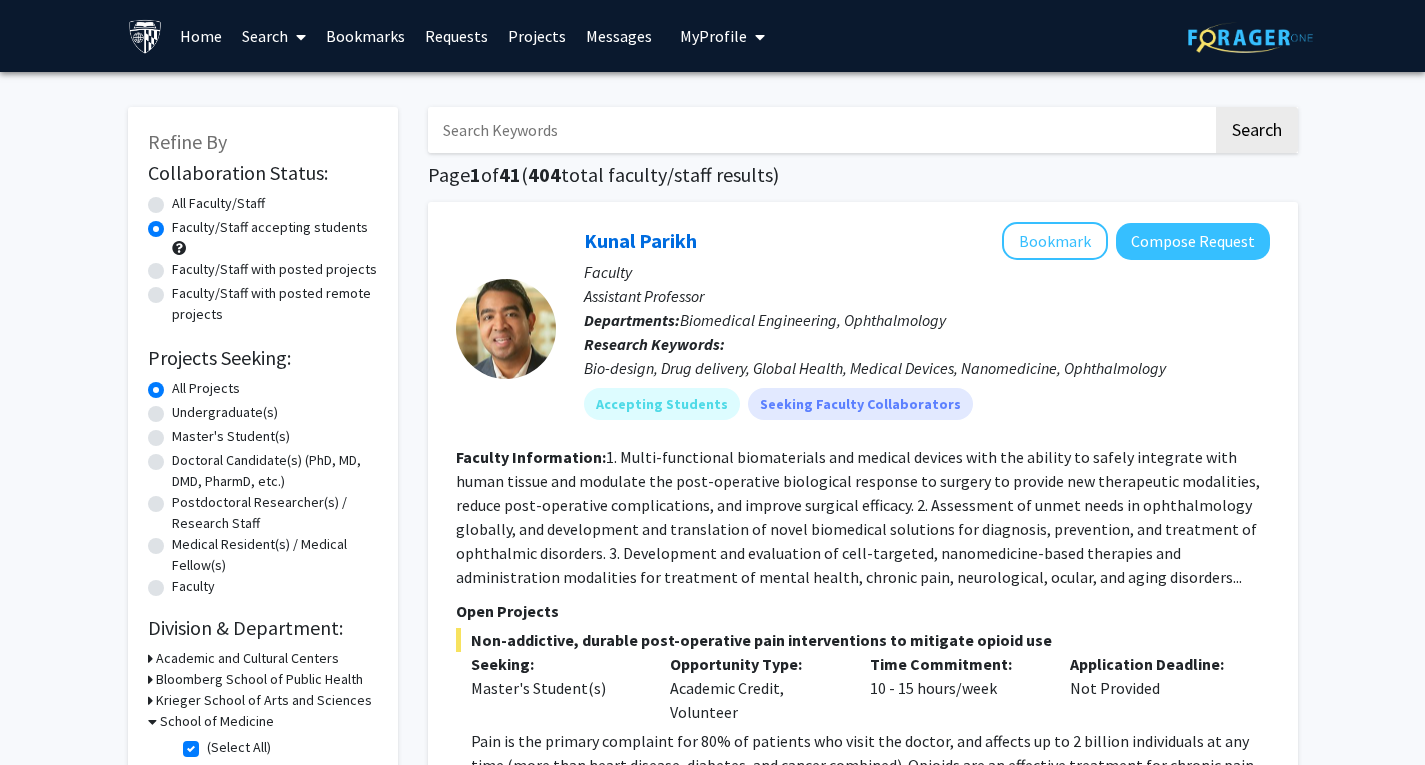 click on "Undergraduate(s)" 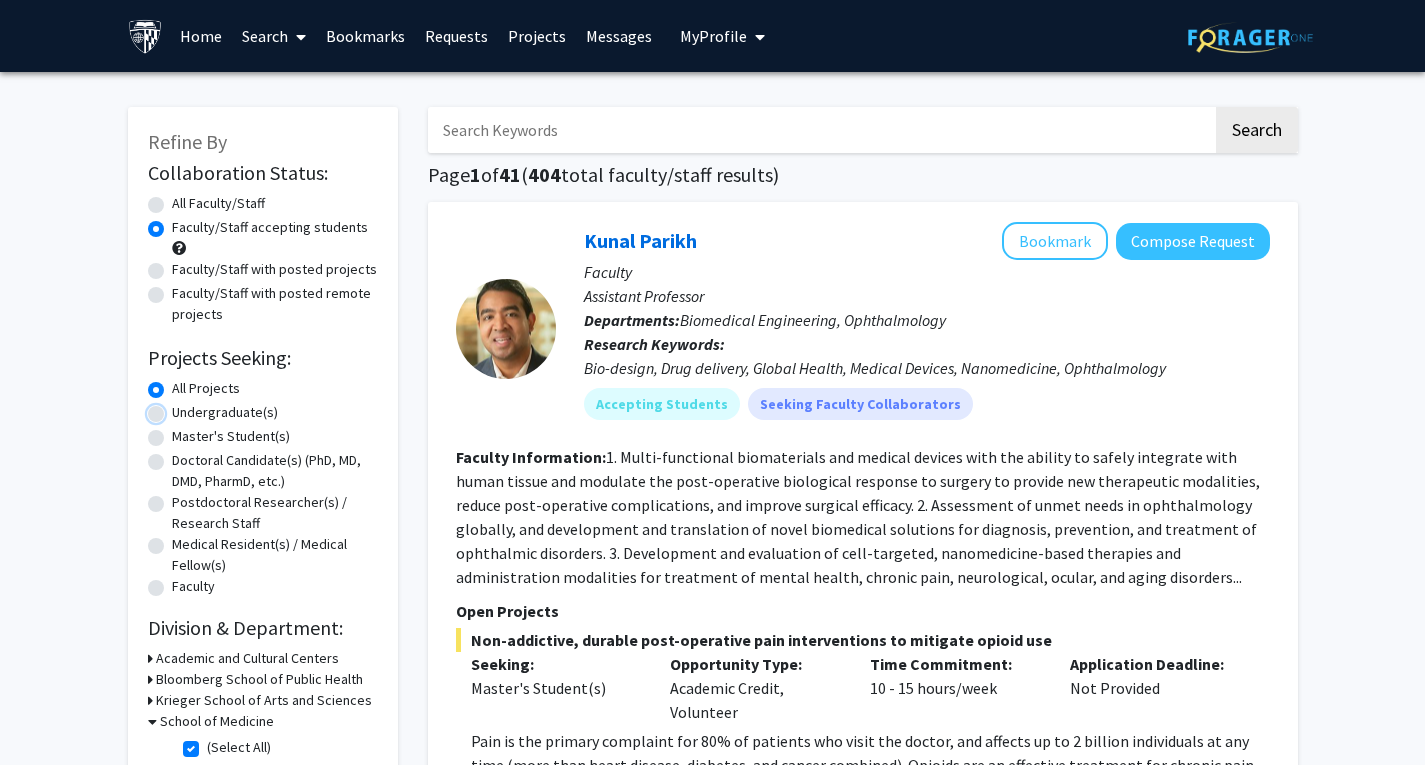 click on "Undergraduate(s)" at bounding box center (178, 408) 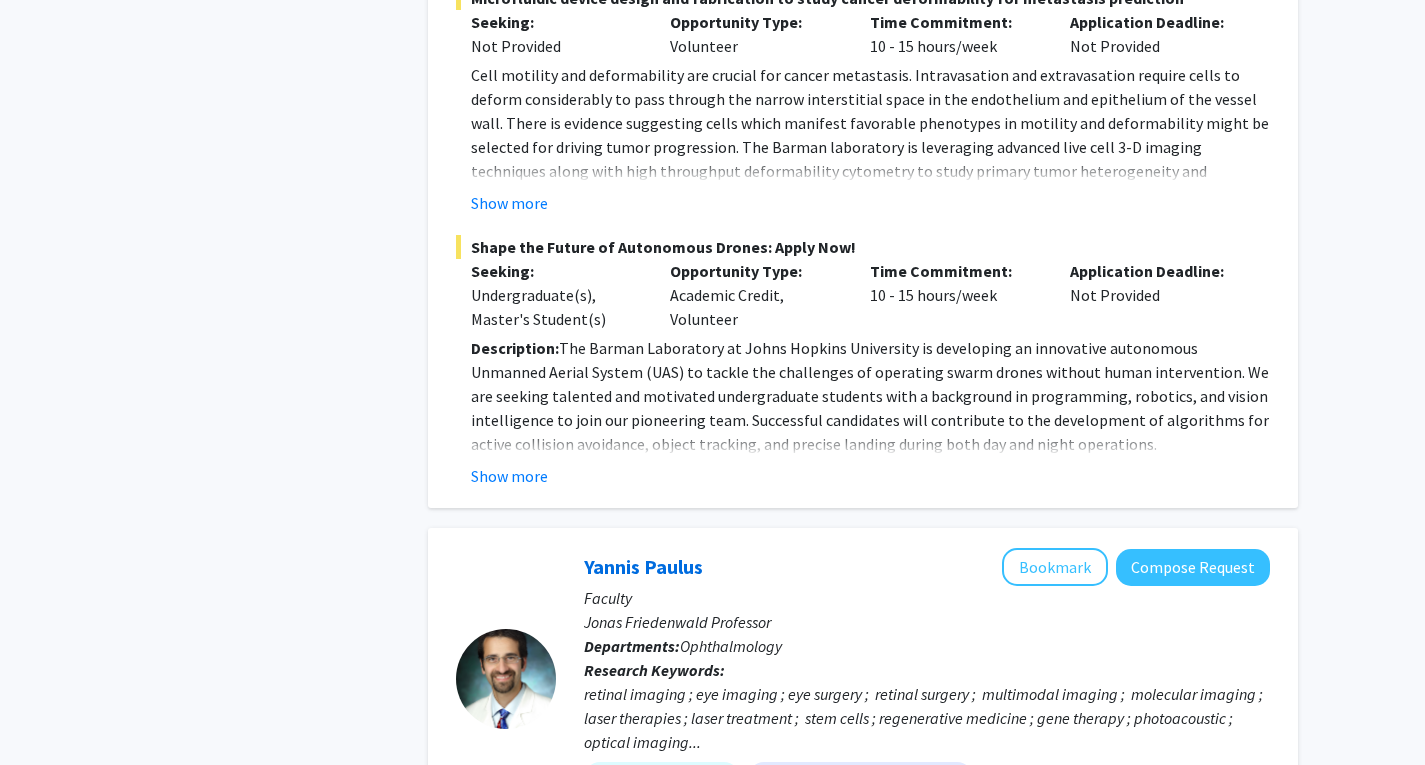 scroll, scrollTop: 2800, scrollLeft: 0, axis: vertical 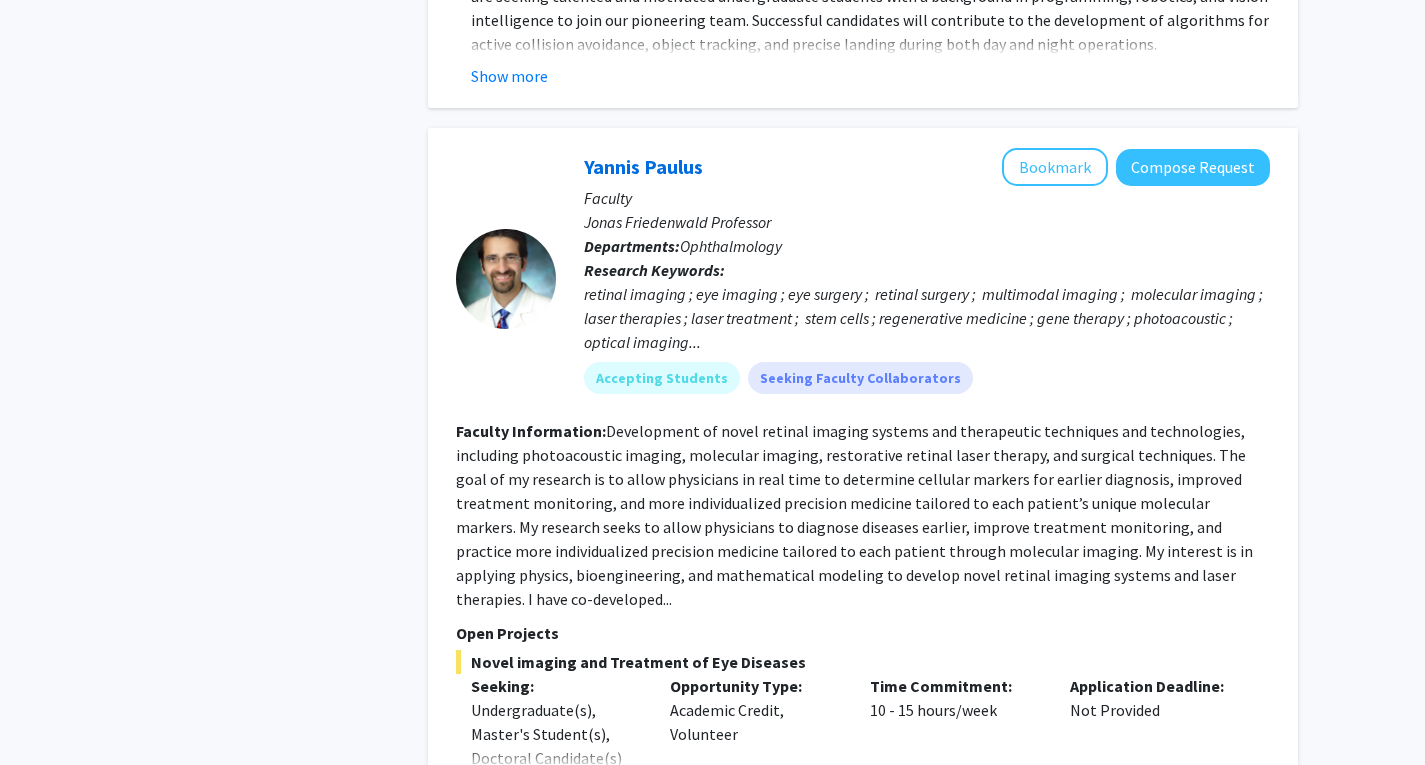 drag, startPoint x: 816, startPoint y: 232, endPoint x: 304, endPoint y: 374, distance: 531.32666 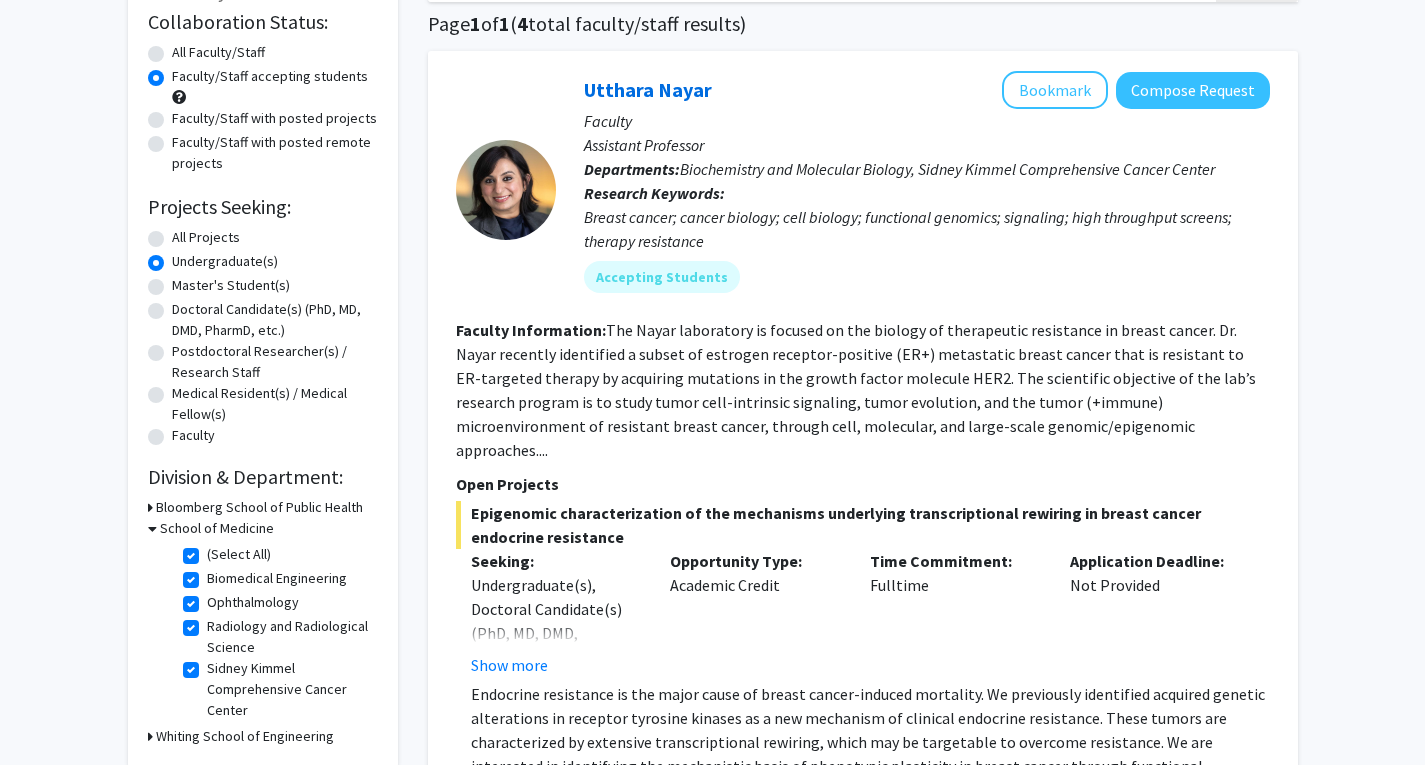 scroll, scrollTop: 300, scrollLeft: 0, axis: vertical 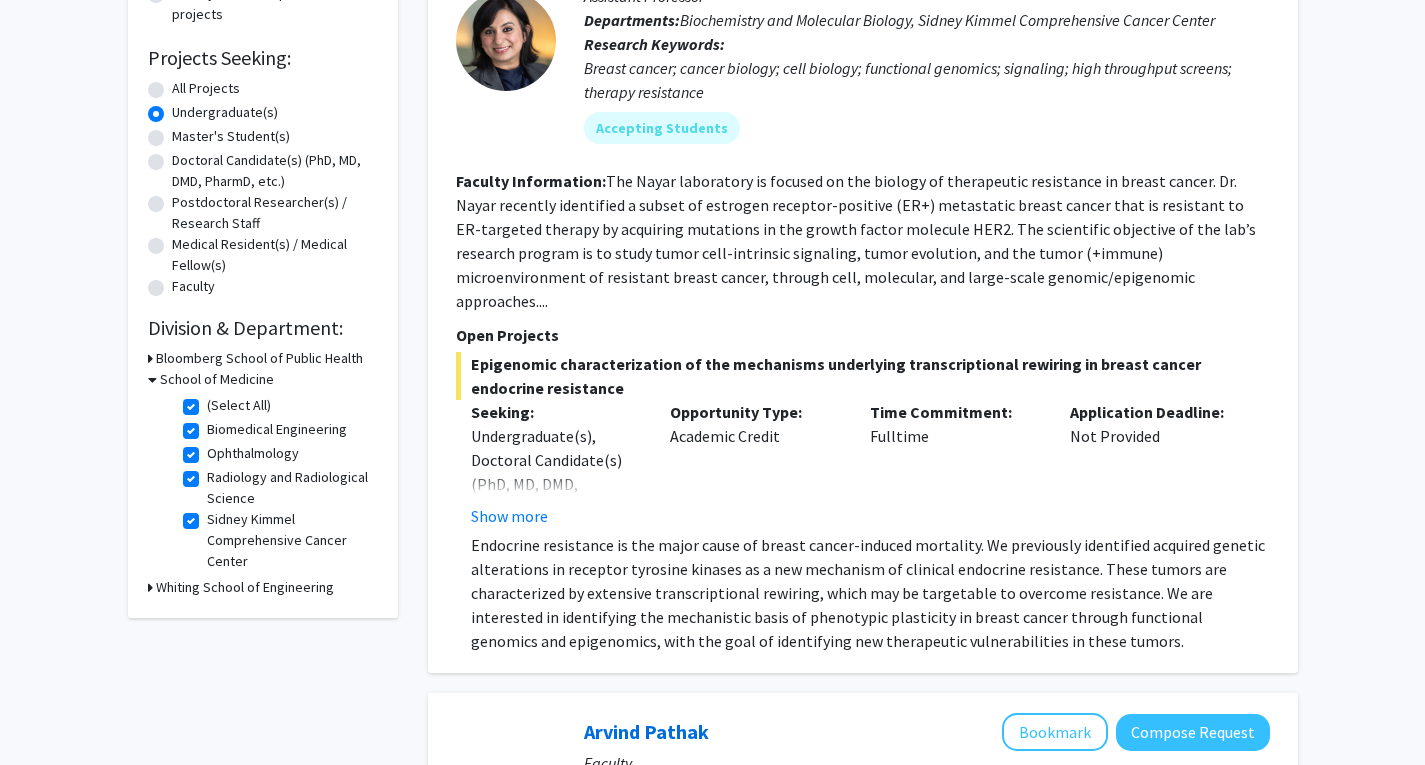 click on "(Select All)" 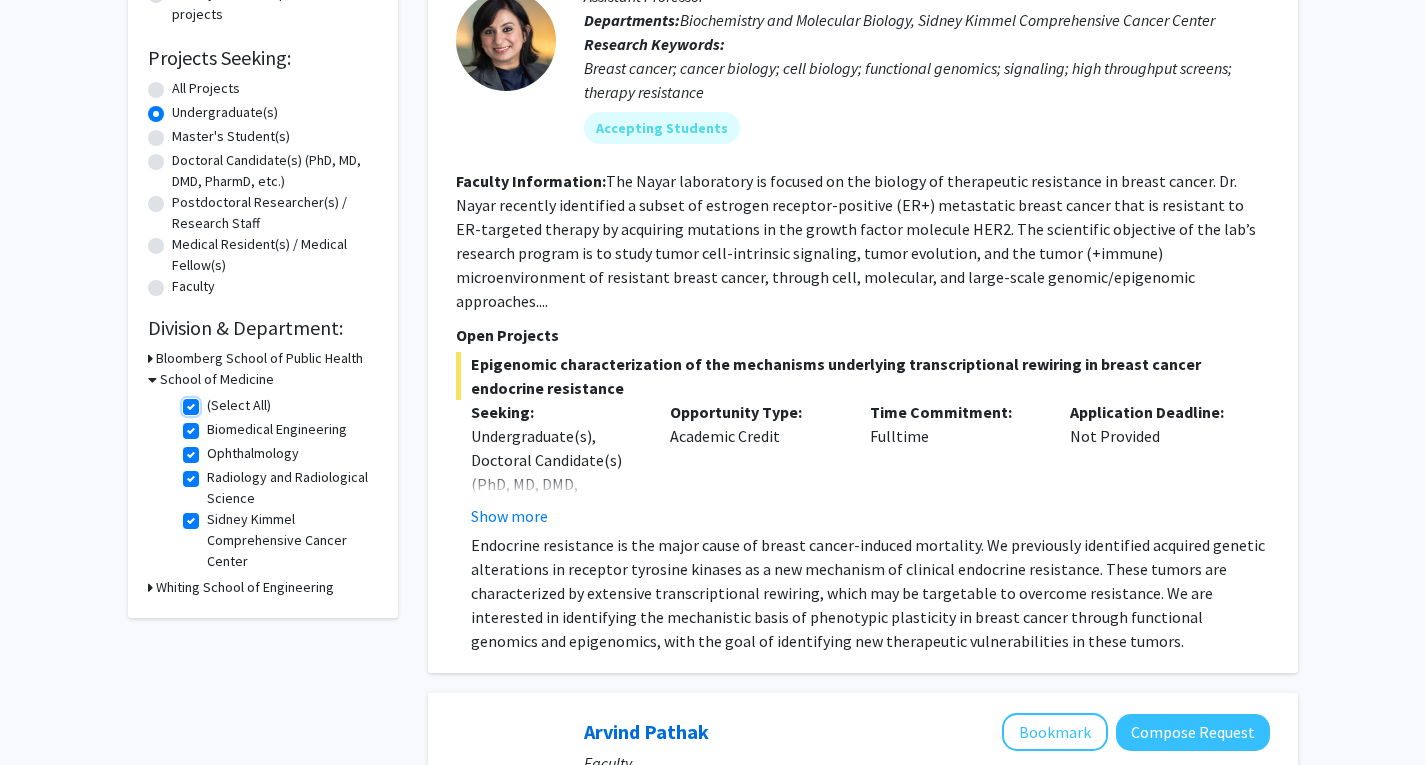 click on "(Select All)" at bounding box center [213, 401] 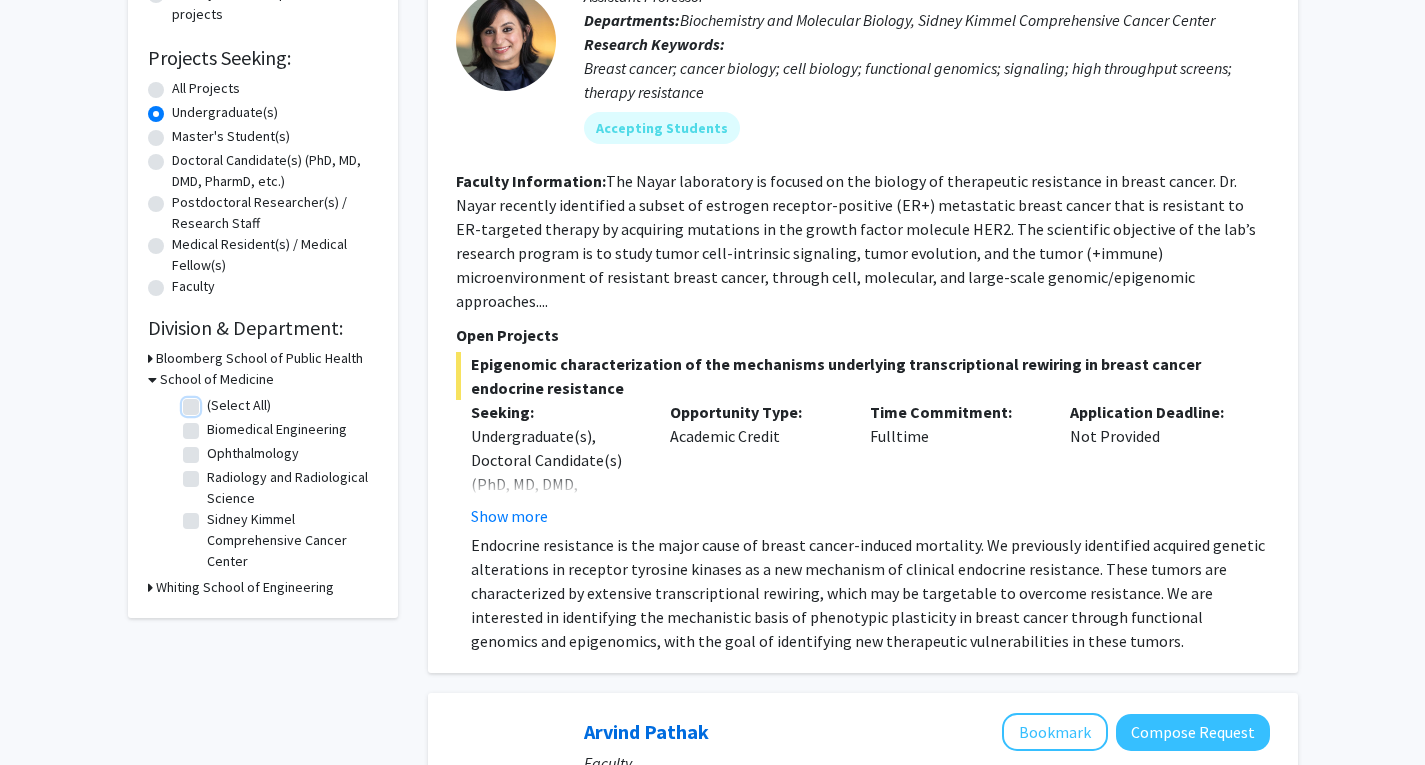 checkbox on "false" 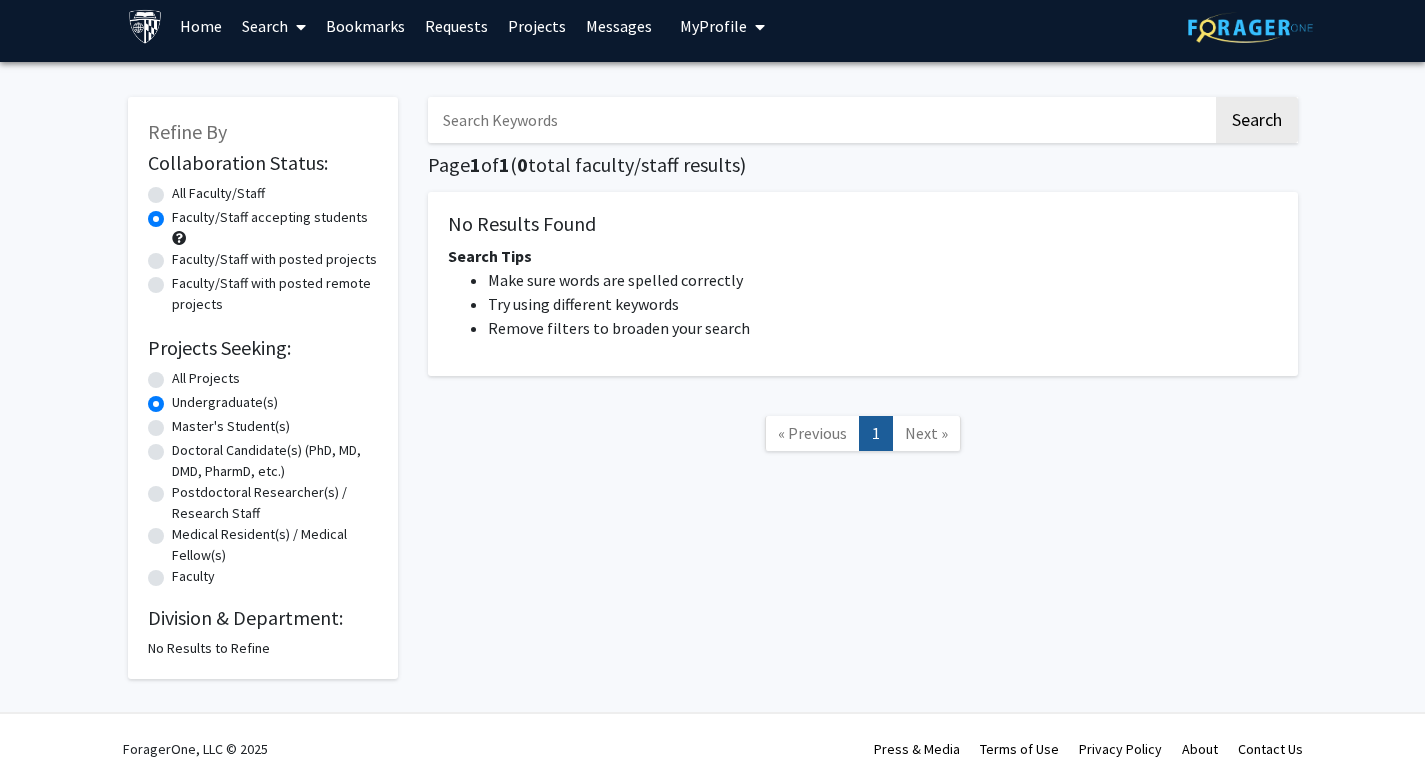 scroll, scrollTop: 0, scrollLeft: 0, axis: both 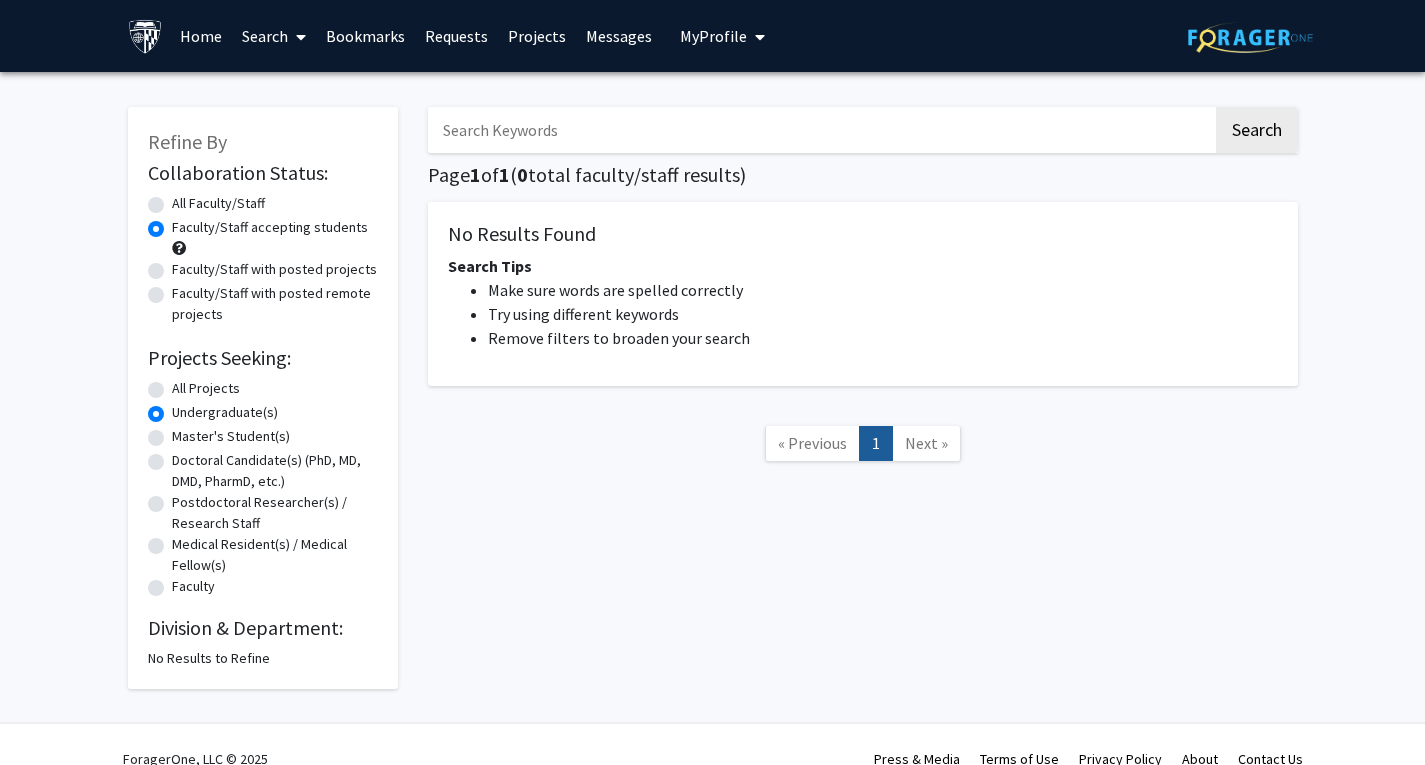 click on "Undergraduate(s)" 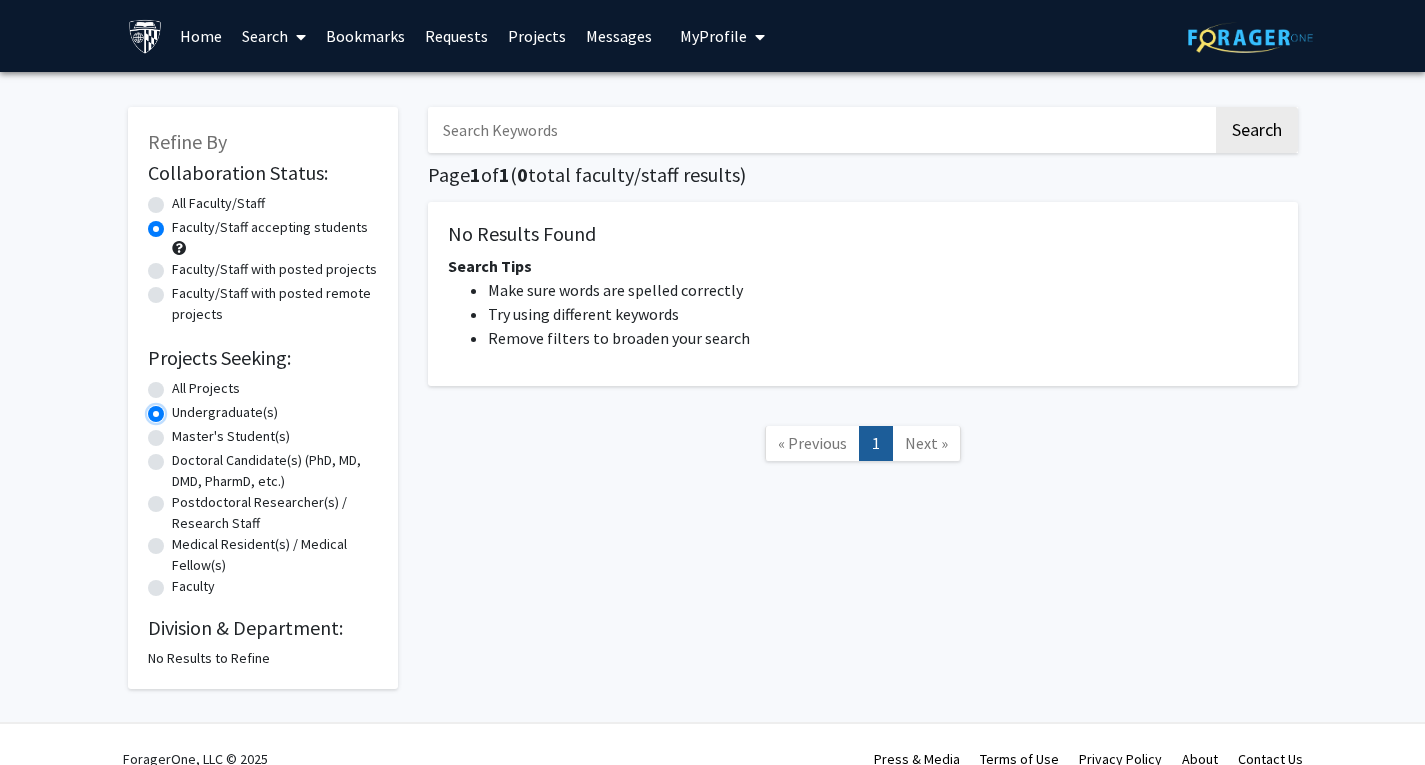click on "Undergraduate(s)" at bounding box center (178, 408) 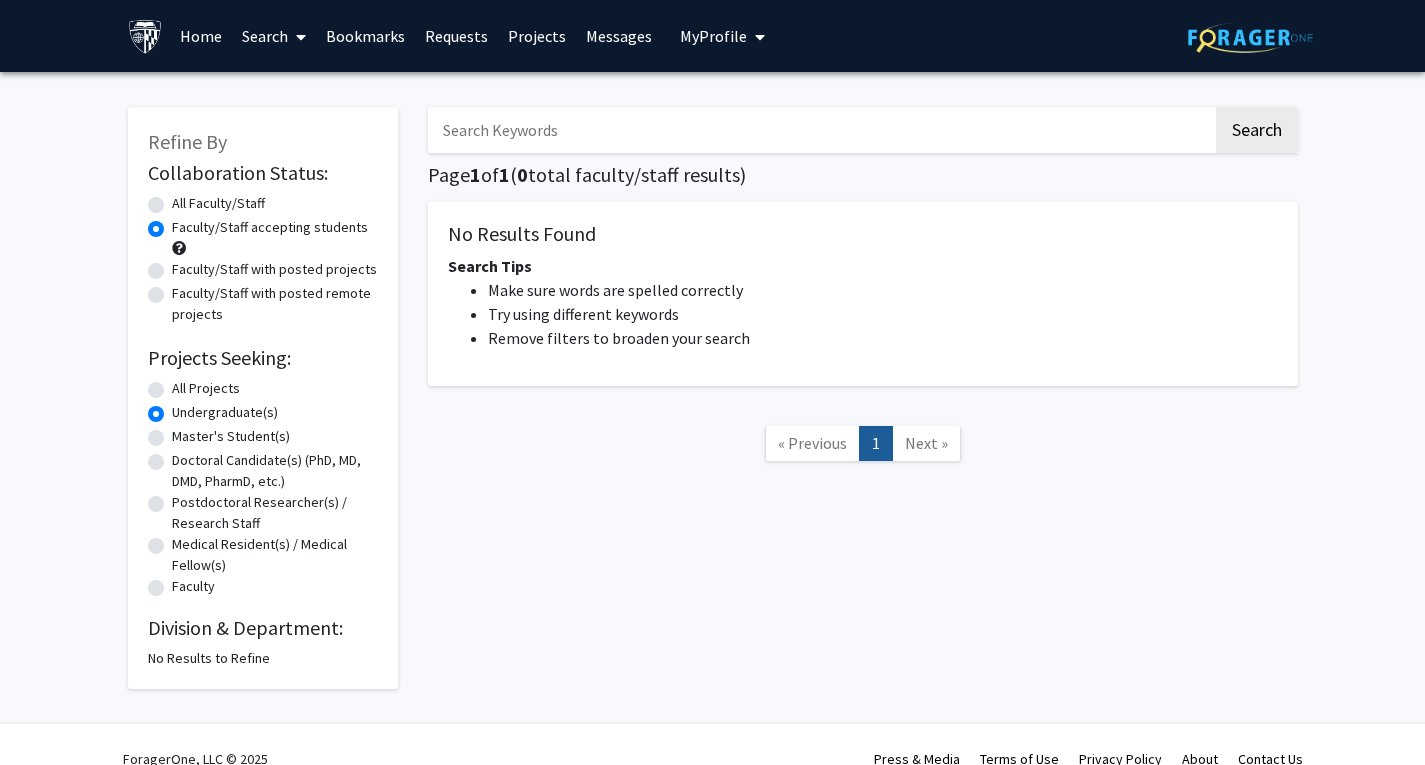 click on "« Previous" 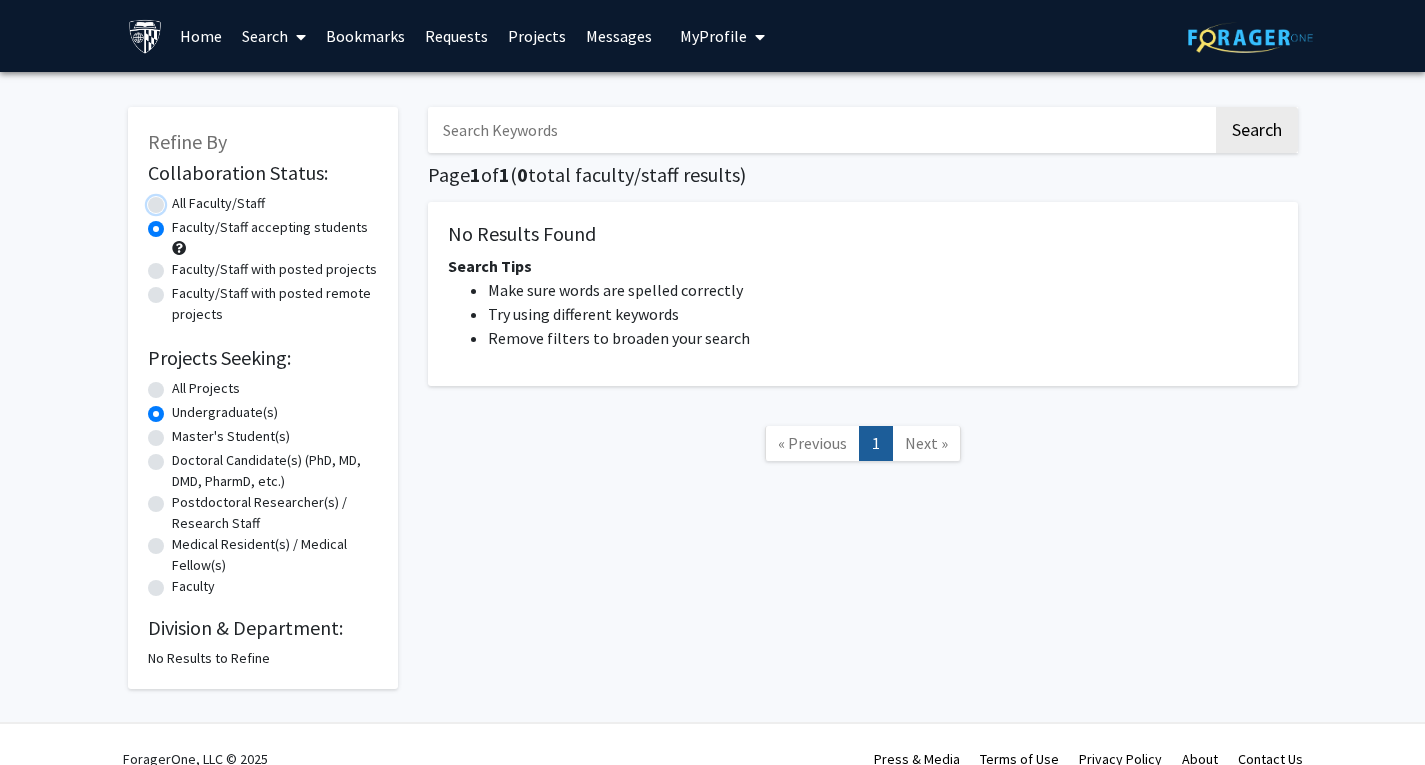 click on "All Faculty/Staff" at bounding box center (178, 199) 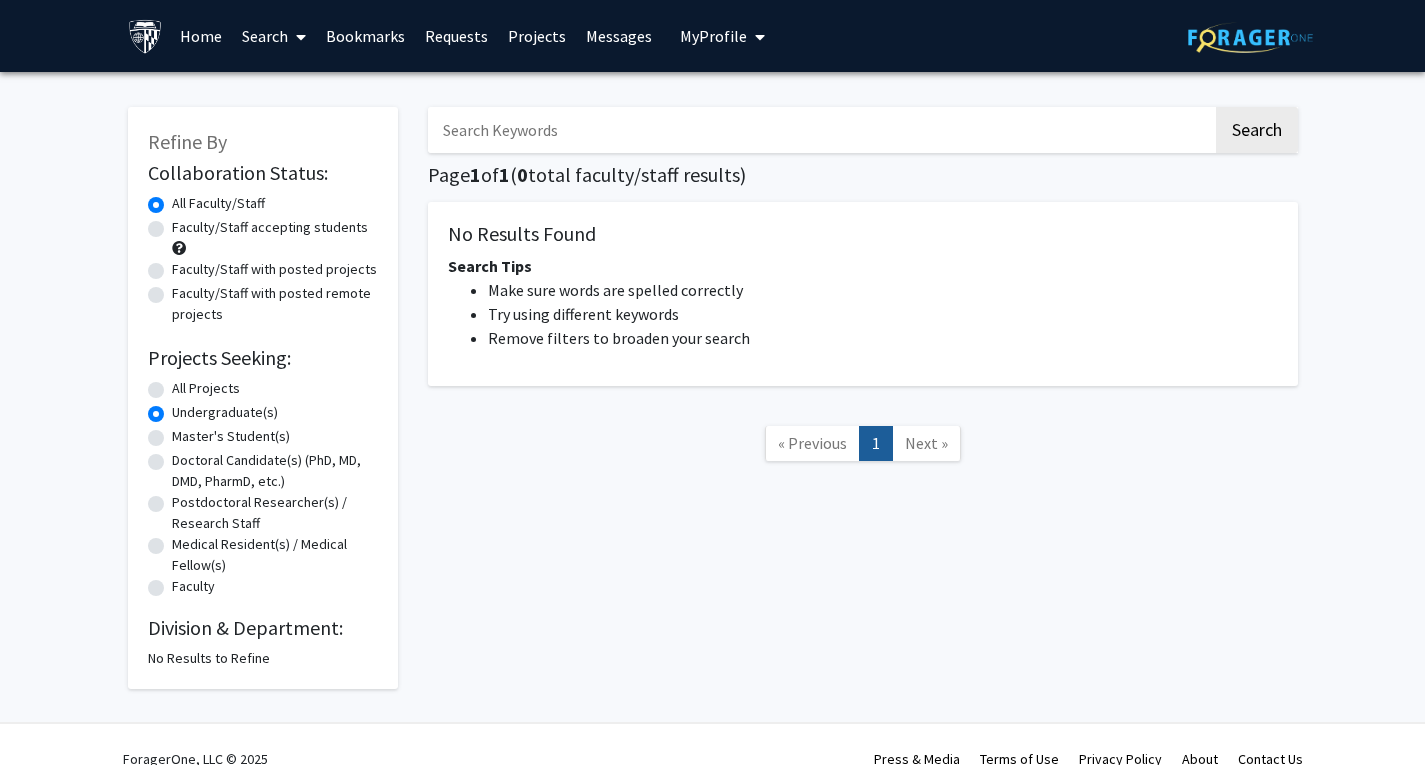 click on "Faculty/Staff accepting students" 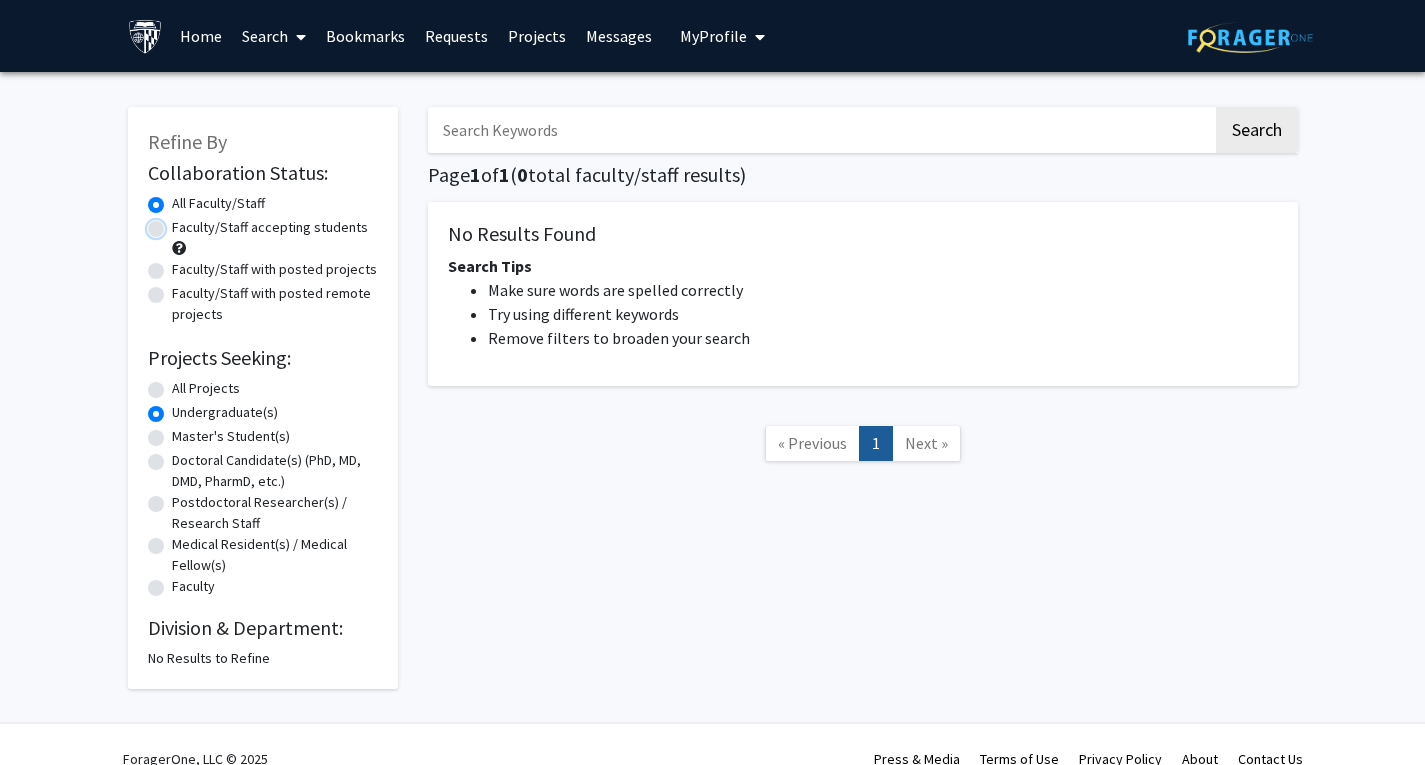 click on "Faculty/Staff accepting students" at bounding box center (178, 223) 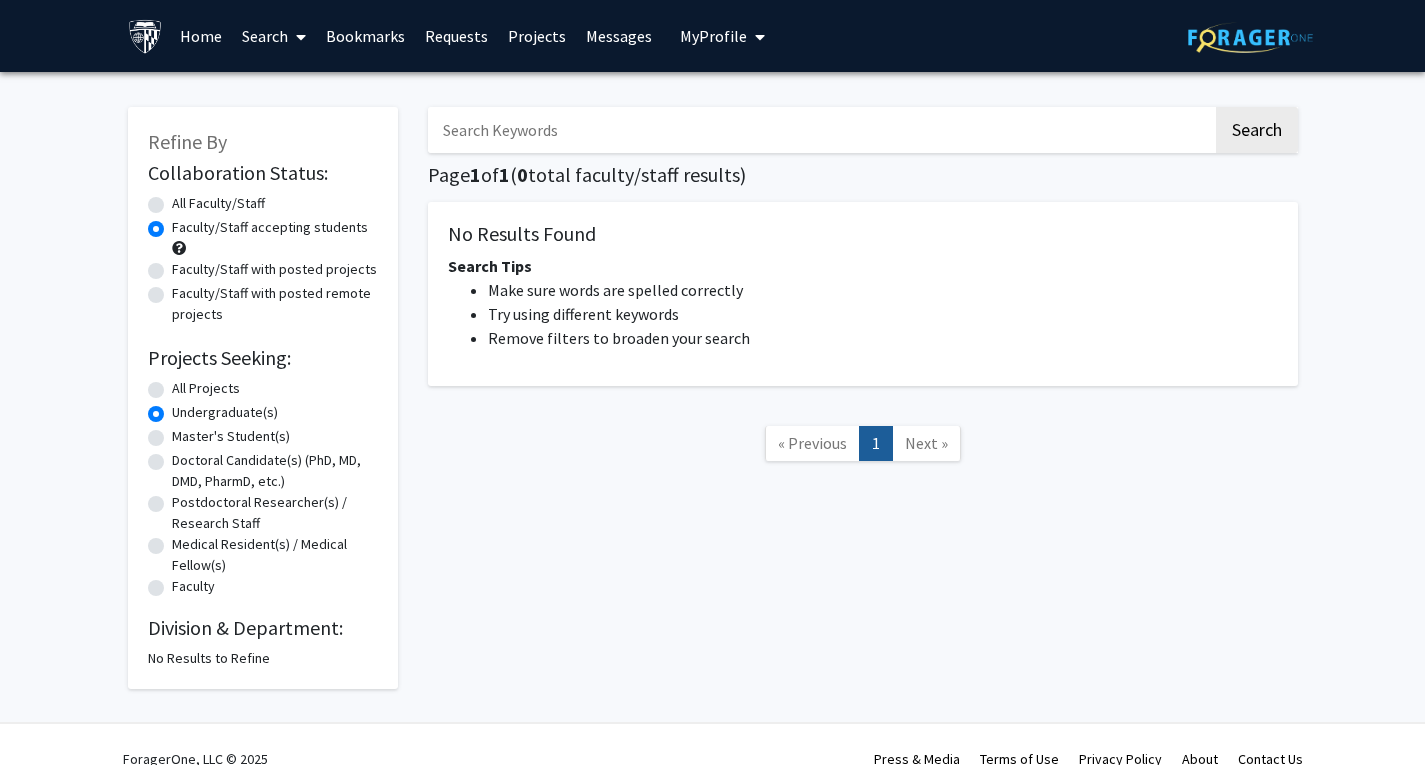 click on "All Projects" 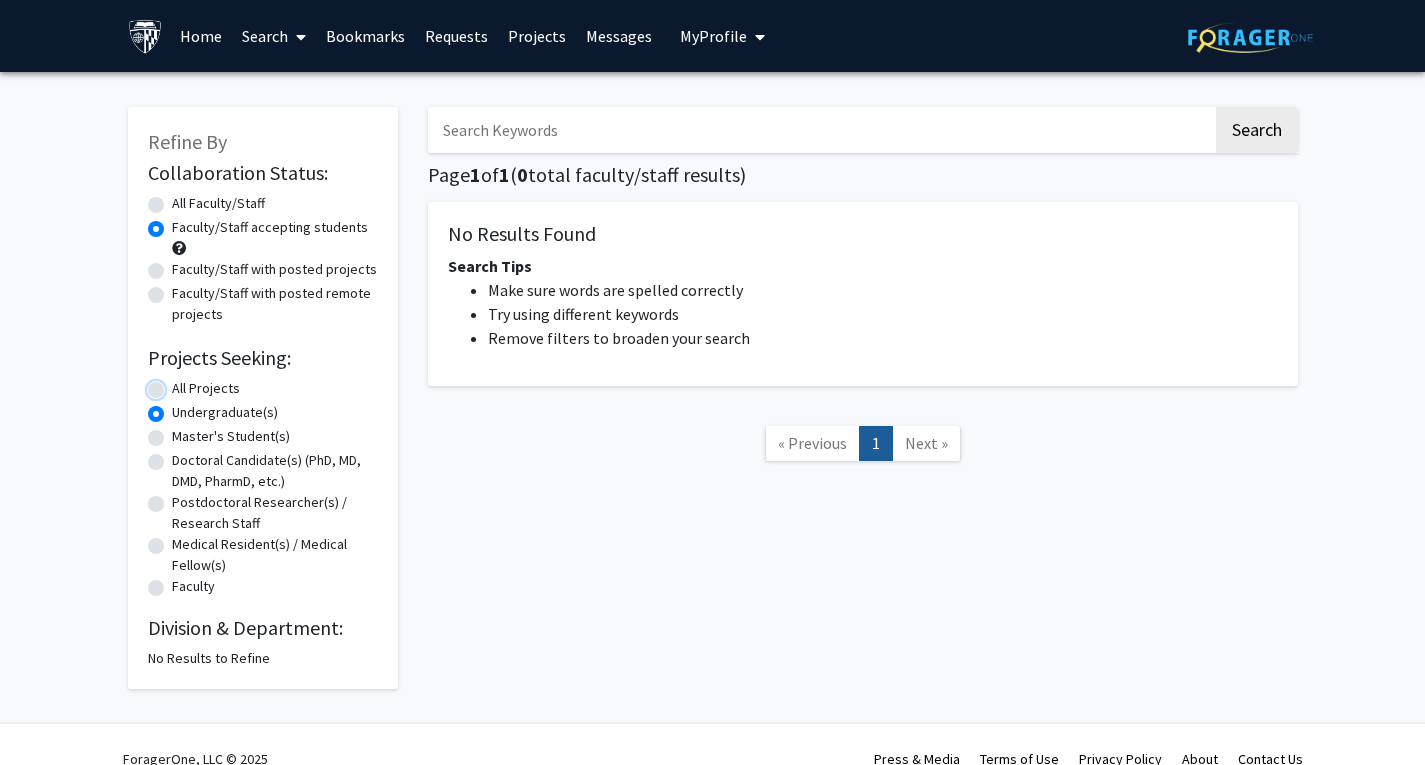 click on "All Projects" at bounding box center [178, 384] 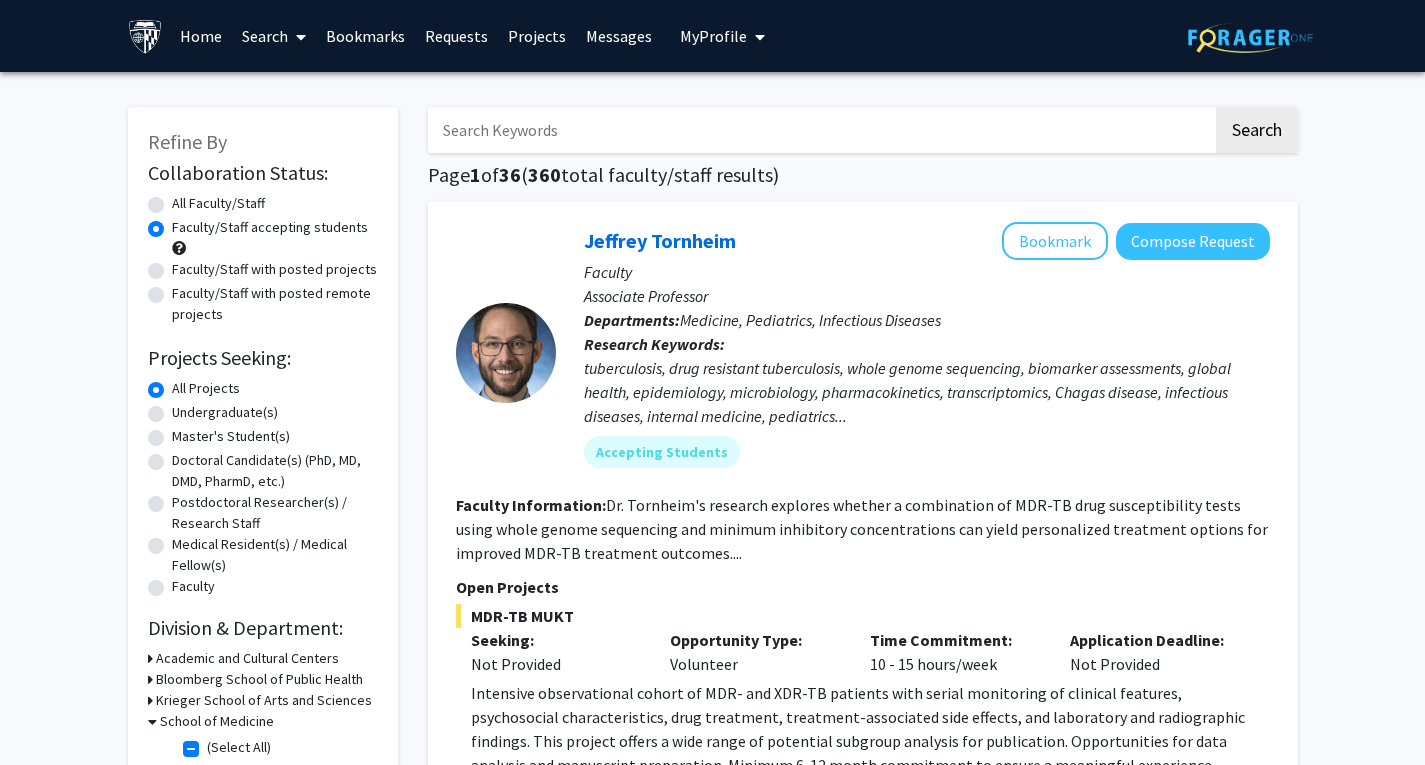 click on "All Faculty/Staff" 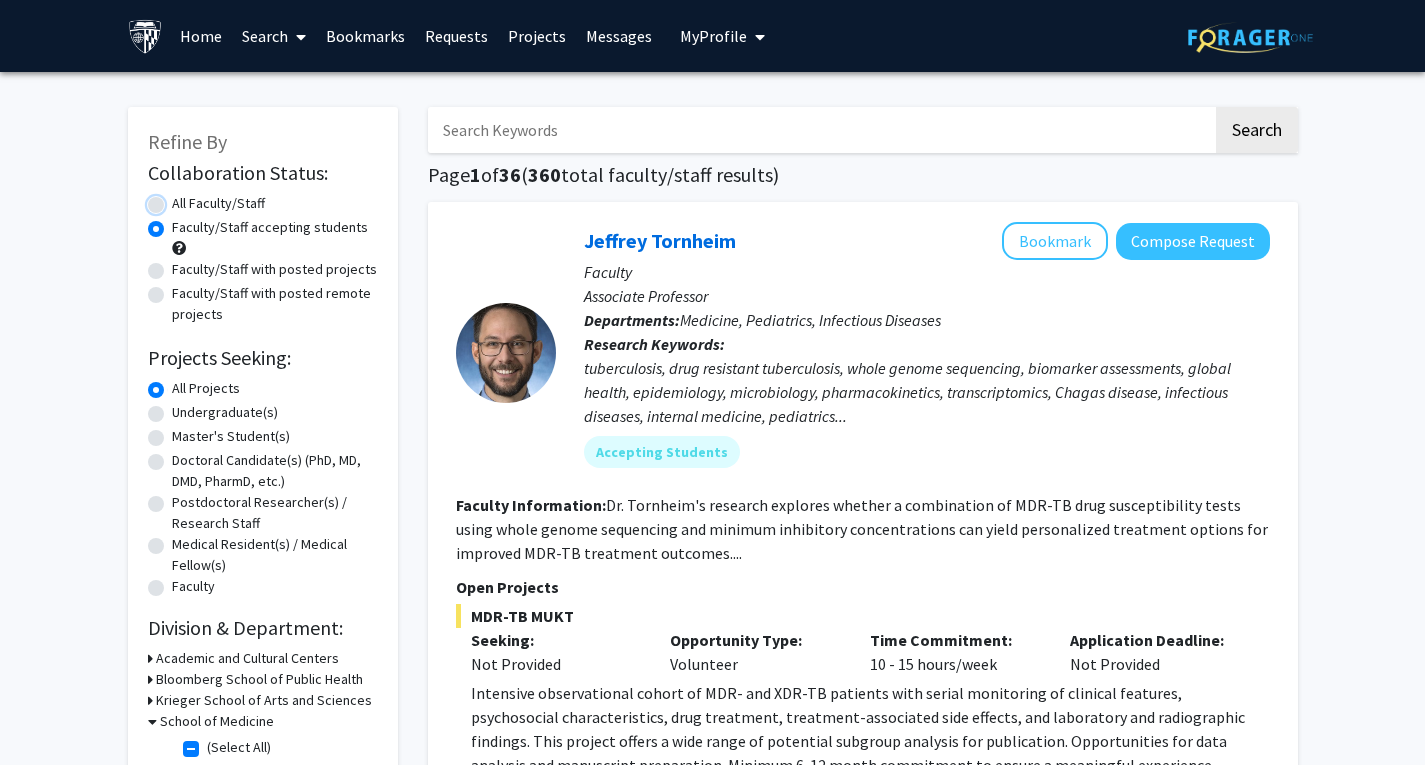 click on "All Faculty/Staff" at bounding box center (178, 199) 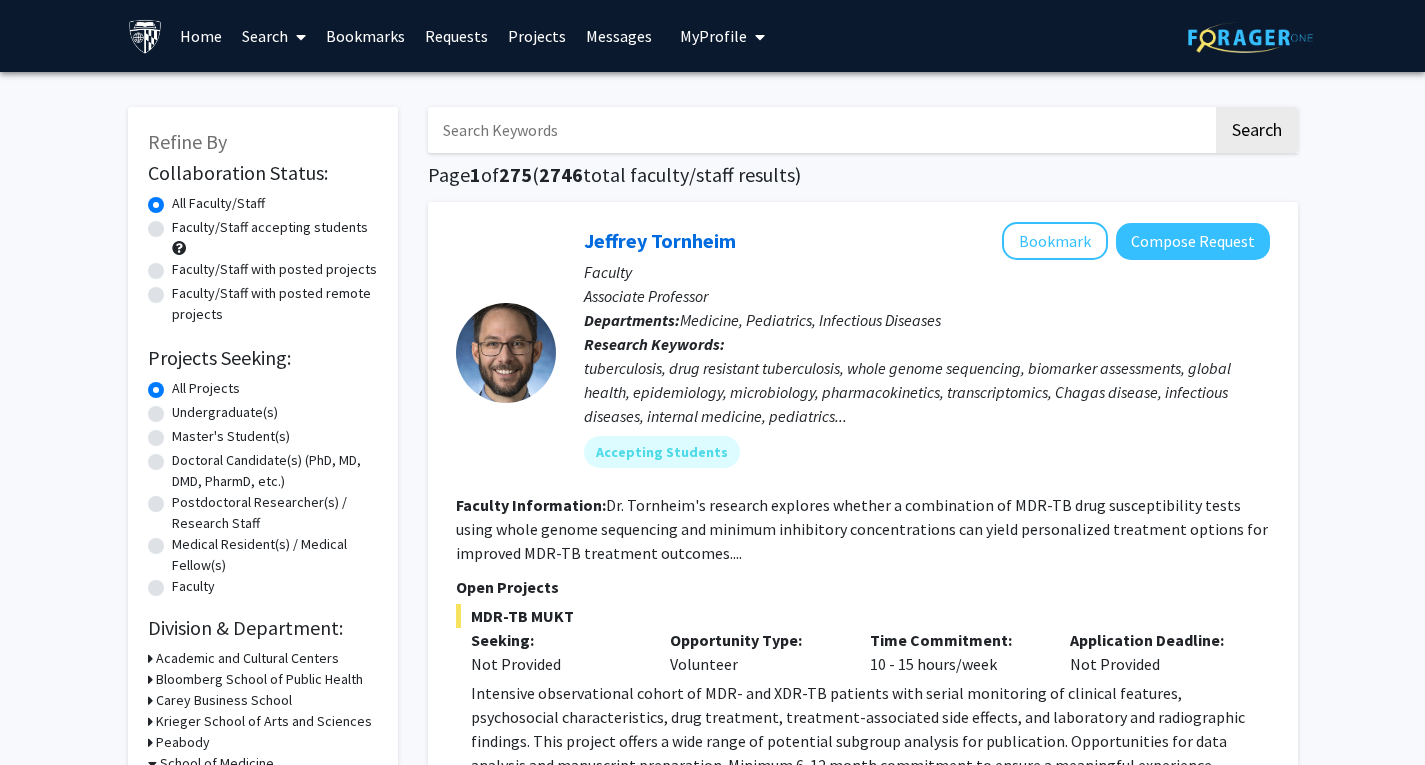 click on "Faculty/Staff accepting students" 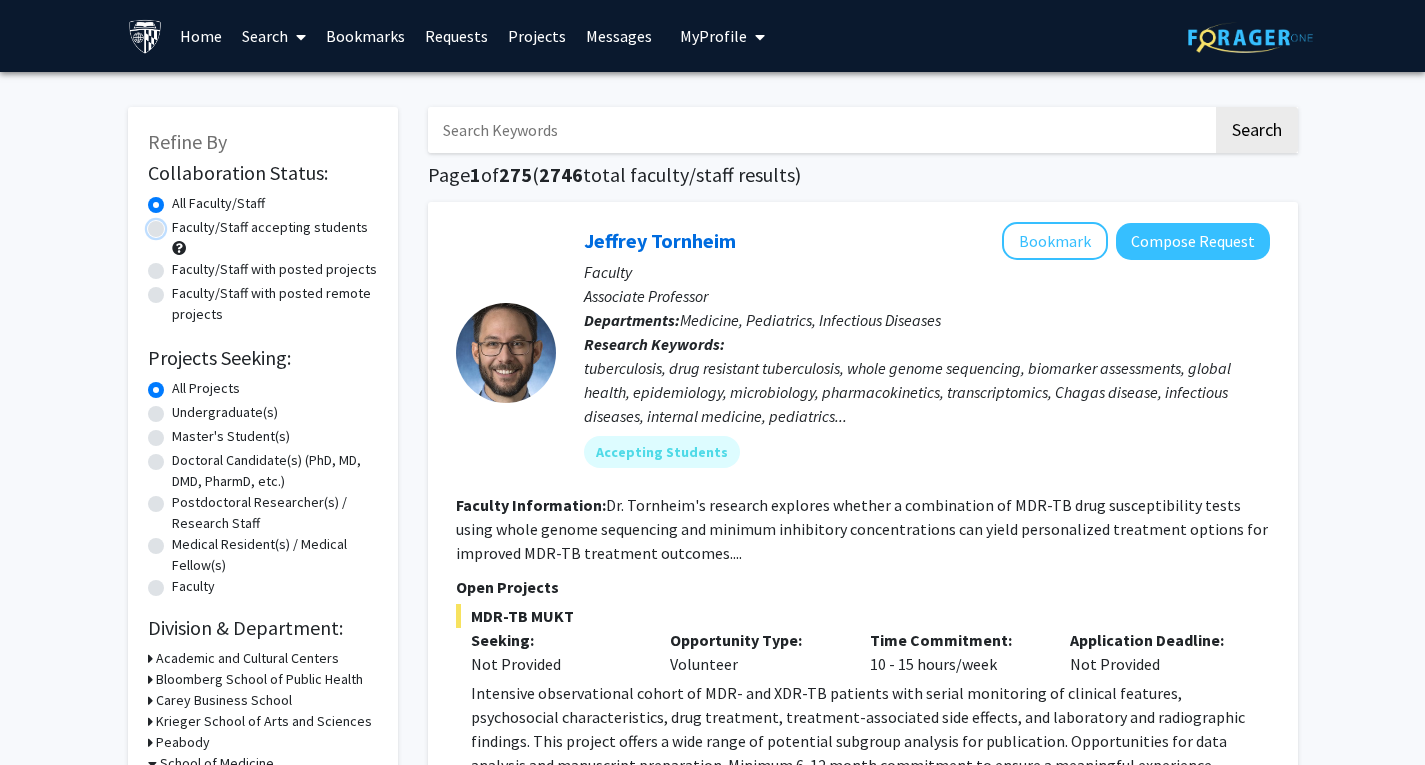 click on "Faculty/Staff accepting students" at bounding box center (178, 223) 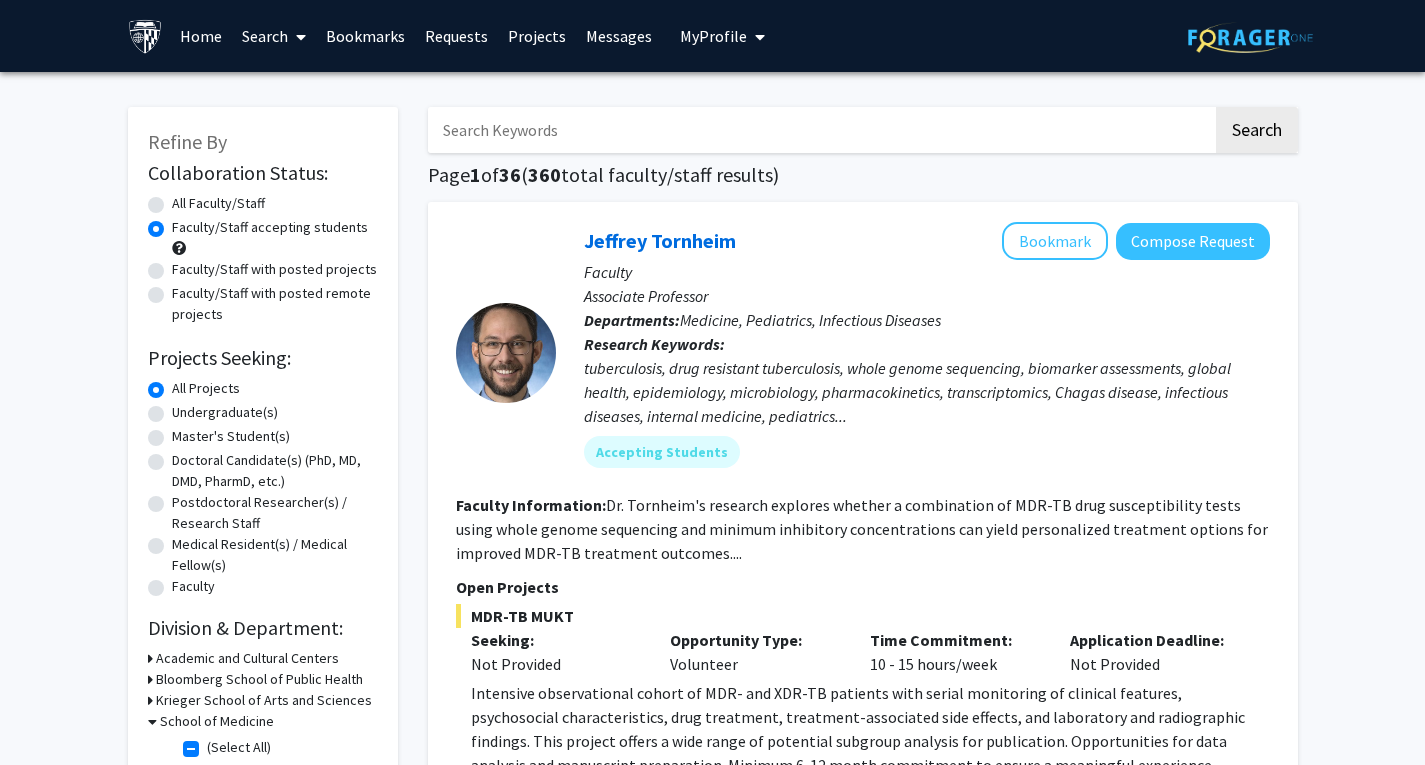 click on "Undergraduate(s)" 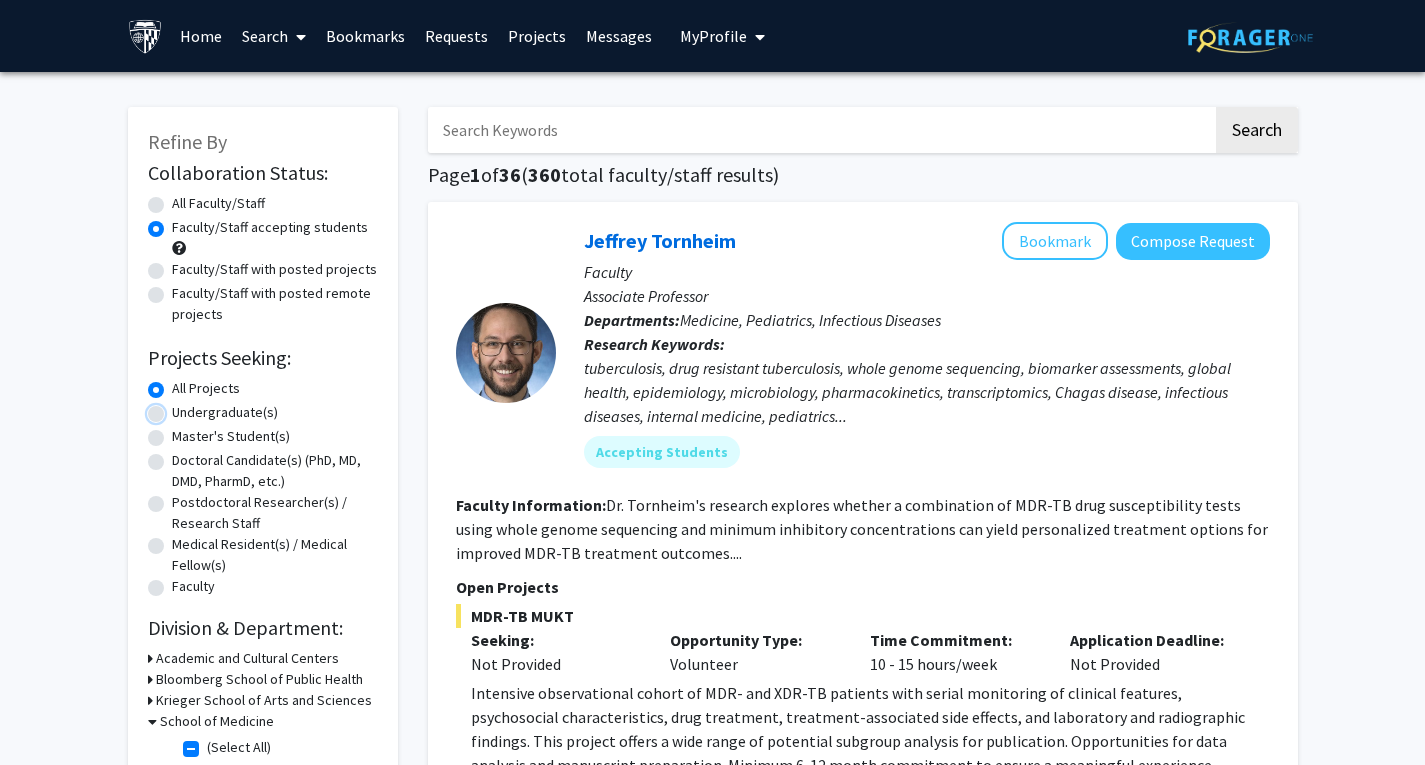 click on "Undergraduate(s)" at bounding box center (178, 408) 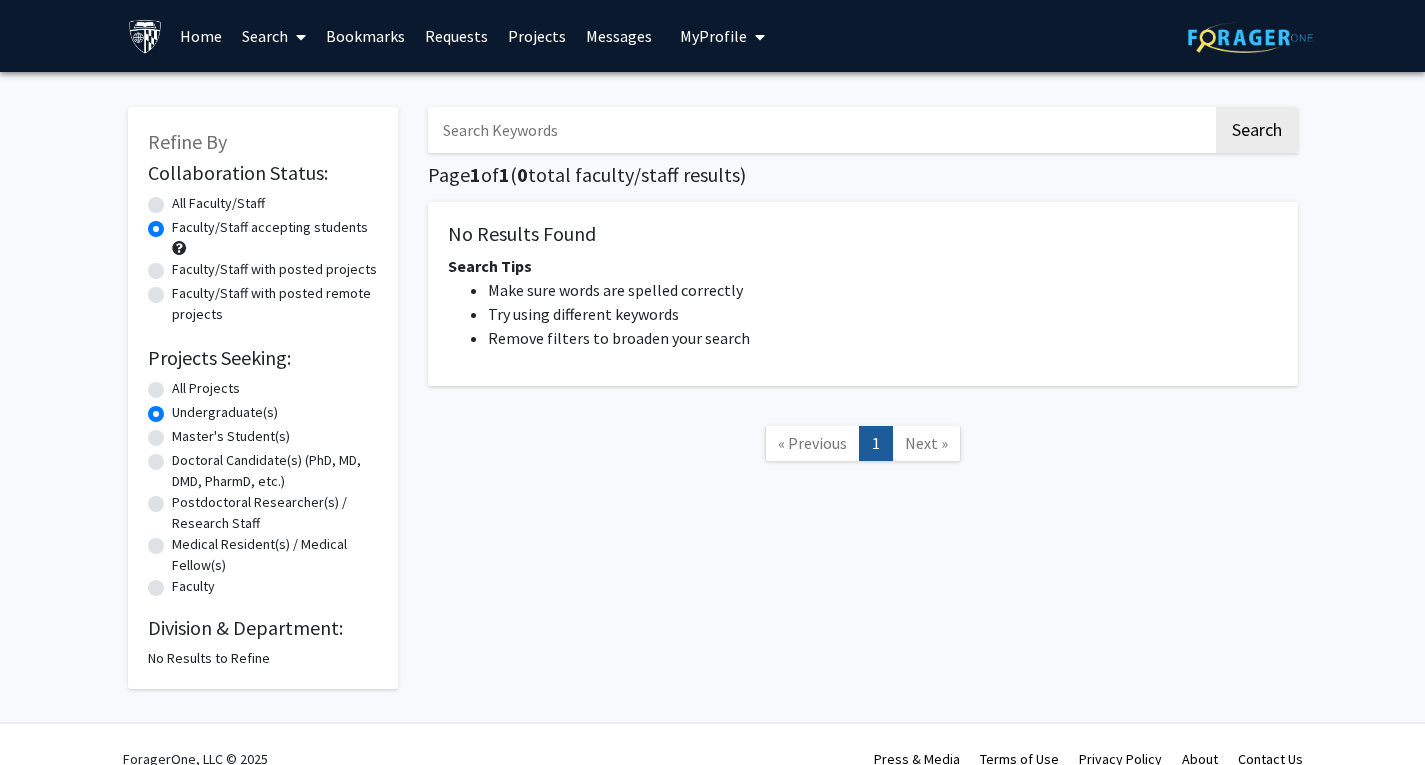 click on "Undergraduate(s)" 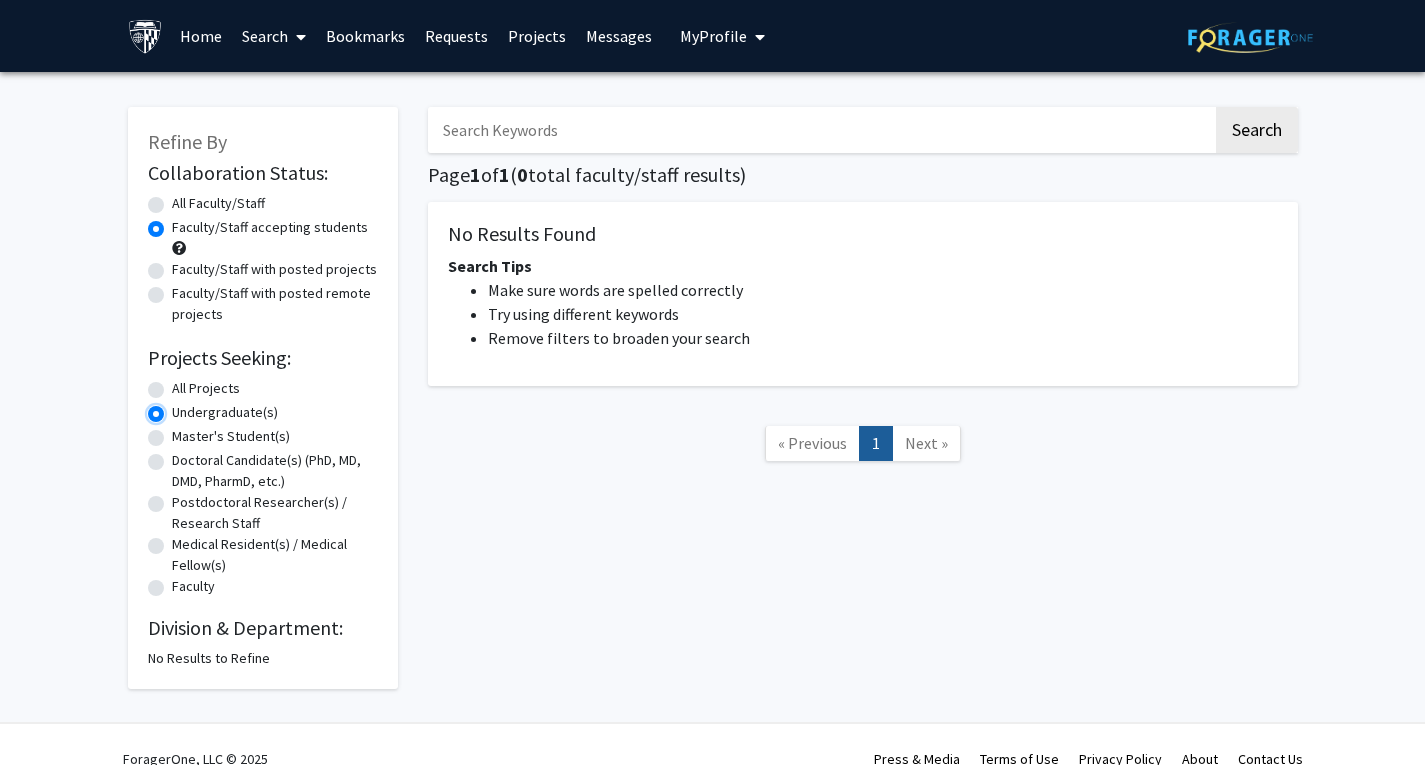 click on "Undergraduate(s)" at bounding box center (178, 408) 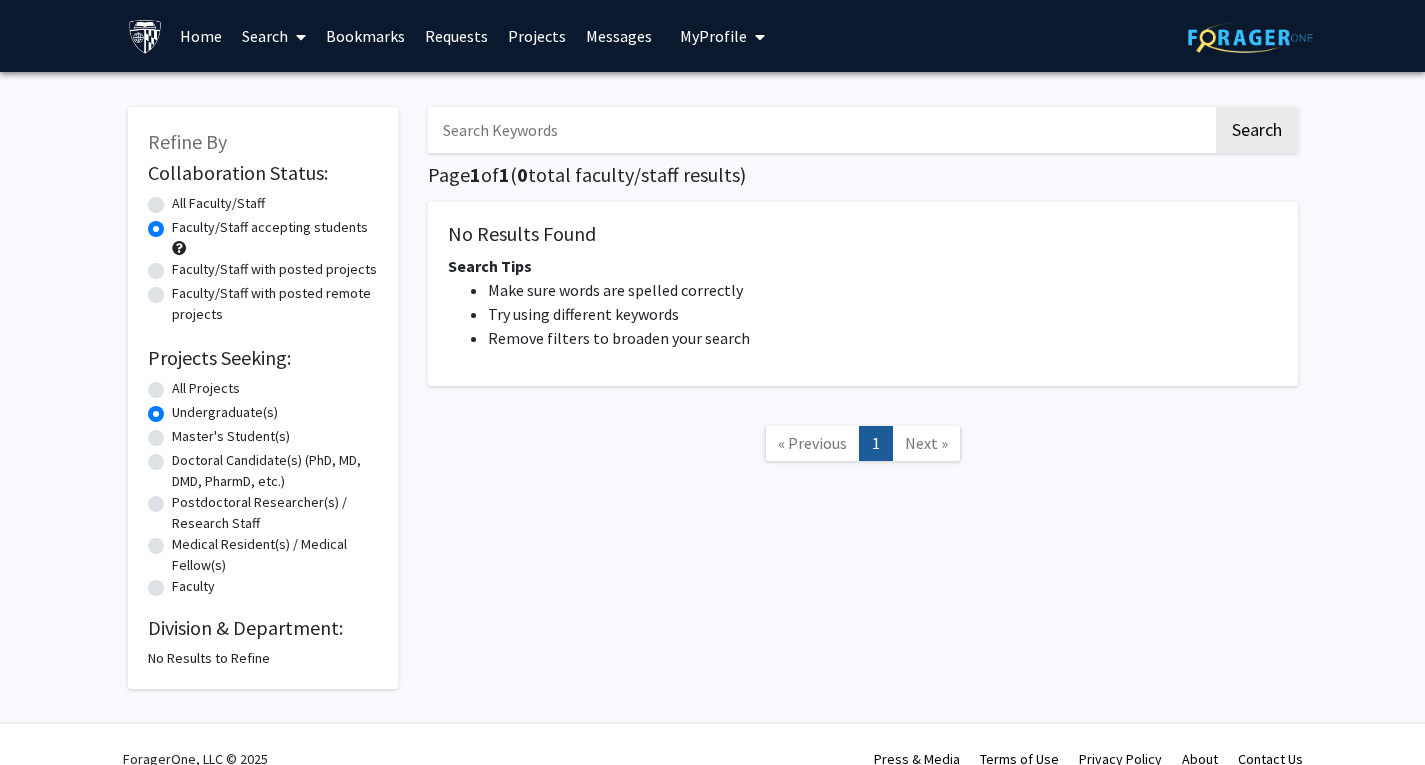 click on "Collaboration Status: Collaboration Status  All Faculty/Staff    Collaboration Status  Faculty/Staff accepting students    Collaboration Status  Faculty/Staff with posted projects    Collaboration Status  Faculty/Staff with posted remote projects    Projects Seeking: Projects Seeking Level  All Projects    Projects Seeking Level  Undergraduate(s)    Projects Seeking Level  Master's Student(s)    Projects Seeking Level  Doctoral Candidate(s) (PhD, MD, DMD, PharmD, etc.)    Projects Seeking Level  Postdoctoral Researcher(s) / Research Staff    Projects Seeking Level  Medical Resident(s) / Medical Fellow(s)    Projects Seeking Level  Faculty" 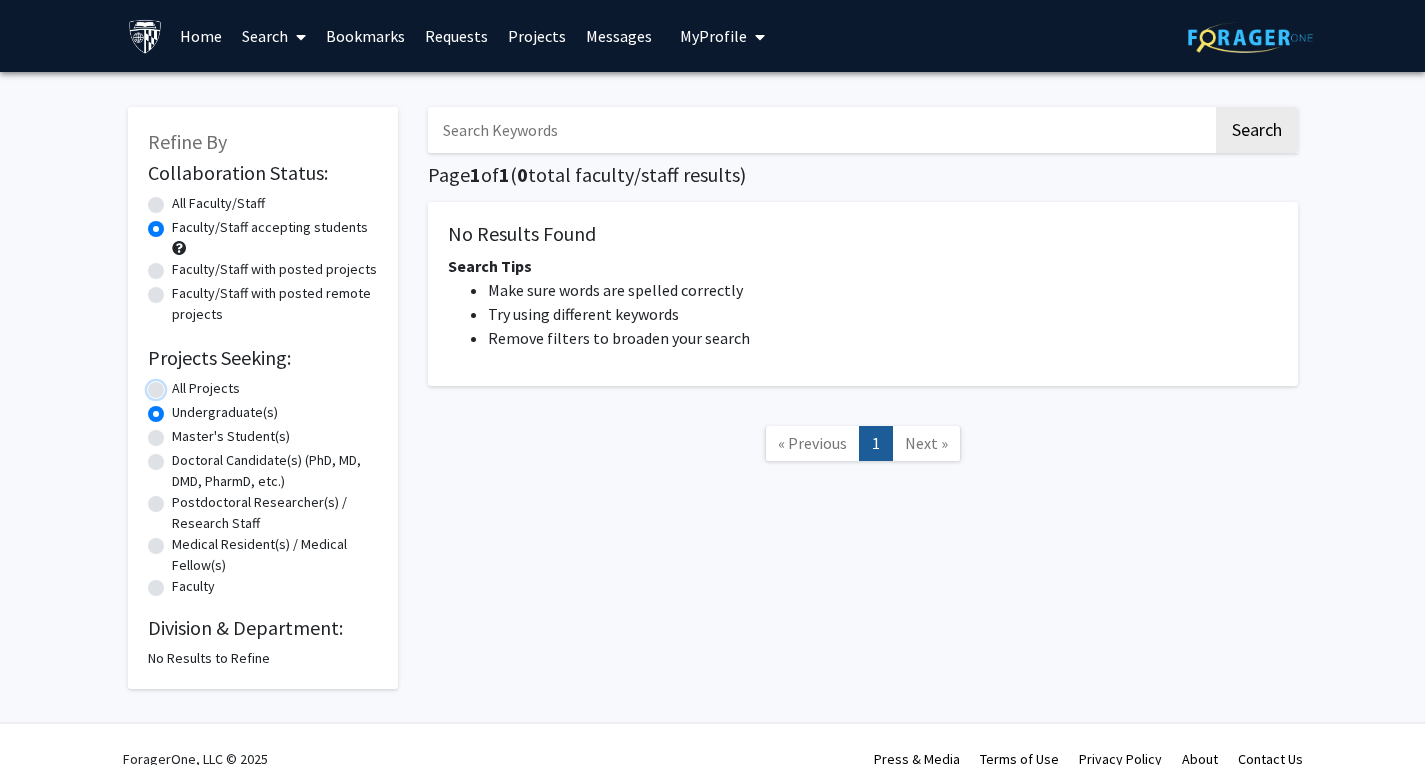 click on "All Projects" at bounding box center (178, 384) 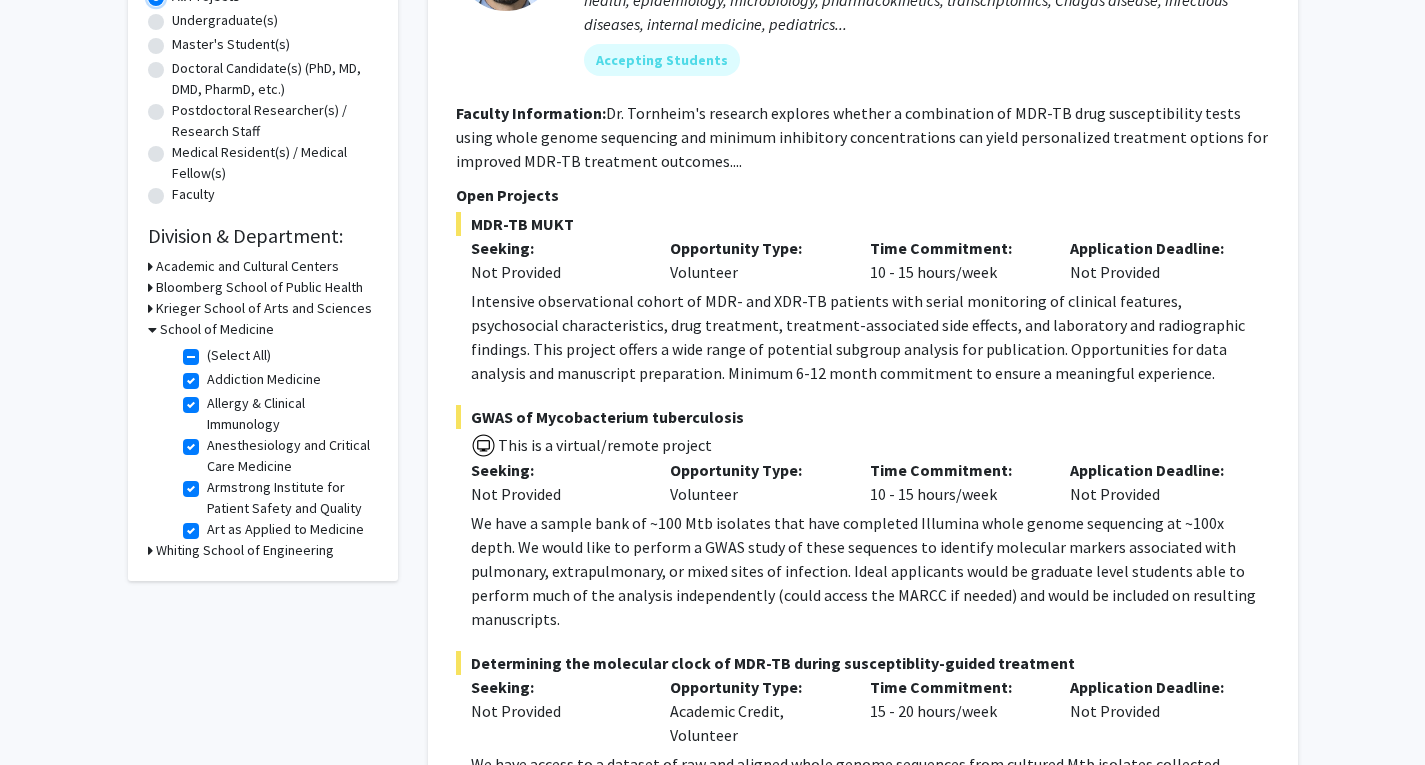 scroll, scrollTop: 400, scrollLeft: 0, axis: vertical 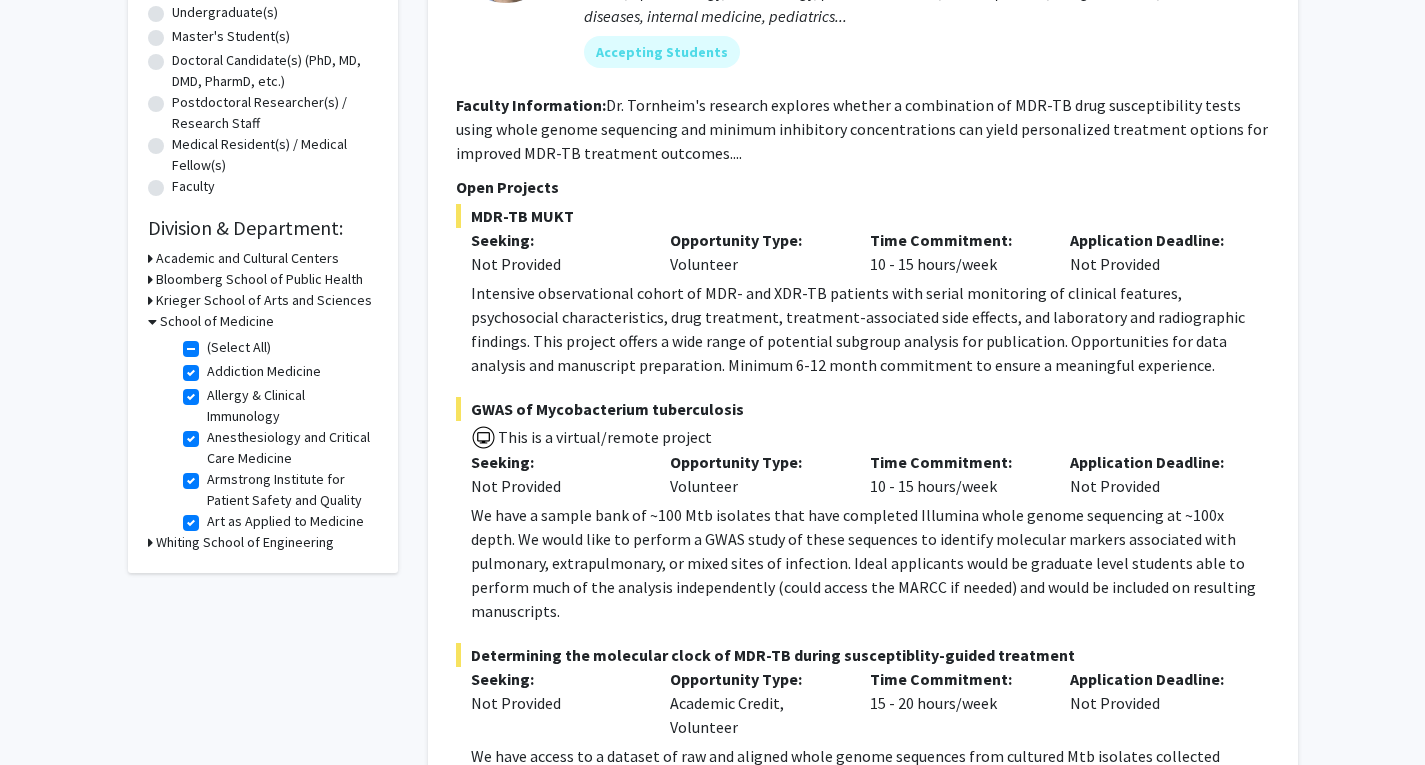 click on "(Select All)" 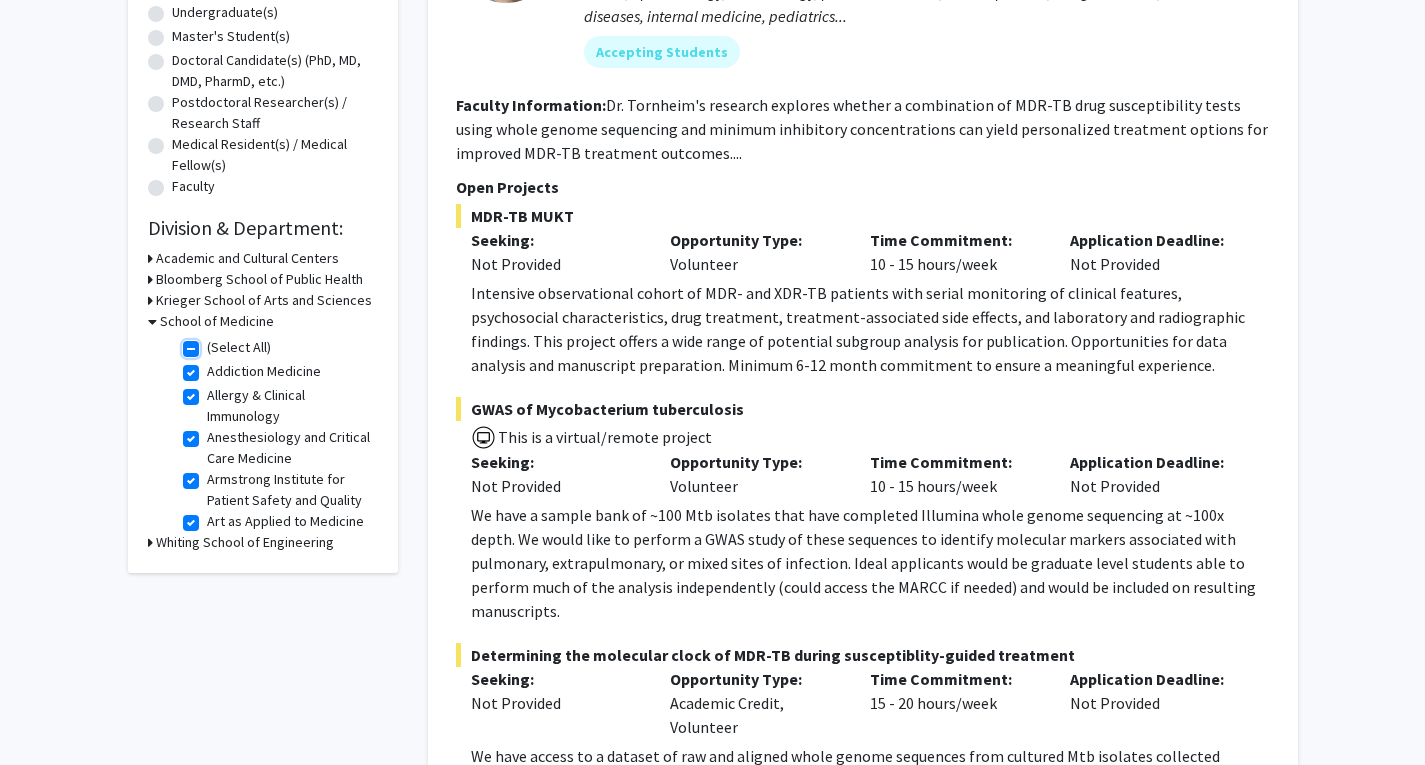 click on "(Select All)" at bounding box center (213, 343) 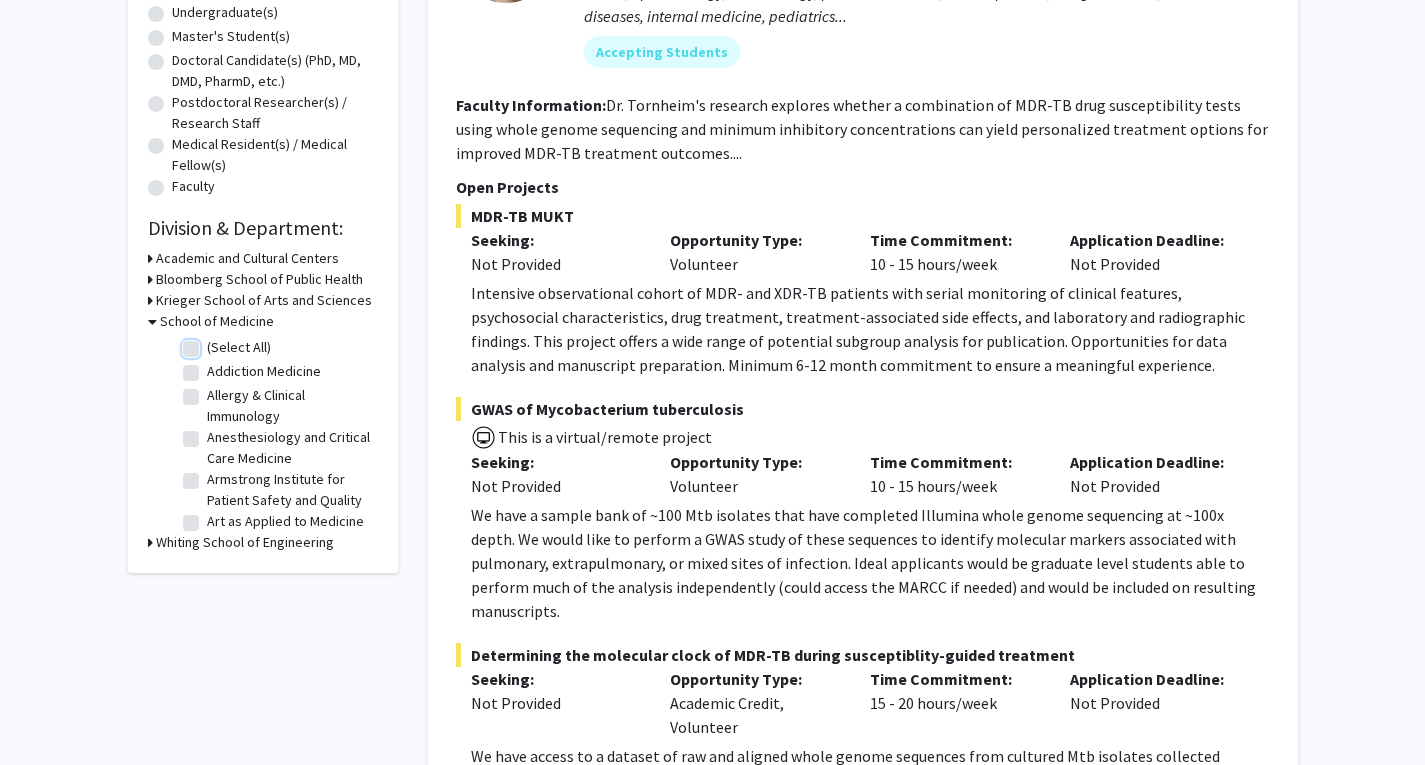 checkbox on "false" 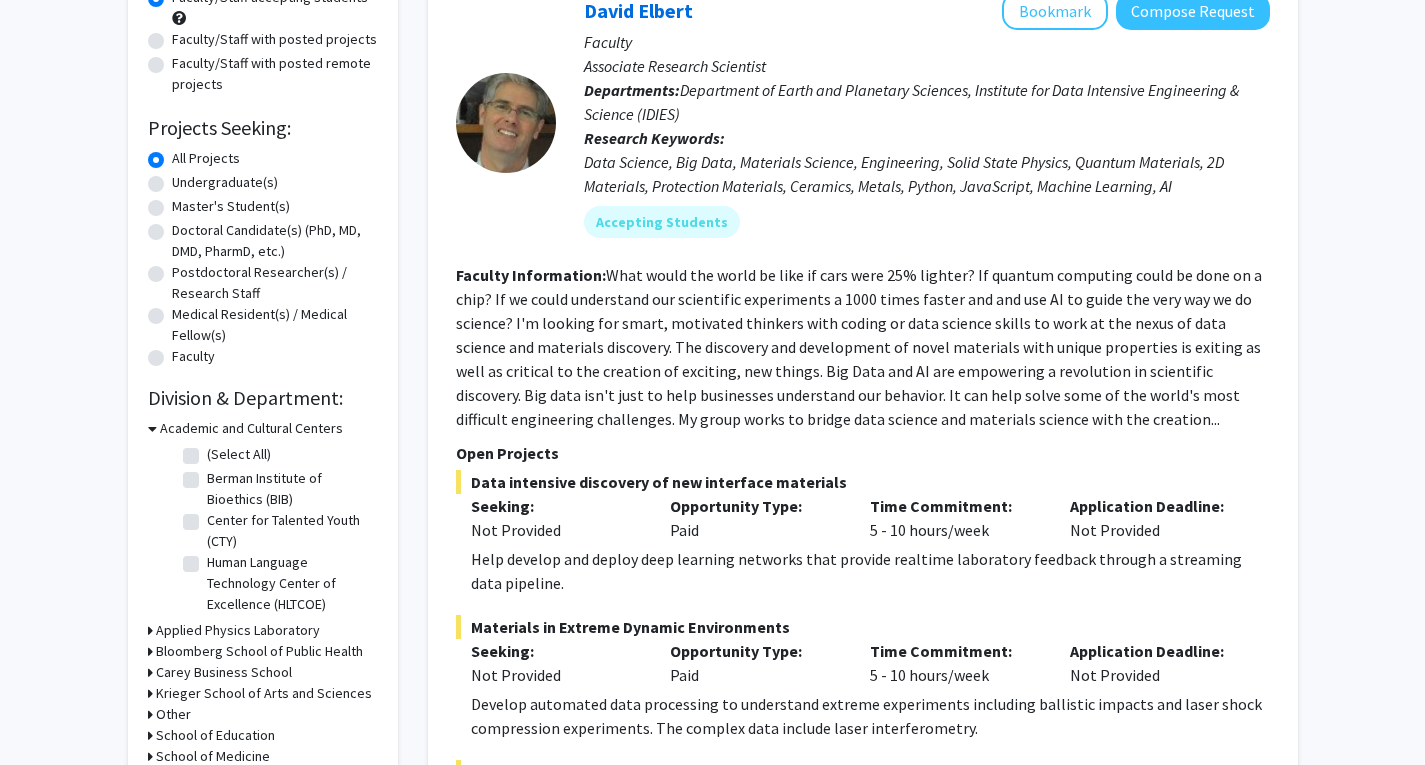 scroll, scrollTop: 400, scrollLeft: 0, axis: vertical 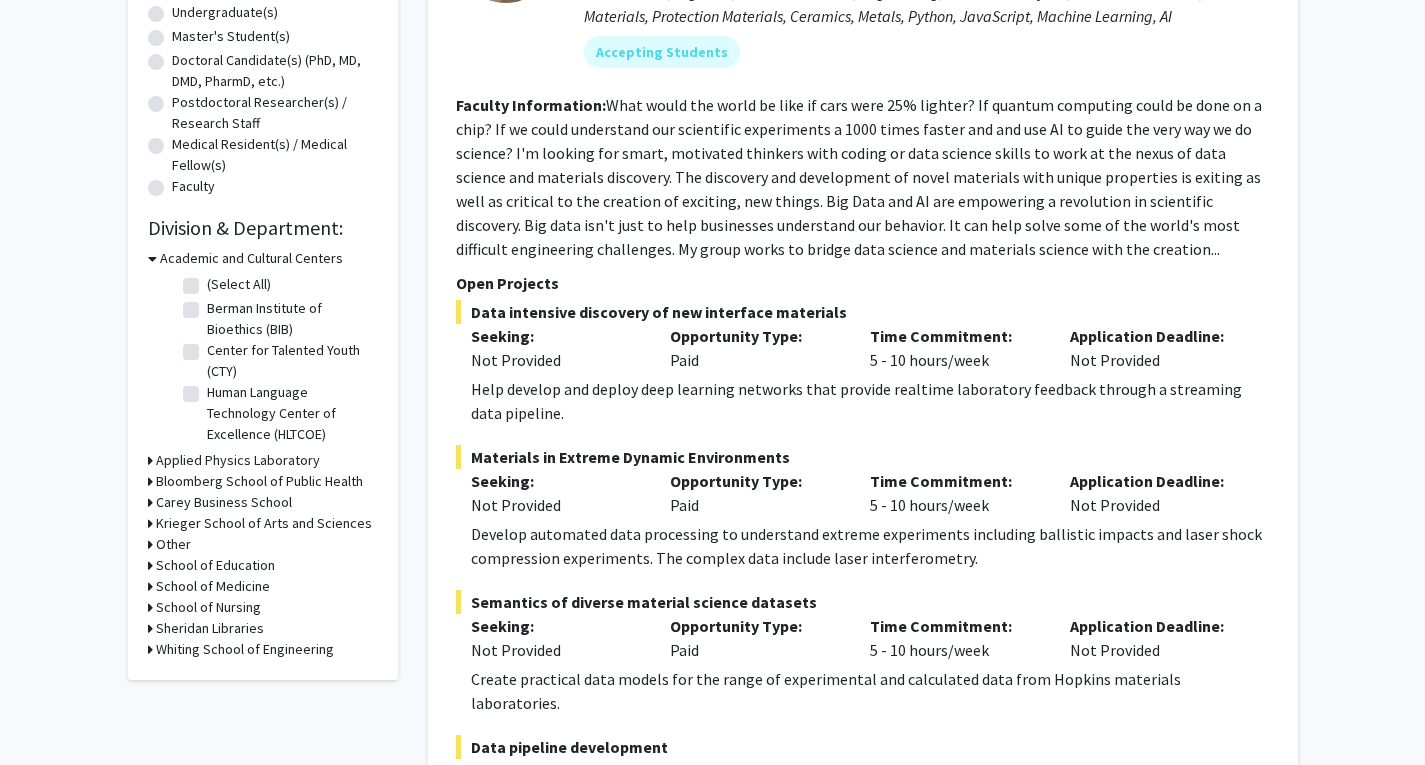 click on "Krieger School of Arts and Sciences" at bounding box center [264, 523] 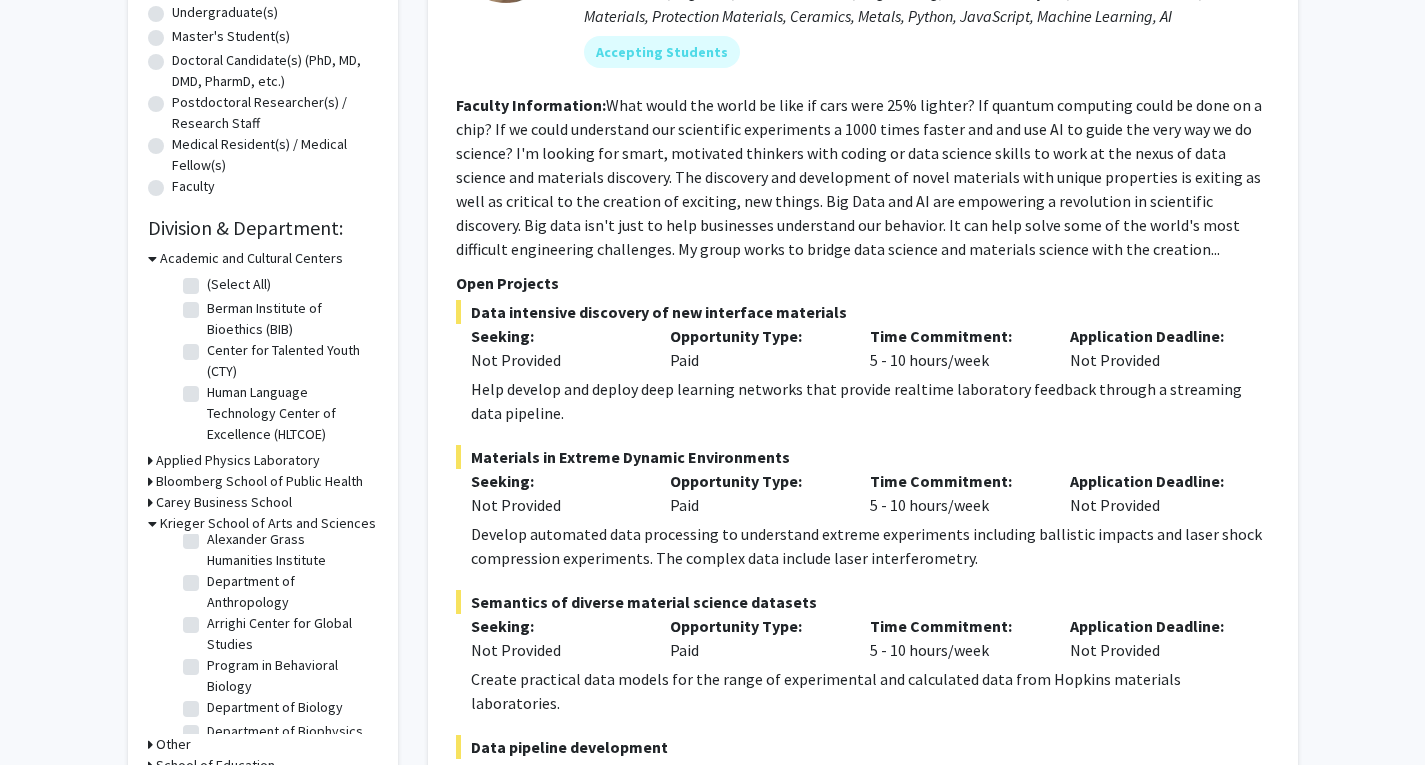 scroll, scrollTop: 0, scrollLeft: 0, axis: both 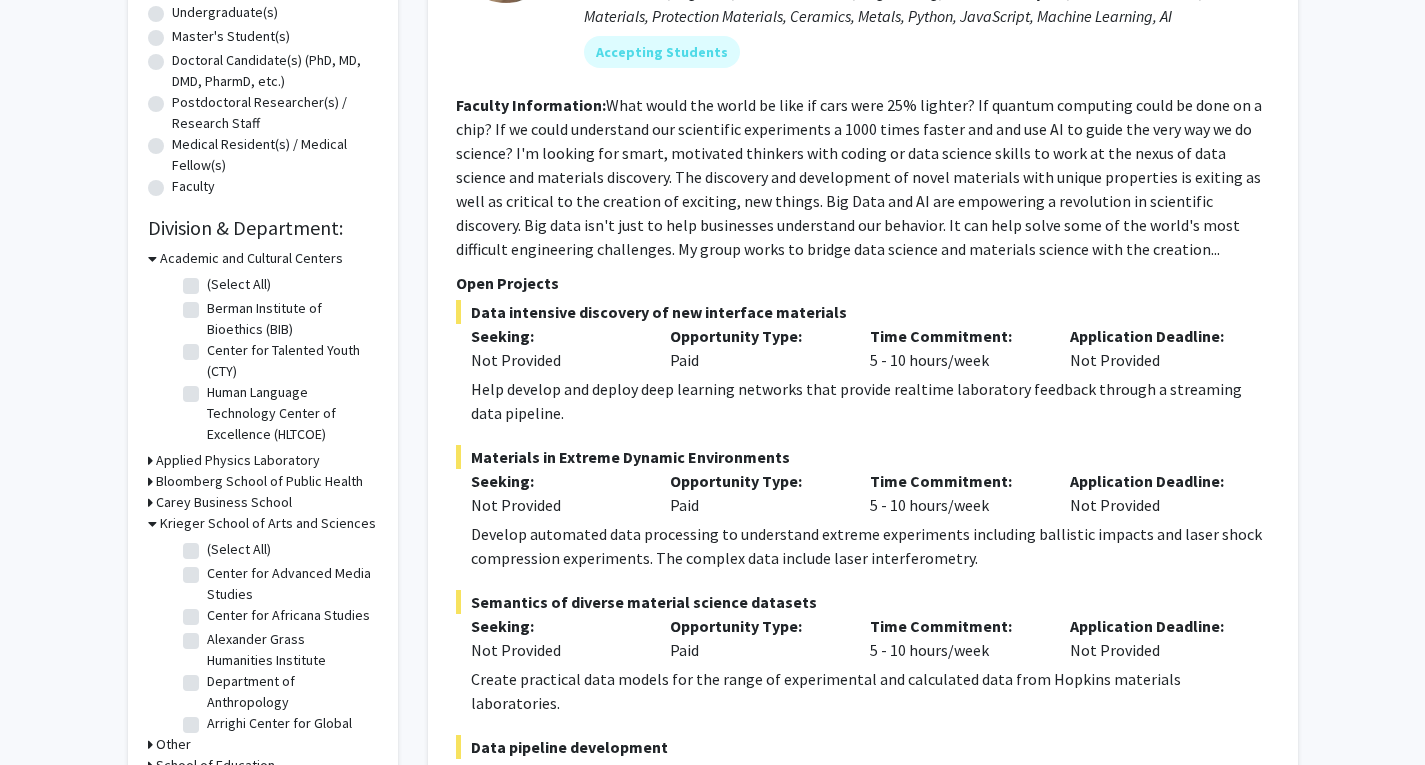 click on "(Select All)" 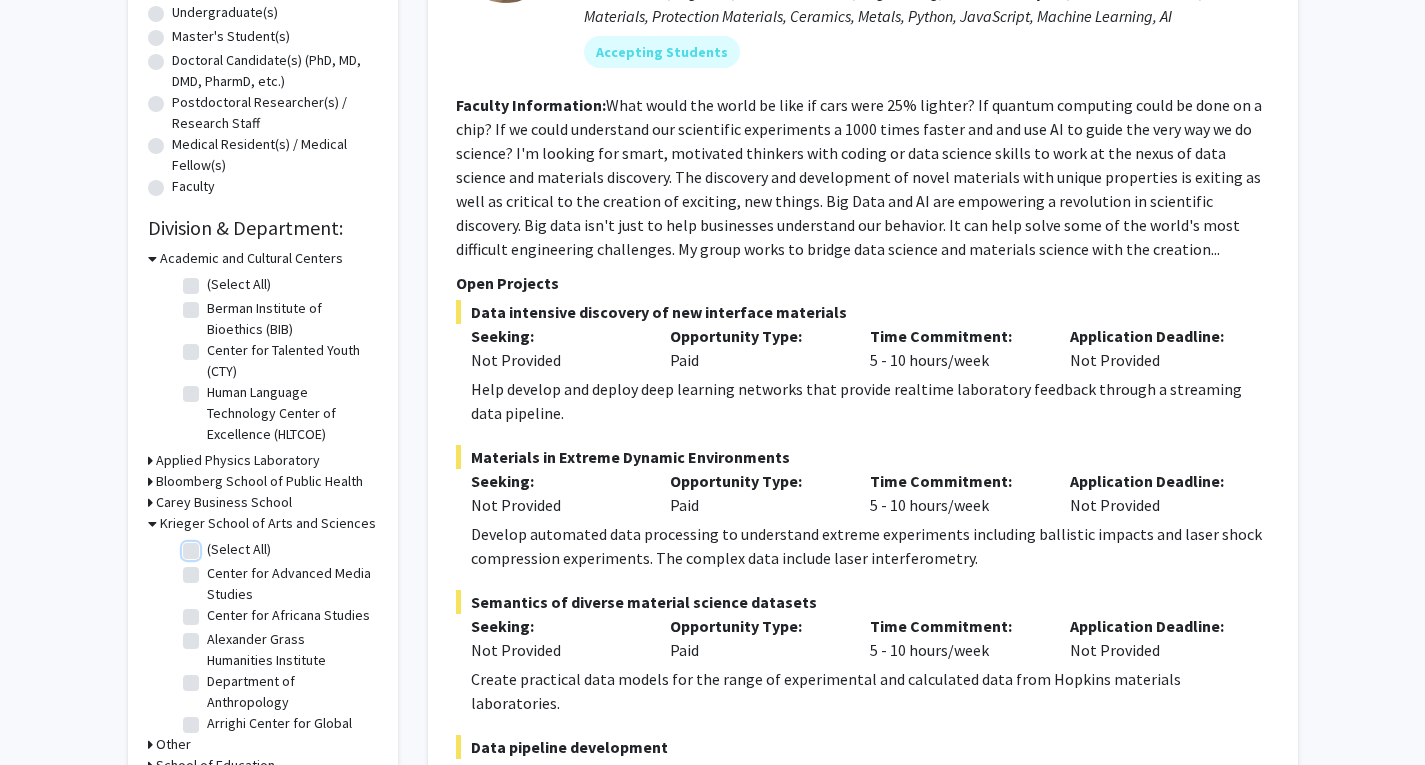 click on "(Select All)" at bounding box center (213, 545) 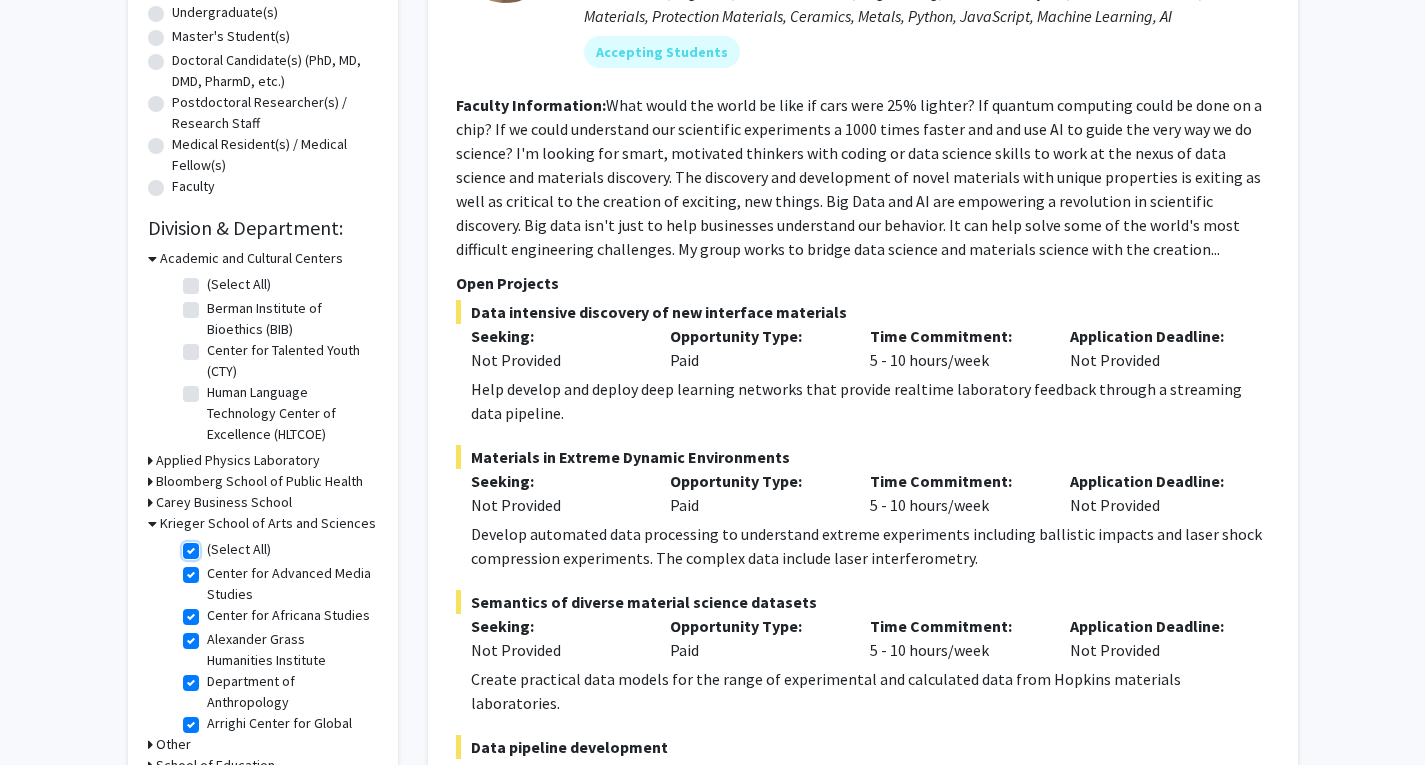 checkbox on "true" 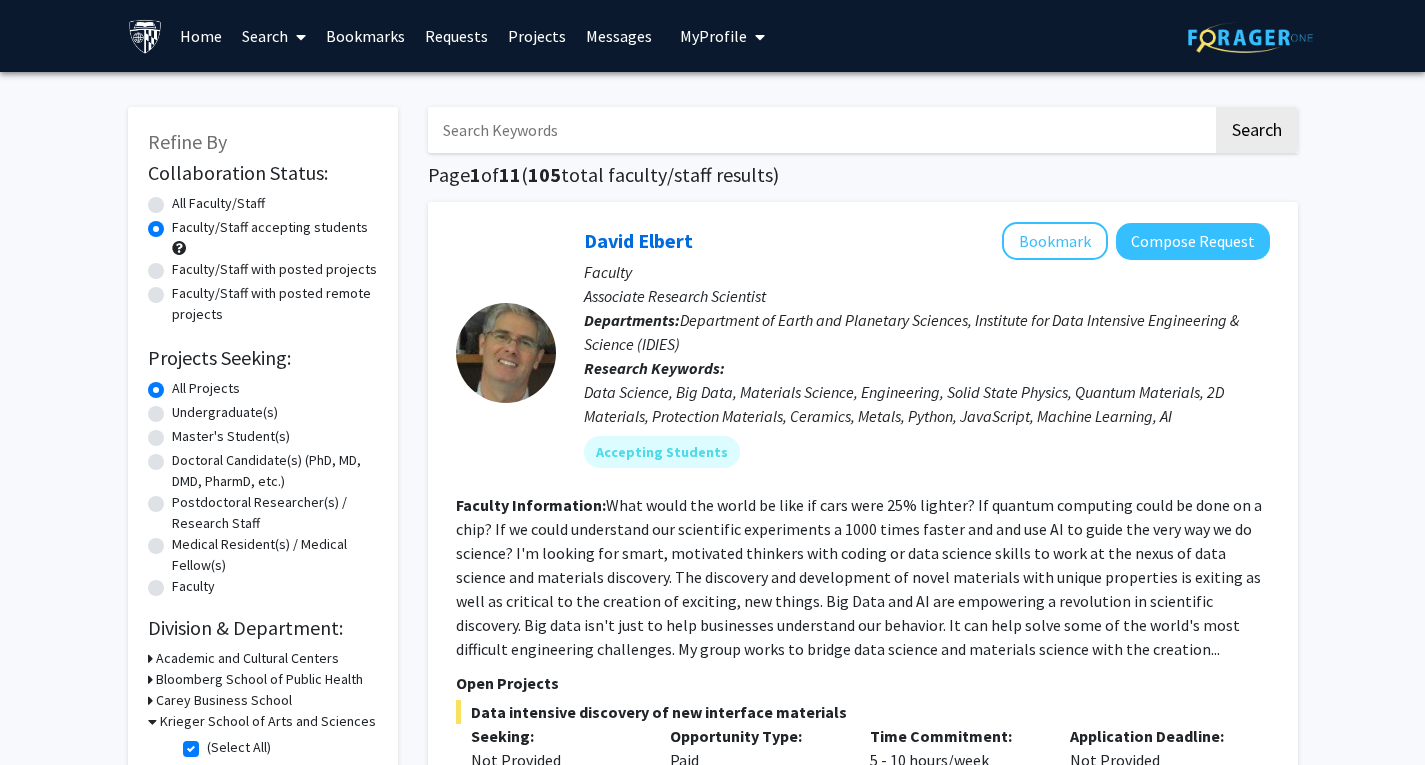 click on "Undergraduate(s)" 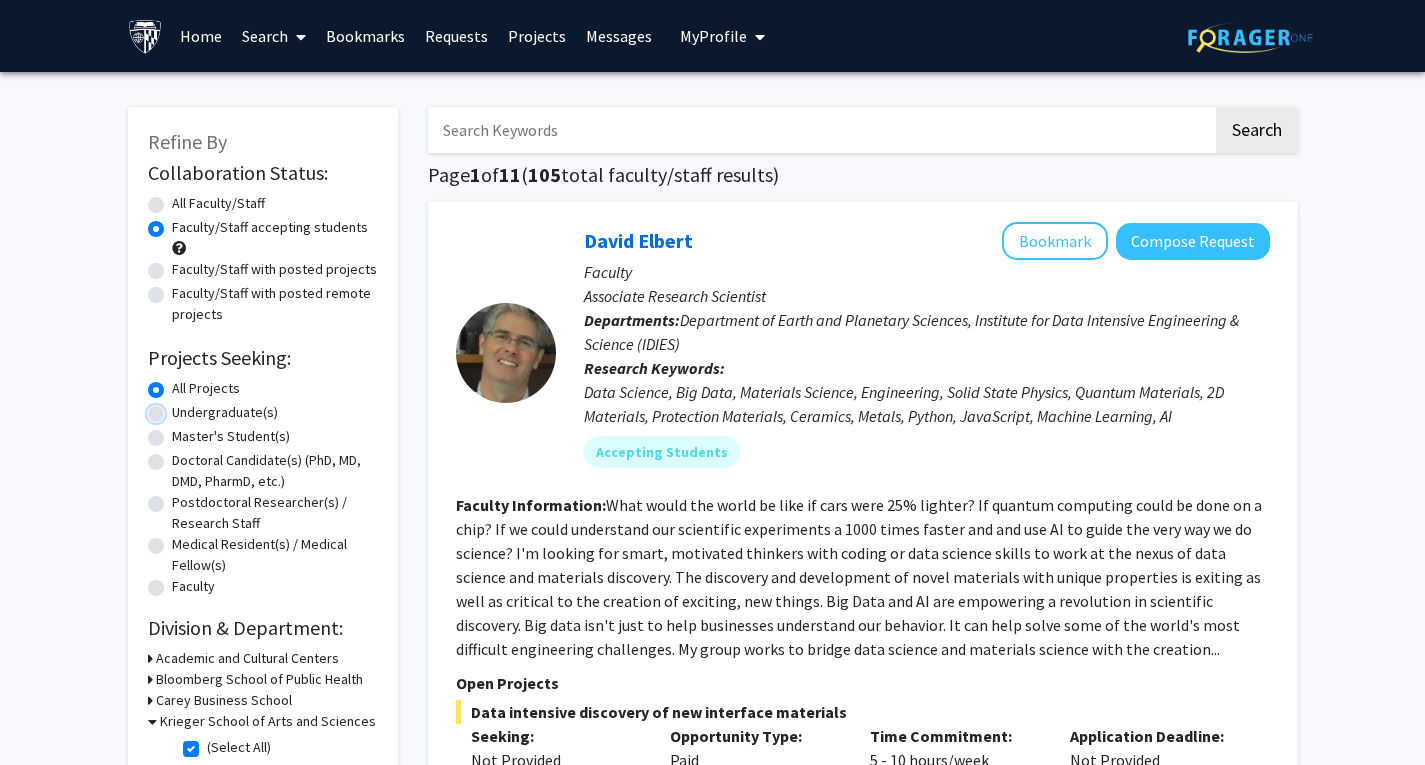 click on "Undergraduate(s)" at bounding box center (178, 408) 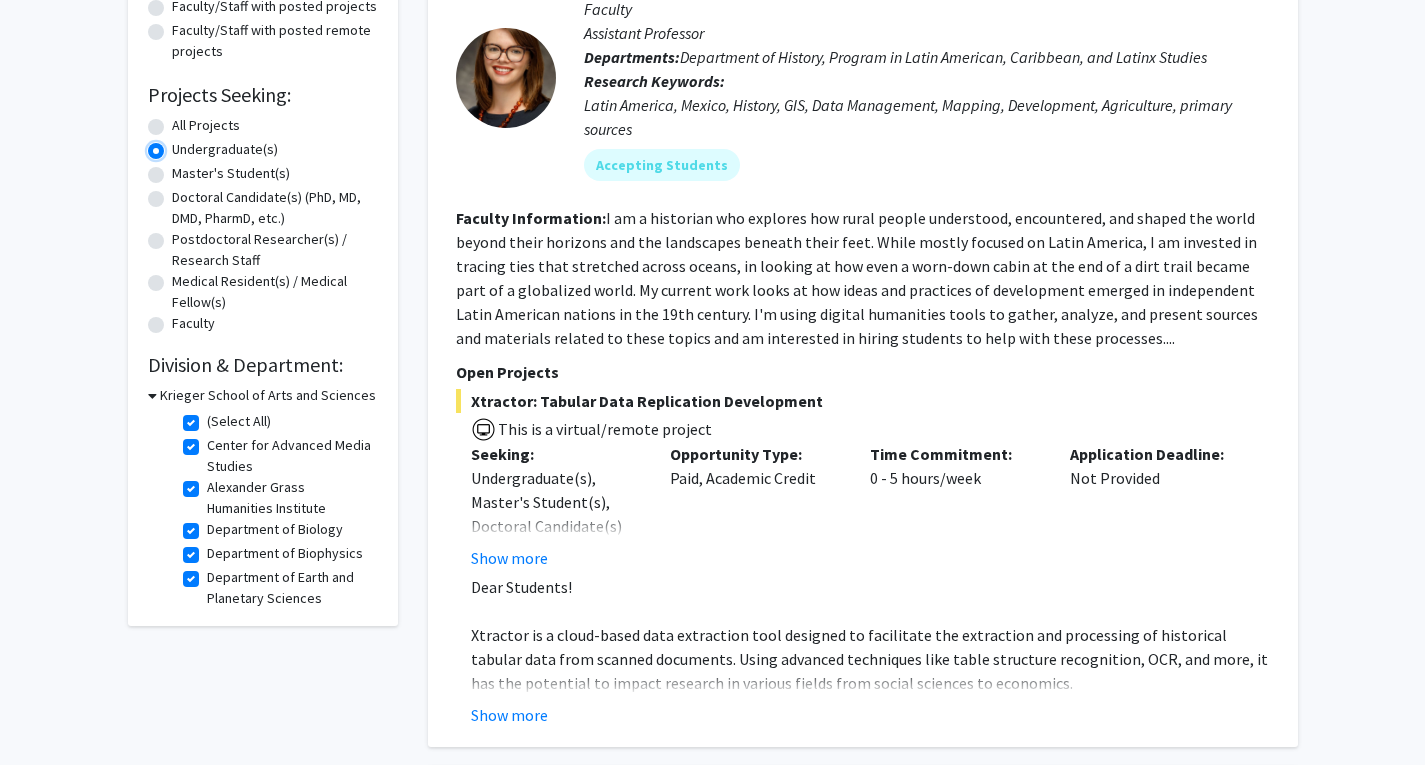 scroll, scrollTop: 300, scrollLeft: 0, axis: vertical 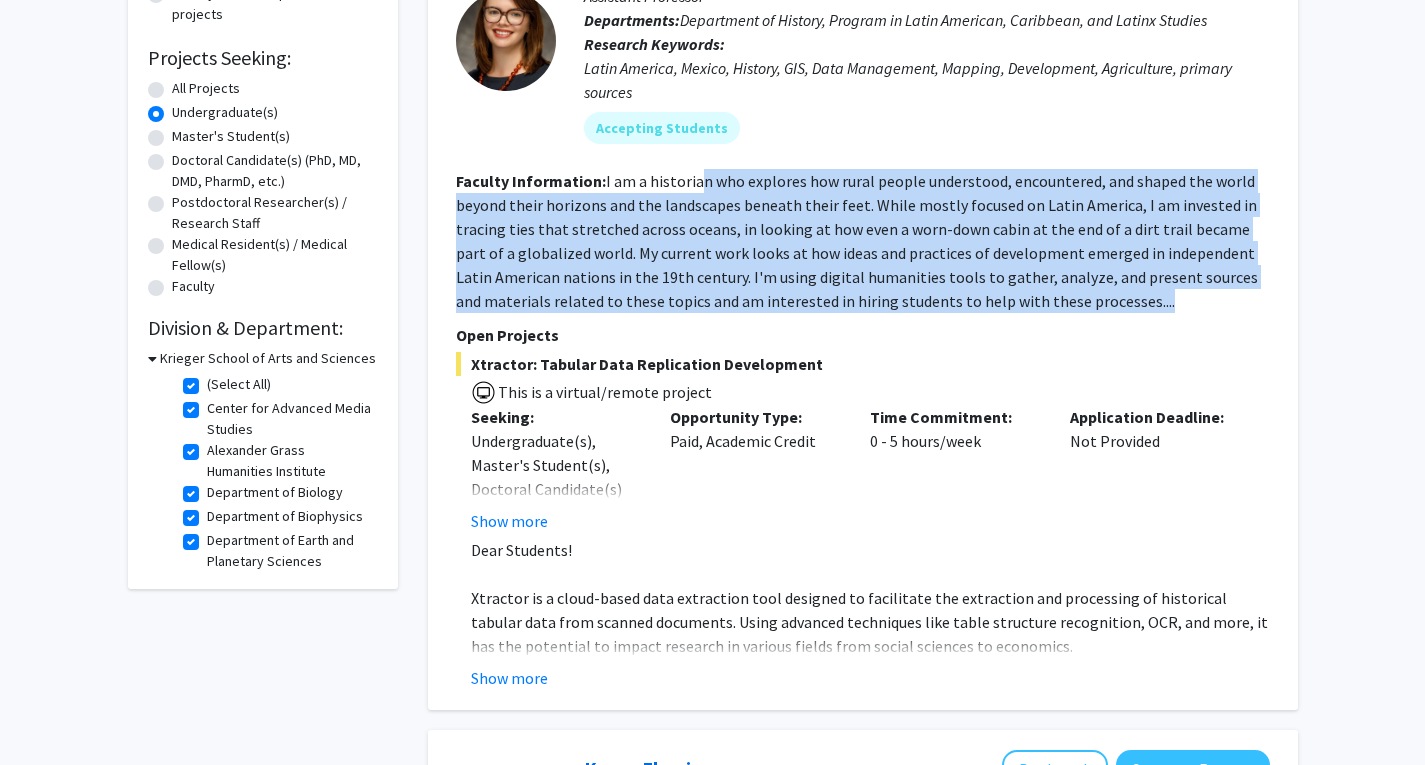 drag, startPoint x: 698, startPoint y: 192, endPoint x: 1152, endPoint y: 309, distance: 468.83365 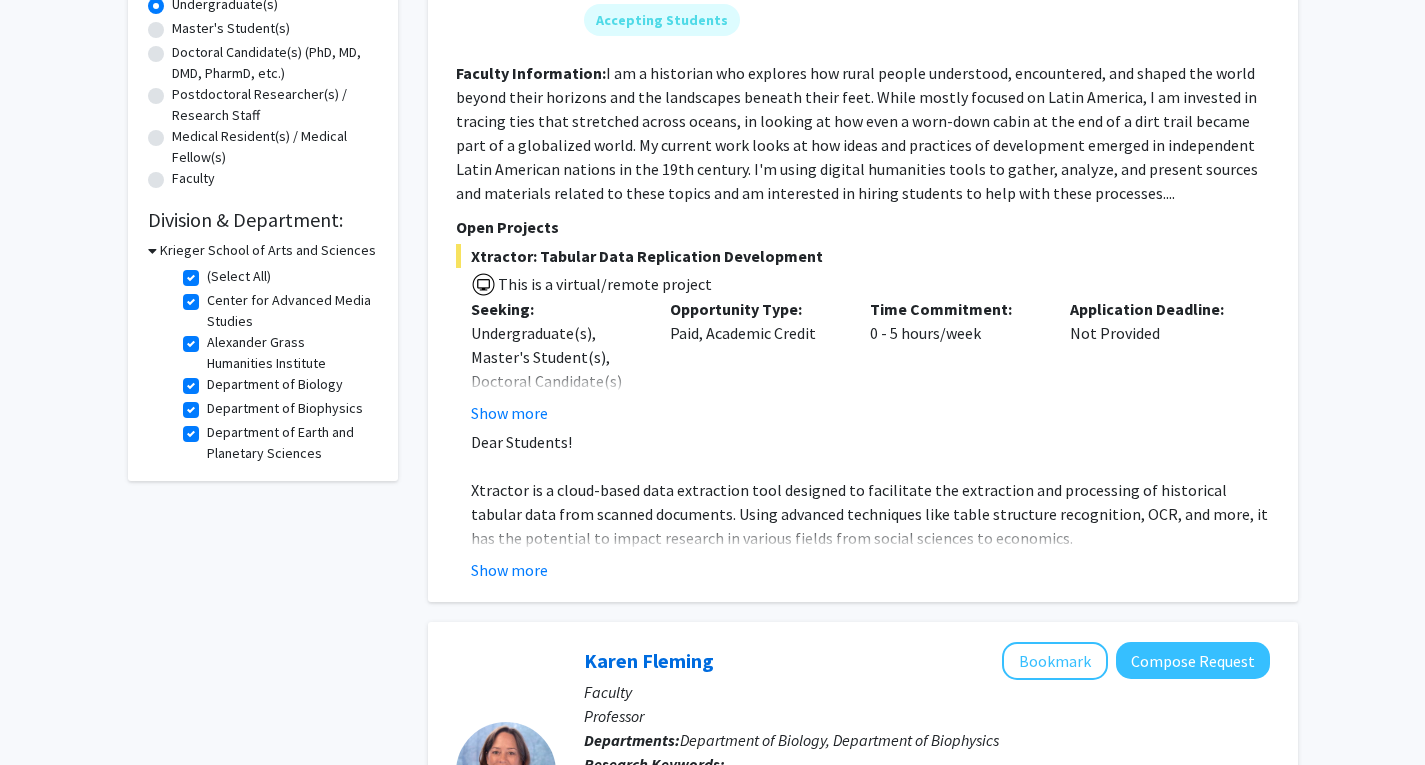 scroll, scrollTop: 500, scrollLeft: 0, axis: vertical 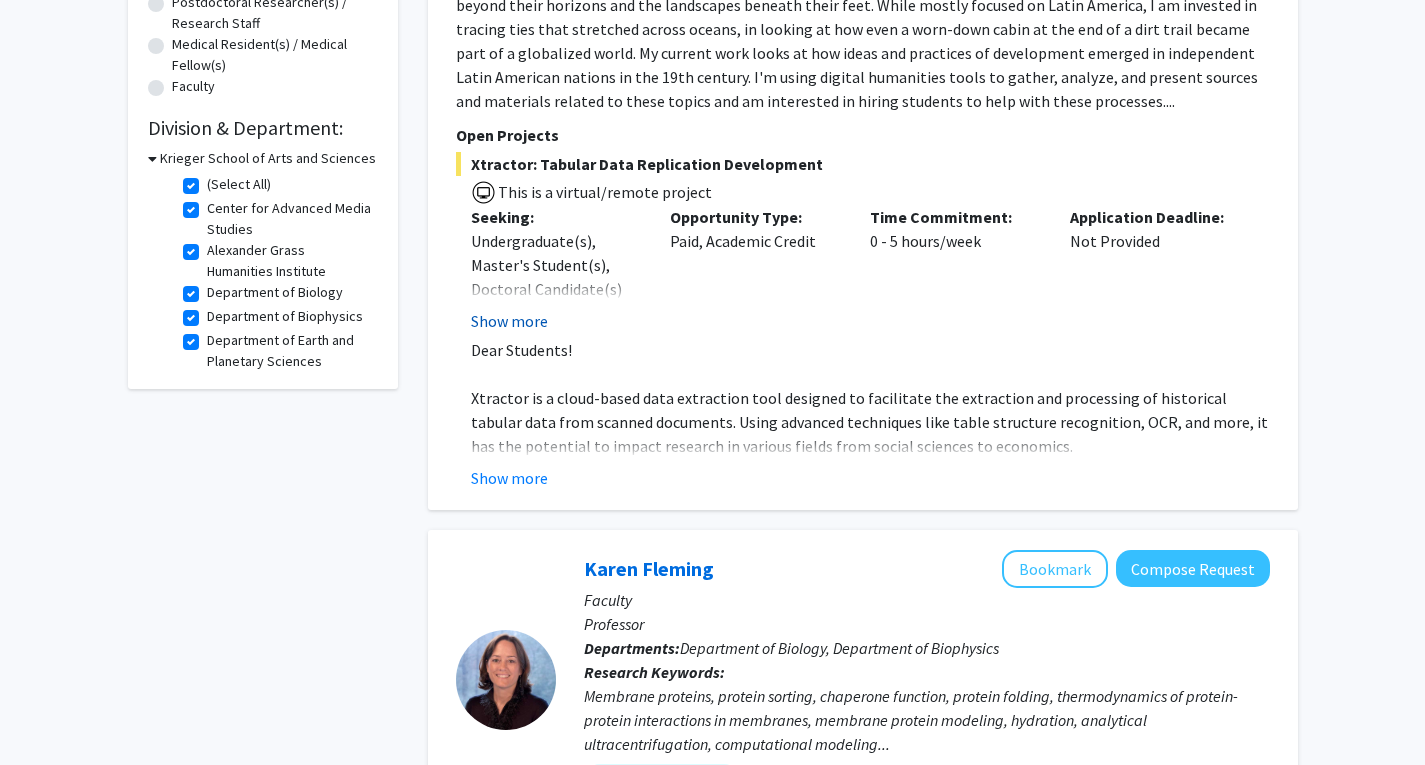 click on "Show more" 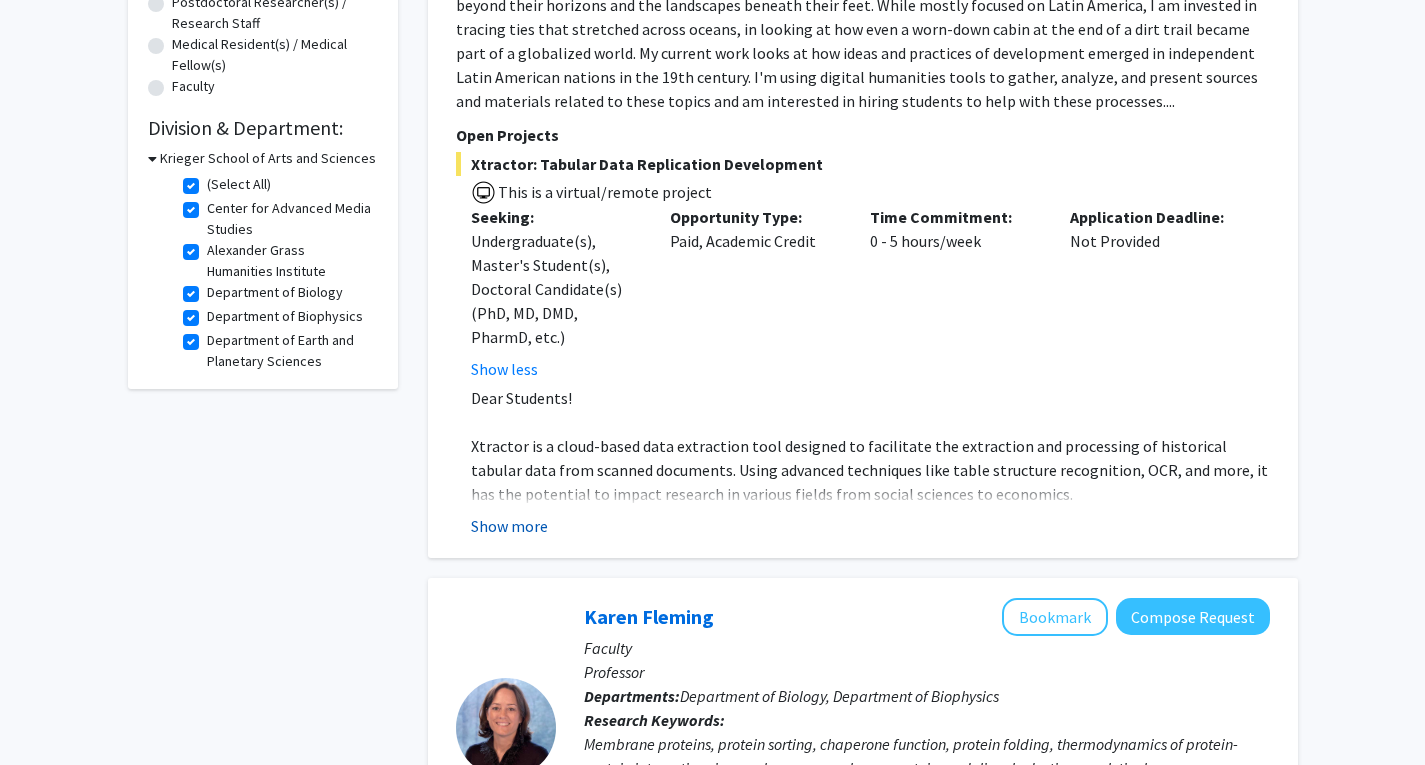 click on "Show more" 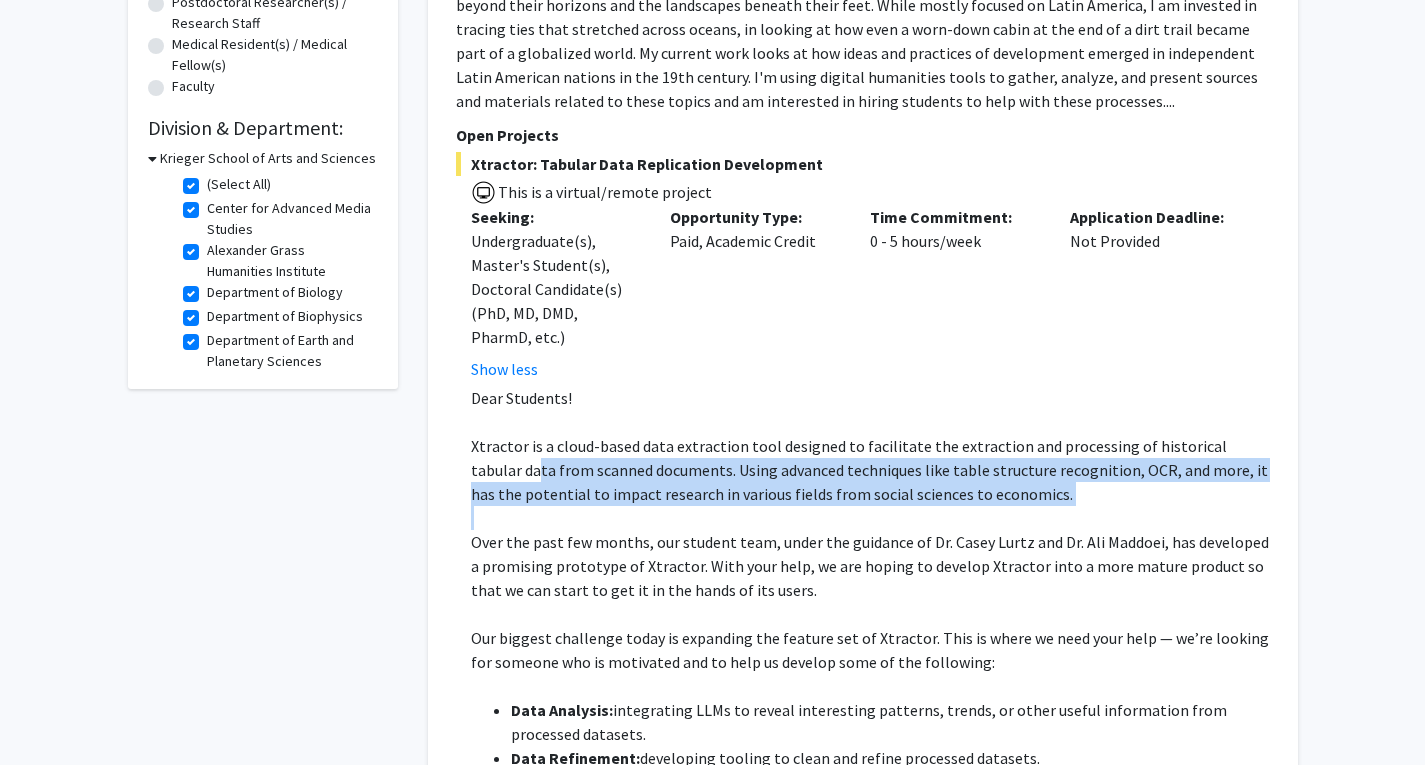 drag, startPoint x: 483, startPoint y: 462, endPoint x: 1054, endPoint y: 507, distance: 572.77045 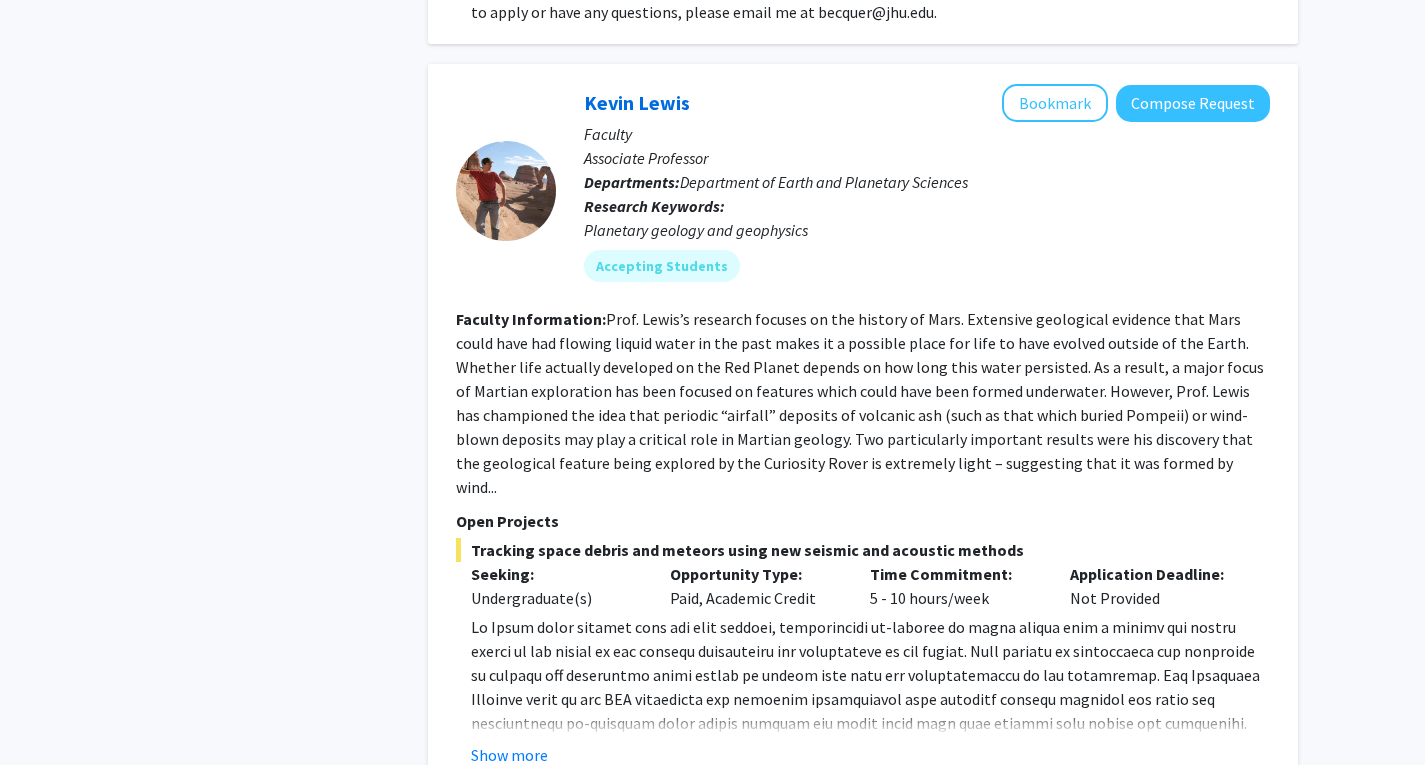 scroll, scrollTop: 3400, scrollLeft: 0, axis: vertical 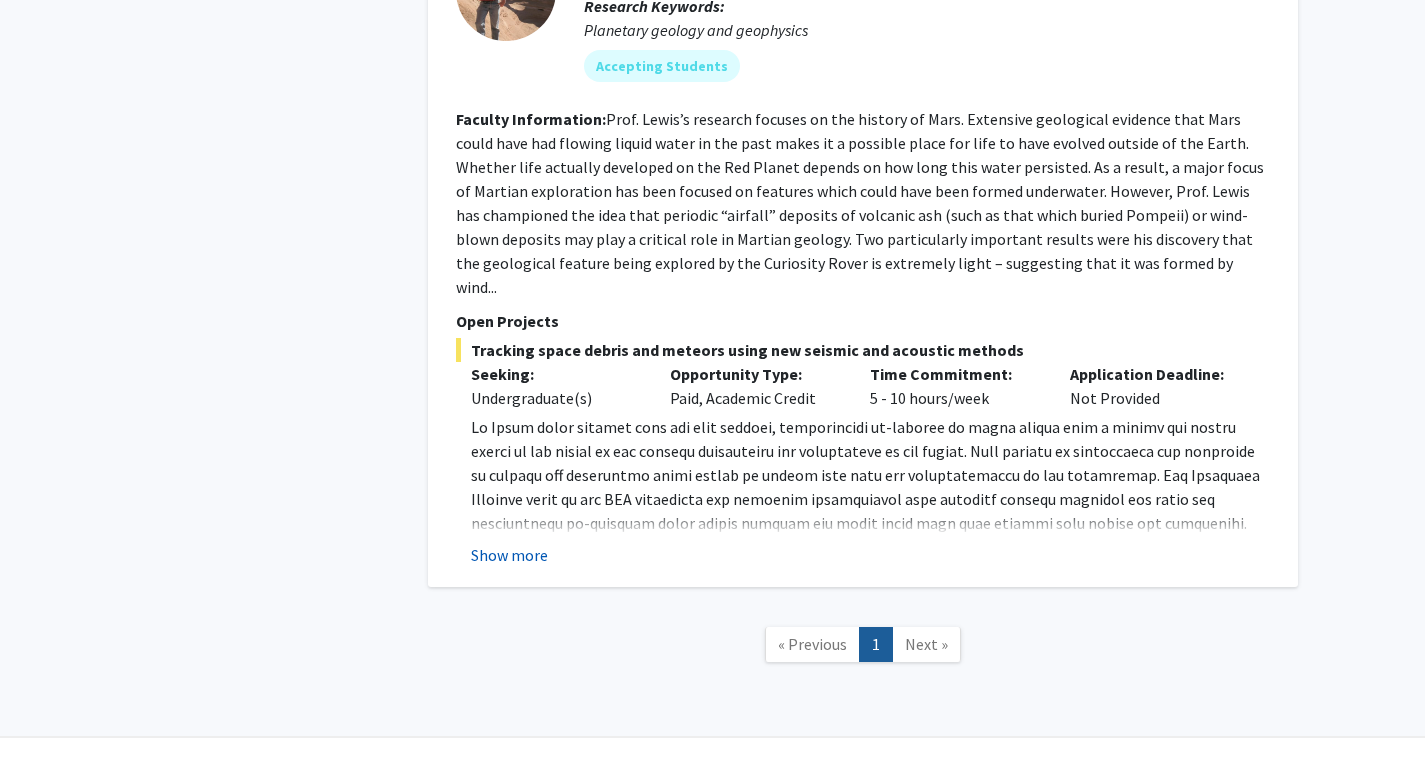 click on "Show more" 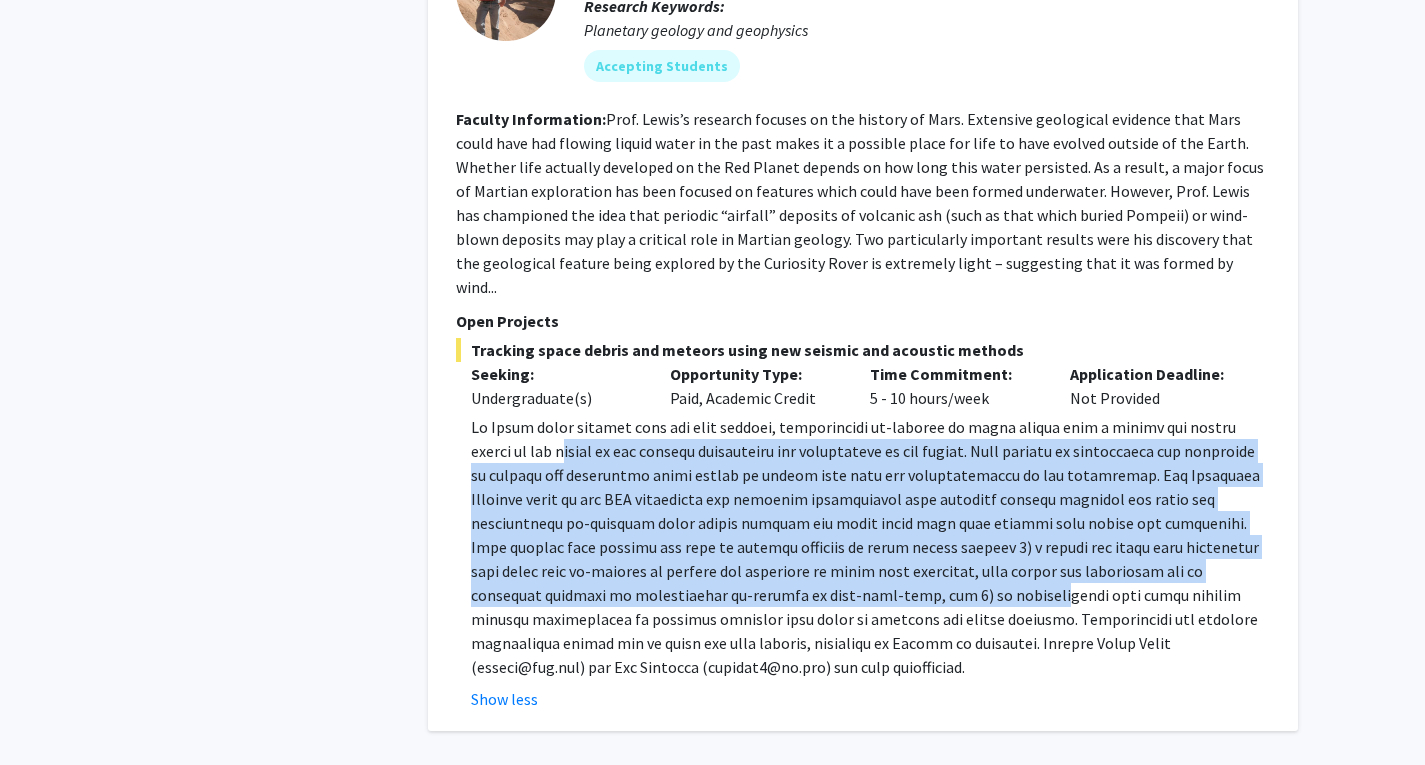 drag, startPoint x: 520, startPoint y: 431, endPoint x: 859, endPoint y: 569, distance: 366.0123 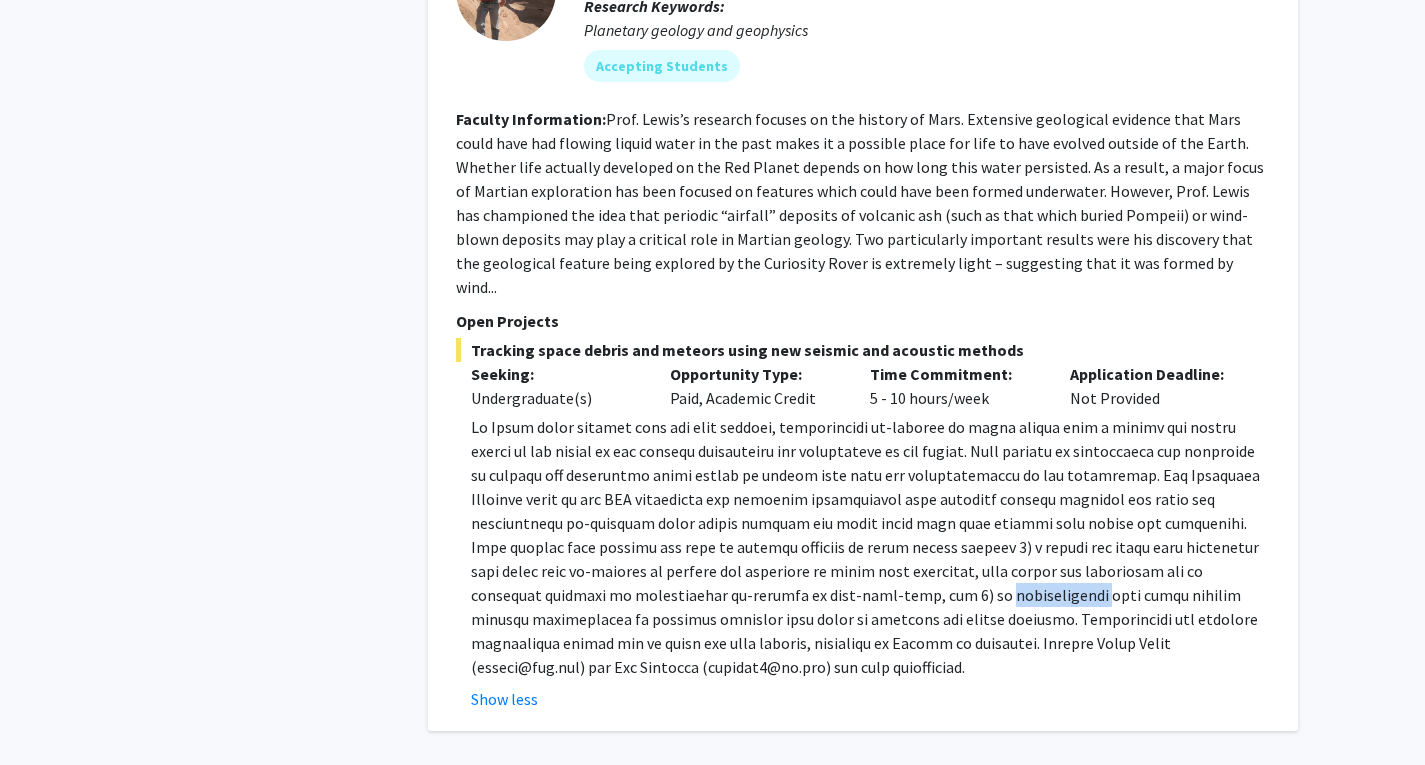 click 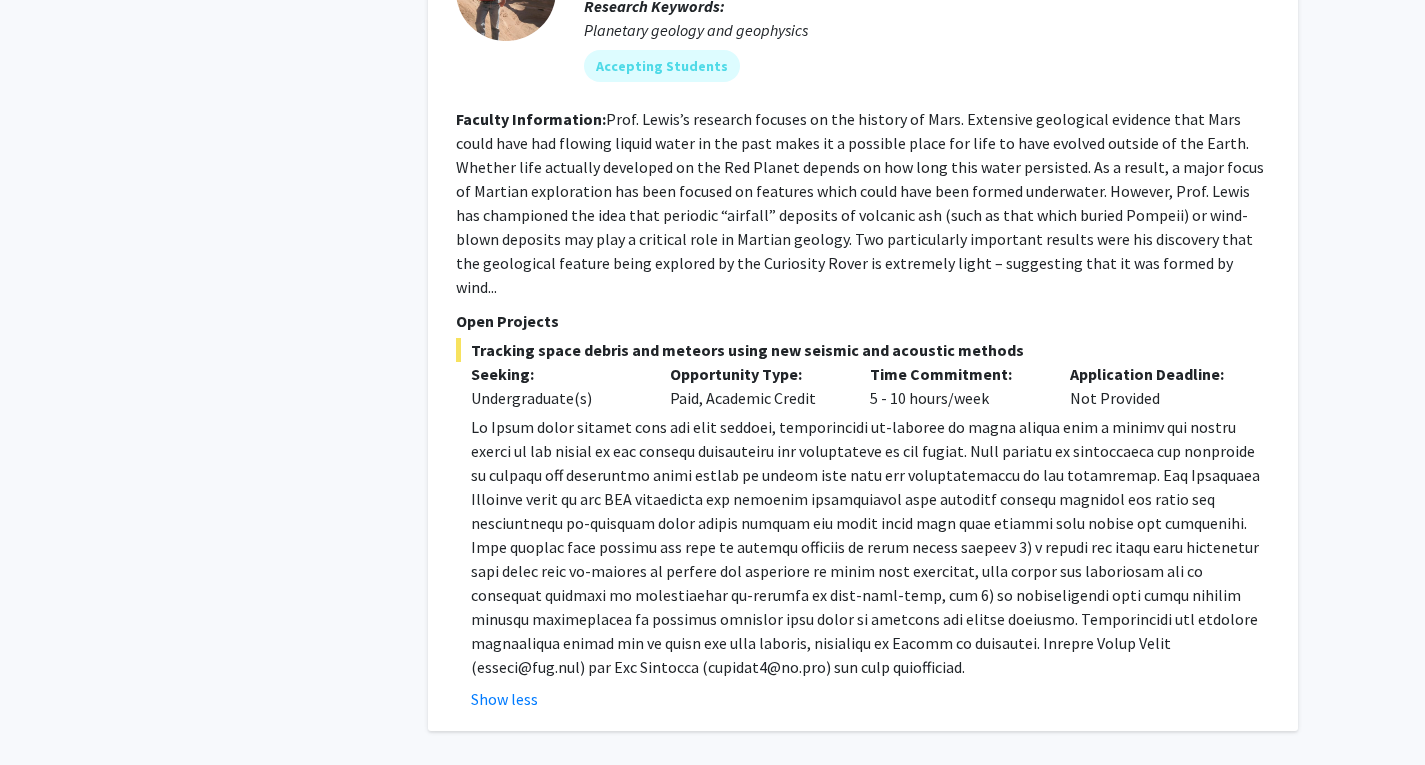 click 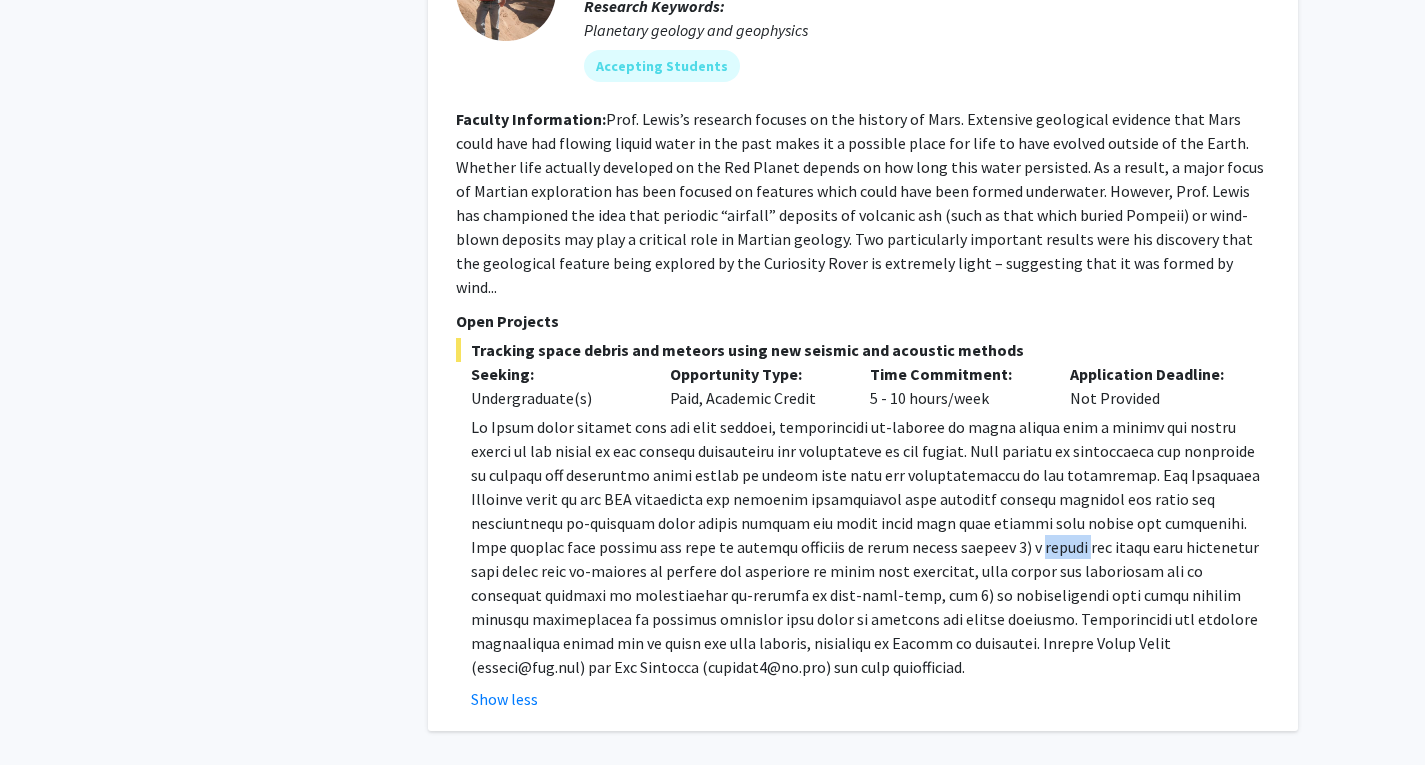 click 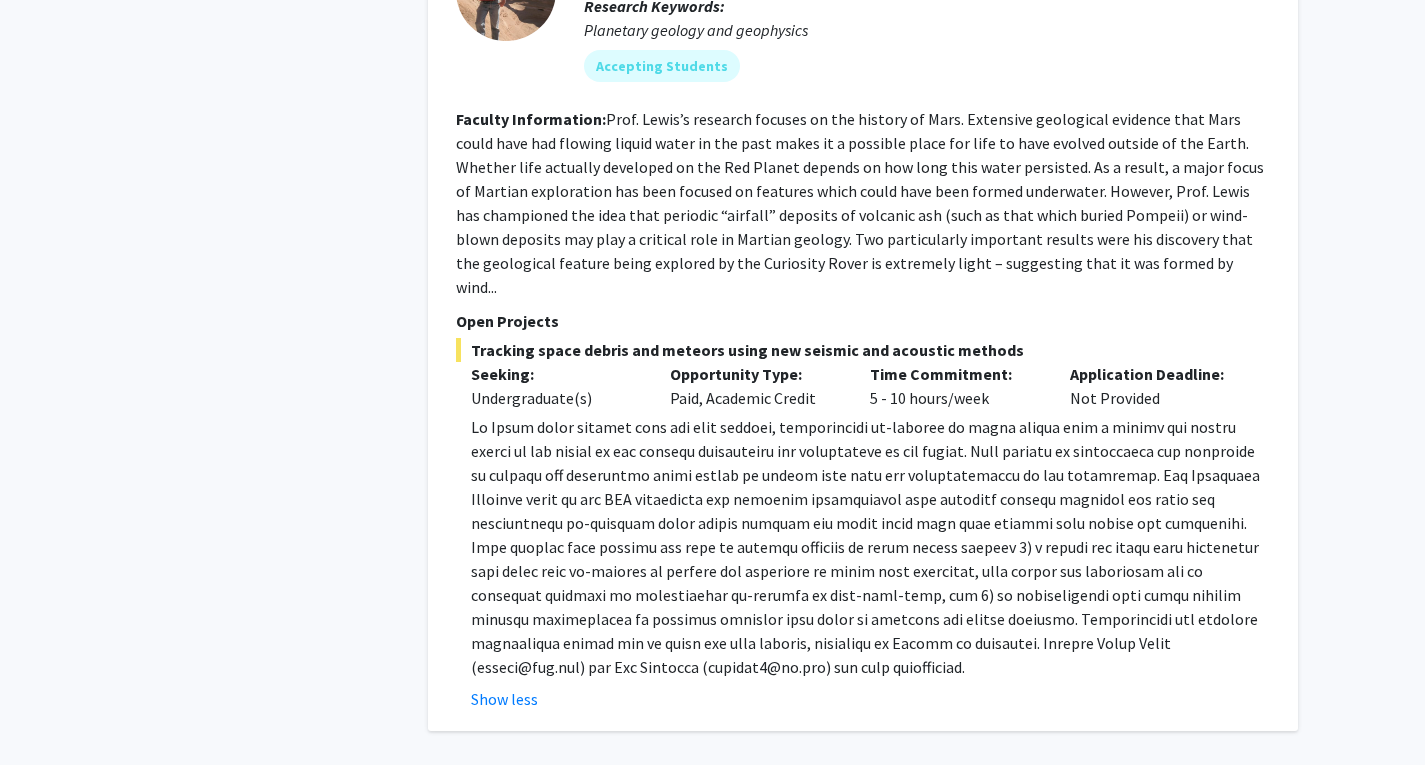 click 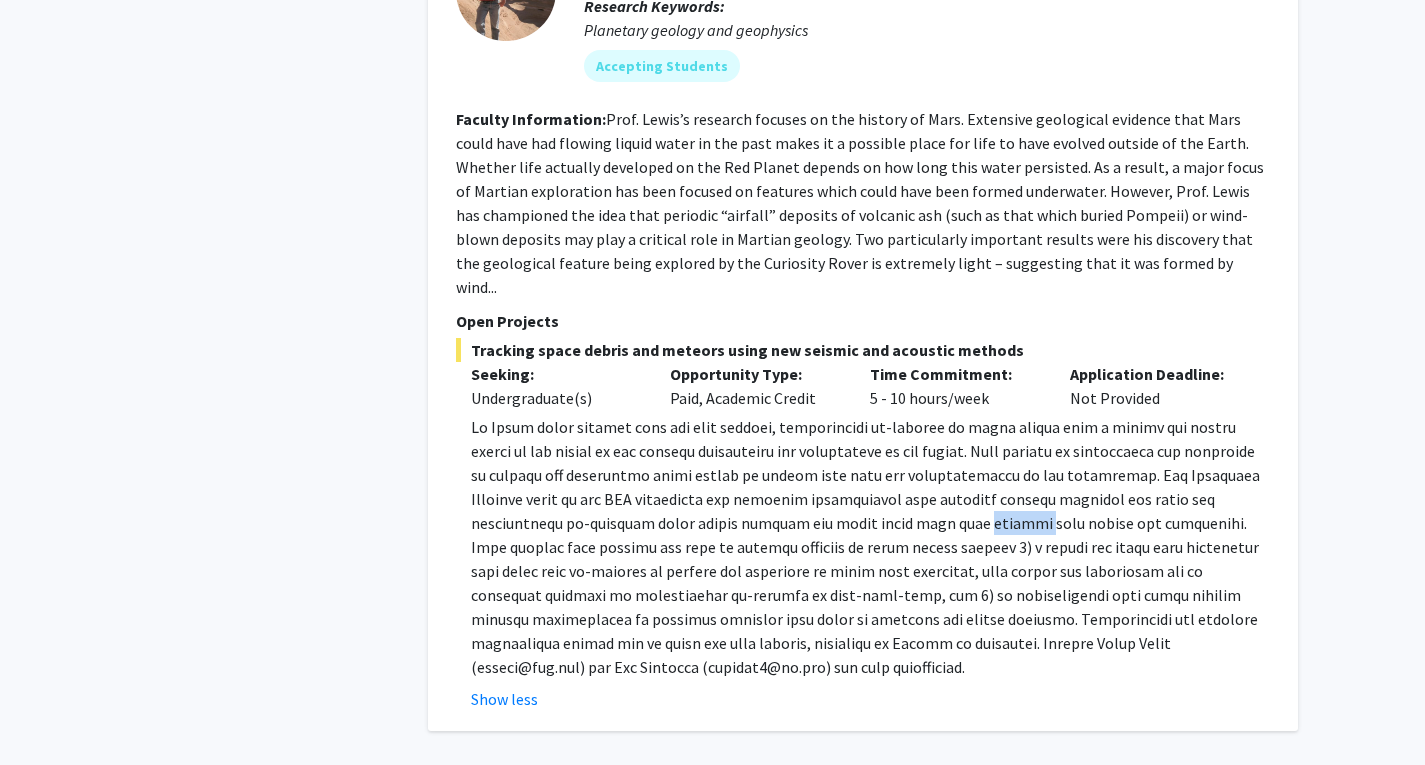 click 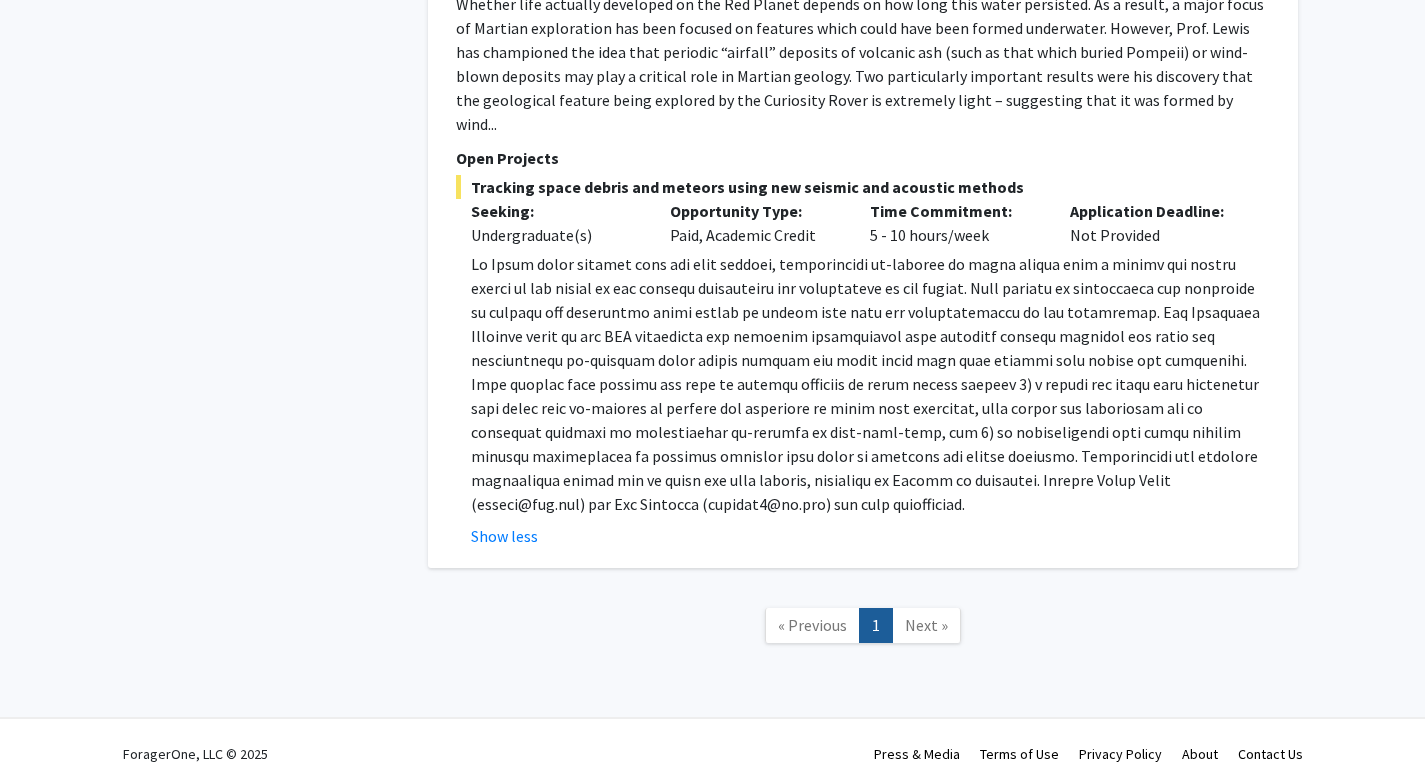 click 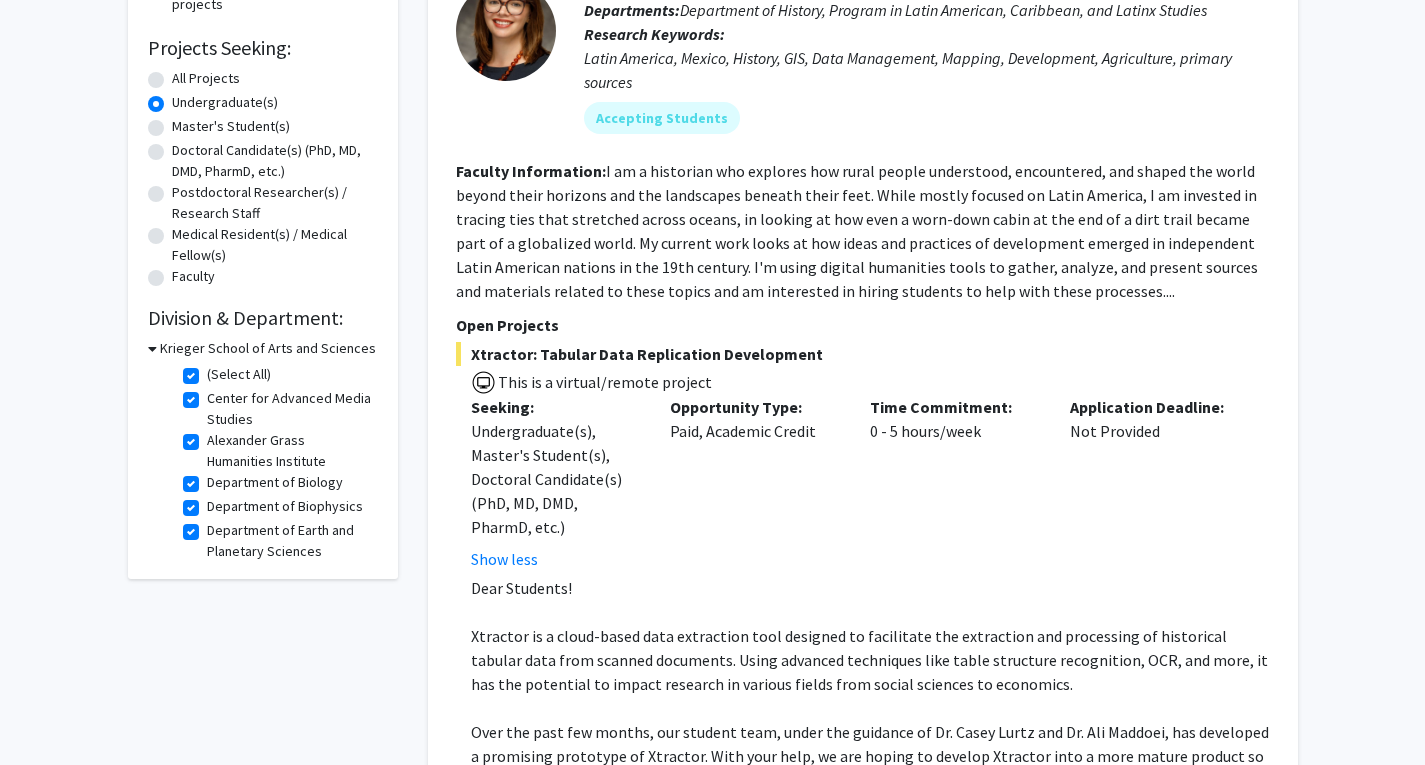 scroll, scrollTop: 200, scrollLeft: 0, axis: vertical 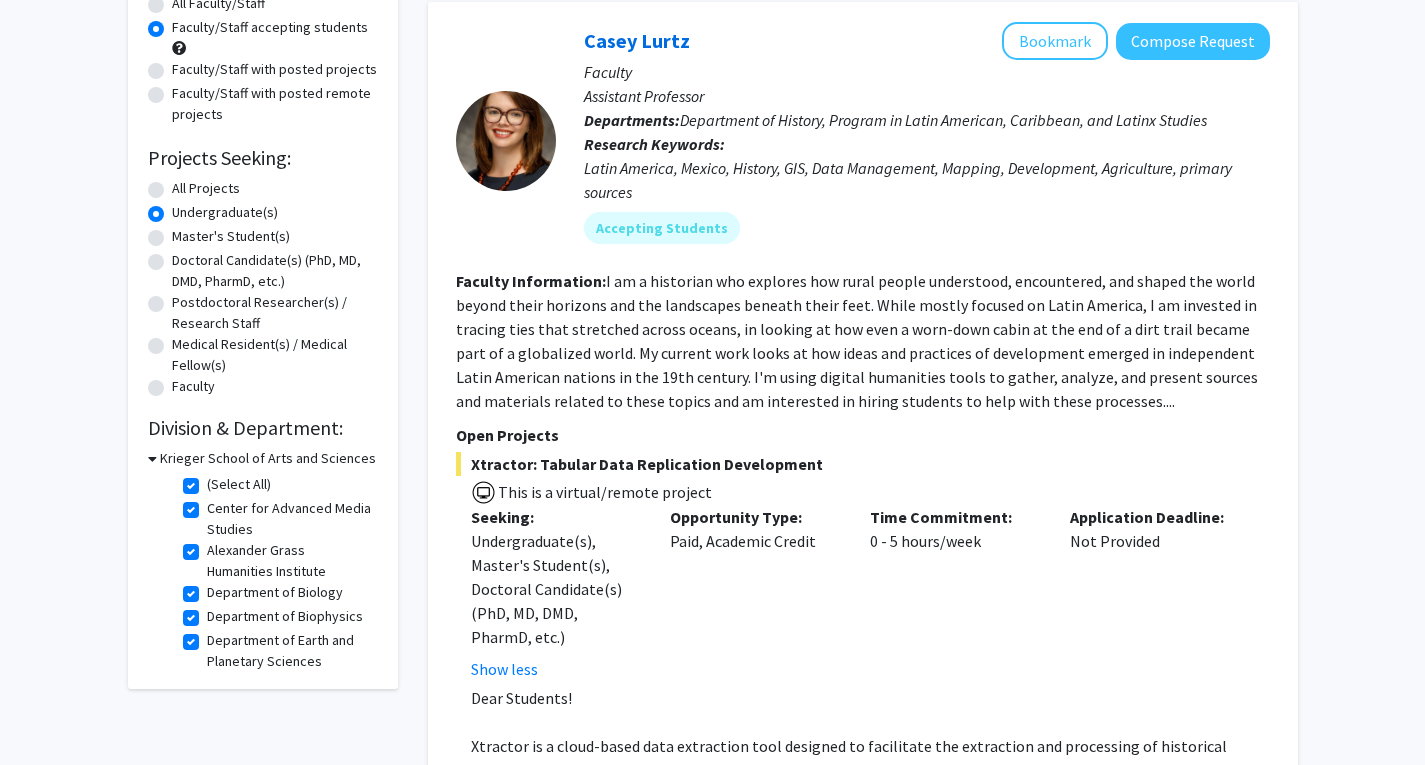 click on "All Projects" 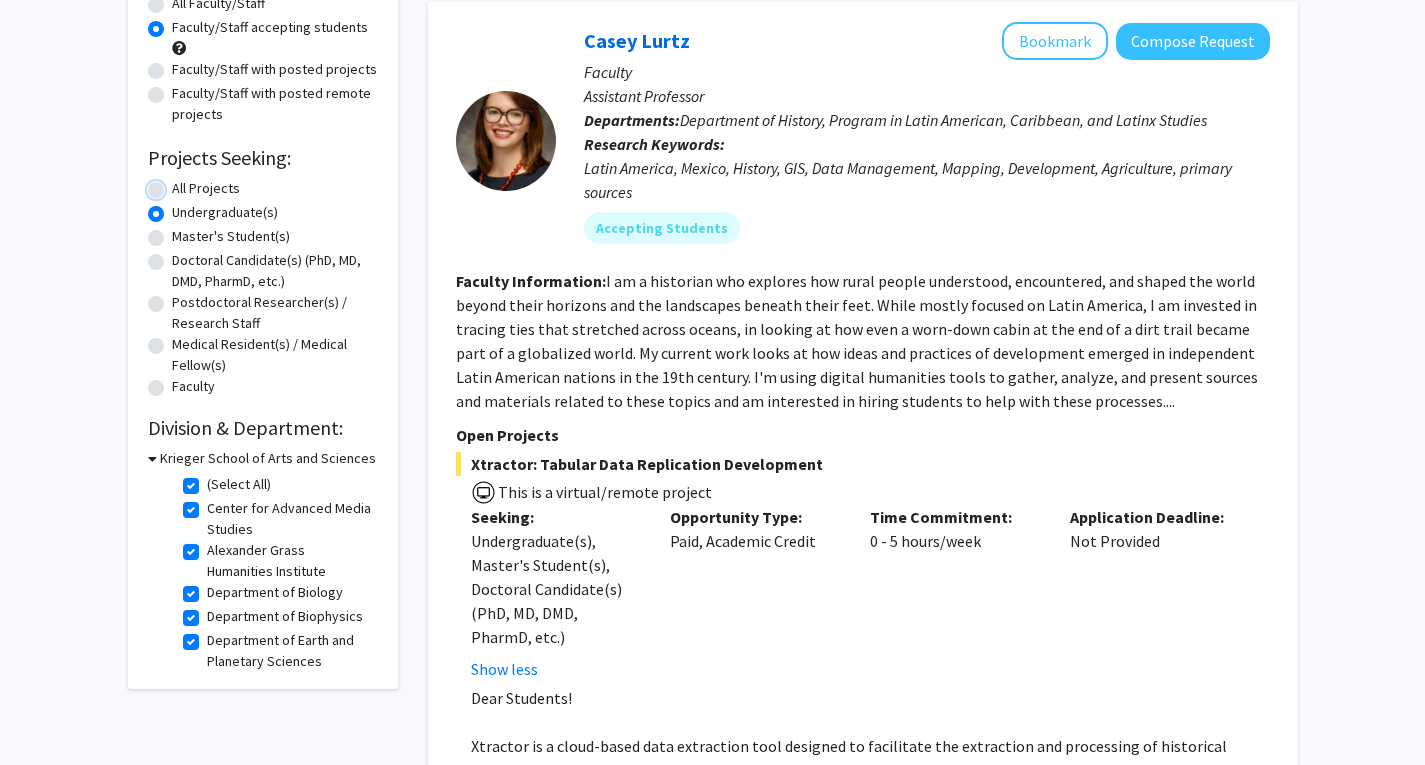 click on "All Projects" at bounding box center (178, 184) 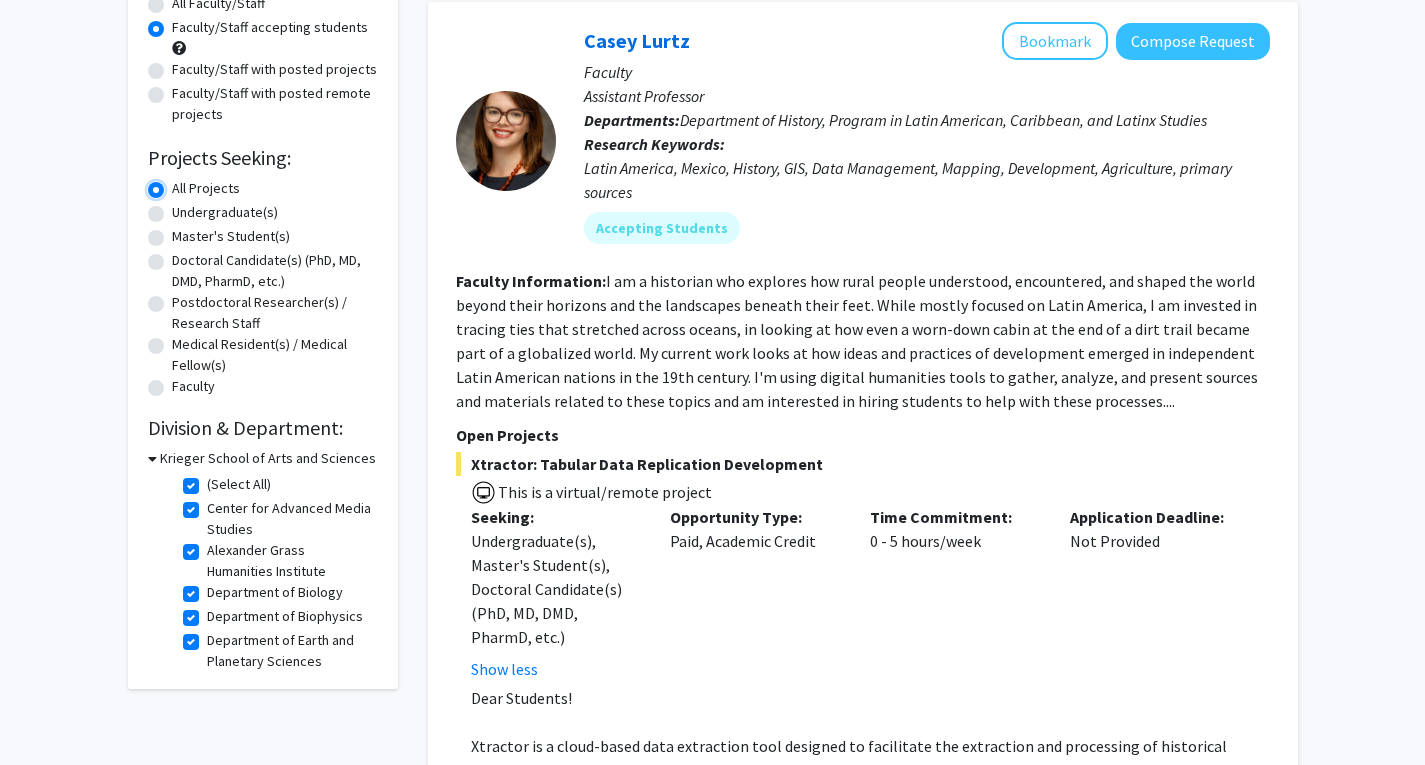 scroll, scrollTop: 0, scrollLeft: 0, axis: both 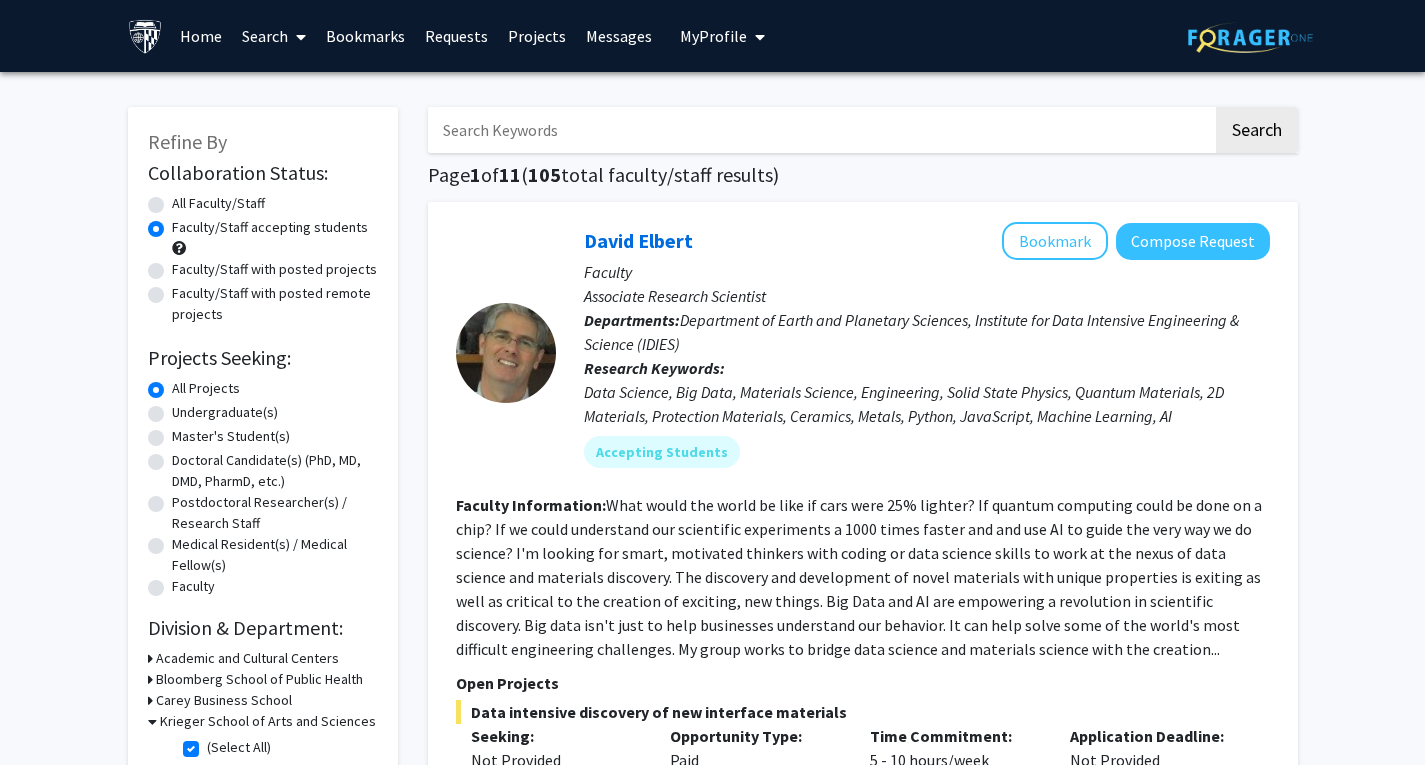 click on "All Faculty/Staff" 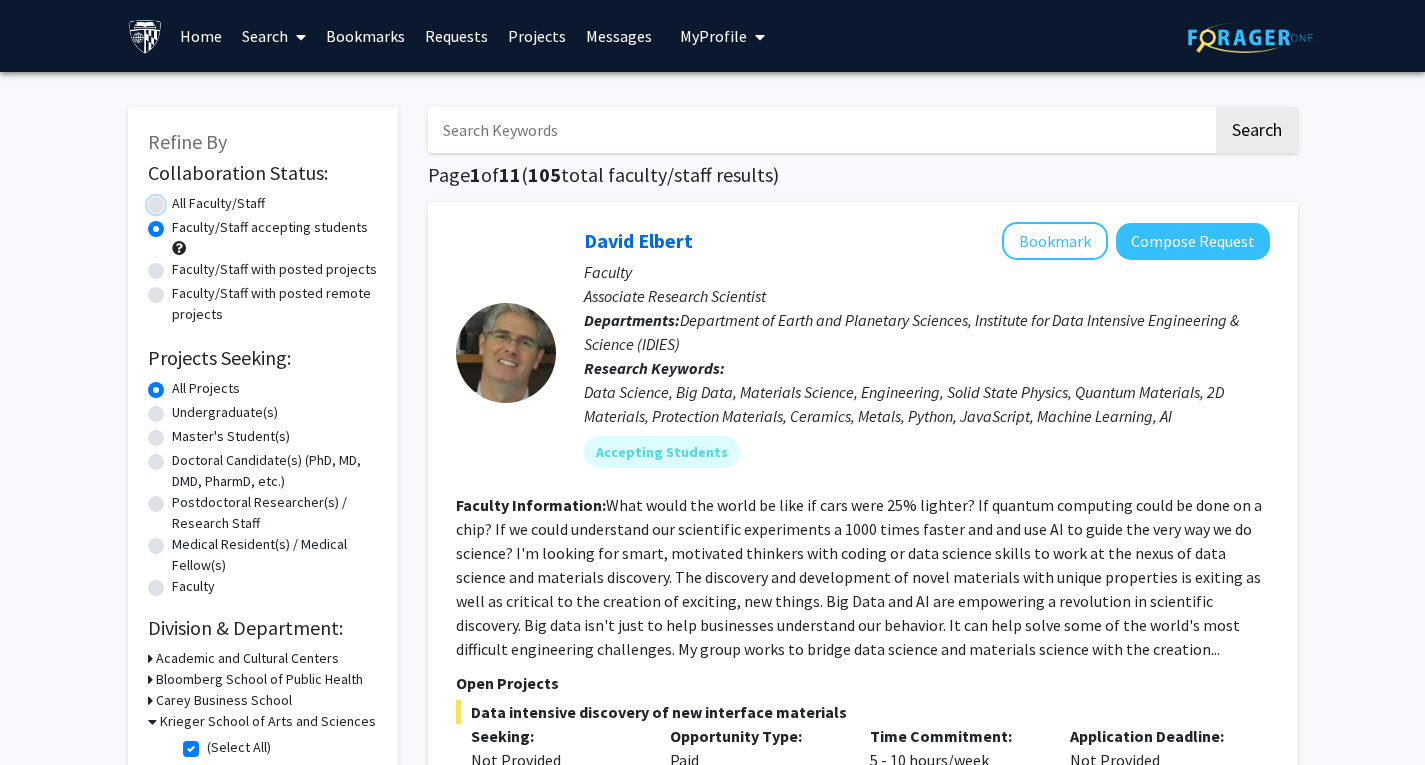 click on "All Faculty/Staff" at bounding box center (178, 199) 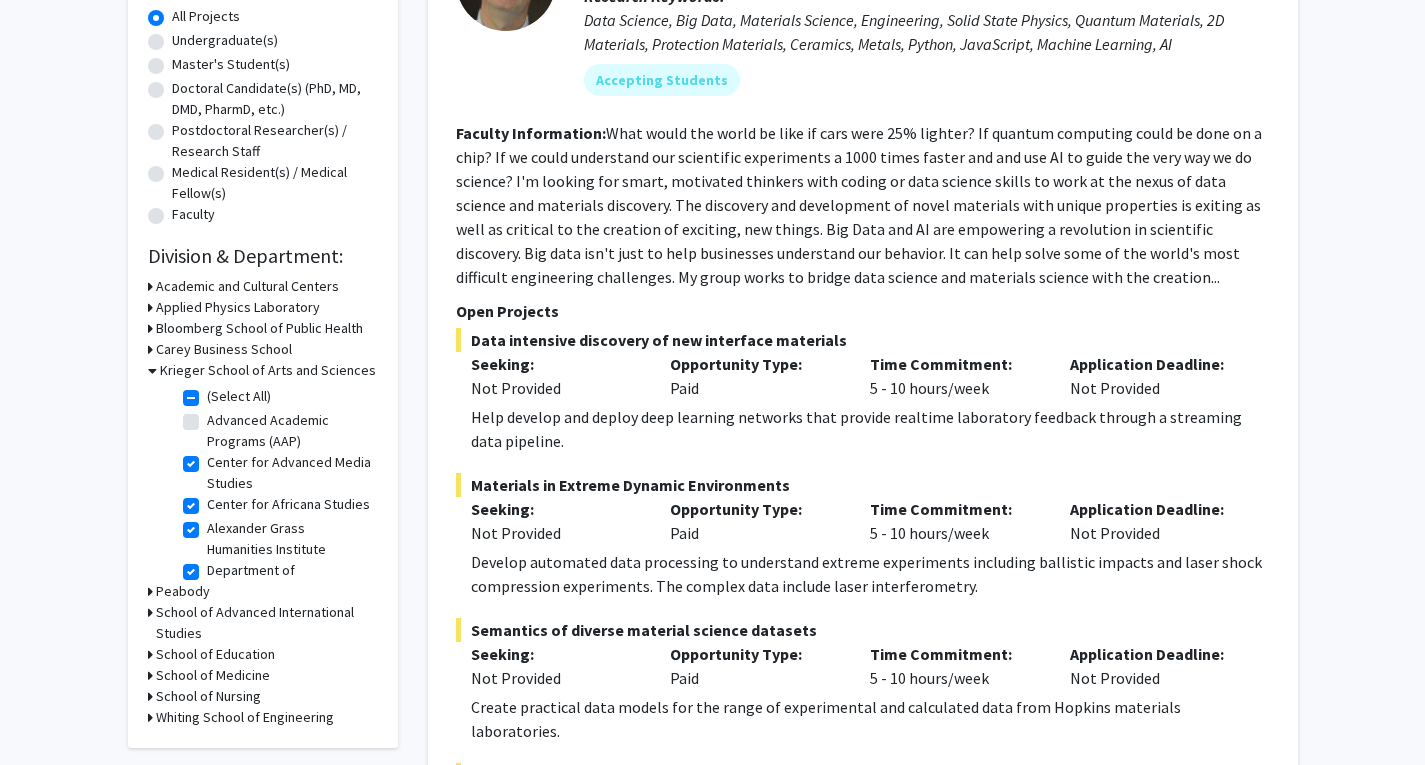 scroll, scrollTop: 500, scrollLeft: 0, axis: vertical 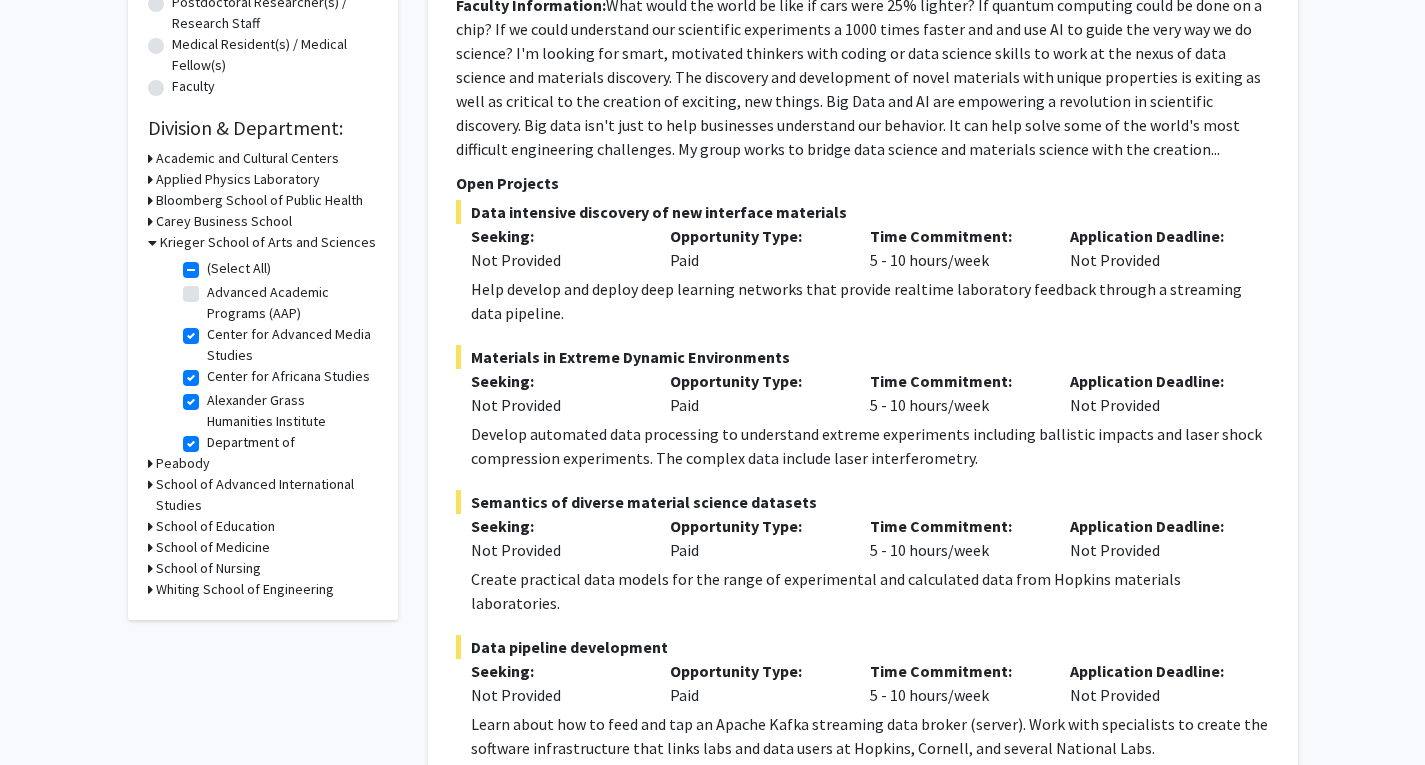 click on "(Select All)" 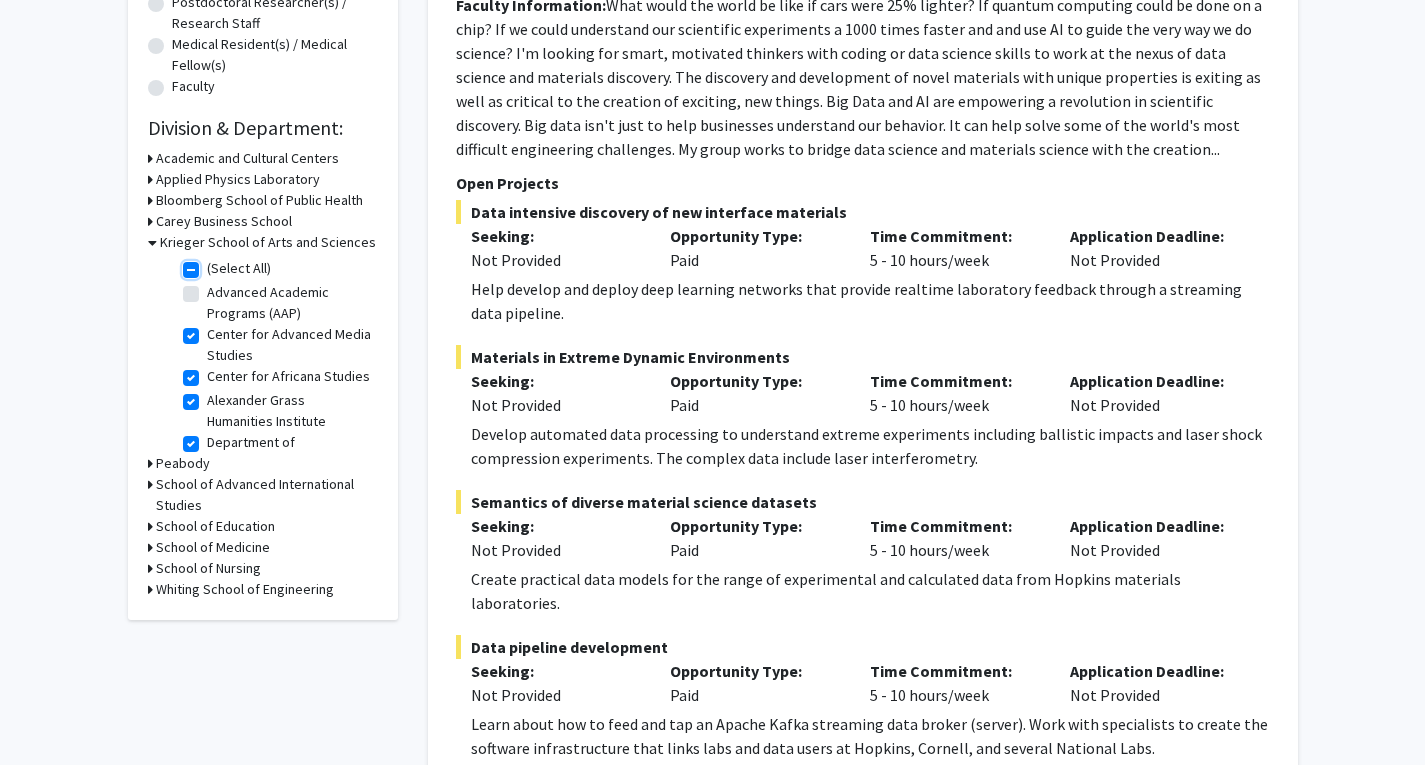 click on "(Select All)" at bounding box center [213, 264] 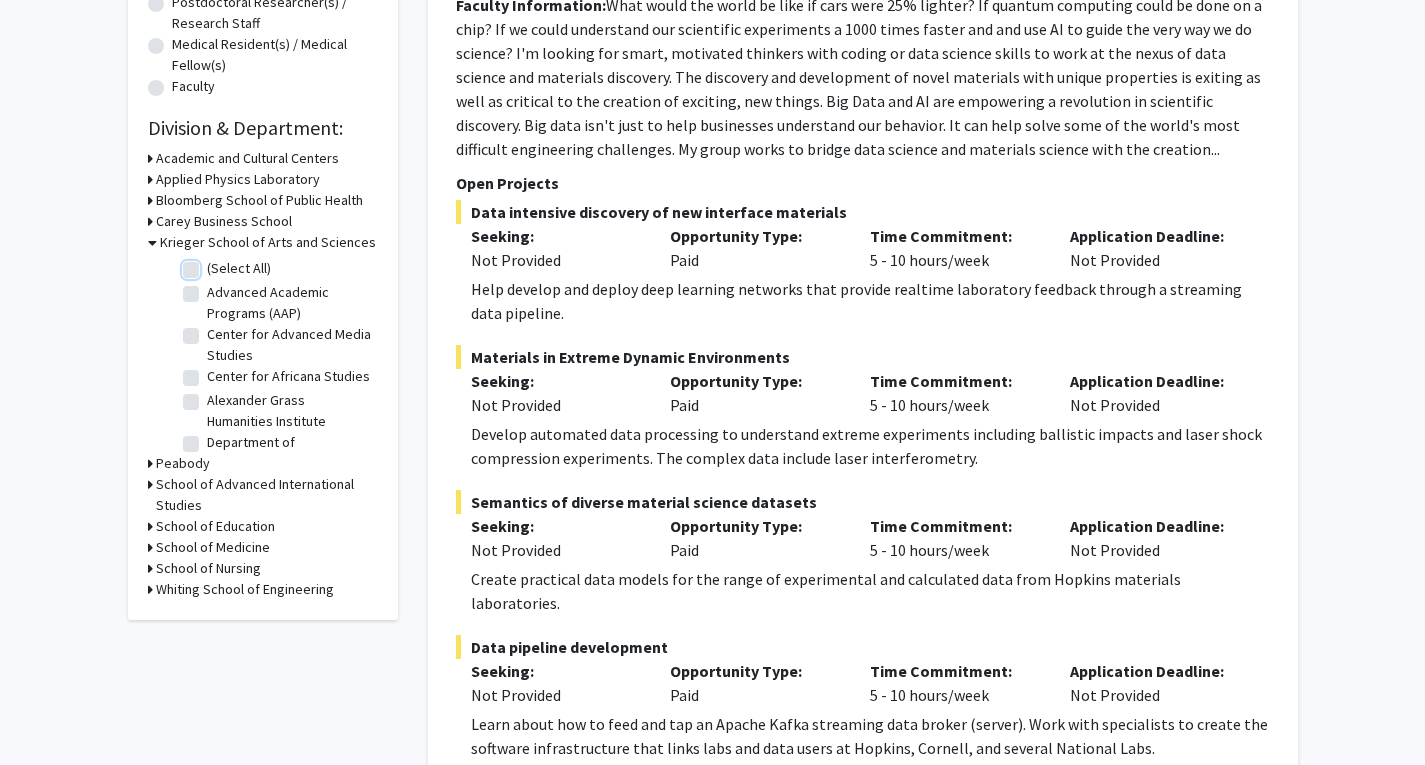checkbox on "false" 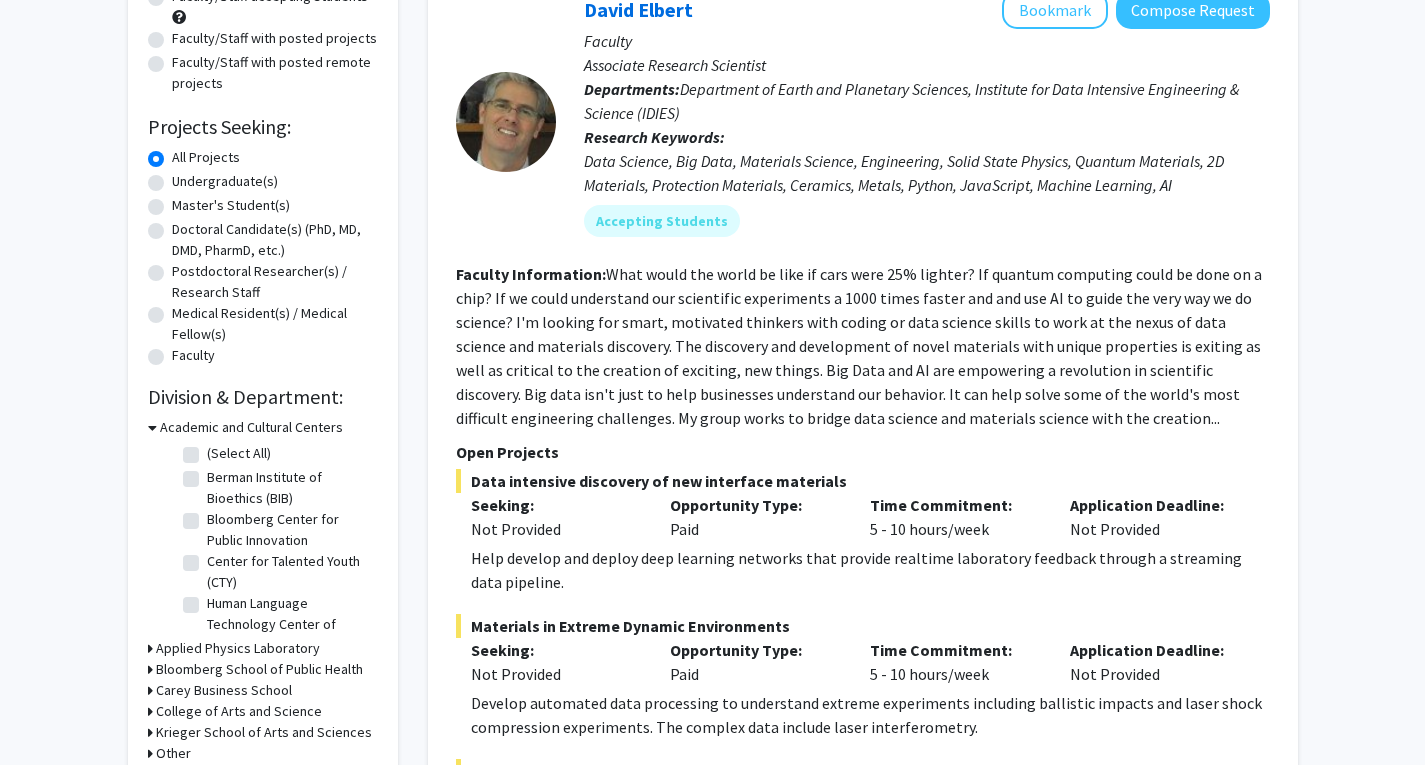 scroll, scrollTop: 400, scrollLeft: 0, axis: vertical 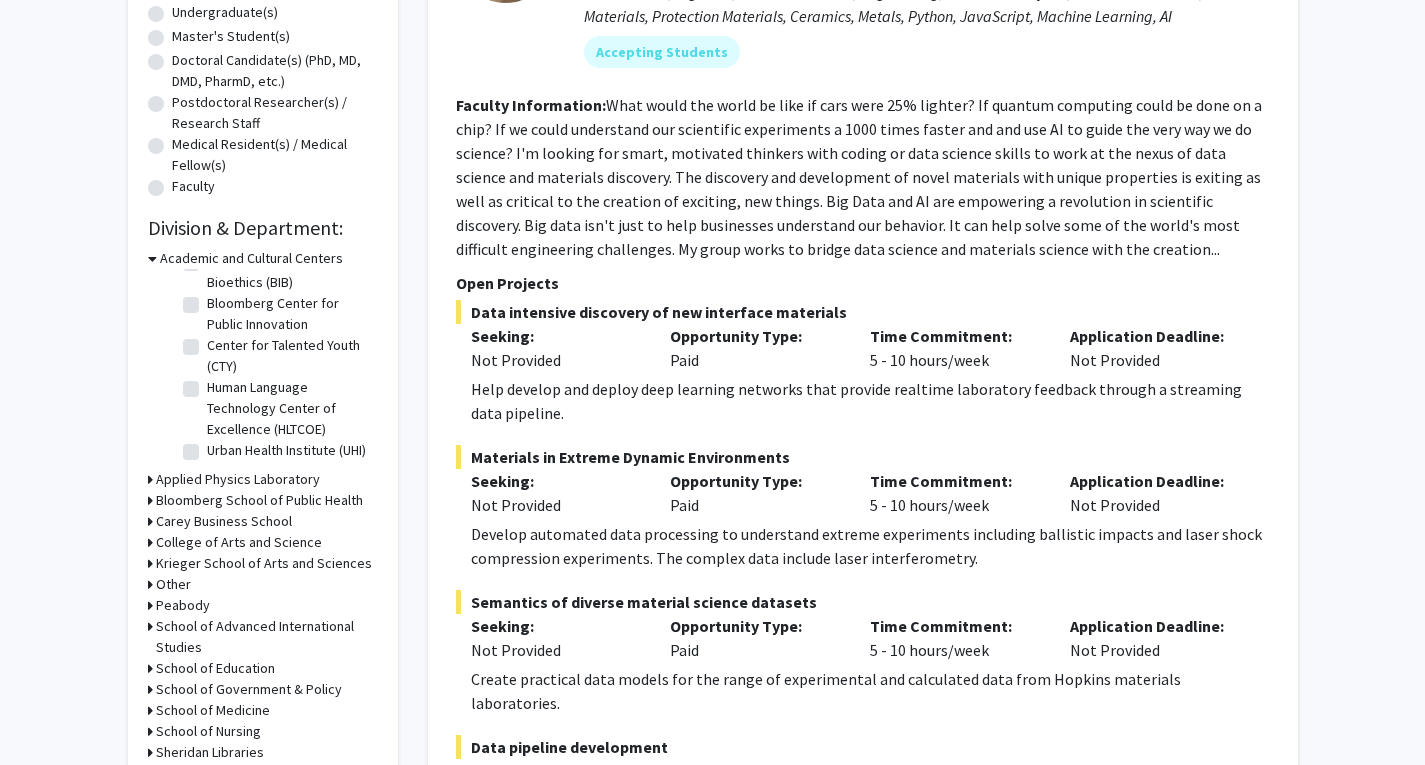 click on "Krieger School of Arts and Sciences" at bounding box center [264, 563] 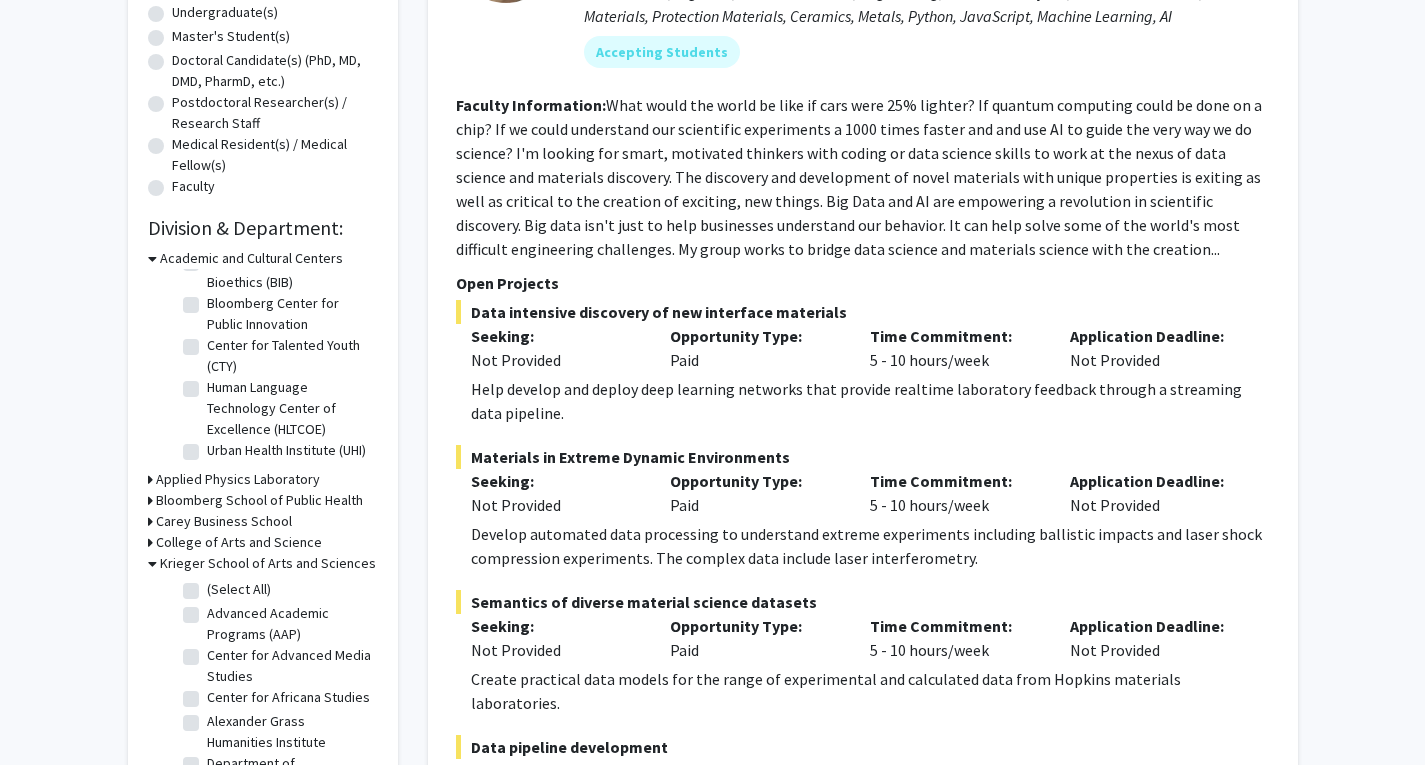 scroll, scrollTop: 800, scrollLeft: 0, axis: vertical 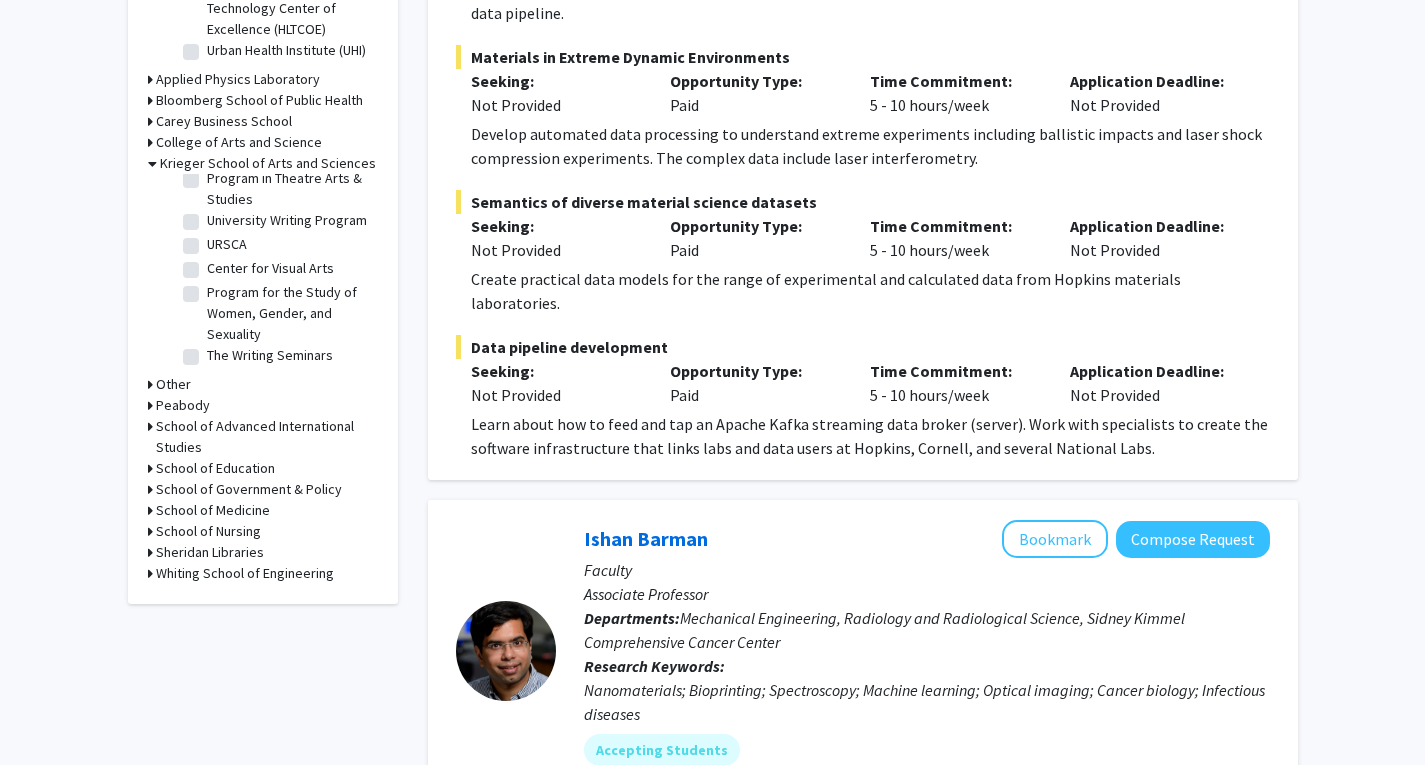 click on "The Writing Seminars" 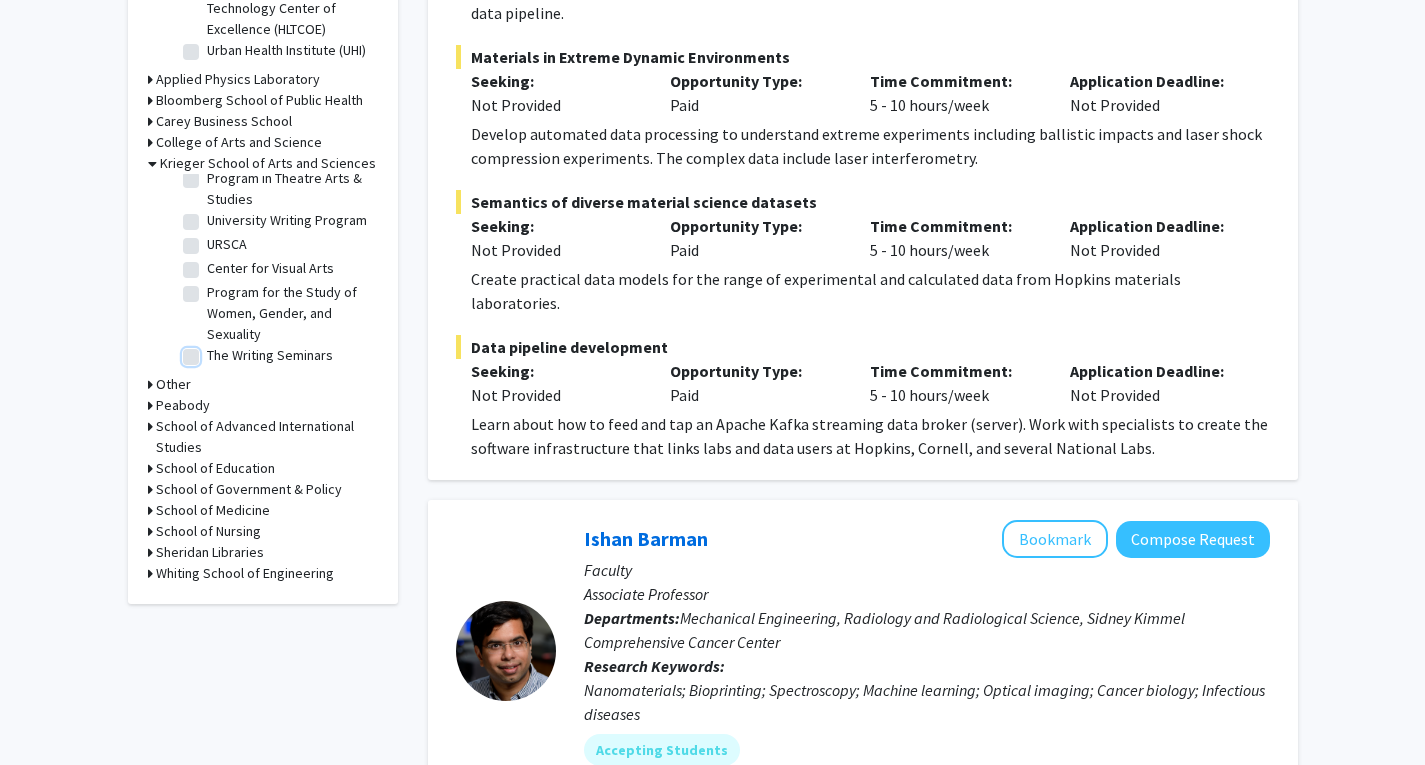 click on "The Writing Seminars" at bounding box center [213, 351] 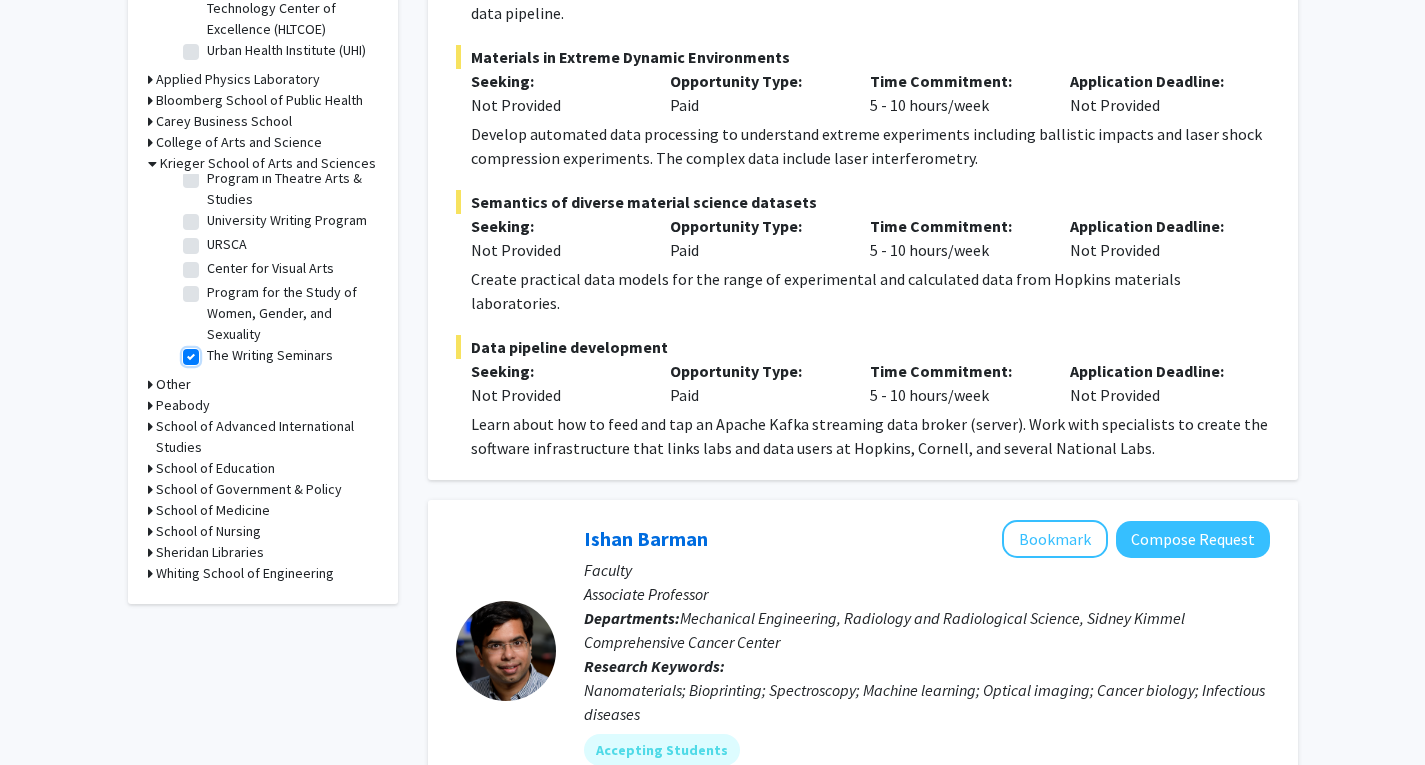 checkbox on "true" 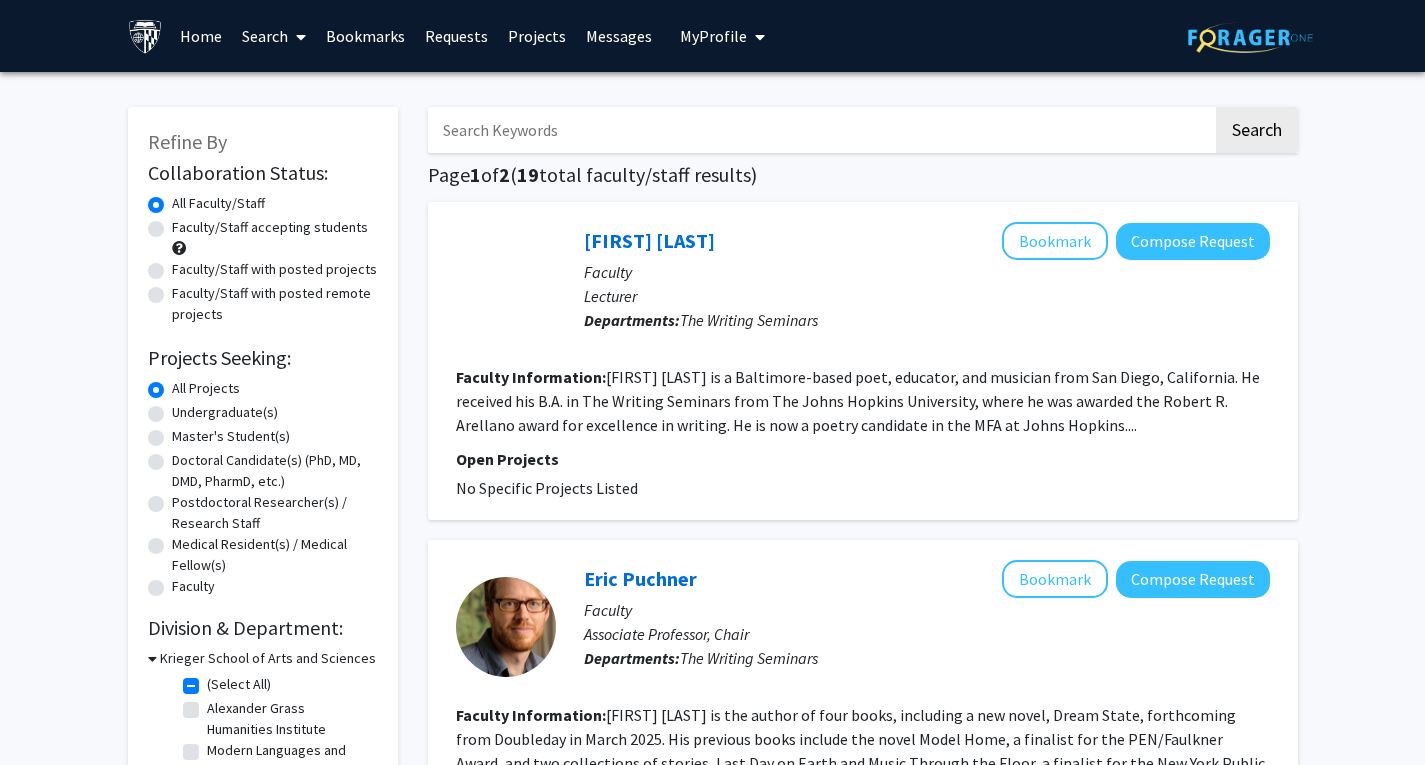 scroll, scrollTop: 400, scrollLeft: 0, axis: vertical 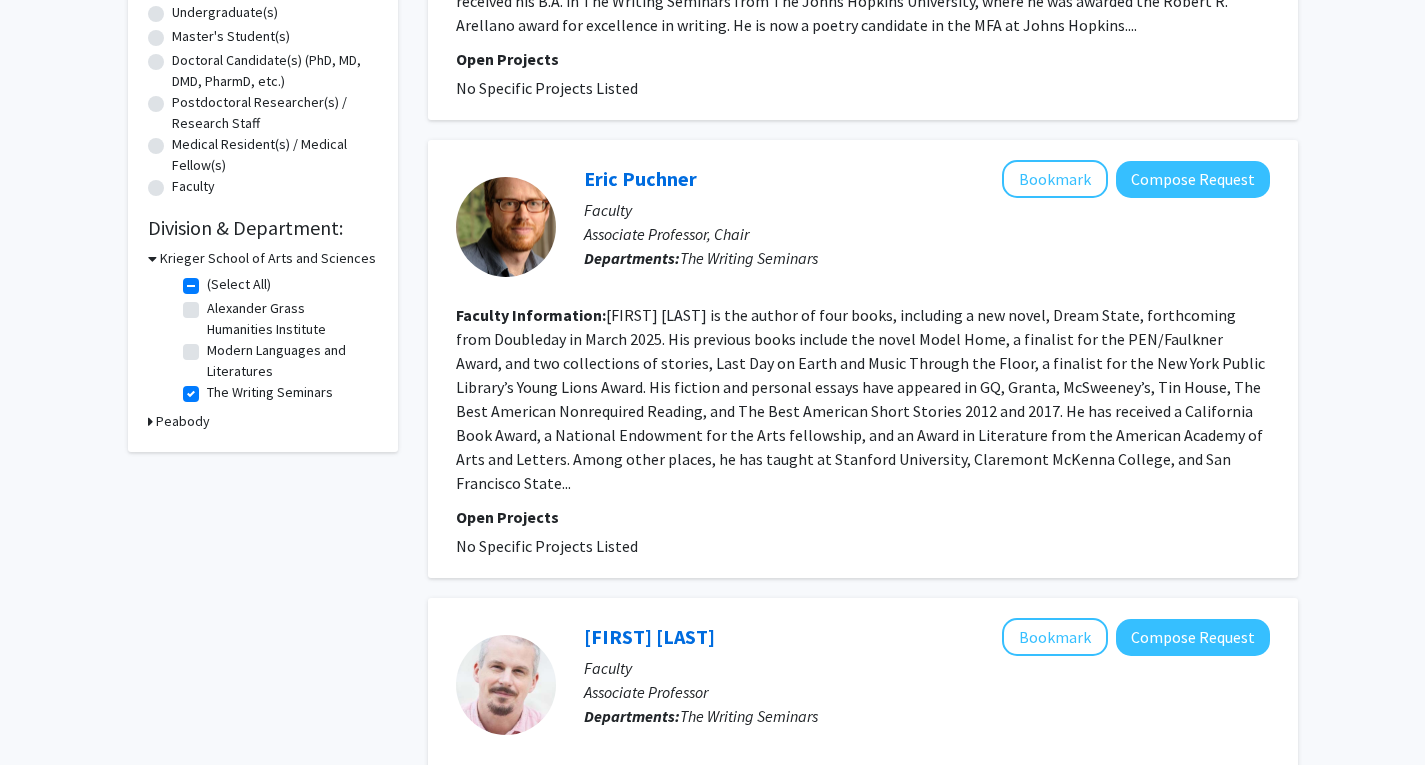 click on "Eric Puchner is the author of four books, including a new novel, Dream State, forthcoming from Doubleday in March 2025.  His previous books include the novel Model Home, a finalist for the PEN/Faulkner Award, and two collections of stories, Last Day on Earth and Music Through the Floor, a finalist for the New York Public Library’s Young Lions Award.  His fiction and personal essays have appeared in GQ, Granta, McSweeney’s, Tin House, The Best American Nonrequired Reading, and The Best American Short Stories 2012 and 2017.  He has received a California Book Award, a National Endowment for the Arts fellowship, and an Award in Literature from the American Academy of Arts and Letters.  Among other places, he has taught at Stanford University, Claremont McKenna College, and San Francisco State..." 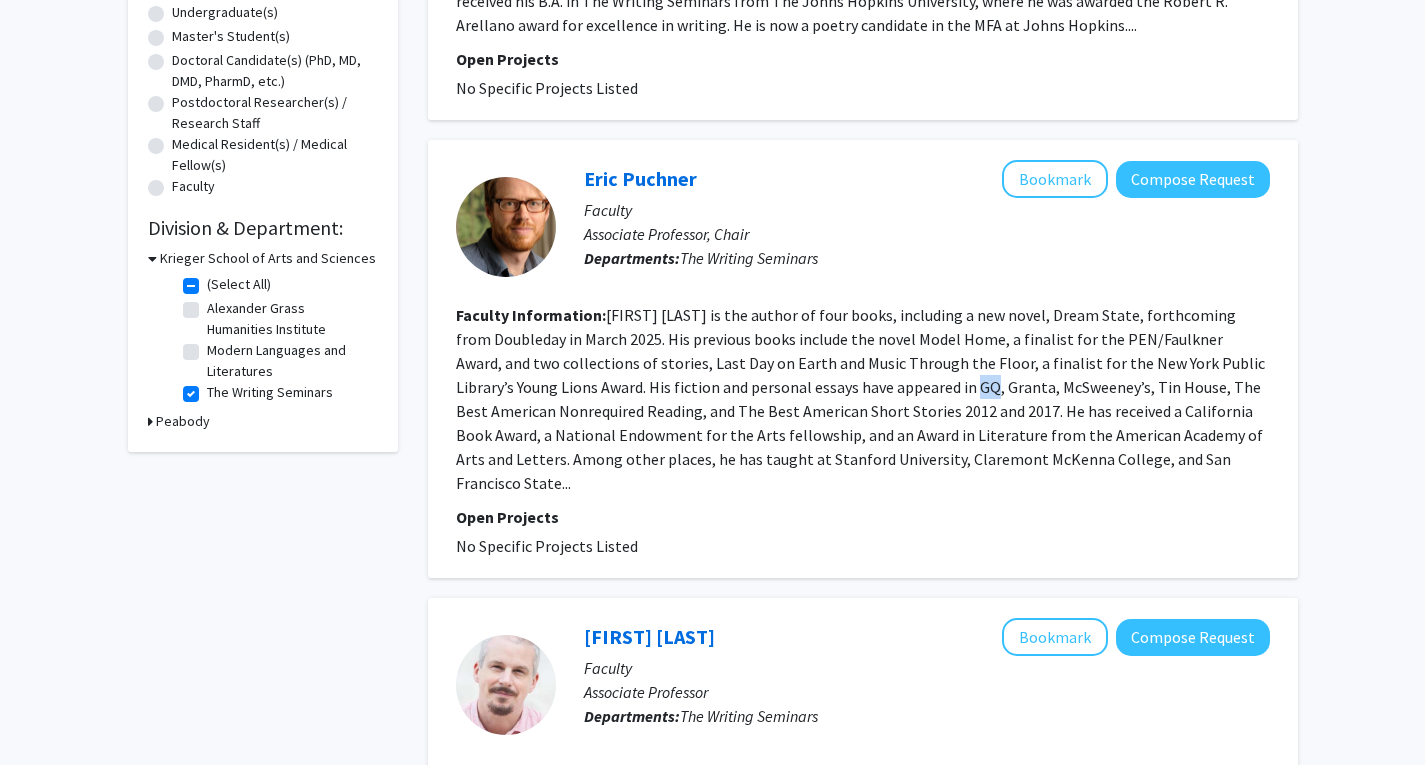 click on "Eric Puchner is the author of four books, including a new novel, Dream State, forthcoming from Doubleday in March 2025.  His previous books include the novel Model Home, a finalist for the PEN/Faulkner Award, and two collections of stories, Last Day on Earth and Music Through the Floor, a finalist for the New York Public Library’s Young Lions Award.  His fiction and personal essays have appeared in GQ, Granta, McSweeney’s, Tin House, The Best American Nonrequired Reading, and The Best American Short Stories 2012 and 2017.  He has received a California Book Award, a National Endowment for the Arts fellowship, and an Award in Literature from the American Academy of Arts and Letters.  Among other places, he has taught at Stanford University, Claremont McKenna College, and San Francisco State..." 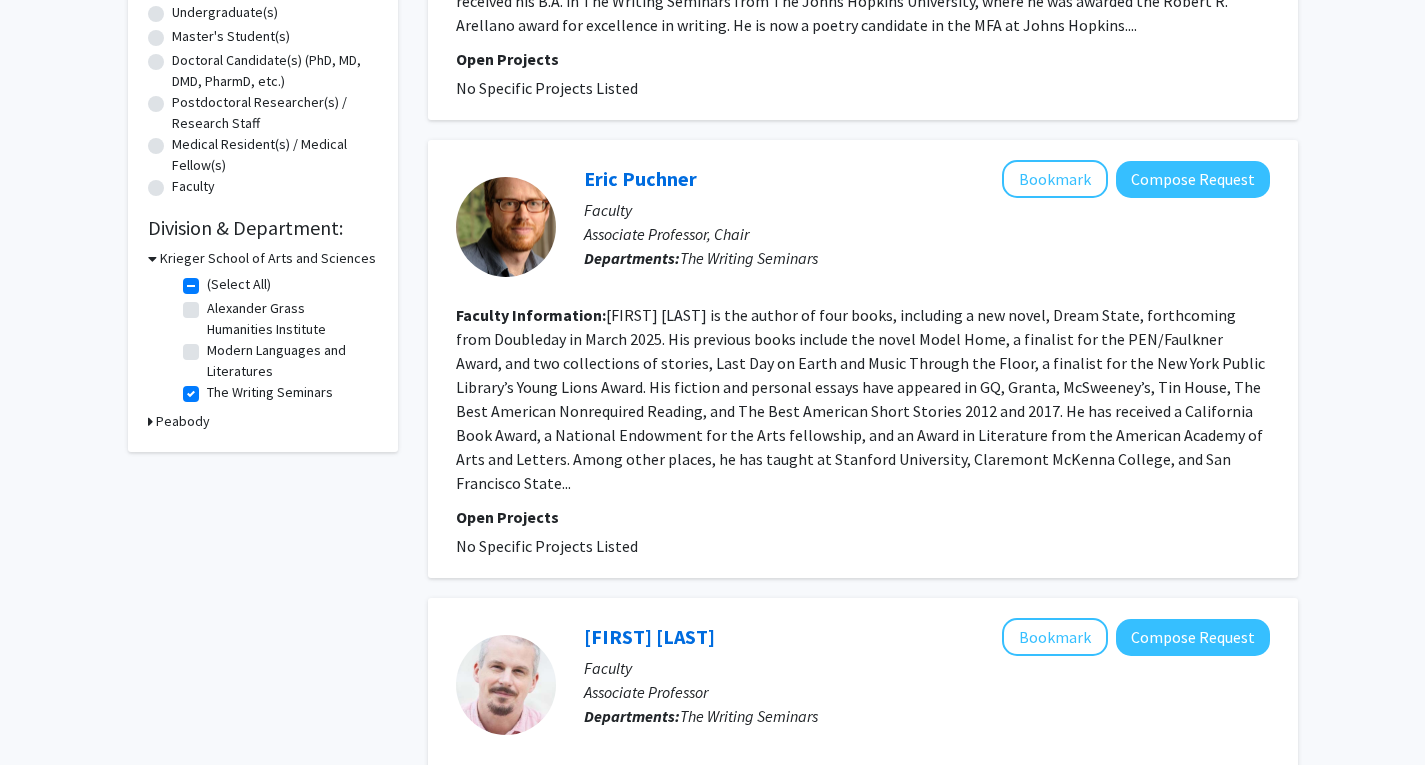 click on "Eric Puchner is the author of four books, including a new novel, Dream State, forthcoming from Doubleday in March 2025.  His previous books include the novel Model Home, a finalist for the PEN/Faulkner Award, and two collections of stories, Last Day on Earth and Music Through the Floor, a finalist for the New York Public Library’s Young Lions Award.  His fiction and personal essays have appeared in GQ, Granta, McSweeney’s, Tin House, The Best American Nonrequired Reading, and The Best American Short Stories 2012 and 2017.  He has received a California Book Award, a National Endowment for the Arts fellowship, and an Award in Literature from the American Academy of Arts and Letters.  Among other places, he has taught at Stanford University, Claremont McKenna College, and San Francisco State..." 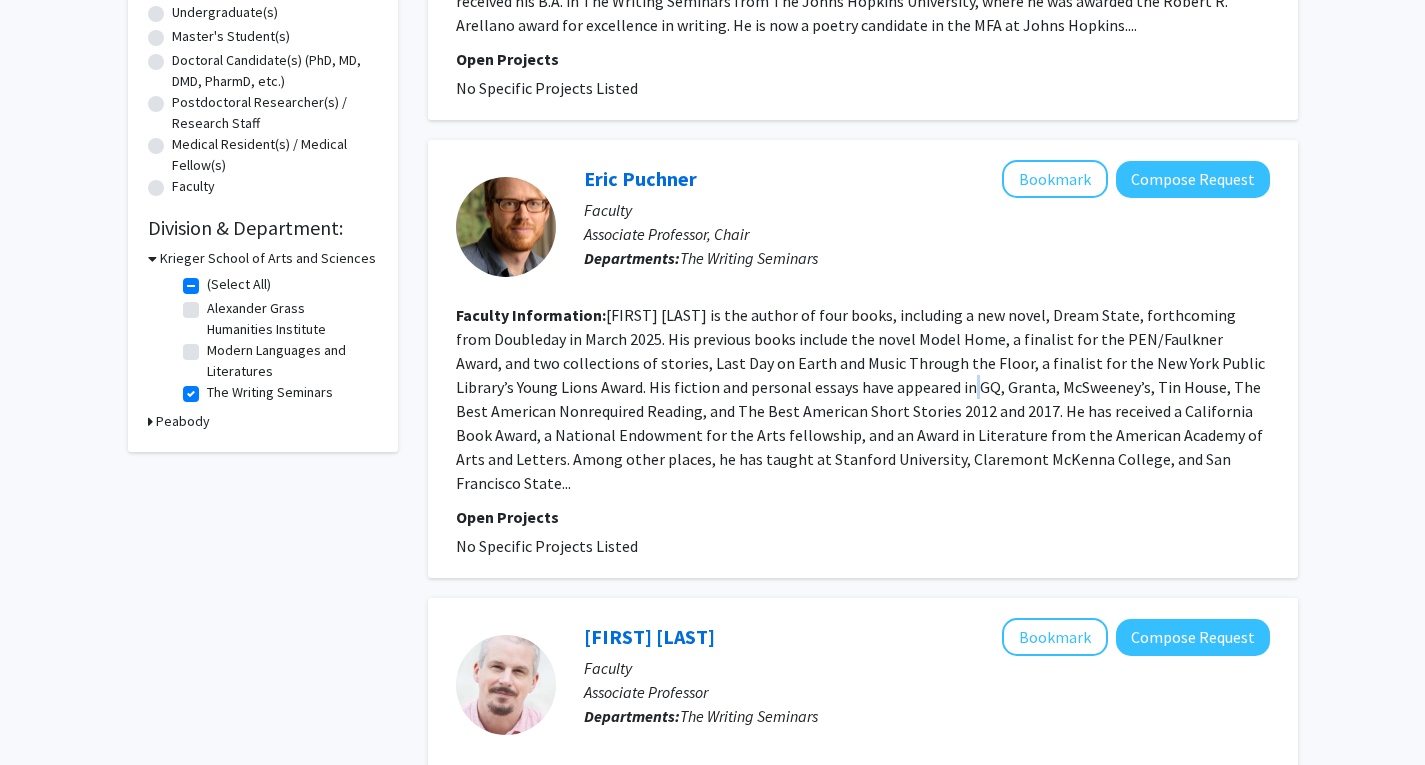 click on "Eric Puchner is the author of four books, including a new novel, Dream State, forthcoming from Doubleday in March 2025.  His previous books include the novel Model Home, a finalist for the PEN/Faulkner Award, and two collections of stories, Last Day on Earth and Music Through the Floor, a finalist for the New York Public Library’s Young Lions Award.  His fiction and personal essays have appeared in GQ, Granta, McSweeney’s, Tin House, The Best American Nonrequired Reading, and The Best American Short Stories 2012 and 2017.  He has received a California Book Award, a National Endowment for the Arts fellowship, and an Award in Literature from the American Academy of Arts and Letters.  Among other places, he has taught at Stanford University, Claremont McKenna College, and San Francisco State..." 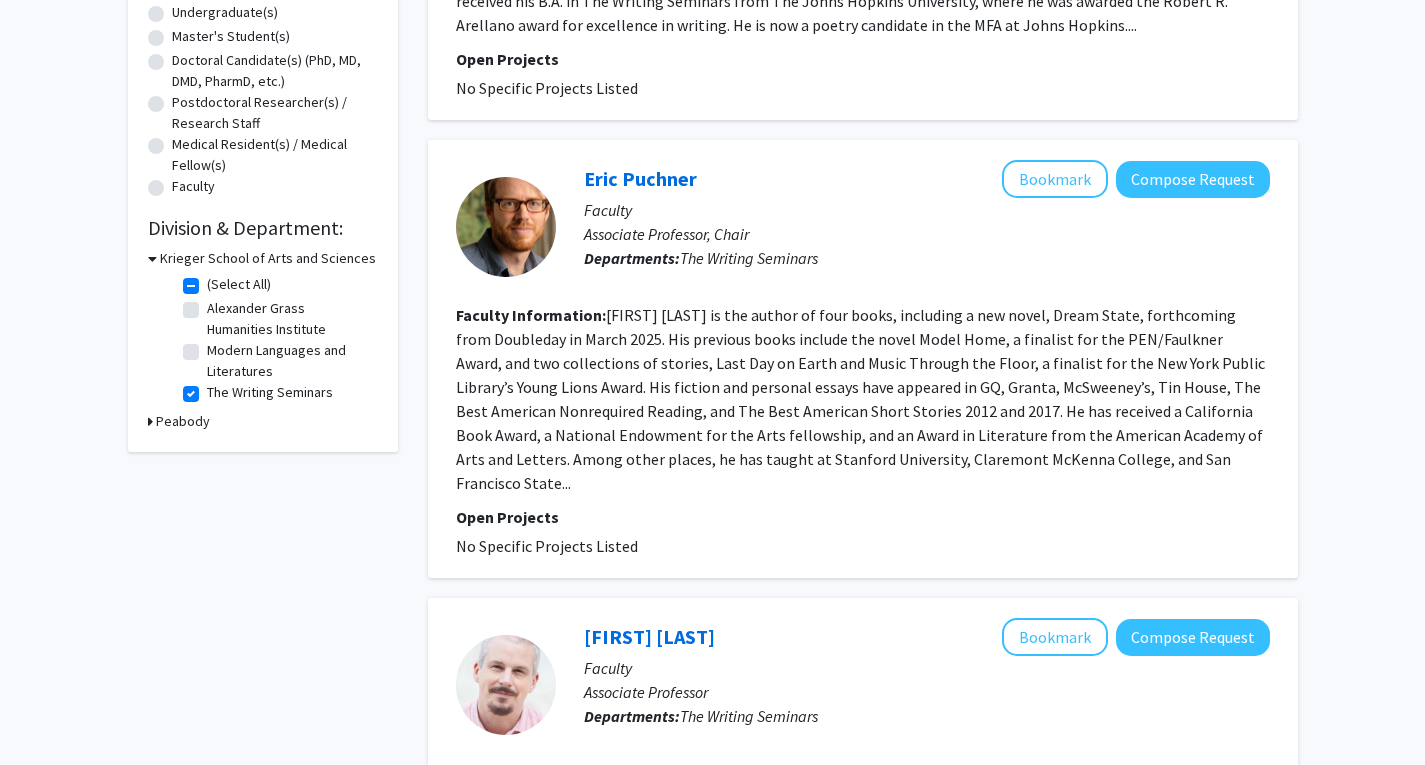 click on "Eric Puchner is the author of four books, including a new novel, Dream State, forthcoming from Doubleday in March 2025.  His previous books include the novel Model Home, a finalist for the PEN/Faulkner Award, and two collections of stories, Last Day on Earth and Music Through the Floor, a finalist for the New York Public Library’s Young Lions Award.  His fiction and personal essays have appeared in GQ, Granta, McSweeney’s, Tin House, The Best American Nonrequired Reading, and The Best American Short Stories 2012 and 2017.  He has received a California Book Award, a National Endowment for the Arts fellowship, and an Award in Literature from the American Academy of Arts and Letters.  Among other places, he has taught at Stanford University, Claremont McKenna College, and San Francisco State..." 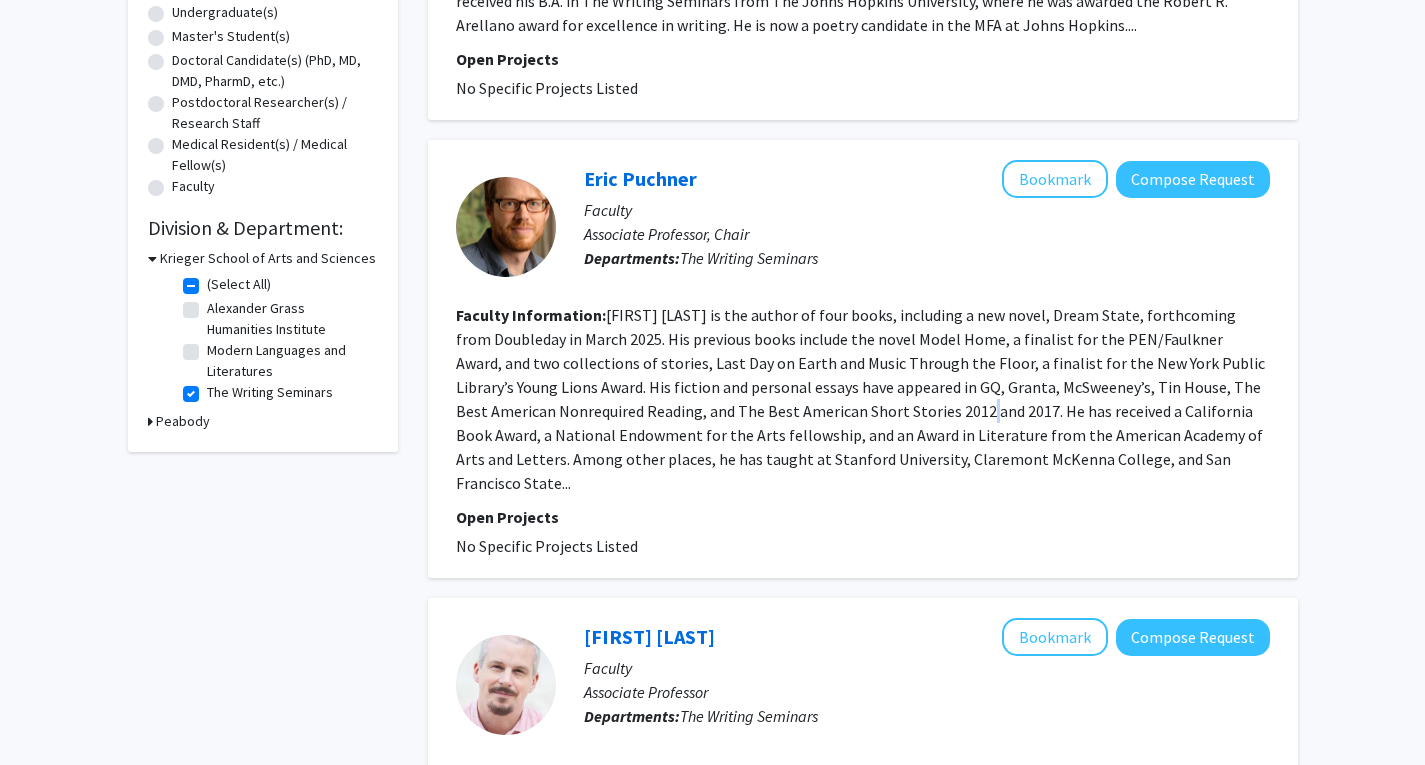 click on "Eric Puchner is the author of four books, including a new novel, Dream State, forthcoming from Doubleday in March 2025.  His previous books include the novel Model Home, a finalist for the PEN/Faulkner Award, and two collections of stories, Last Day on Earth and Music Through the Floor, a finalist for the New York Public Library’s Young Lions Award.  His fiction and personal essays have appeared in GQ, Granta, McSweeney’s, Tin House, The Best American Nonrequired Reading, and The Best American Short Stories 2012 and 2017.  He has received a California Book Award, a National Endowment for the Arts fellowship, and an Award in Literature from the American Academy of Arts and Letters.  Among other places, he has taught at Stanford University, Claremont McKenna College, and San Francisco State..." 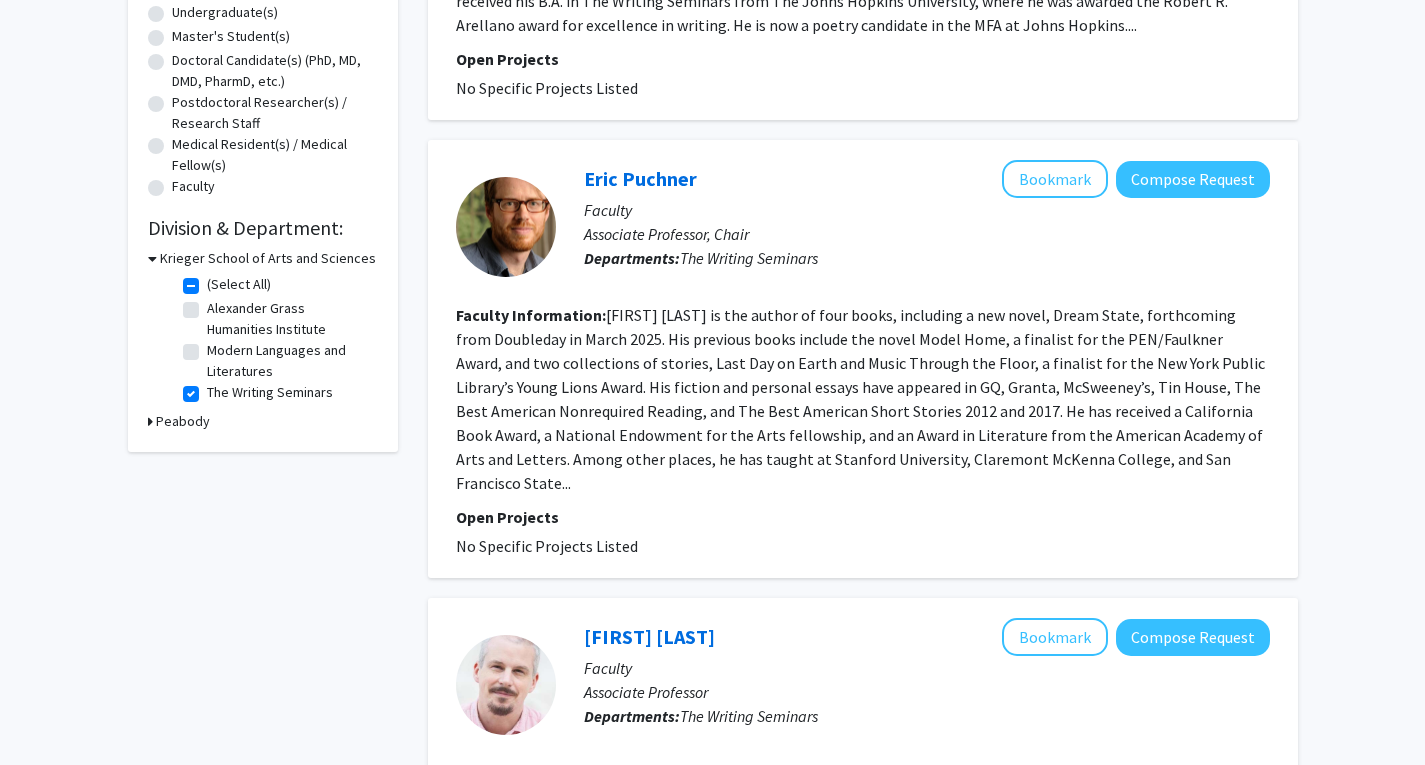 click on "Eric Puchner is the author of four books, including a new novel, Dream State, forthcoming from Doubleday in March 2025.  His previous books include the novel Model Home, a finalist for the PEN/Faulkner Award, and two collections of stories, Last Day on Earth and Music Through the Floor, a finalist for the New York Public Library’s Young Lions Award.  His fiction and personal essays have appeared in GQ, Granta, McSweeney’s, Tin House, The Best American Nonrequired Reading, and The Best American Short Stories 2012 and 2017.  He has received a California Book Award, a National Endowment for the Arts fellowship, and an Award in Literature from the American Academy of Arts and Letters.  Among other places, he has taught at Stanford University, Claremont McKenna College, and San Francisco State..." 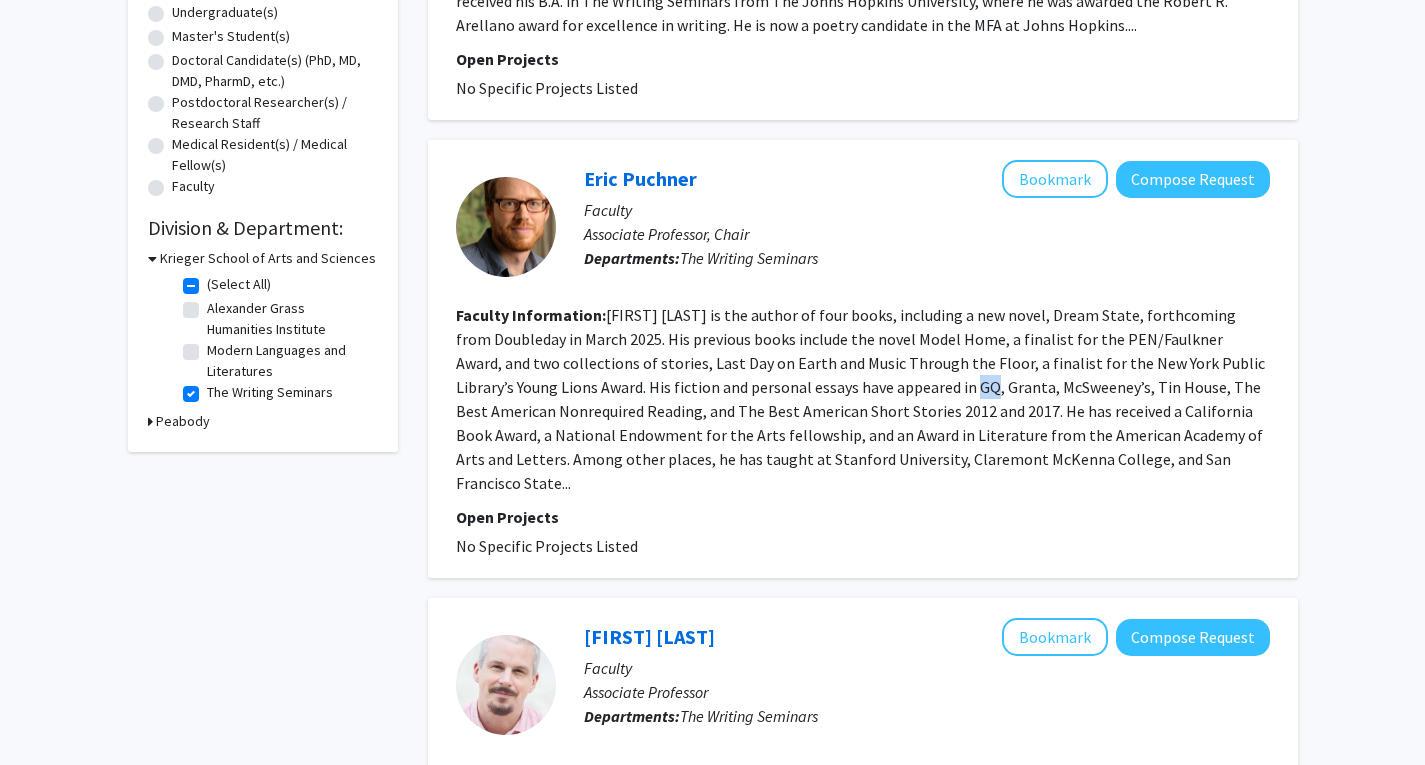 click on "Eric Puchner is the author of four books, including a new novel, Dream State, forthcoming from Doubleday in March 2025.  His previous books include the novel Model Home, a finalist for the PEN/Faulkner Award, and two collections of stories, Last Day on Earth and Music Through the Floor, a finalist for the New York Public Library’s Young Lions Award.  His fiction and personal essays have appeared in GQ, Granta, McSweeney’s, Tin House, The Best American Nonrequired Reading, and The Best American Short Stories 2012 and 2017.  He has received a California Book Award, a National Endowment for the Arts fellowship, and an Award in Literature from the American Academy of Arts and Letters.  Among other places, he has taught at Stanford University, Claremont McKenna College, and San Francisco State..." 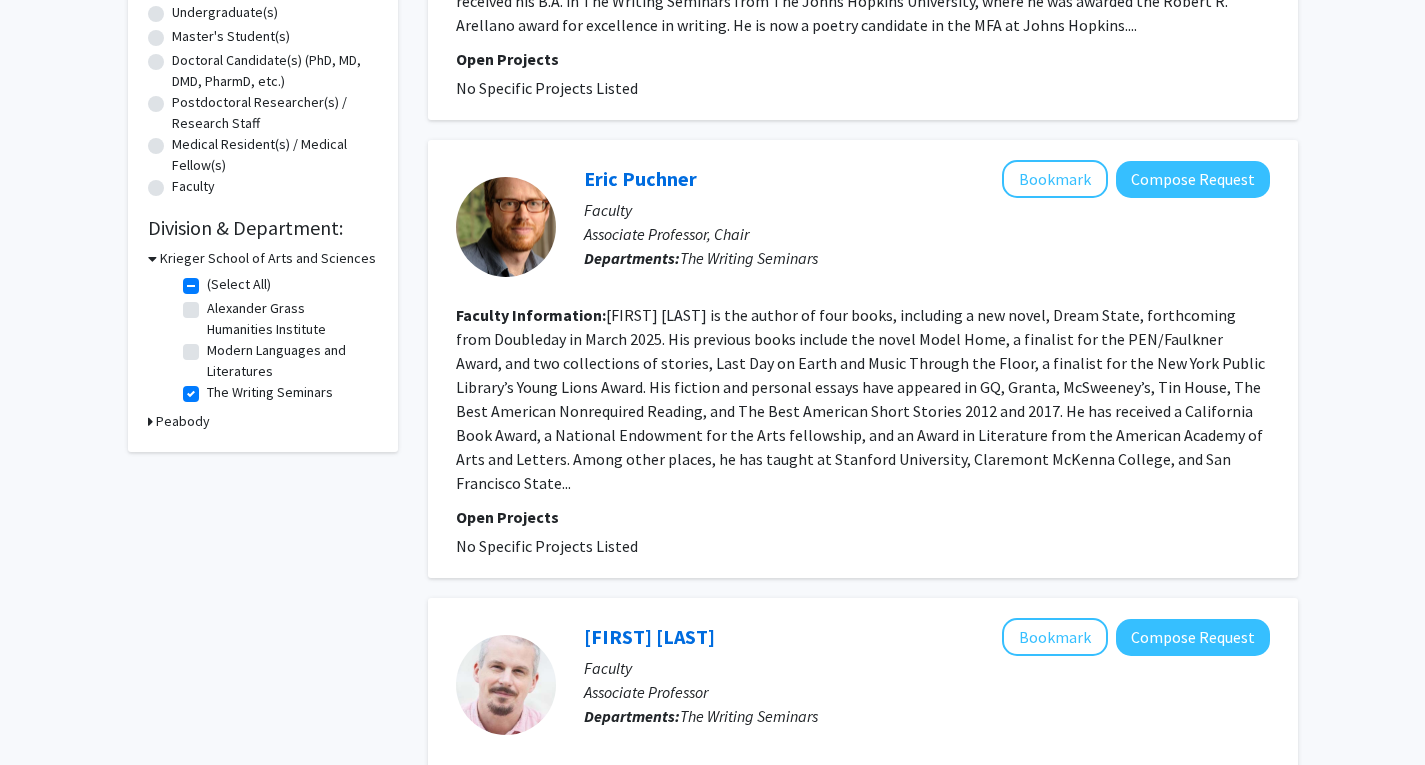 click on "Eric Puchner is the author of four books, including a new novel, Dream State, forthcoming from Doubleday in March 2025.  His previous books include the novel Model Home, a finalist for the PEN/Faulkner Award, and two collections of stories, Last Day on Earth and Music Through the Floor, a finalist for the New York Public Library’s Young Lions Award.  His fiction and personal essays have appeared in GQ, Granta, McSweeney’s, Tin House, The Best American Nonrequired Reading, and The Best American Short Stories 2012 and 2017.  He has received a California Book Award, a National Endowment for the Arts fellowship, and an Award in Literature from the American Academy of Arts and Letters.  Among other places, he has taught at Stanford University, Claremont McKenna College, and San Francisco State..." 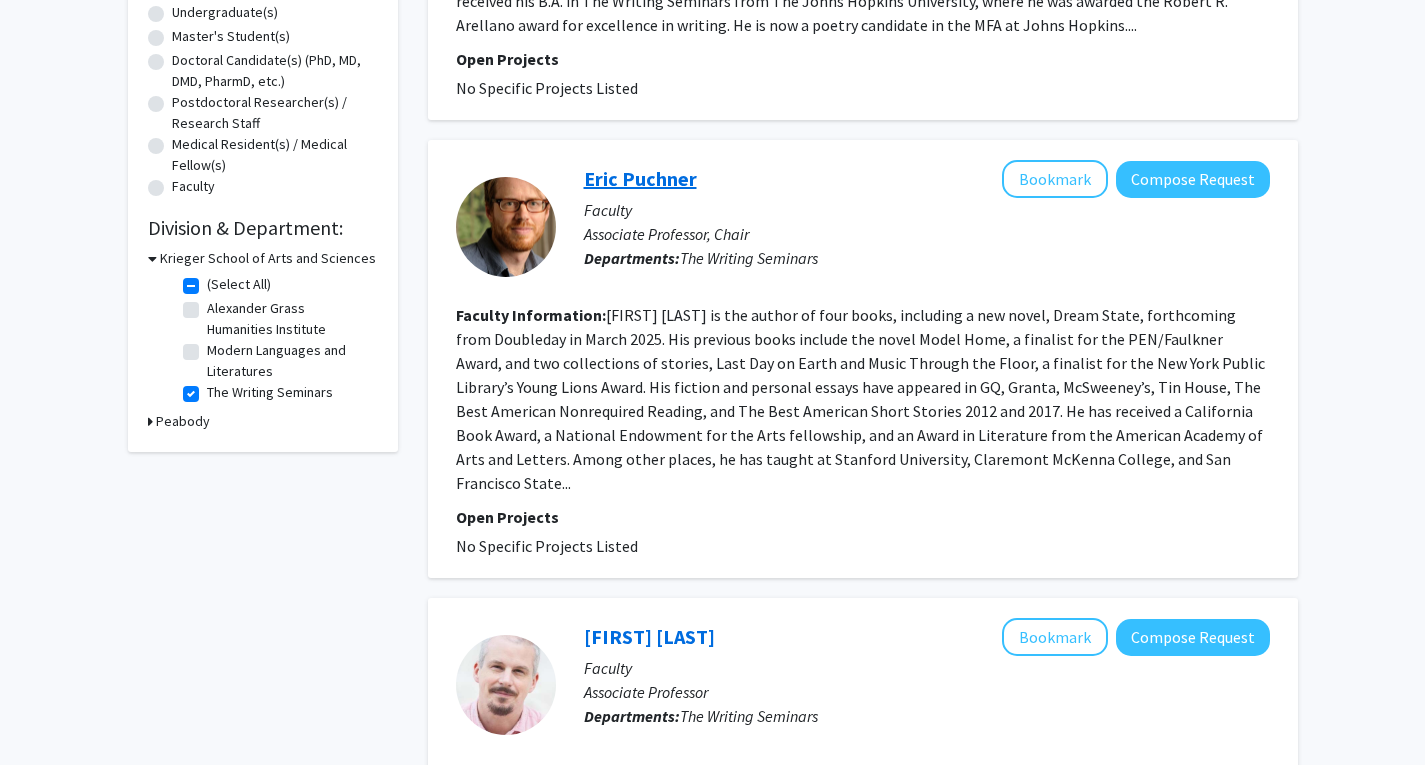 click on "Eric Puchner" 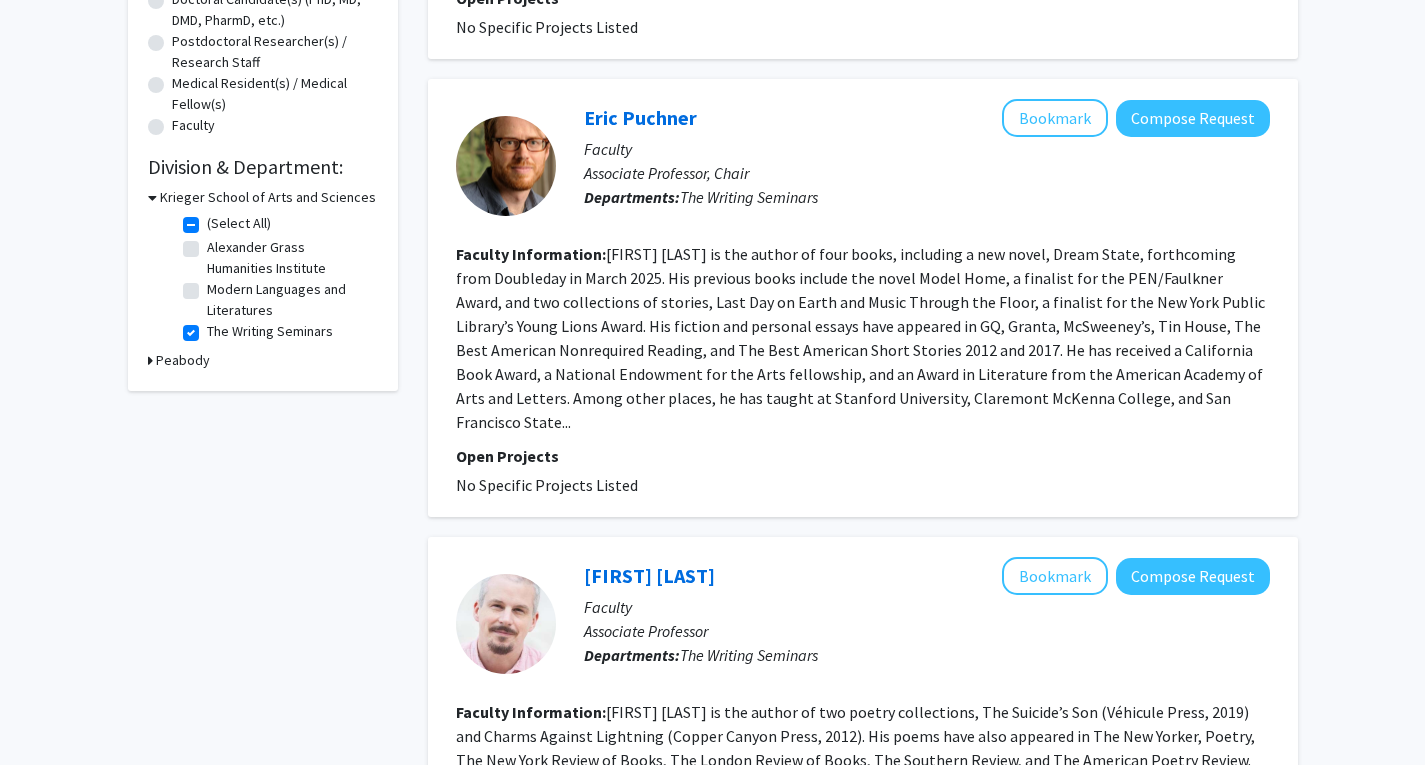 drag, startPoint x: 965, startPoint y: 302, endPoint x: 952, endPoint y: 331, distance: 31.780497 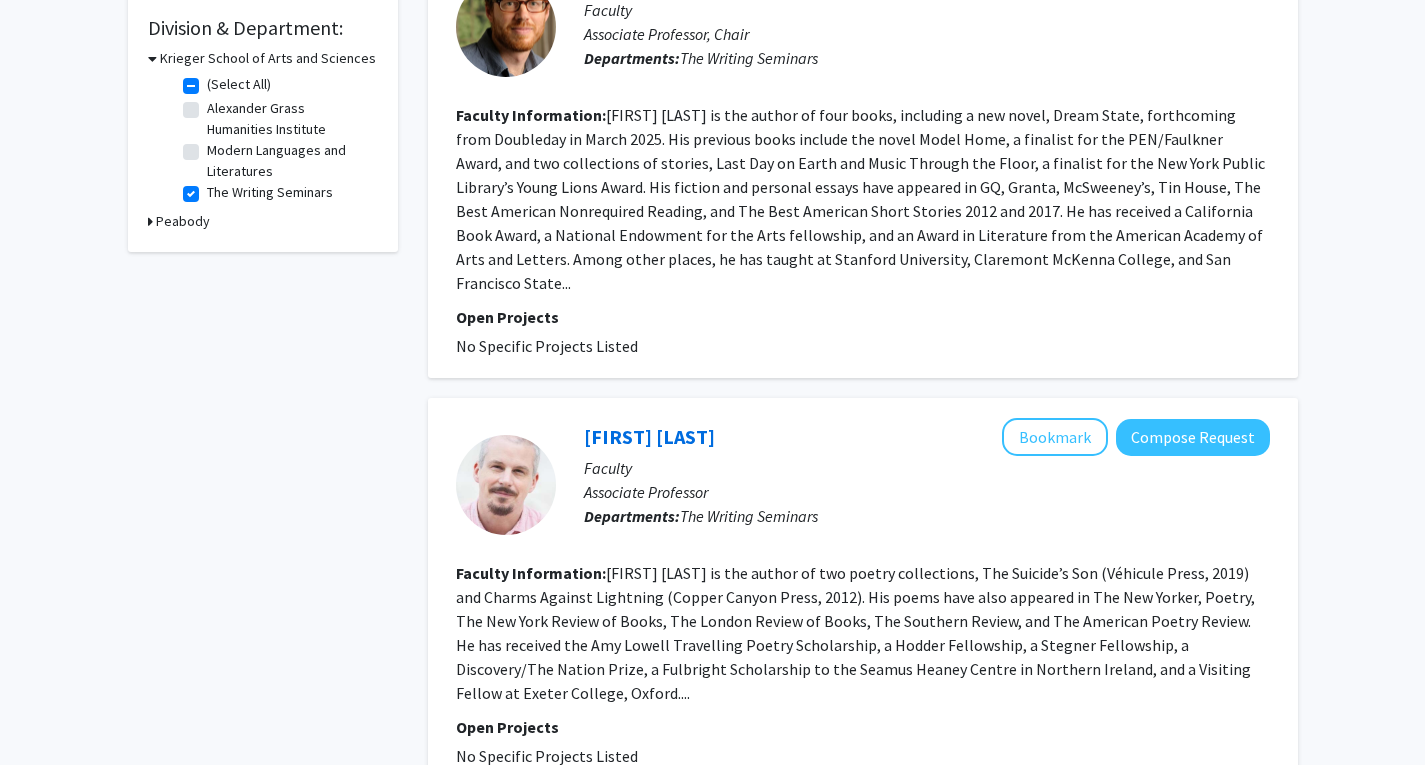 drag, startPoint x: 952, startPoint y: 331, endPoint x: 745, endPoint y: 365, distance: 209.77368 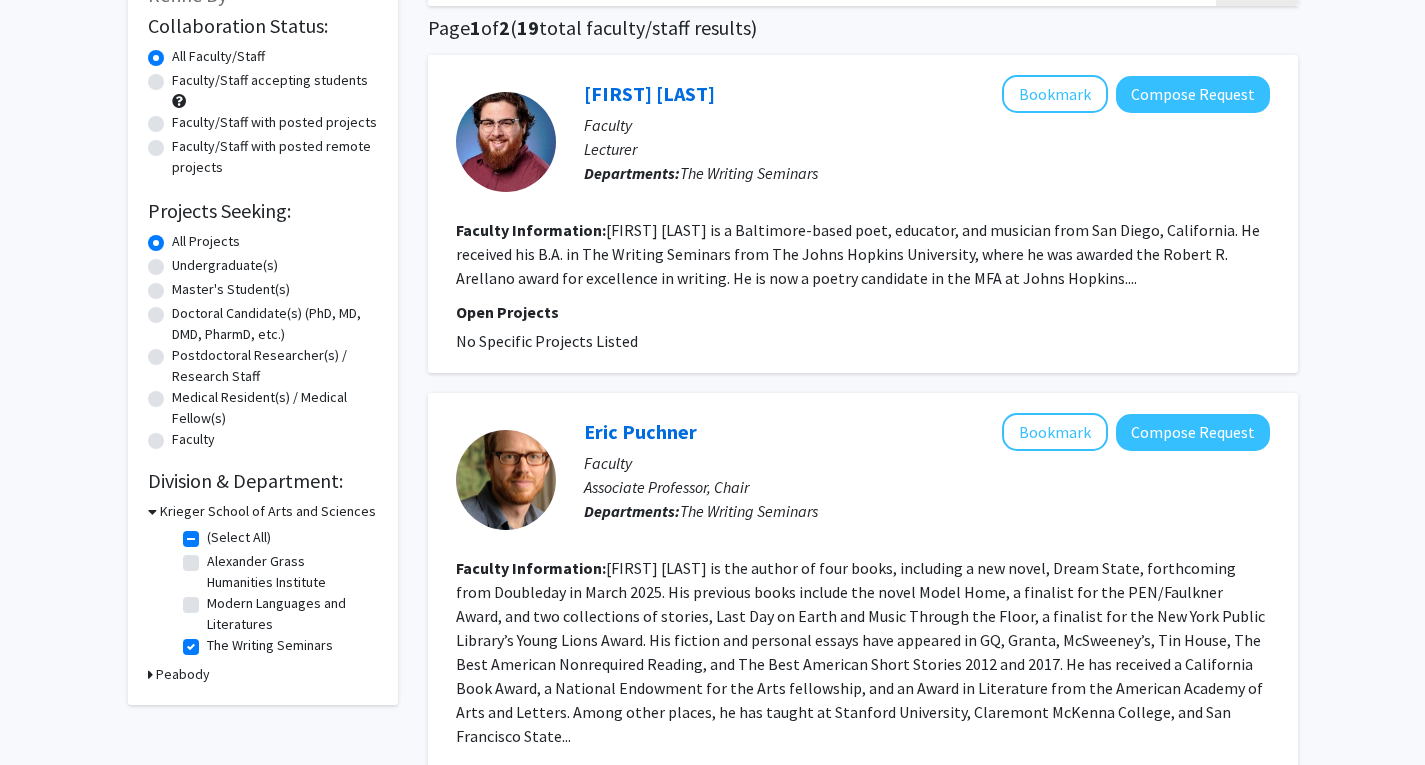 scroll, scrollTop: 0, scrollLeft: 0, axis: both 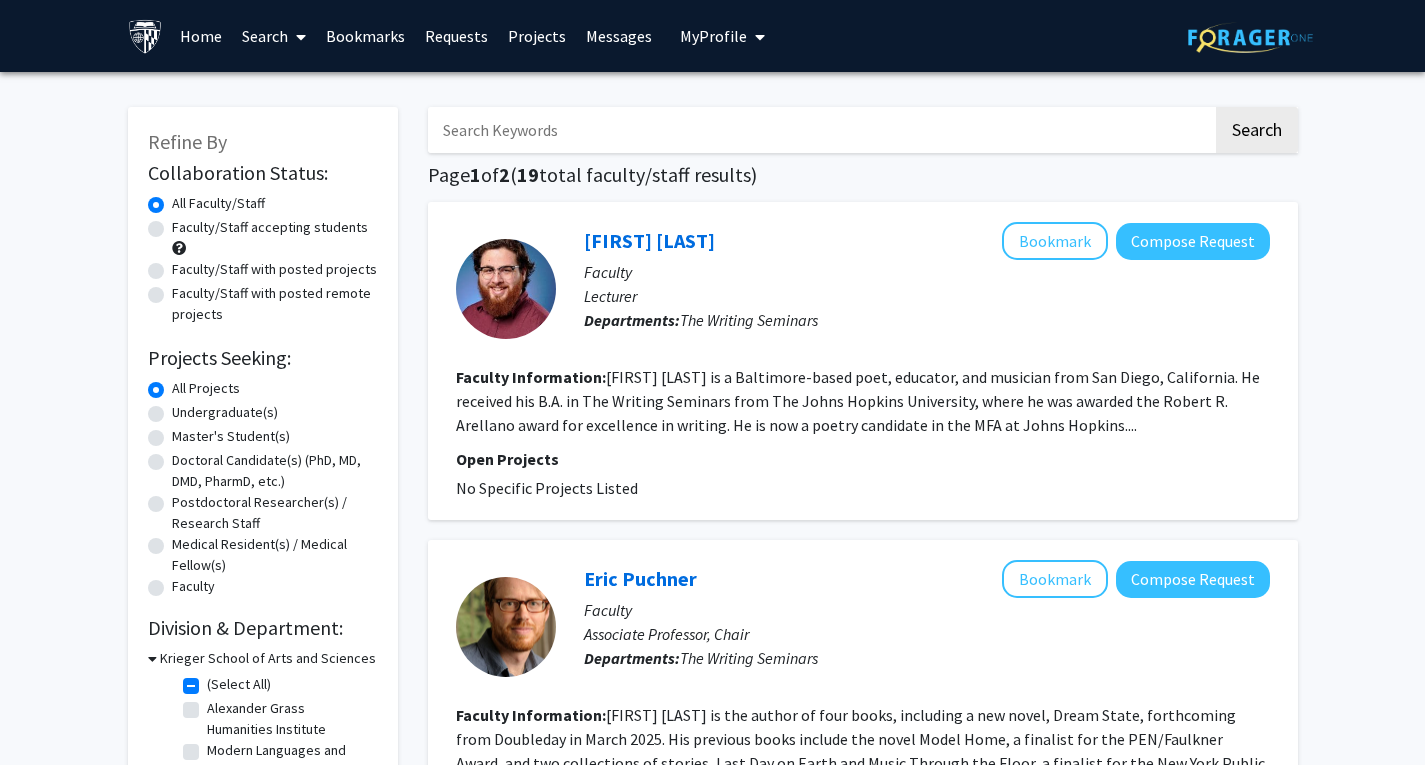 click on "Faculty/Staff accepting students" 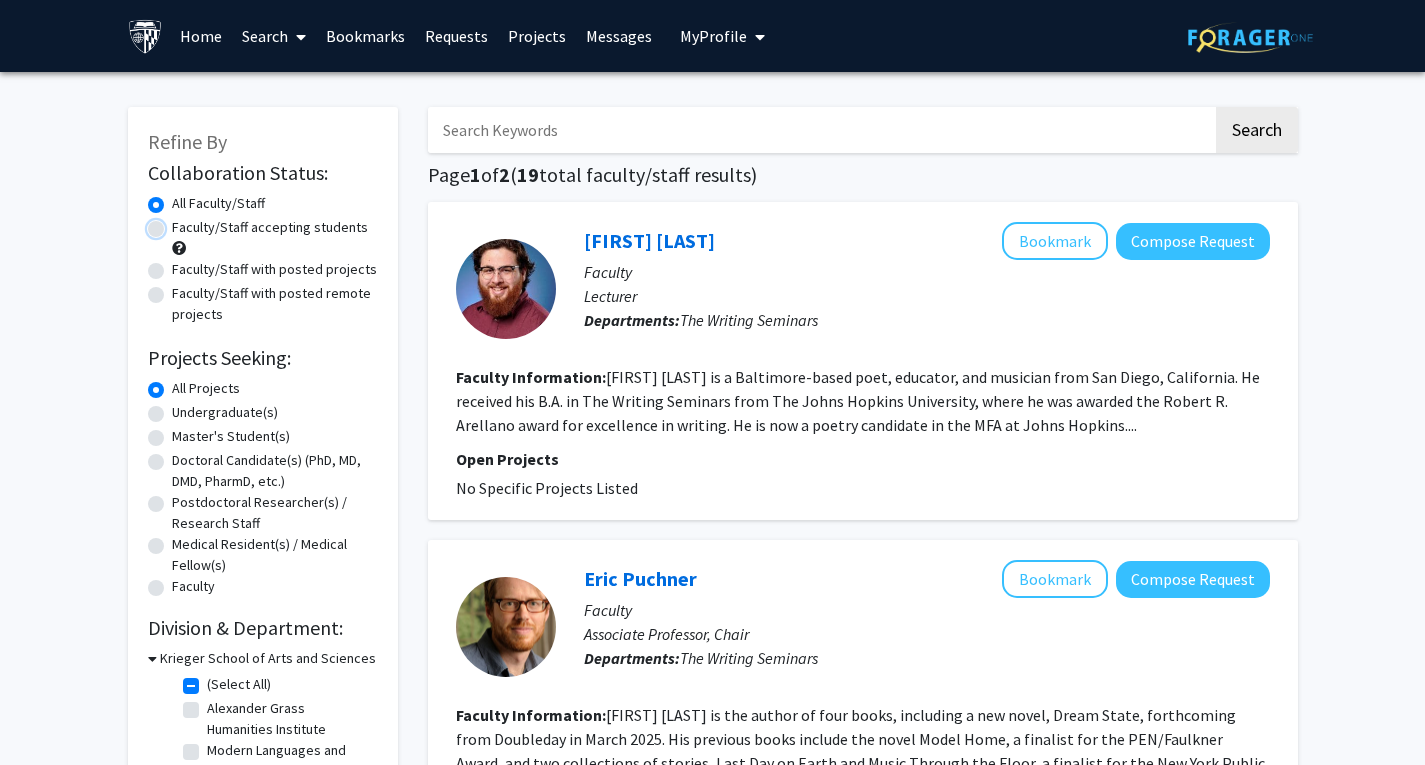 click on "Faculty/Staff accepting students" at bounding box center (178, 223) 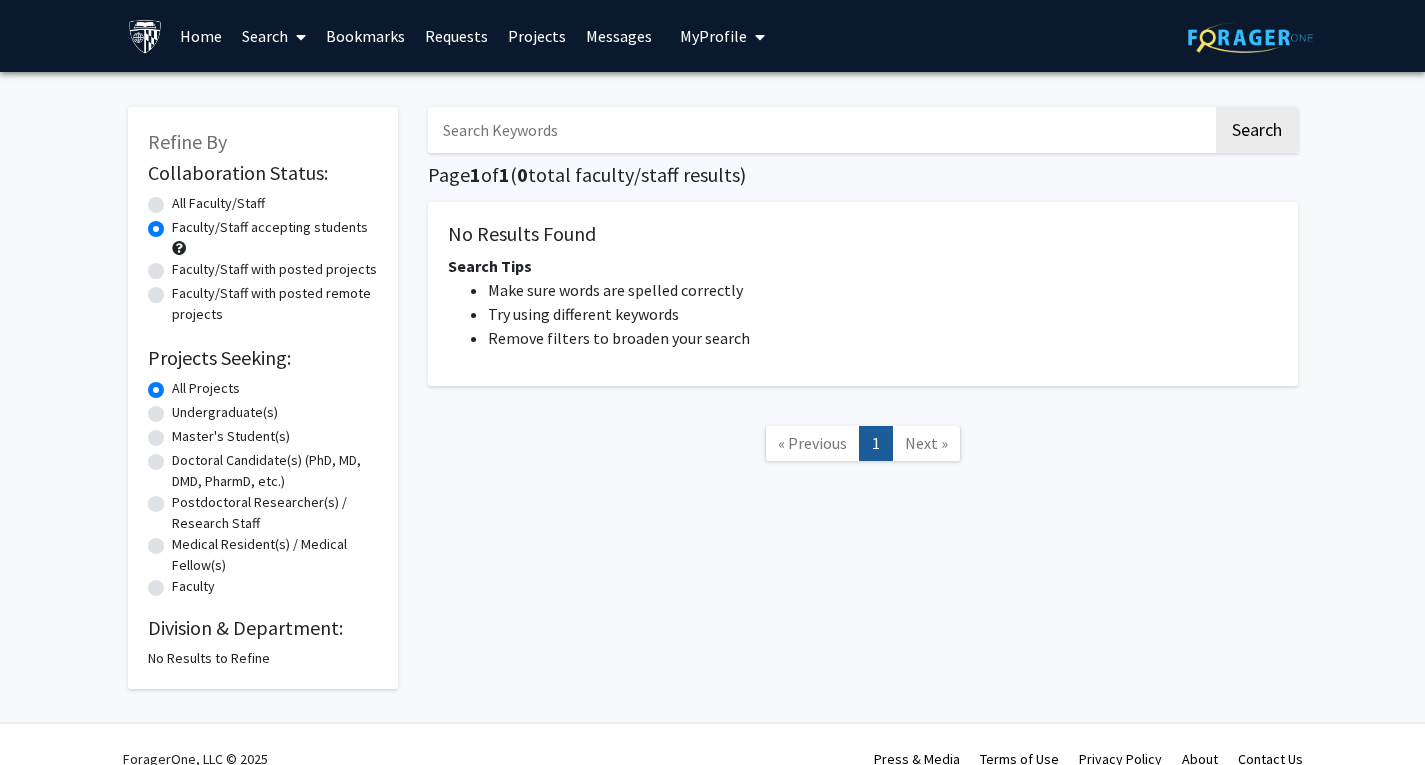 click on "All Faculty/Staff" 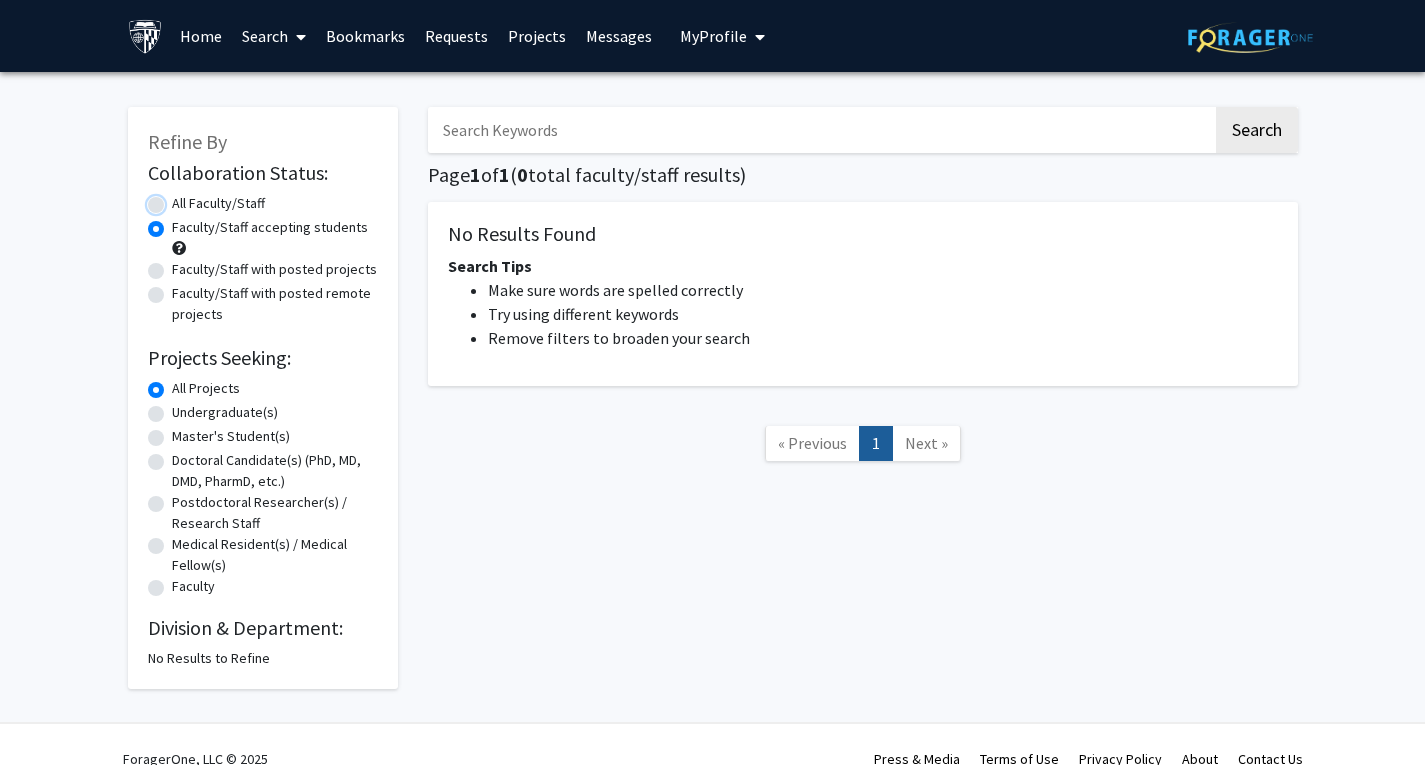 click on "All Faculty/Staff" at bounding box center [178, 199] 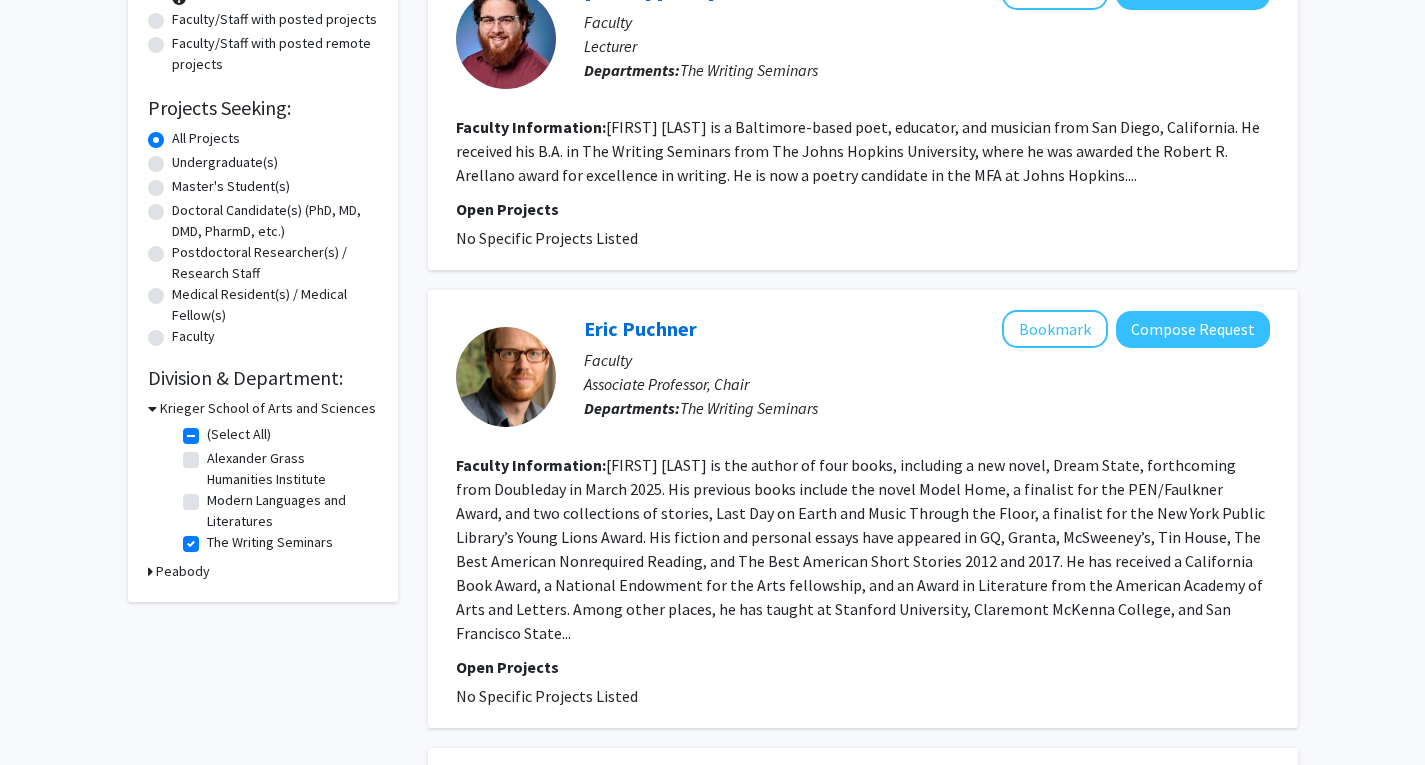 scroll, scrollTop: 400, scrollLeft: 0, axis: vertical 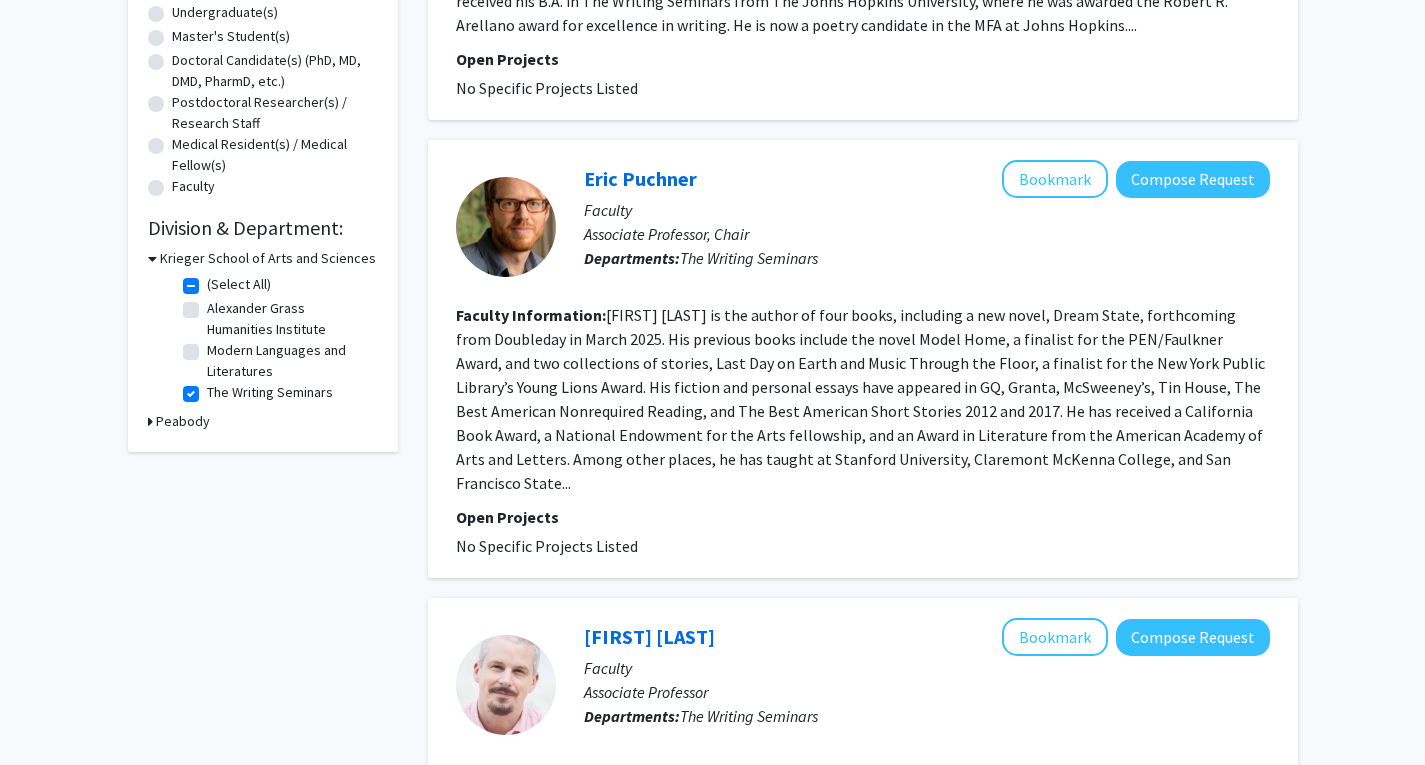 click on "(Select All)" 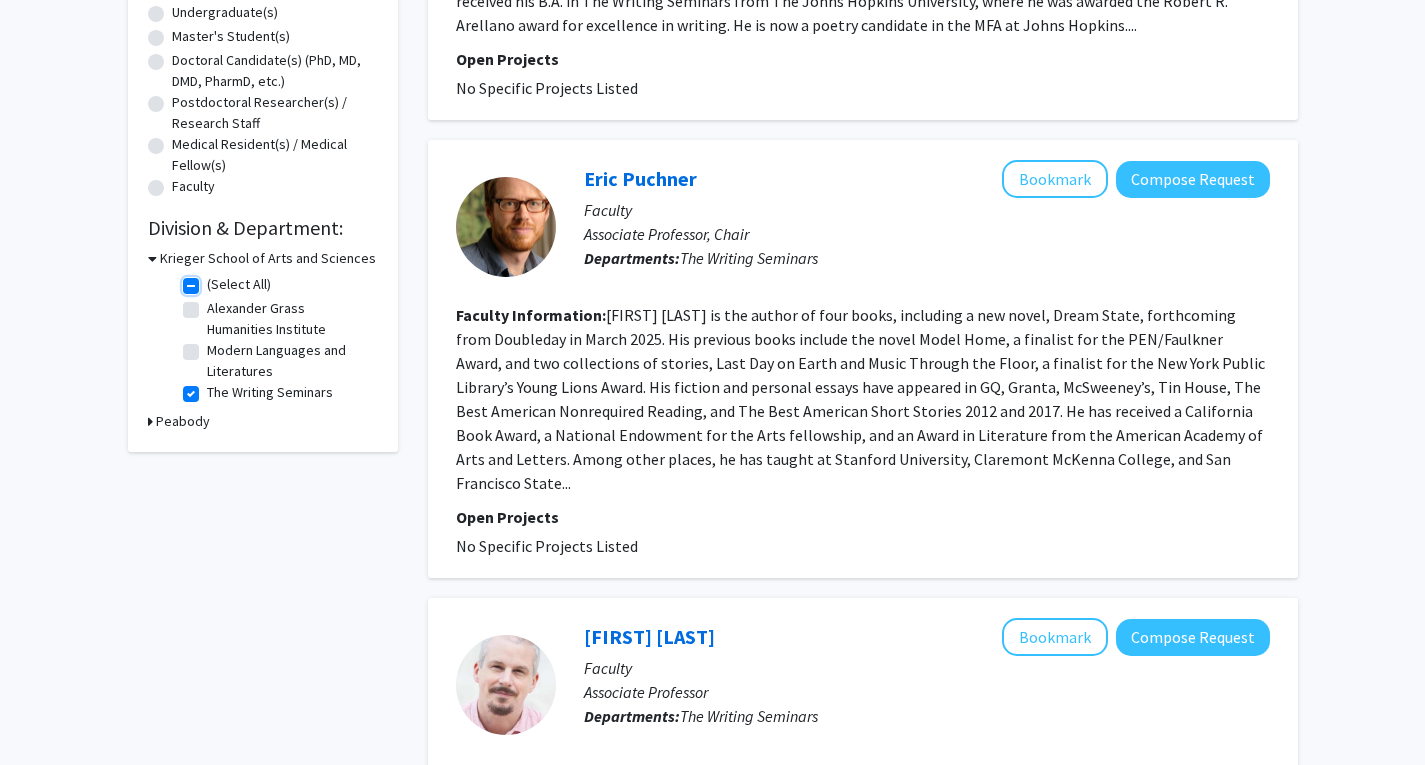click on "(Select All)" at bounding box center (213, 280) 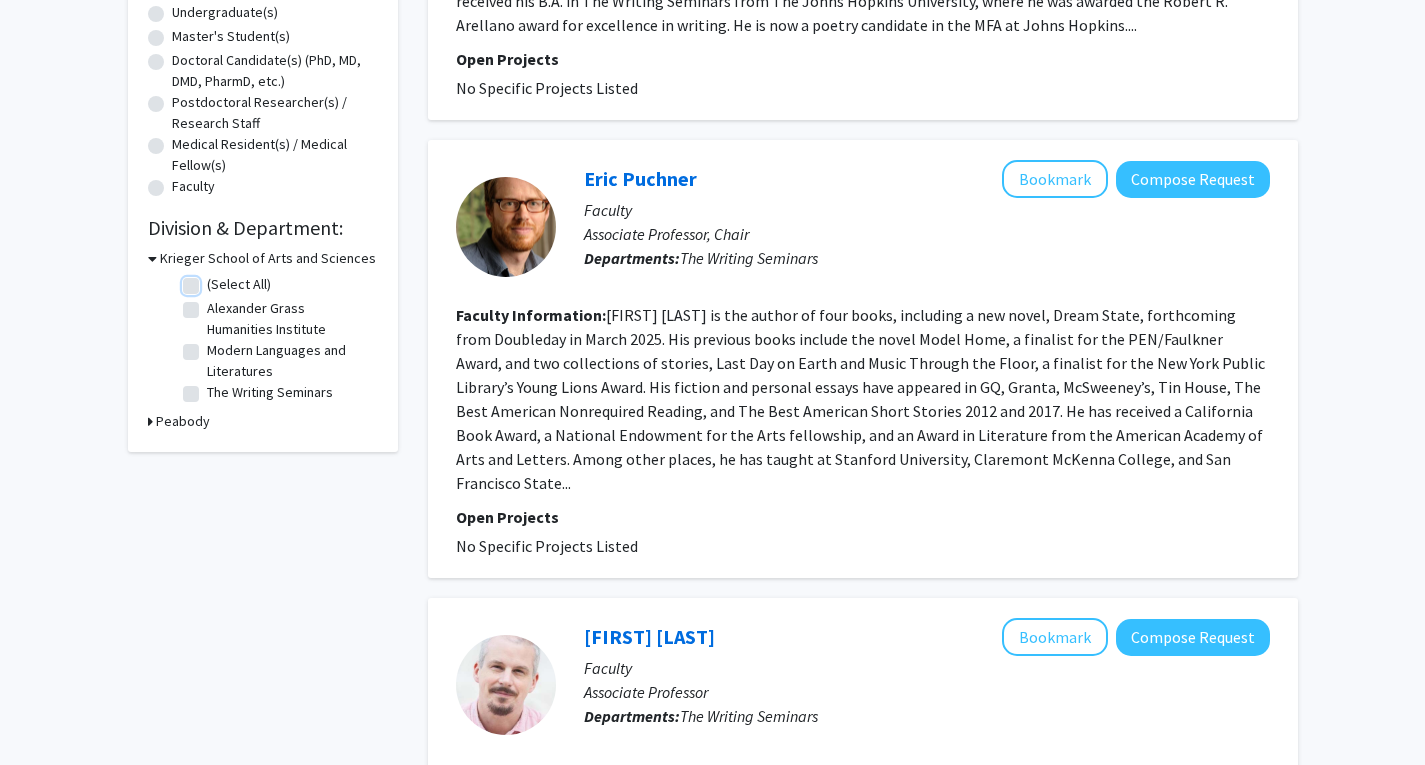 scroll, scrollTop: 0, scrollLeft: 0, axis: both 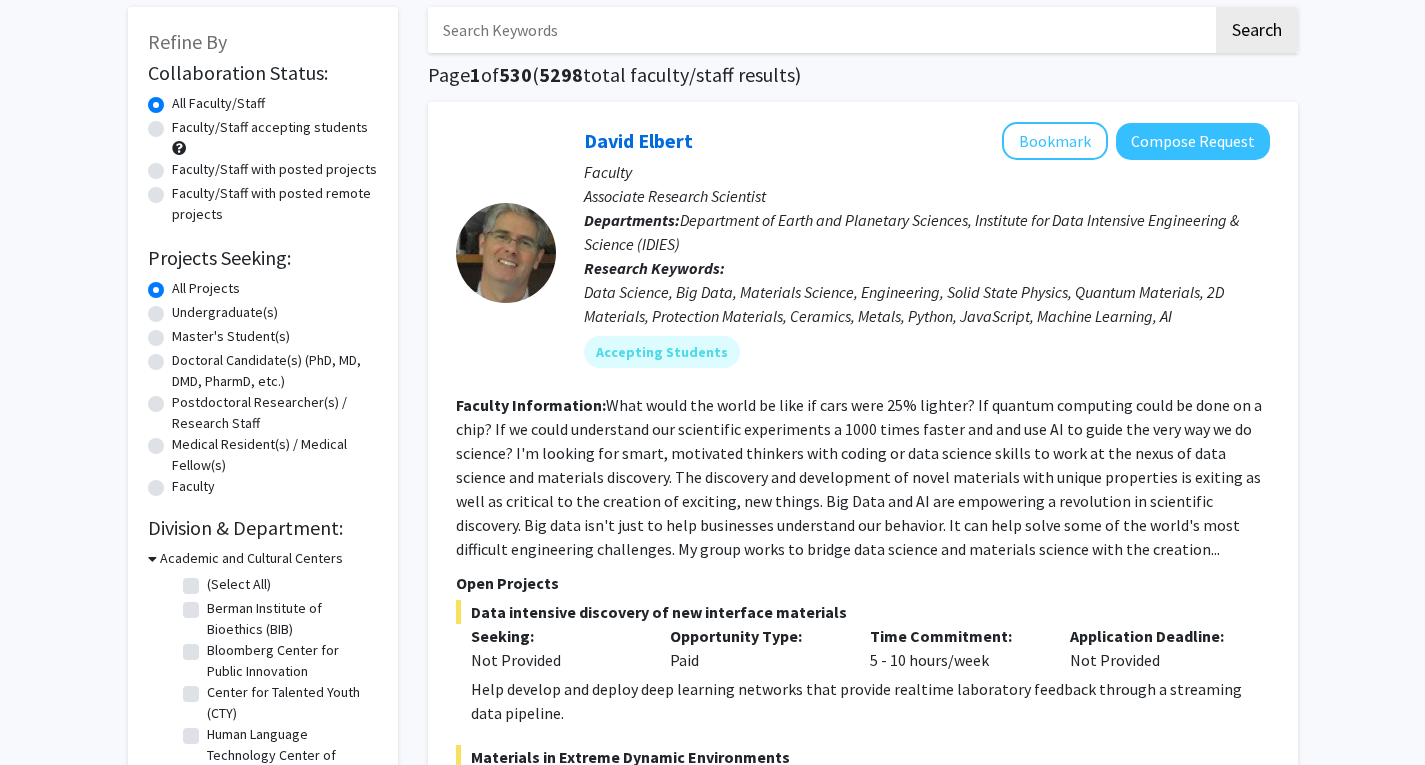 click on "Undergraduate(s)" 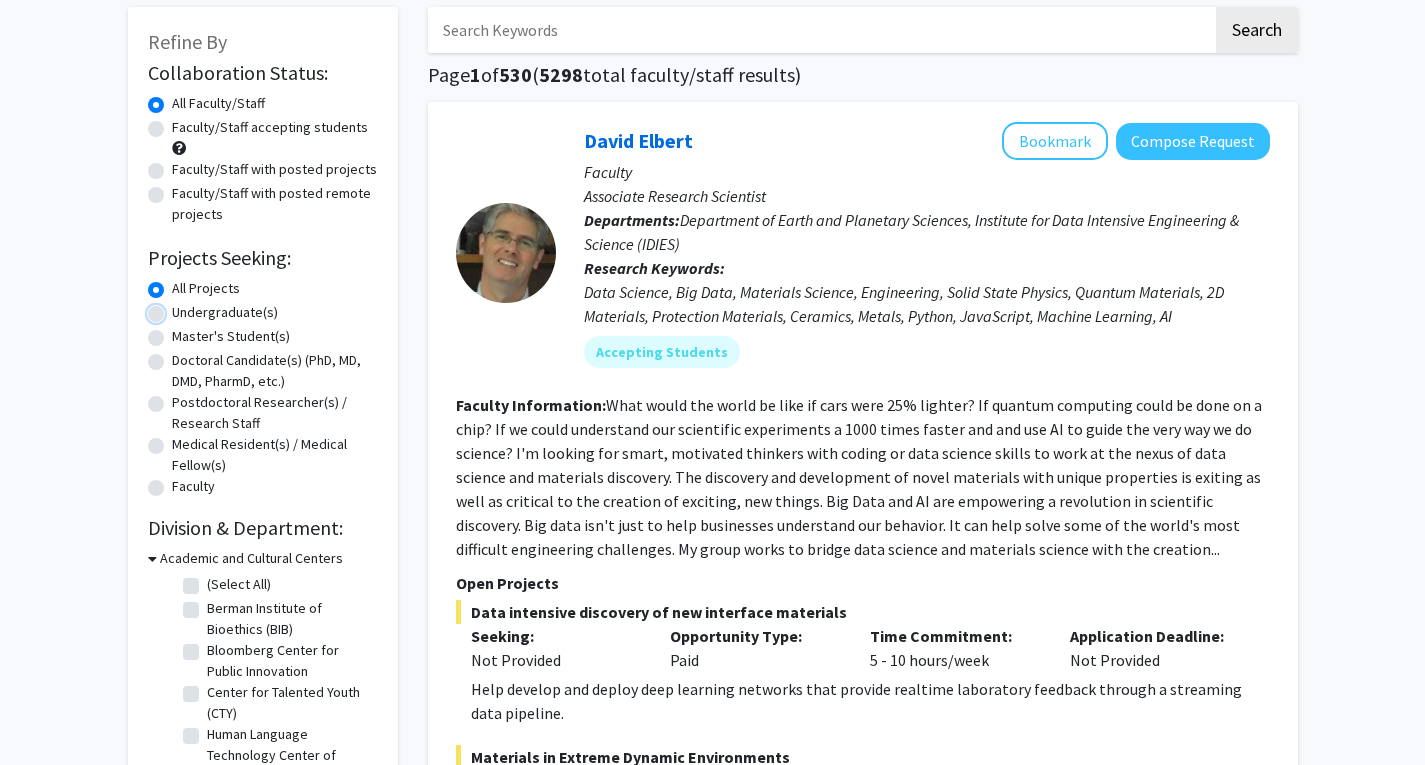 click on "Undergraduate(s)" at bounding box center (178, 308) 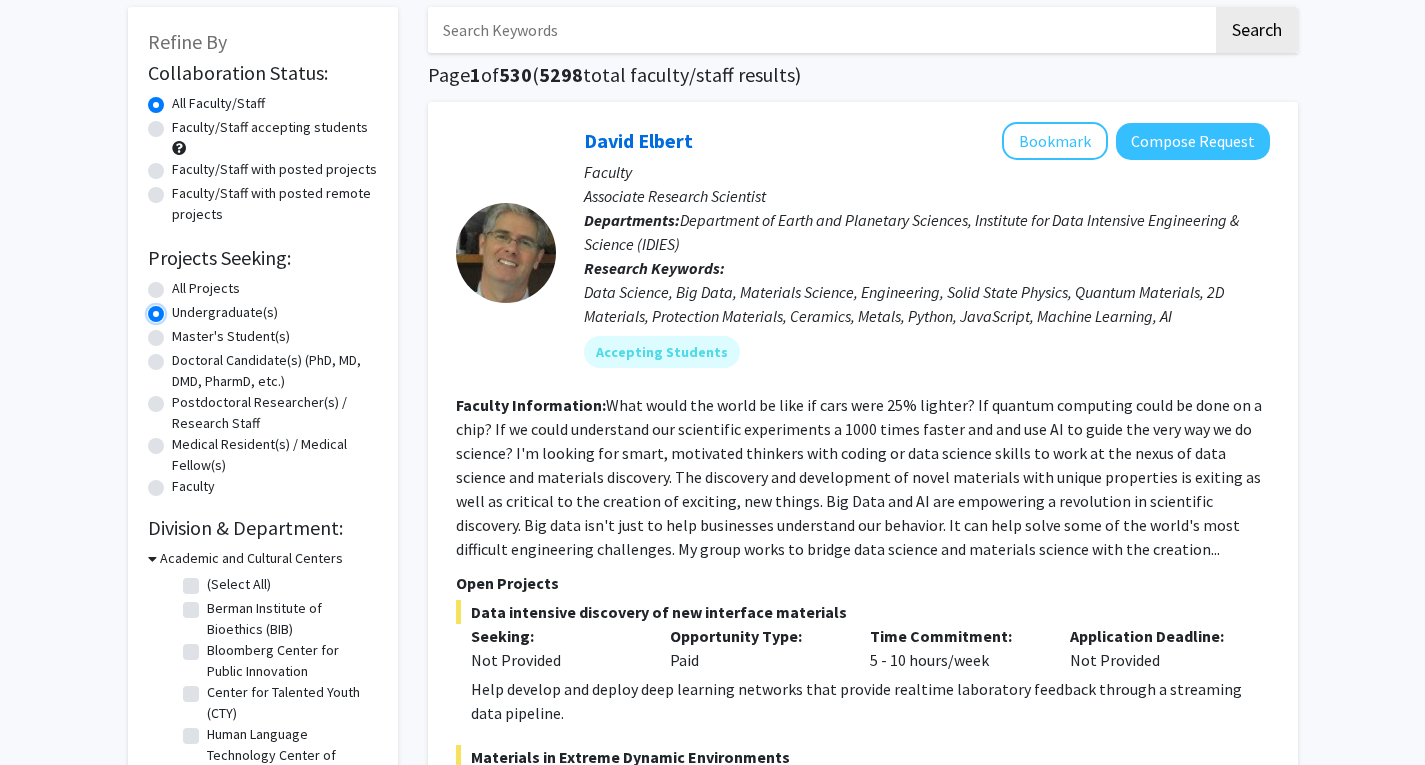 scroll, scrollTop: 0, scrollLeft: 0, axis: both 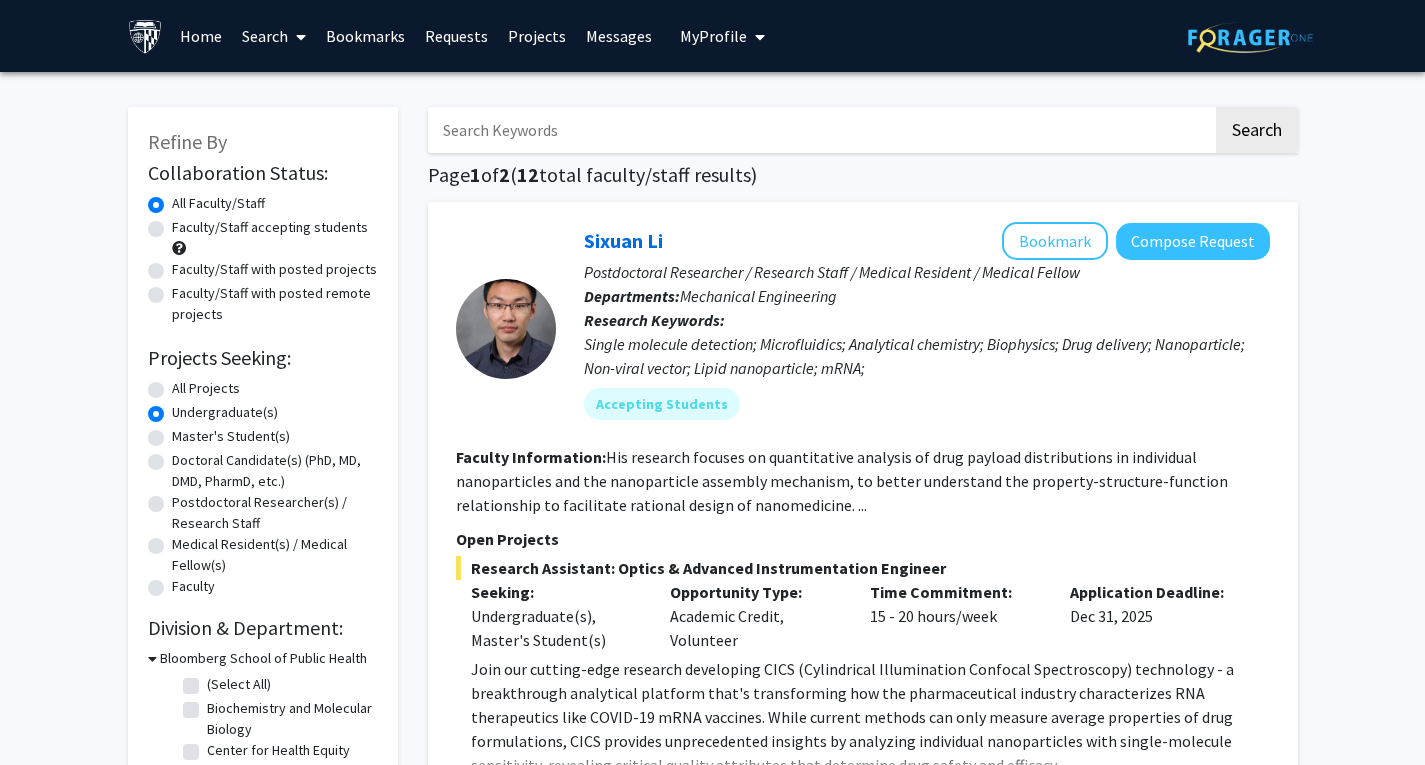 click on "All Projects" 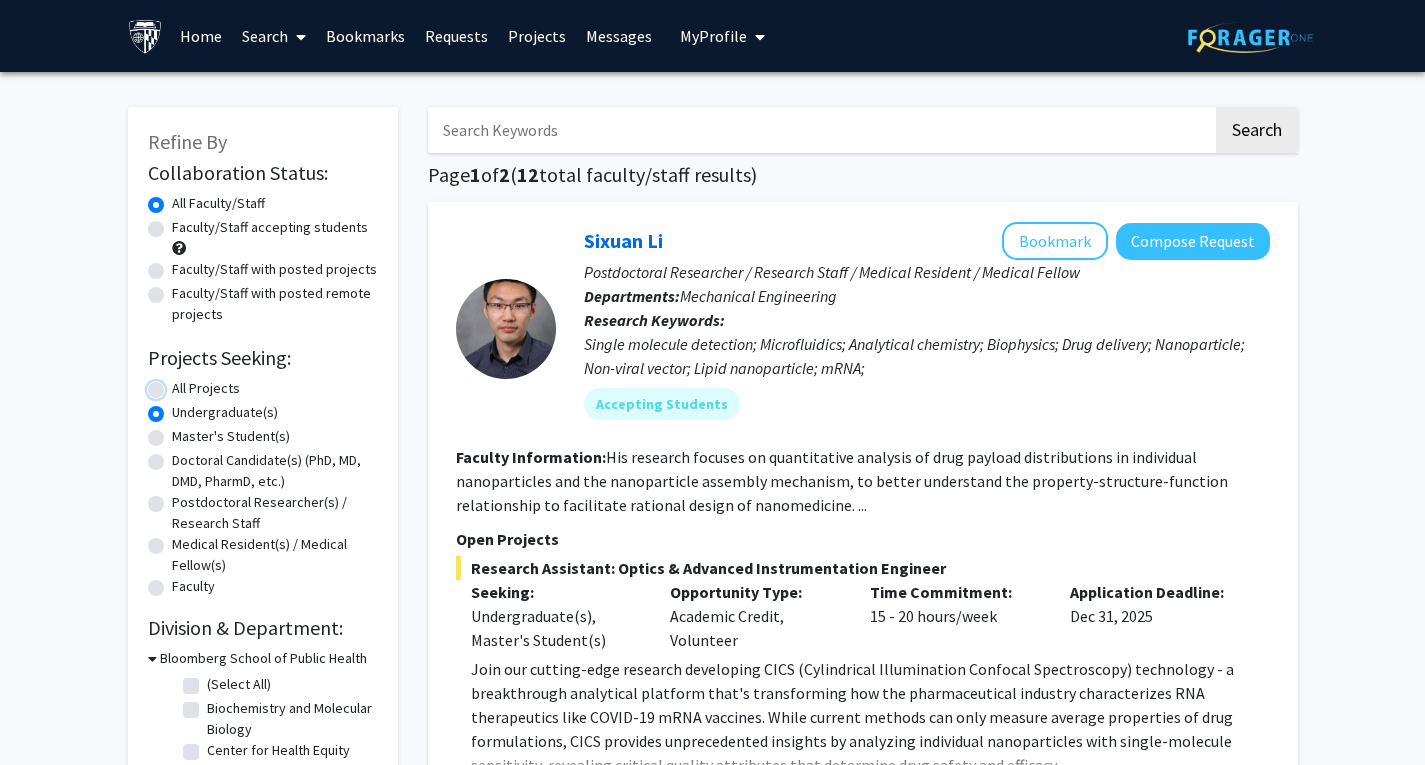 click on "All Projects" at bounding box center [178, 384] 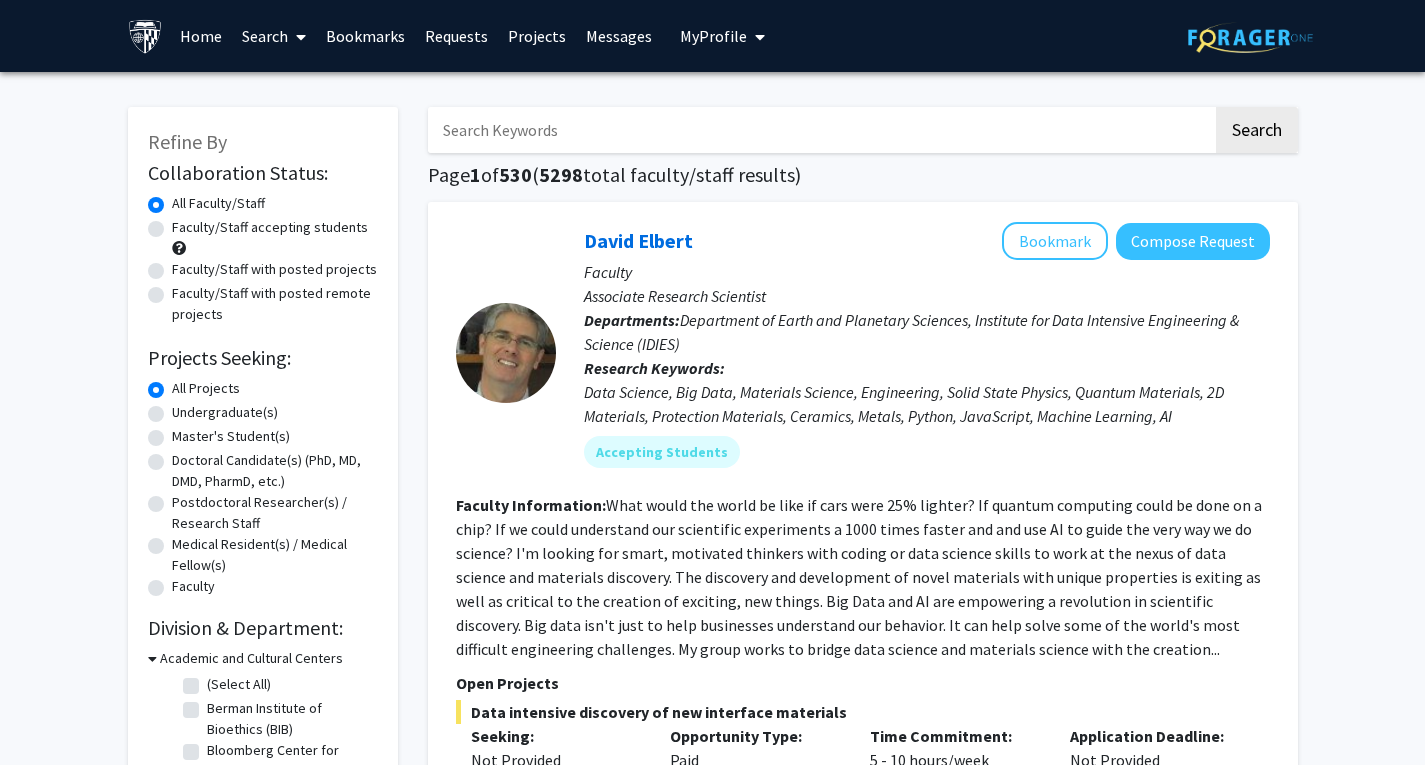 click on "All Faculty/Staff" 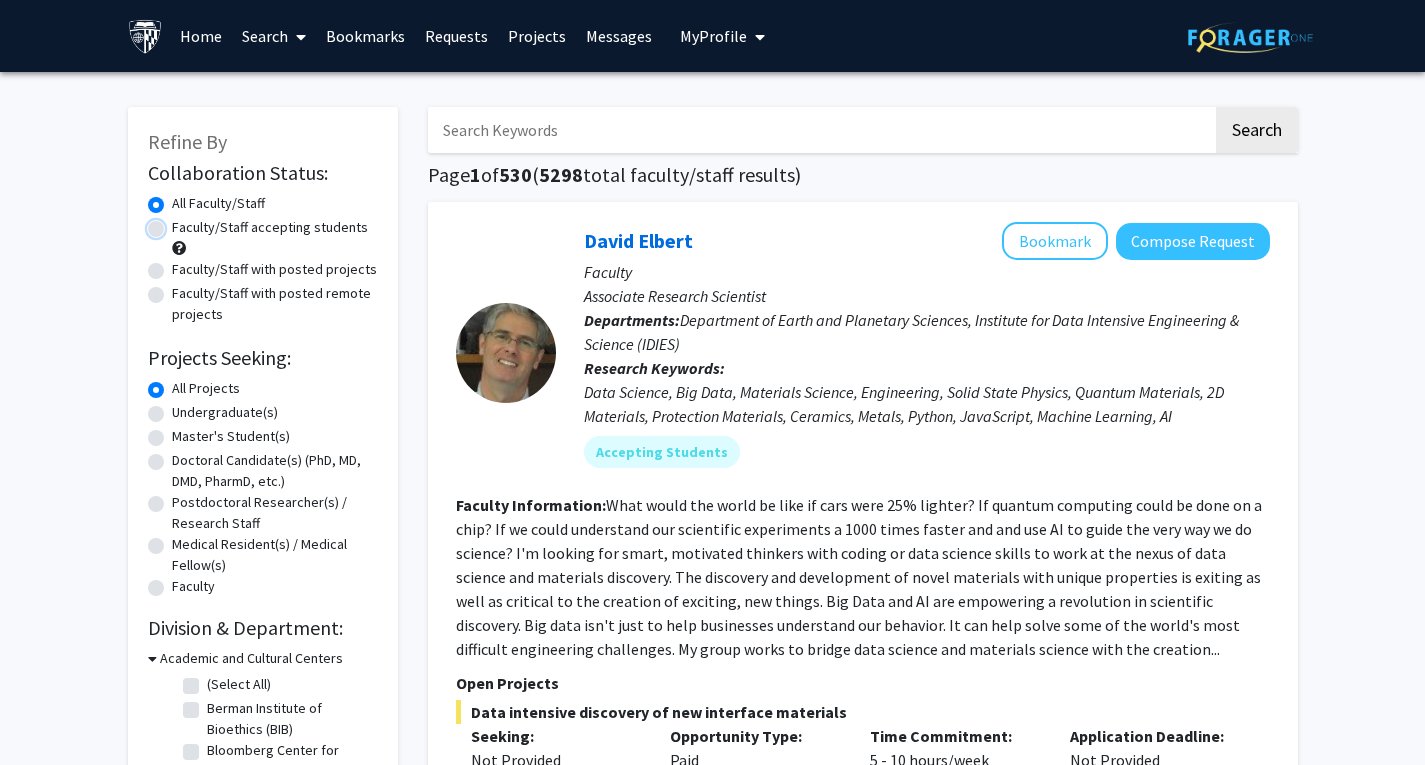 click on "Faculty/Staff accepting students" at bounding box center [178, 223] 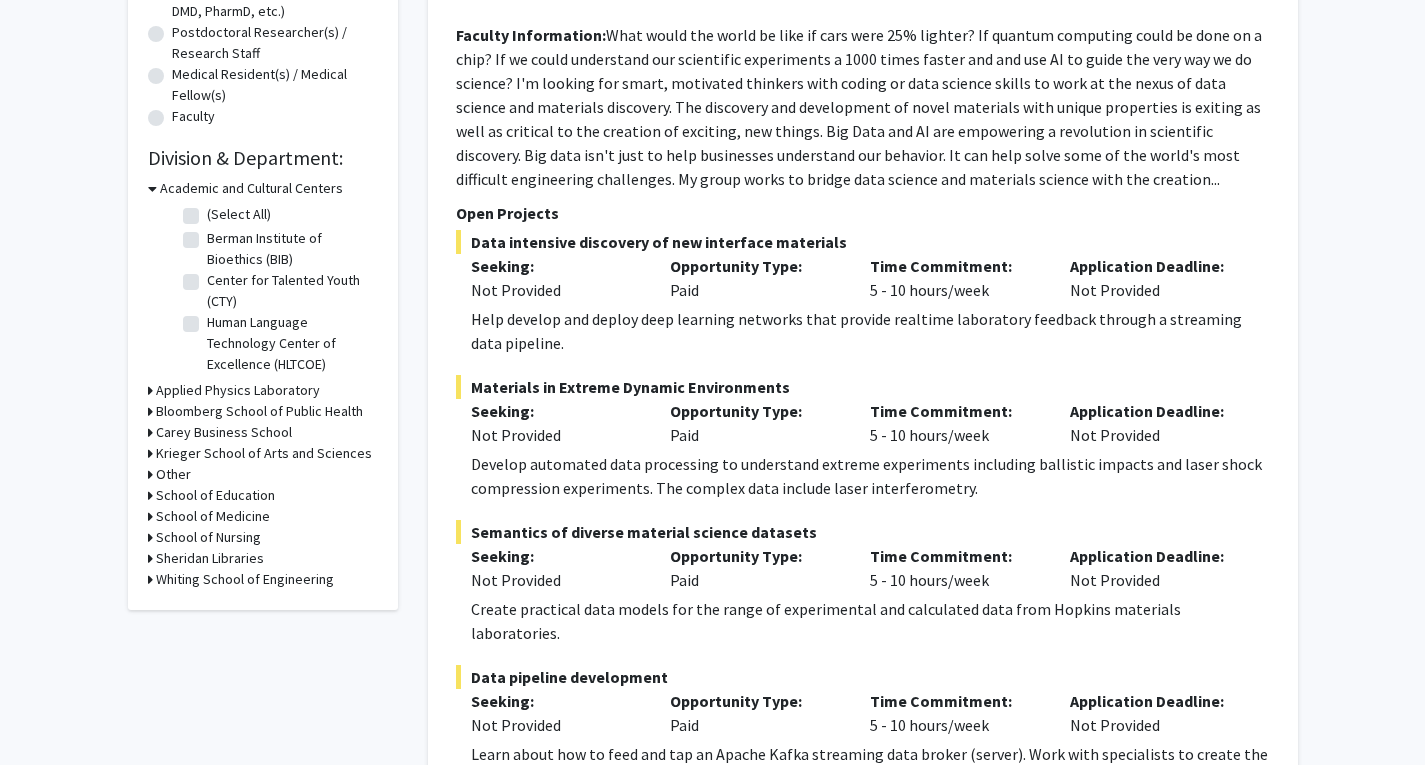 scroll, scrollTop: 500, scrollLeft: 0, axis: vertical 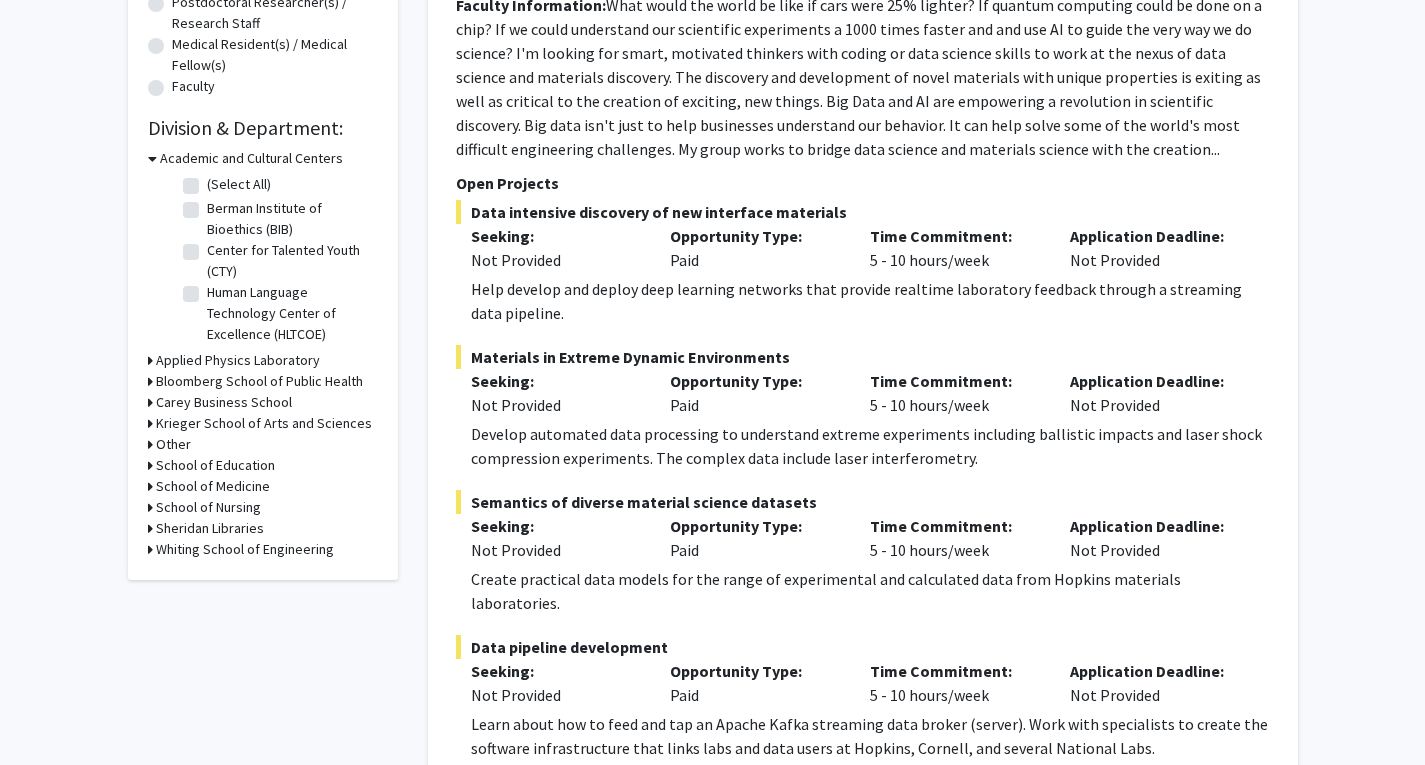 click on "Krieger School of Arts and Sciences" at bounding box center (264, 423) 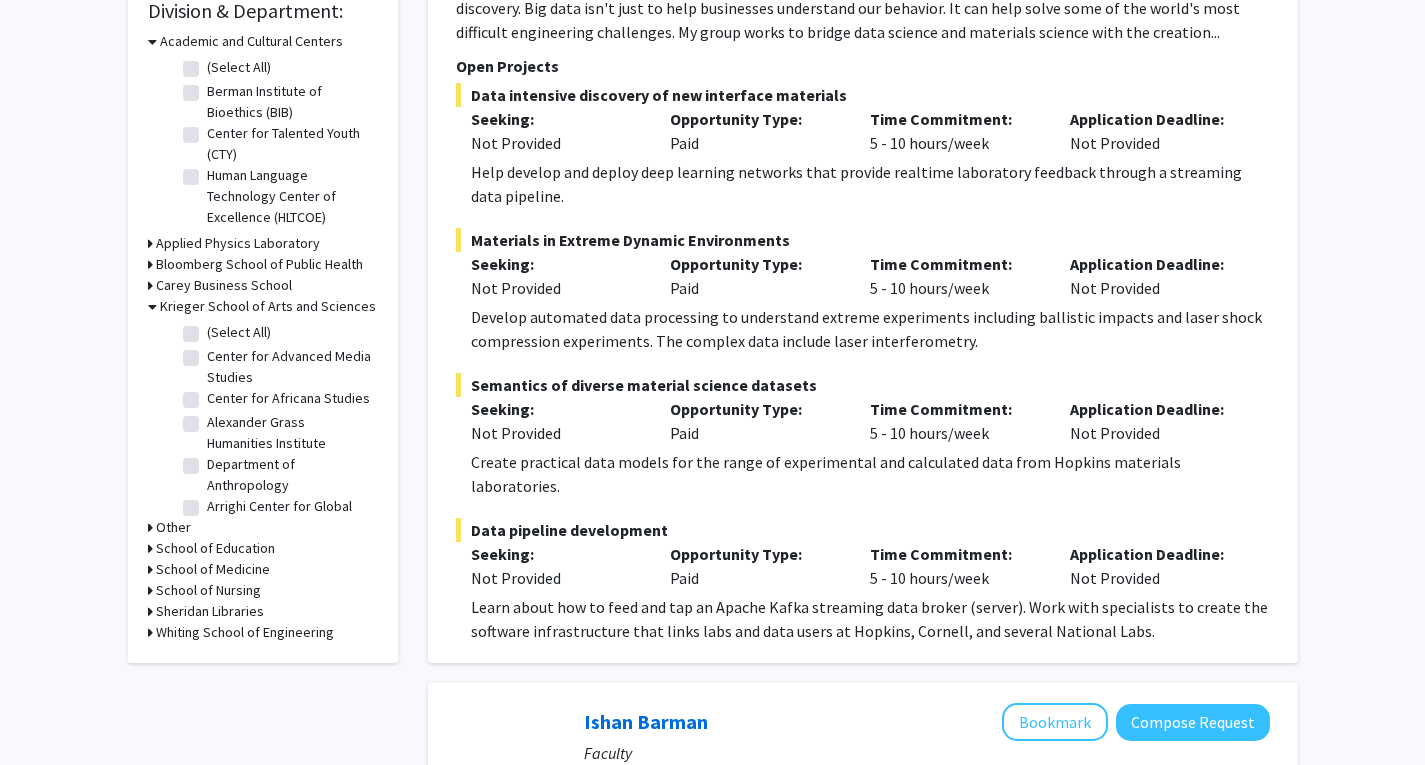 scroll, scrollTop: 800, scrollLeft: 0, axis: vertical 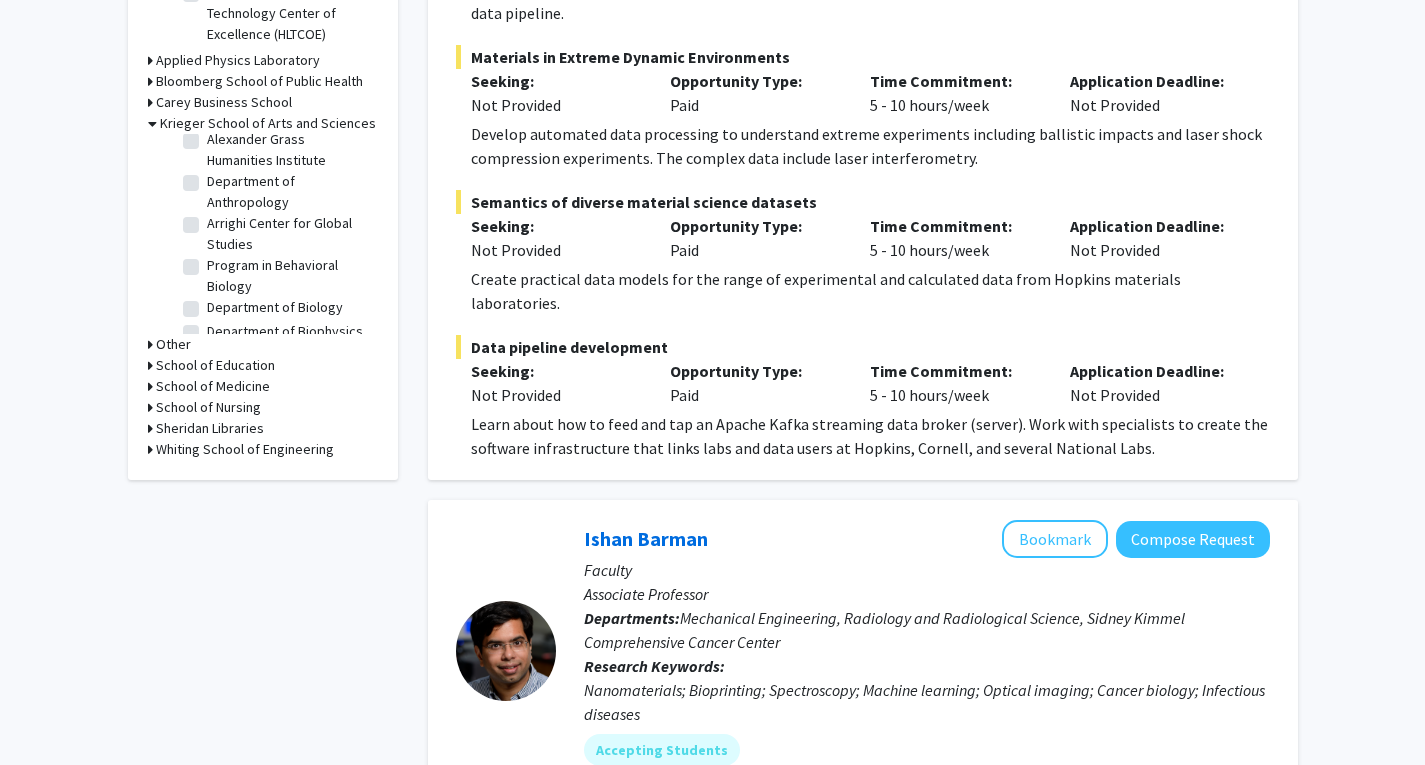 click on "Department of Anthropology" 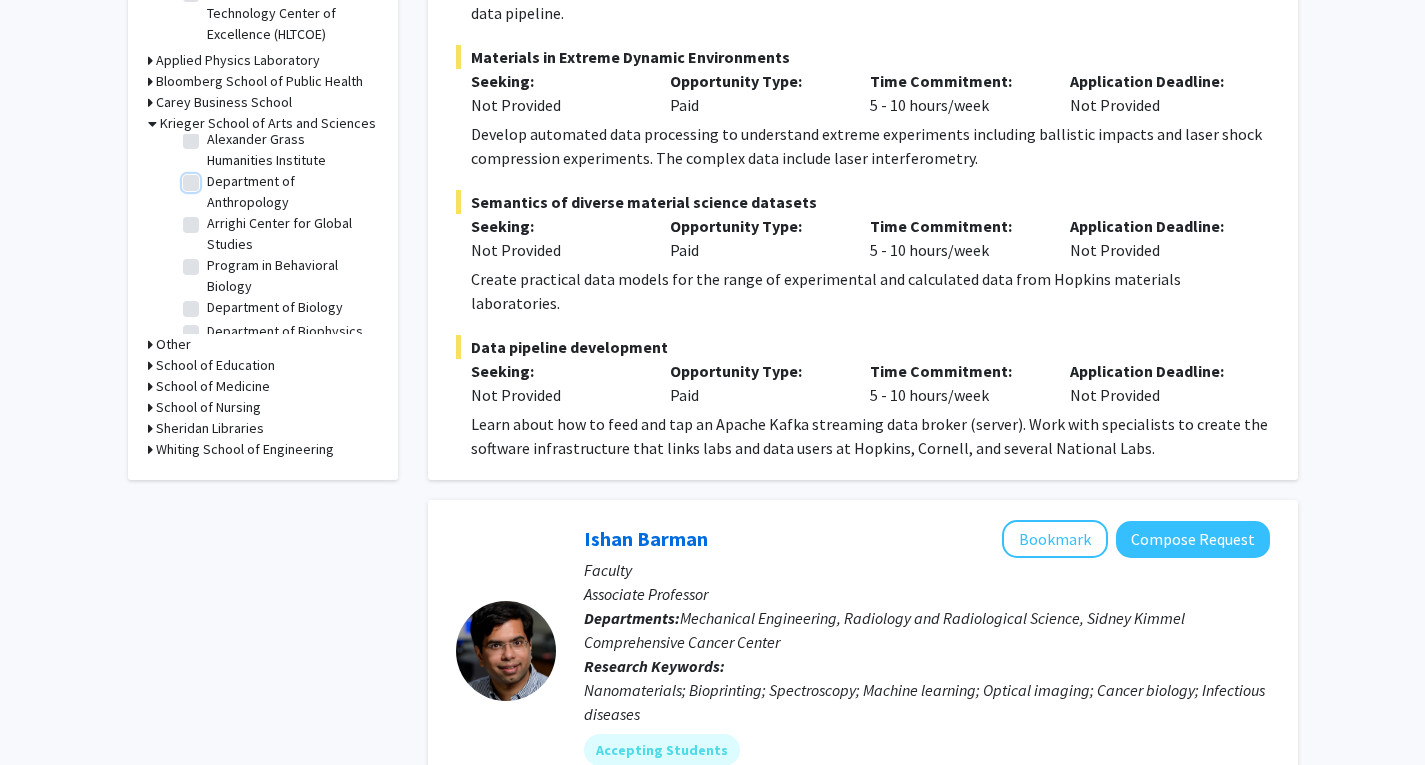 click on "Department of Anthropology" at bounding box center (213, 177) 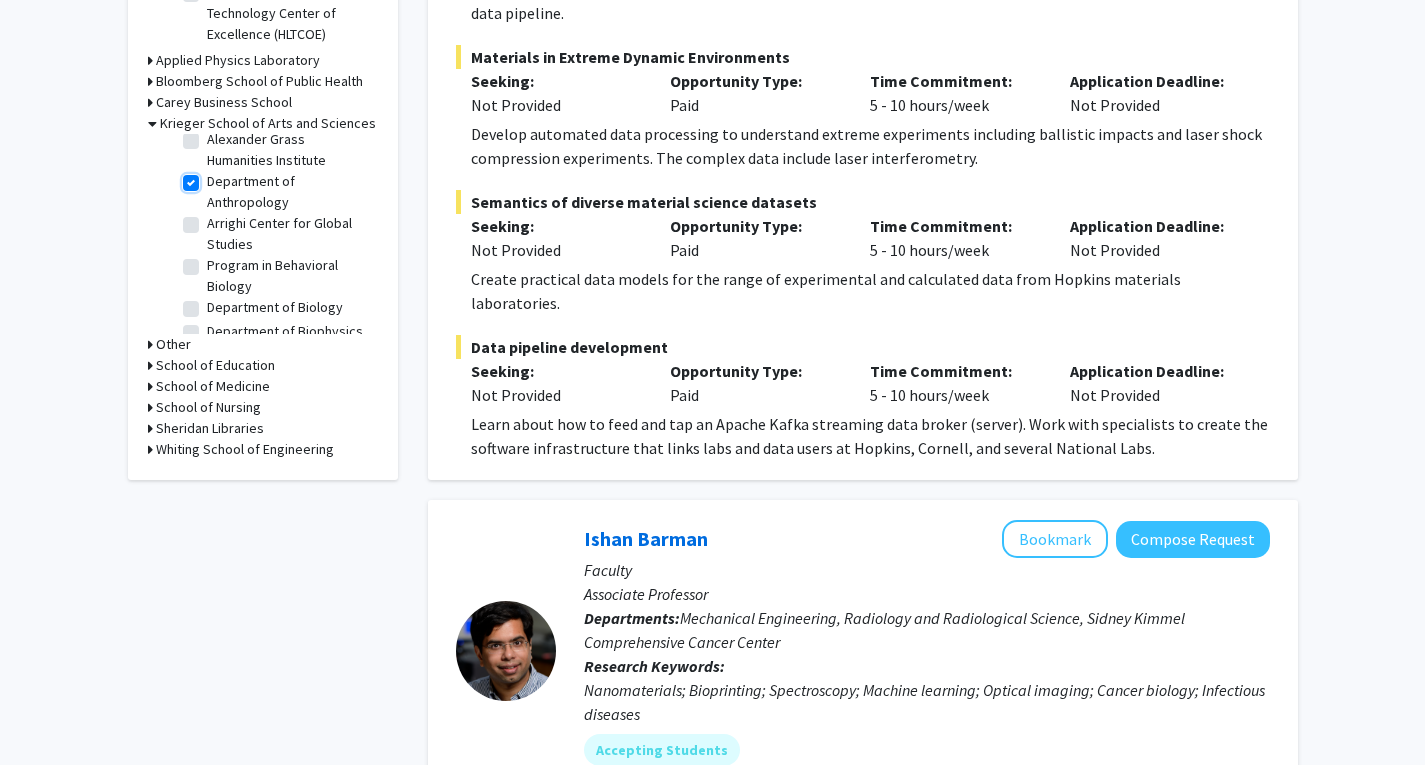 checkbox on "true" 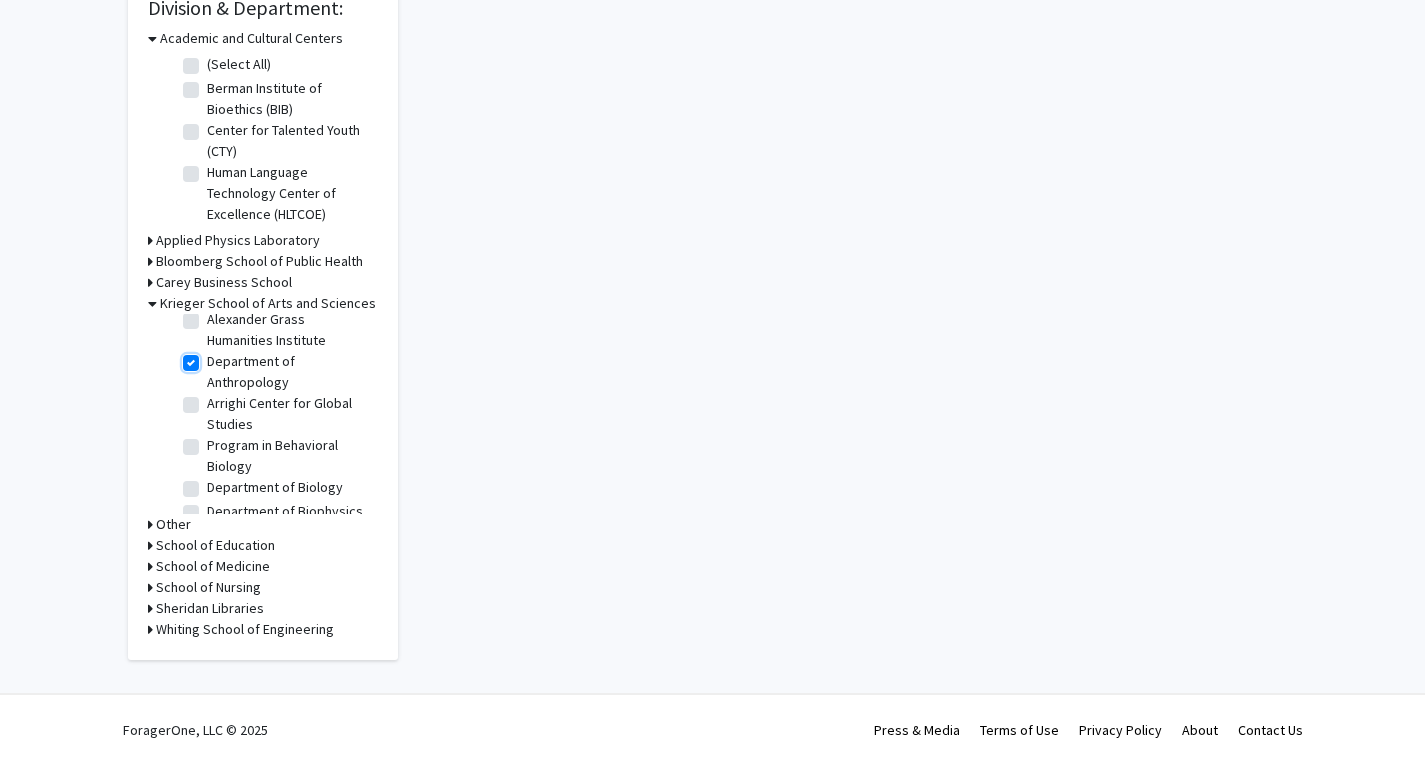 scroll, scrollTop: 0, scrollLeft: 0, axis: both 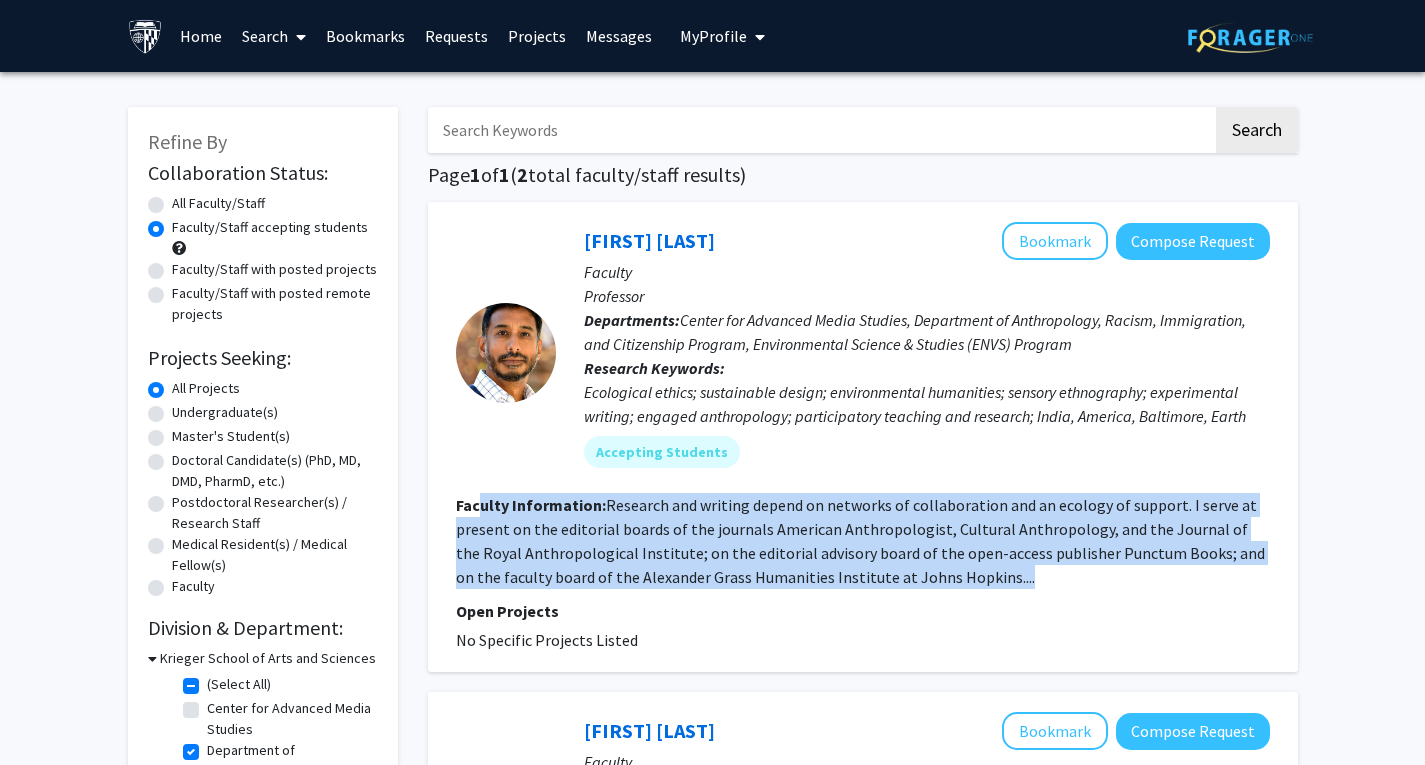 drag, startPoint x: 976, startPoint y: 586, endPoint x: 477, endPoint y: 499, distance: 506.5274 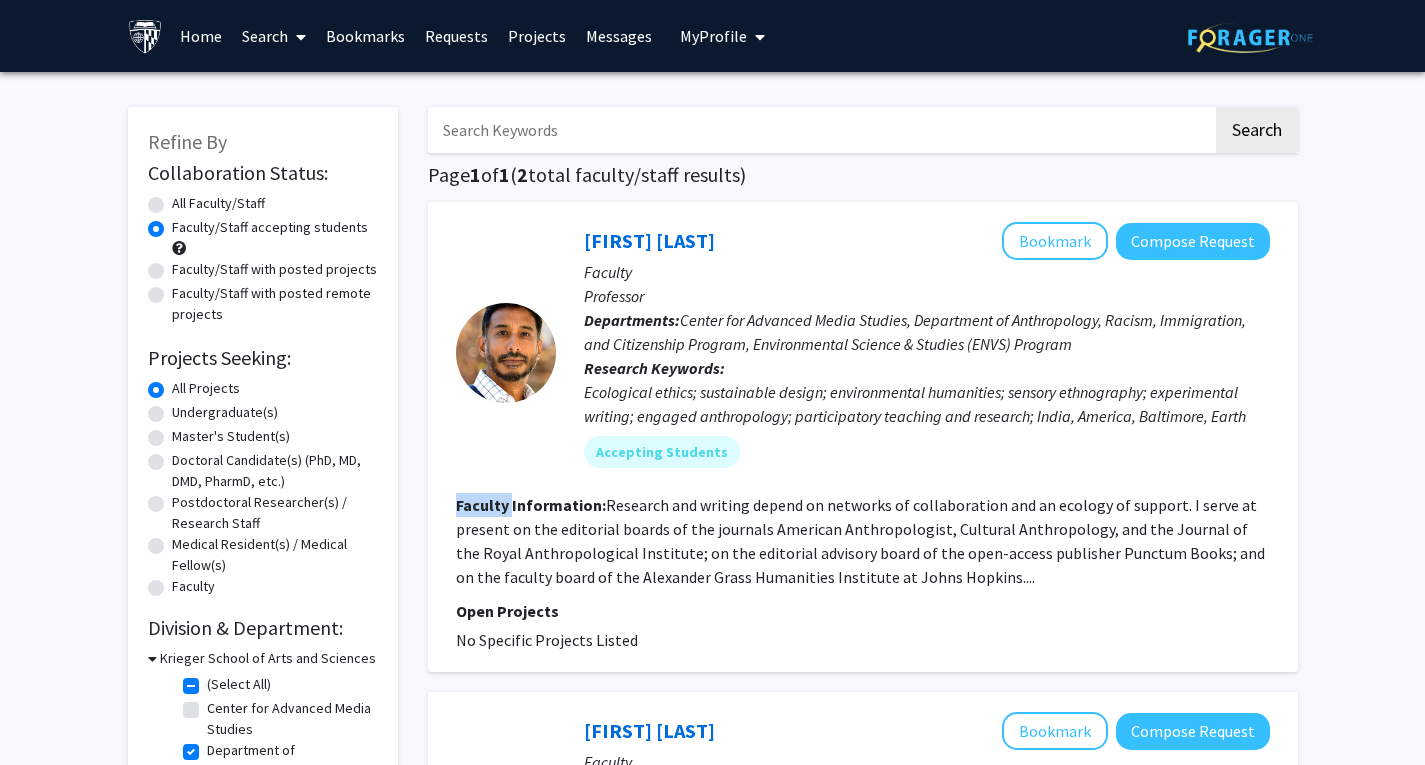 click on "Faculty Information:" 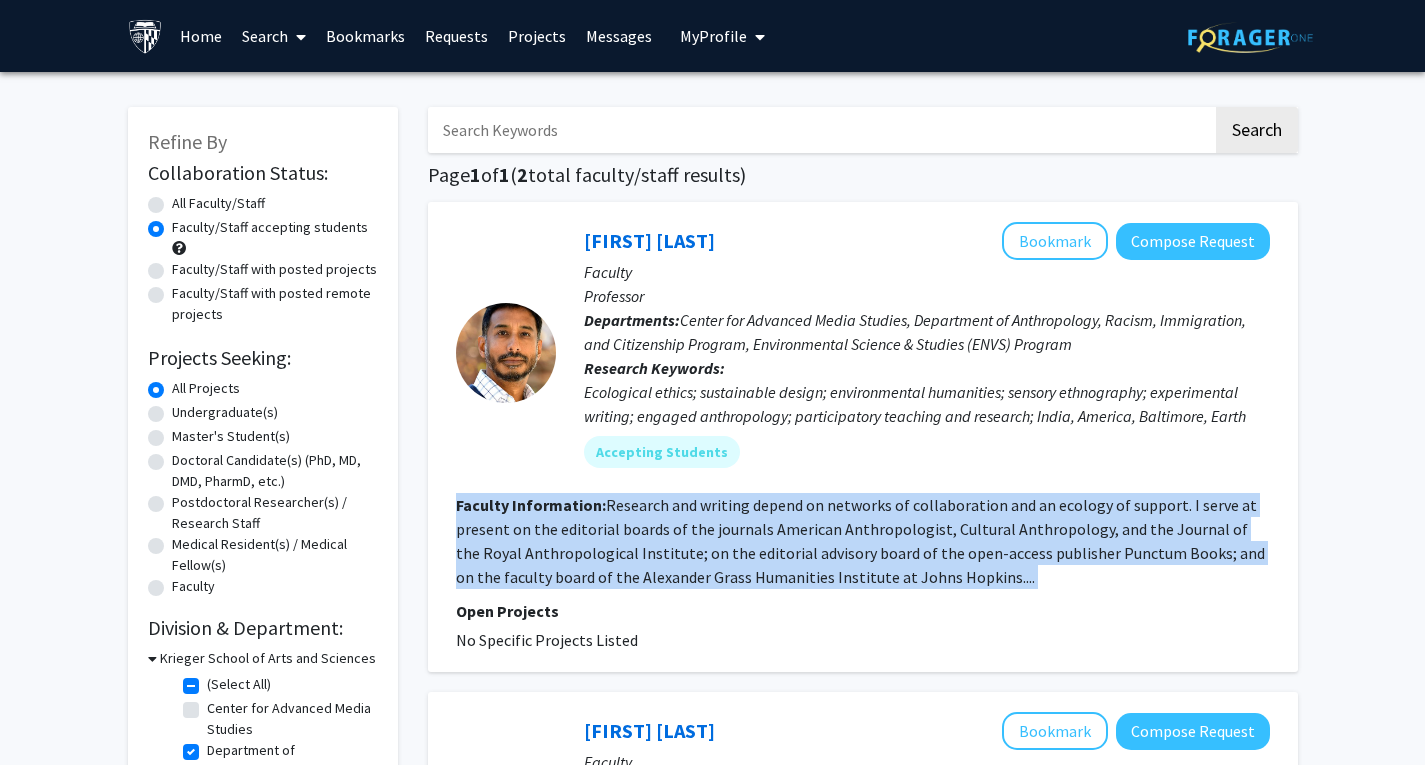 click on "Faculty Information:" 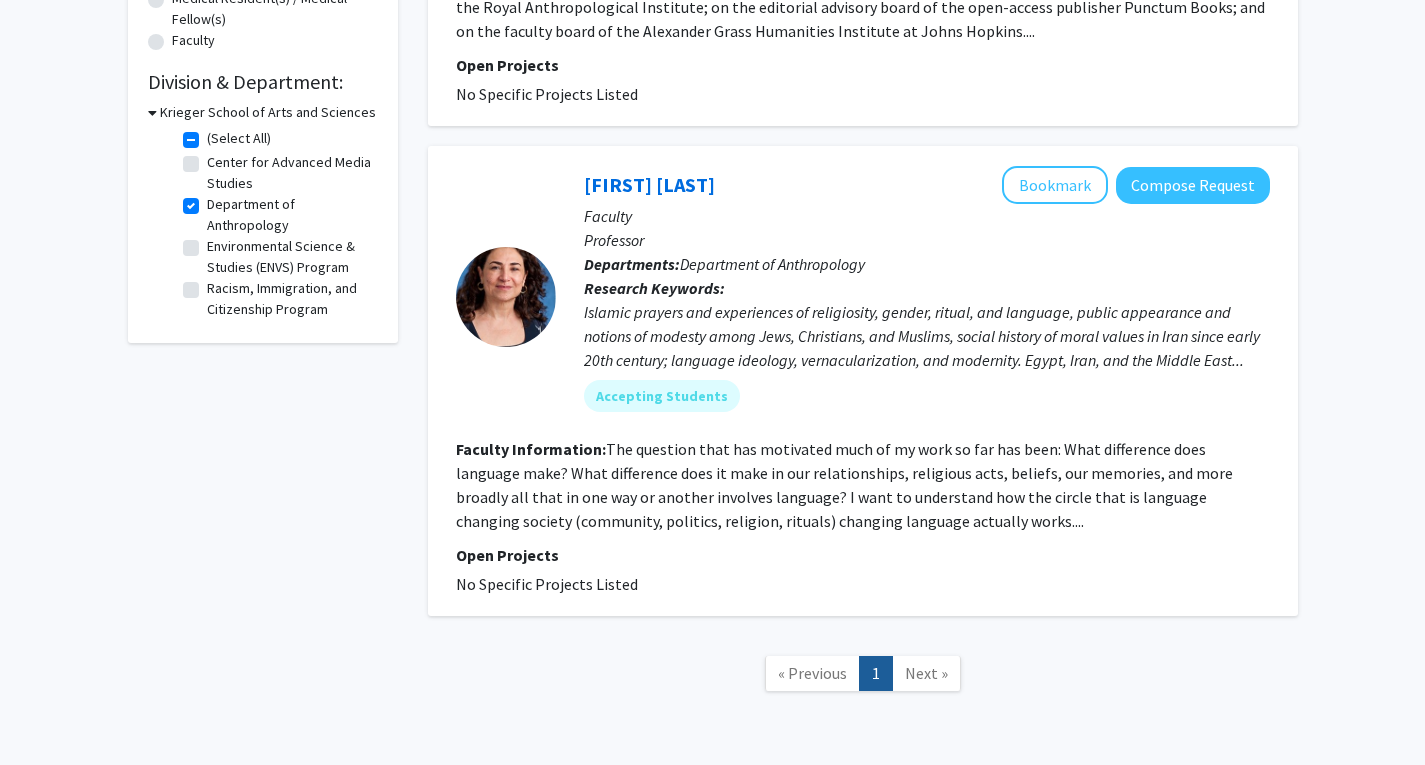 scroll, scrollTop: 600, scrollLeft: 0, axis: vertical 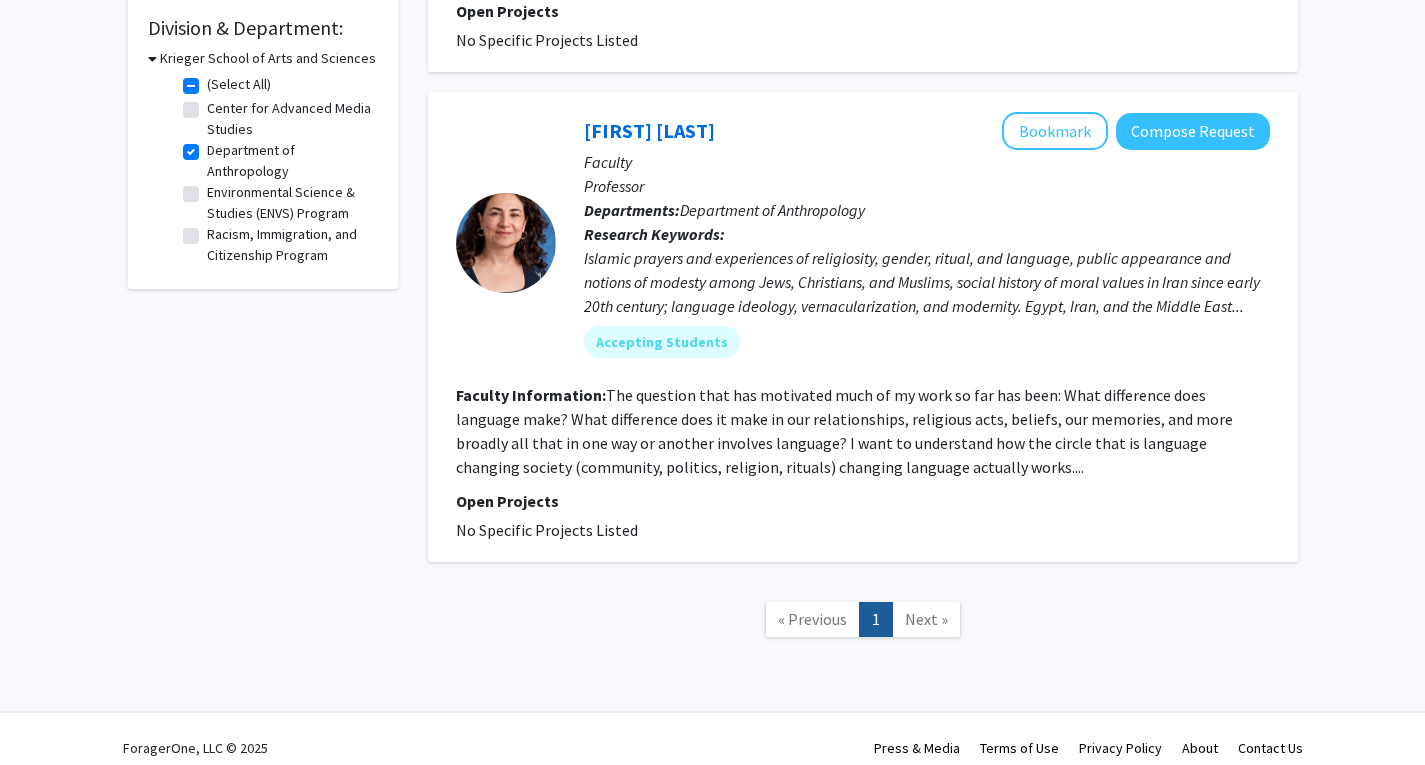 click on "The question that has motivated much of my work so far has been: What difference does language make? What difference does it make in our relationships, religious acts, beliefs, our memories, and more broadly all that in one way or another involves language? I want to understand how the circle that is language changing society (community, politics, religion, rituals) changing language actually works...." 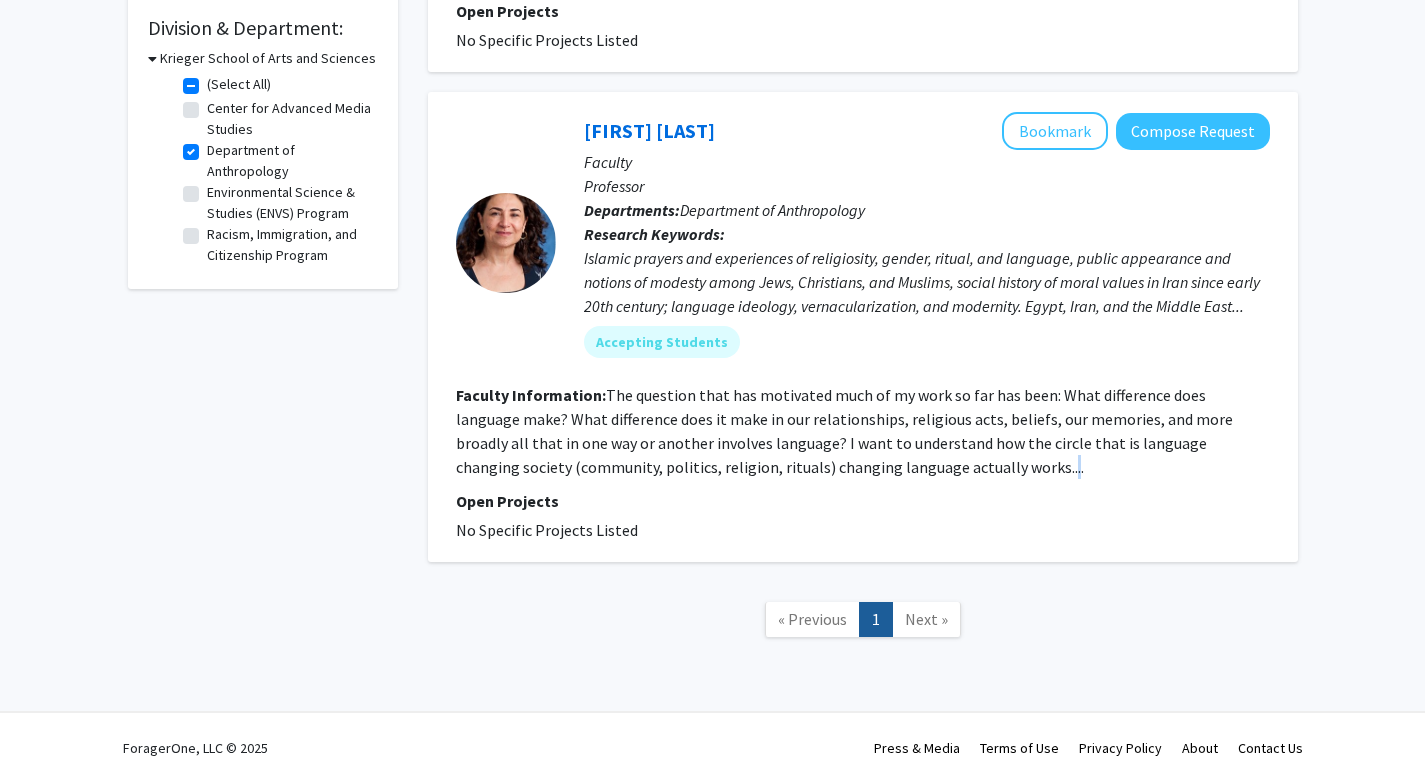 click on "The question that has motivated much of my work so far has been: What difference does language make? What difference does it make in our relationships, religious acts, beliefs, our memories, and more broadly all that in one way or another involves language? I want to understand how the circle that is language changing society (community, politics, religion, rituals) changing language actually works...." 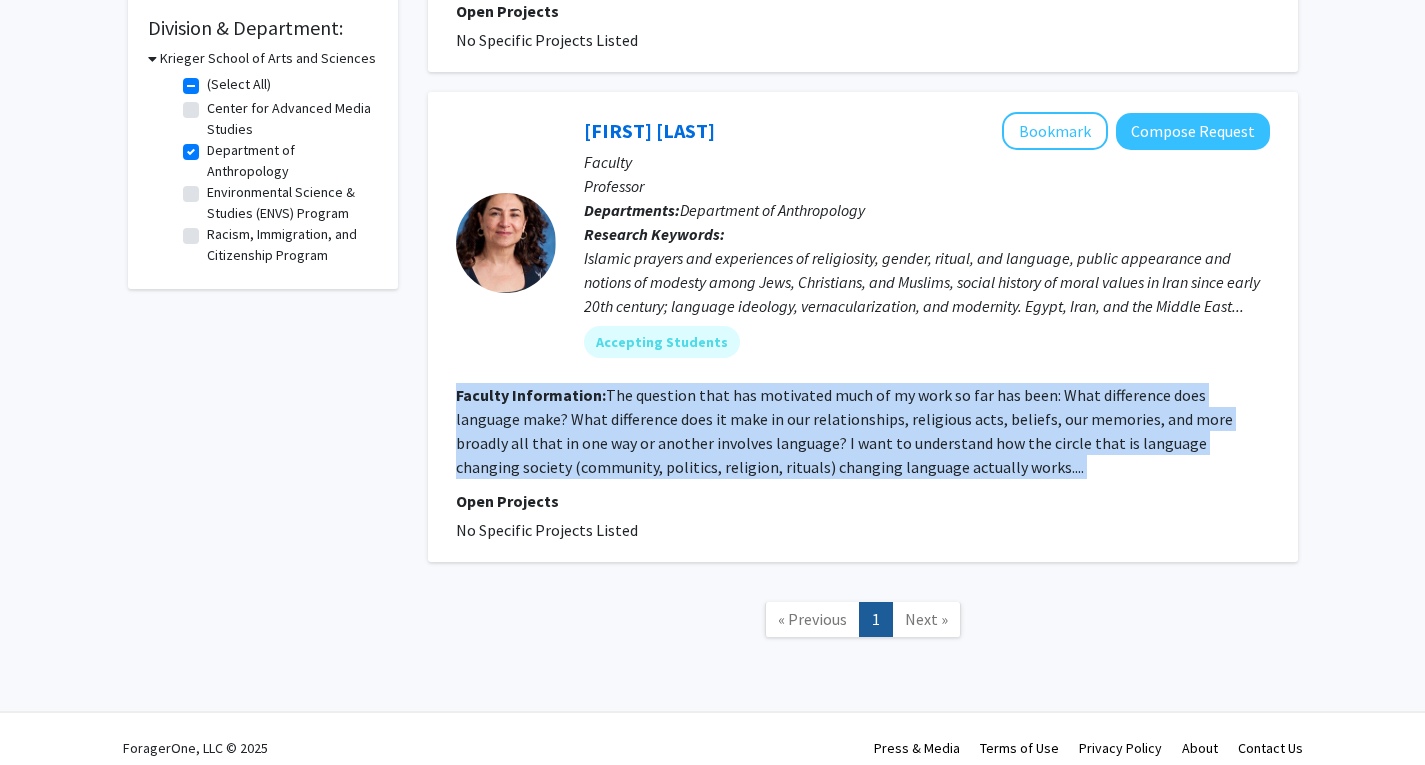 click on "The question that has motivated much of my work so far has been: What difference does language make? What difference does it make in our relationships, religious acts, beliefs, our memories, and more broadly all that in one way or another involves language? I want to understand how the circle that is language changing society (community, politics, religion, rituals) changing language actually works...." 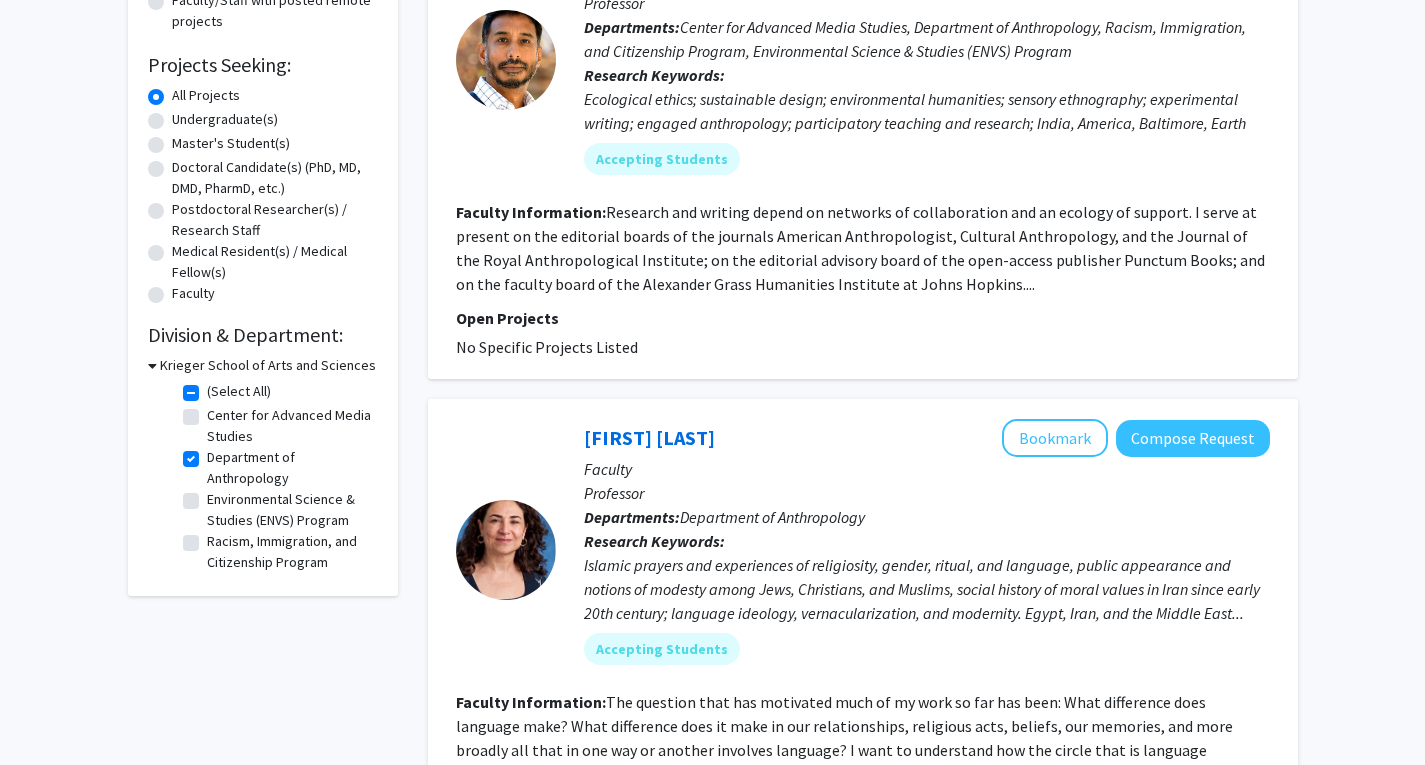 scroll, scrollTop: 200, scrollLeft: 0, axis: vertical 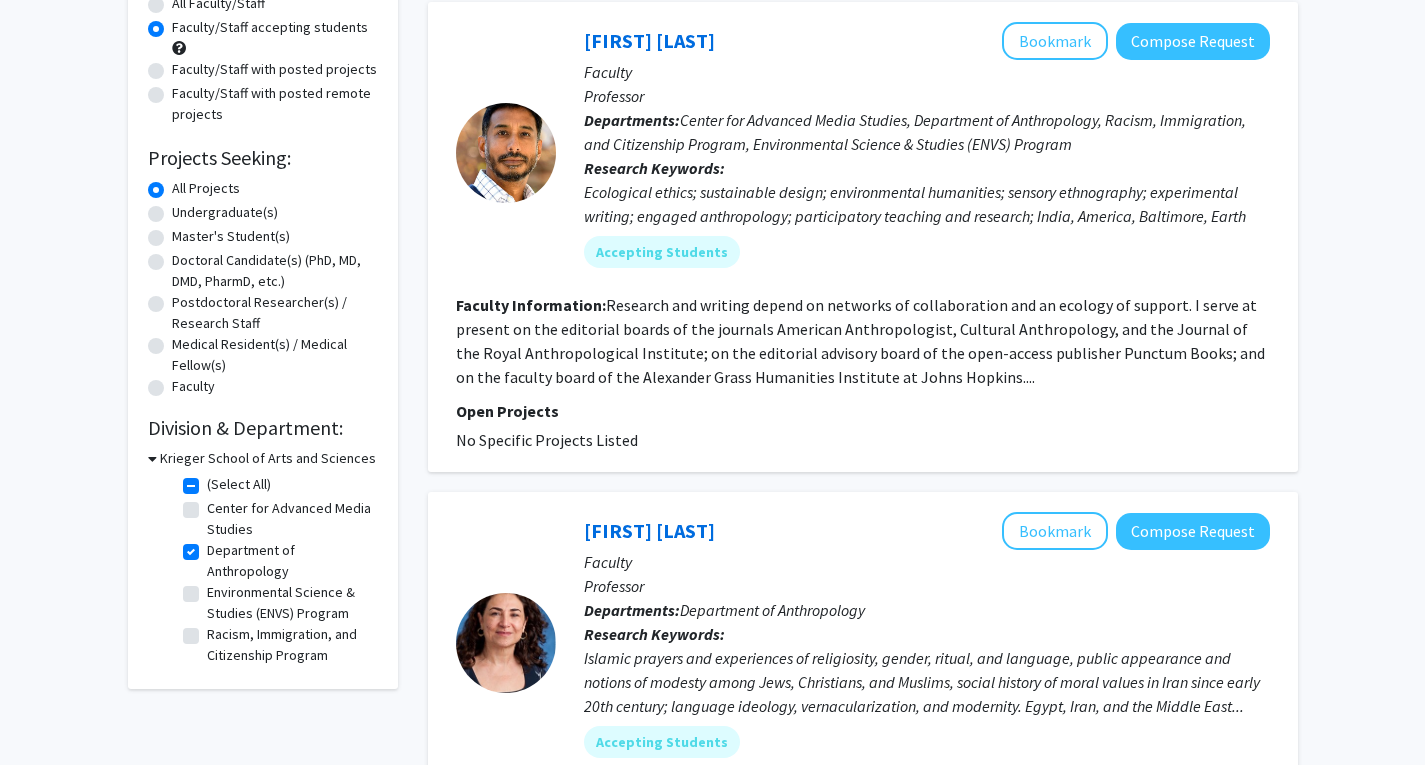click on "Department of Anthropology" 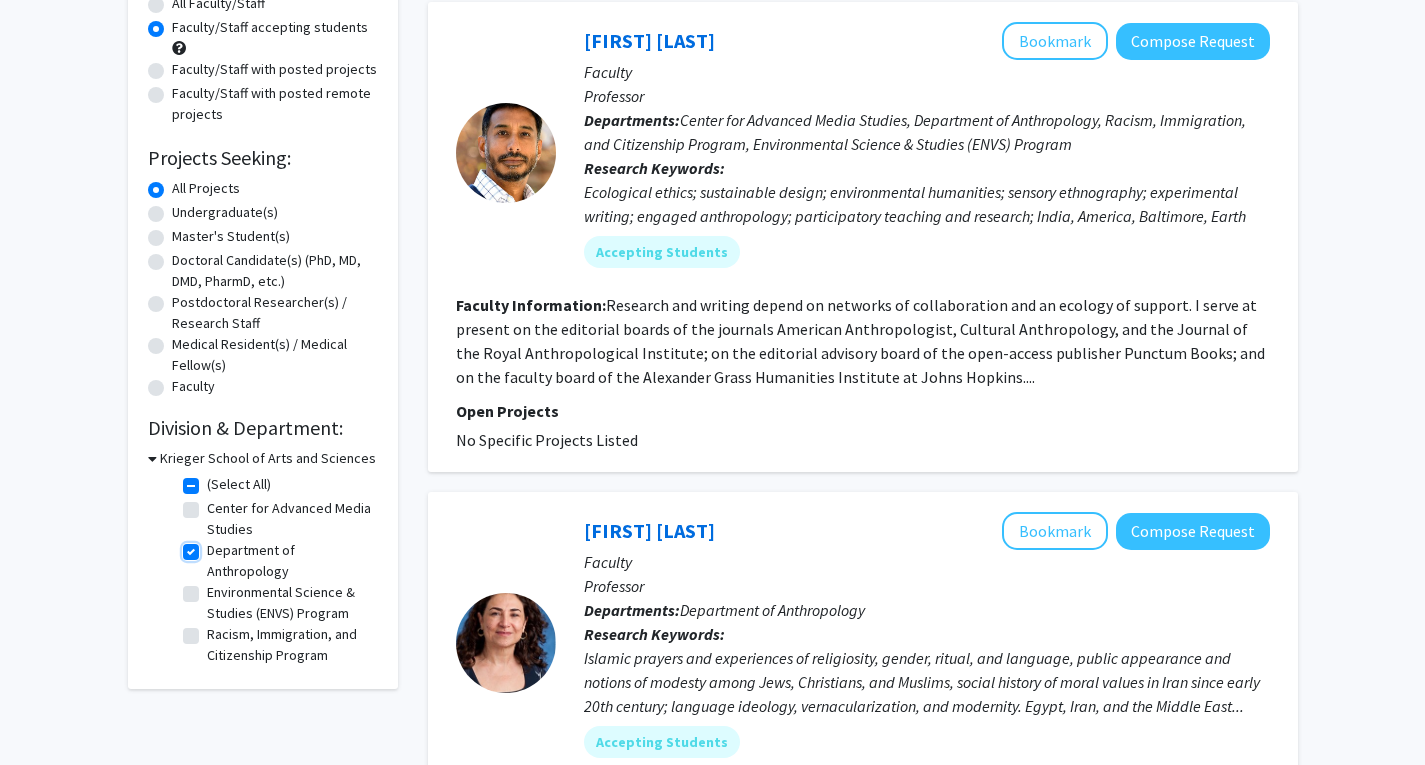 click on "Department of Anthropology" at bounding box center (213, 546) 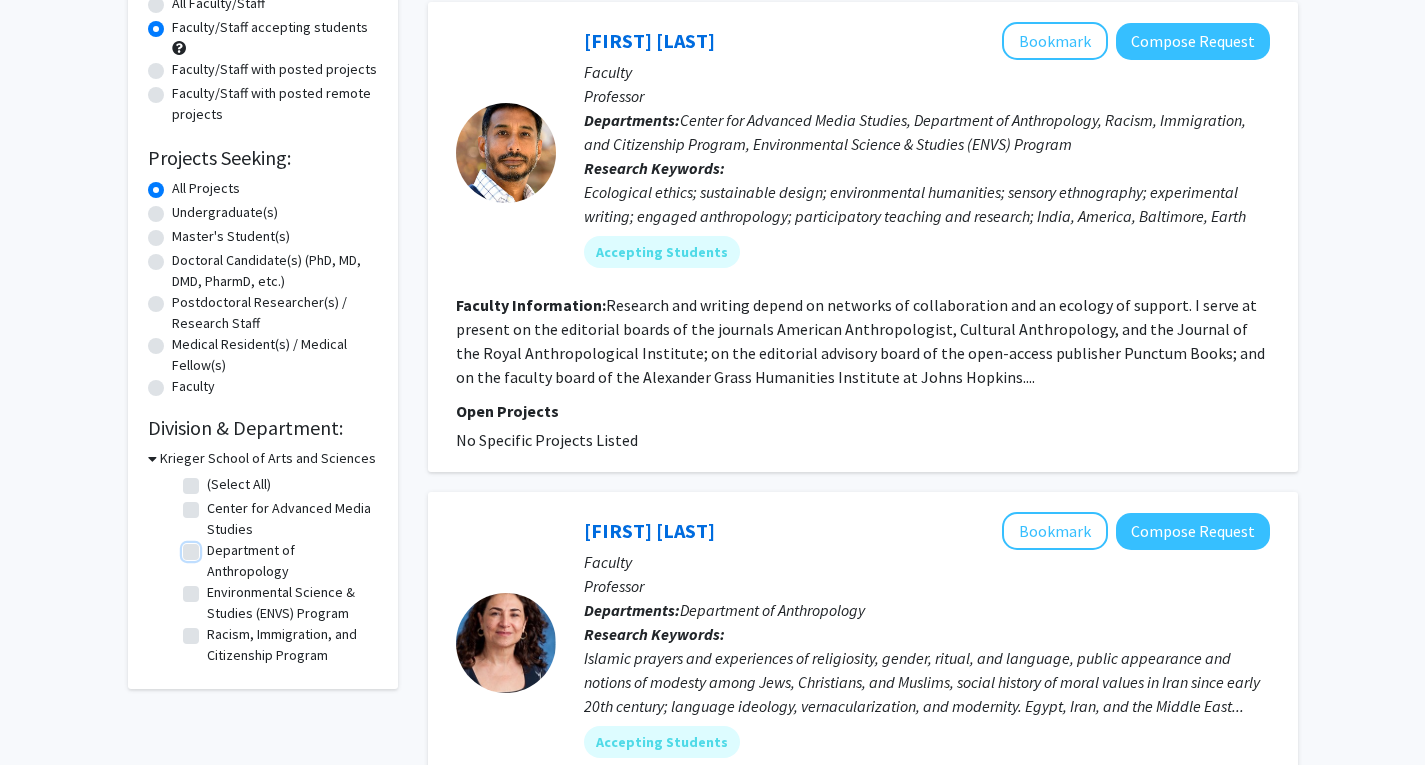 checkbox on "false" 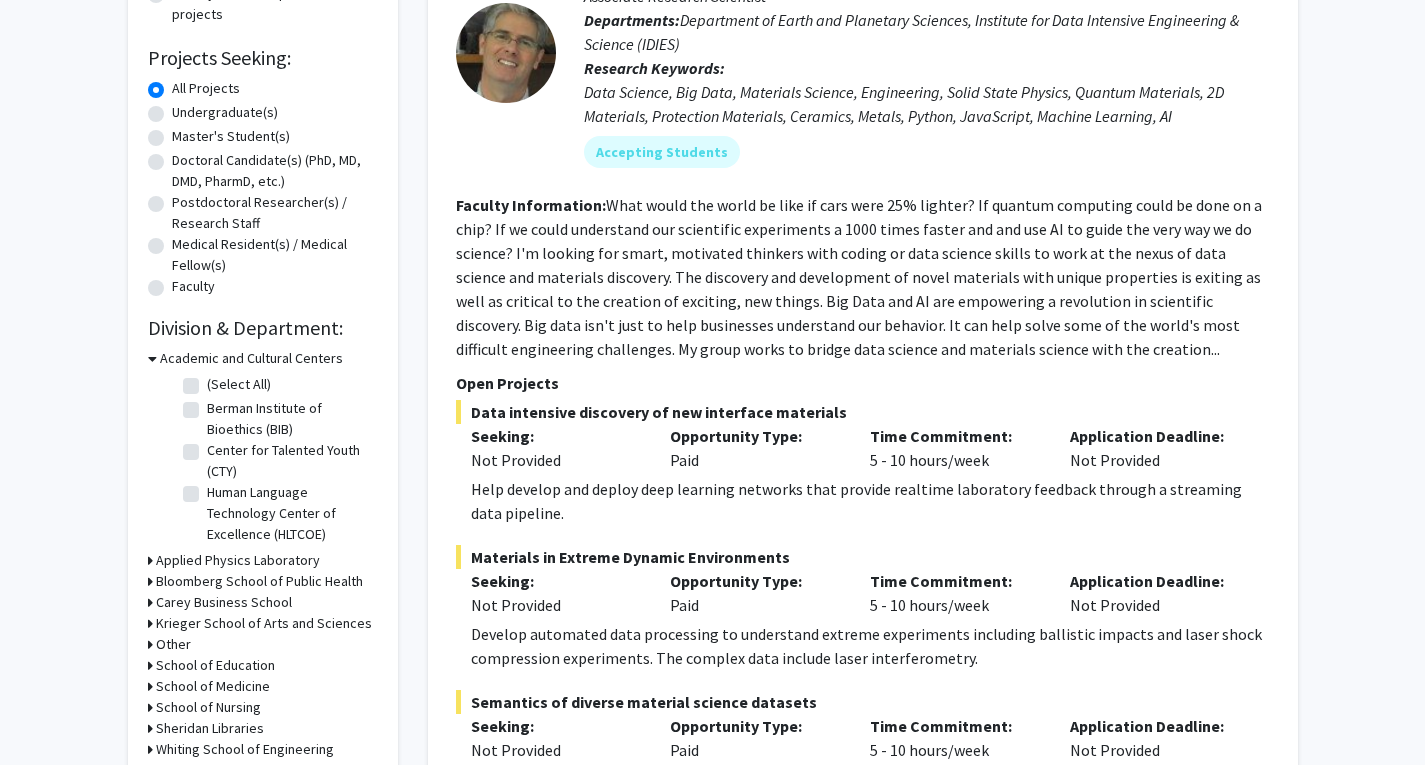 scroll, scrollTop: 400, scrollLeft: 0, axis: vertical 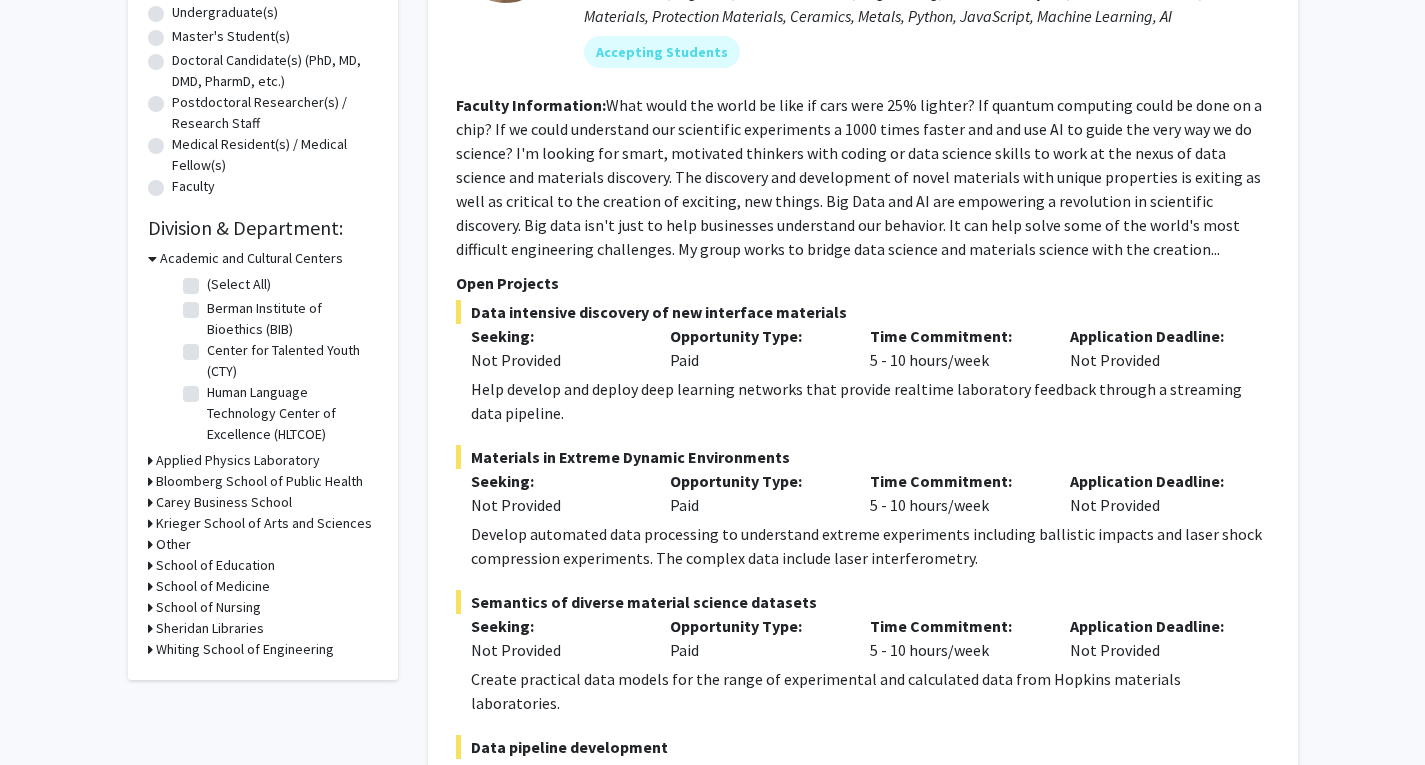 click on "Krieger School of Arts and Sciences" at bounding box center [264, 523] 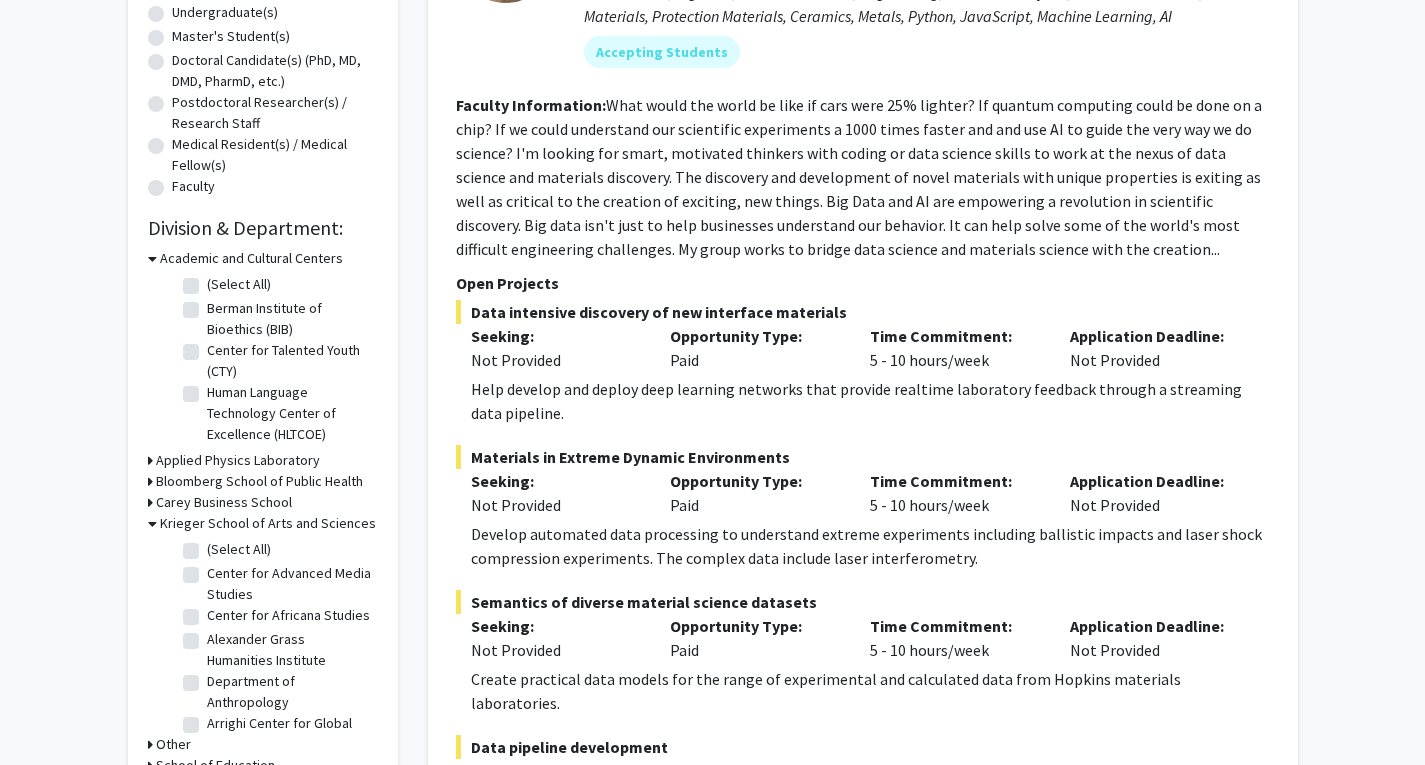 scroll, scrollTop: 500, scrollLeft: 0, axis: vertical 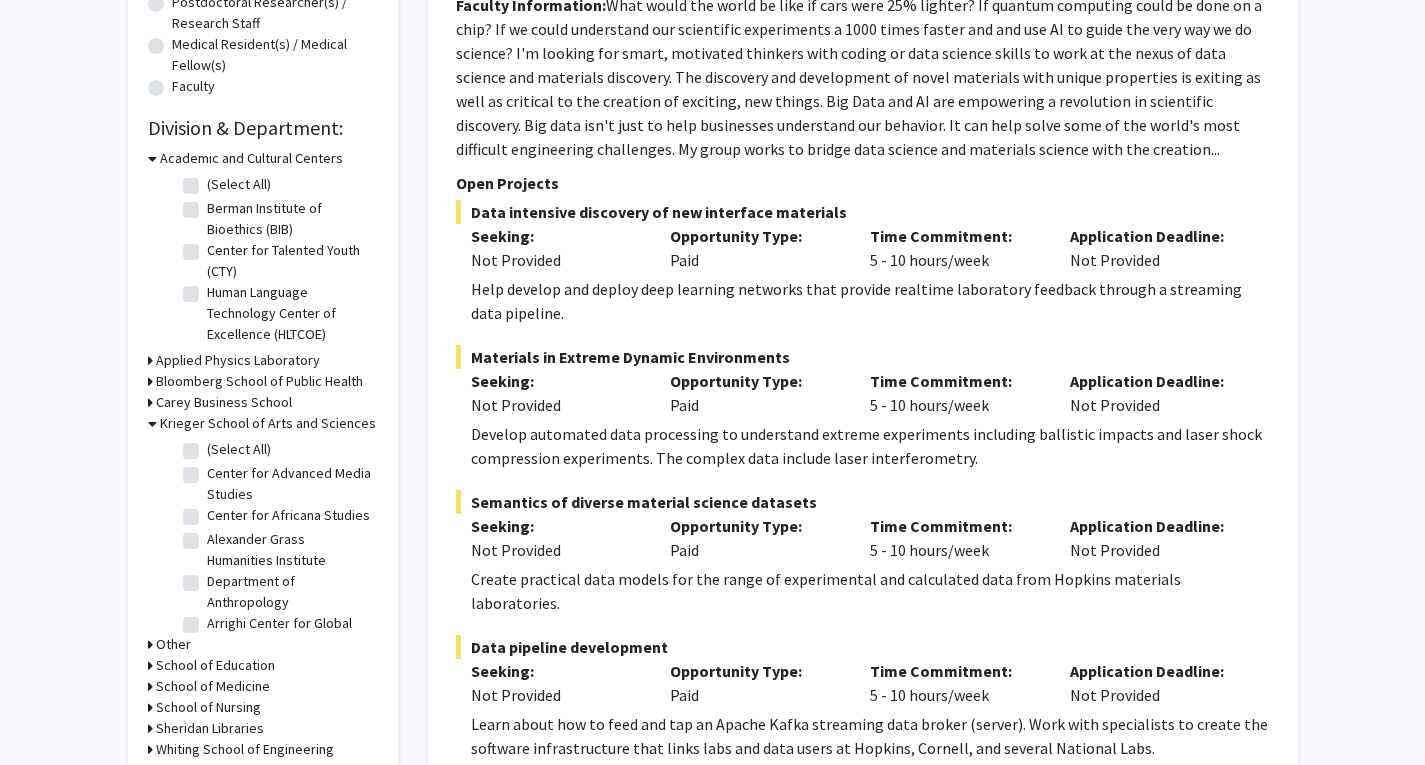 click on "Center for Advanced Media Studies" 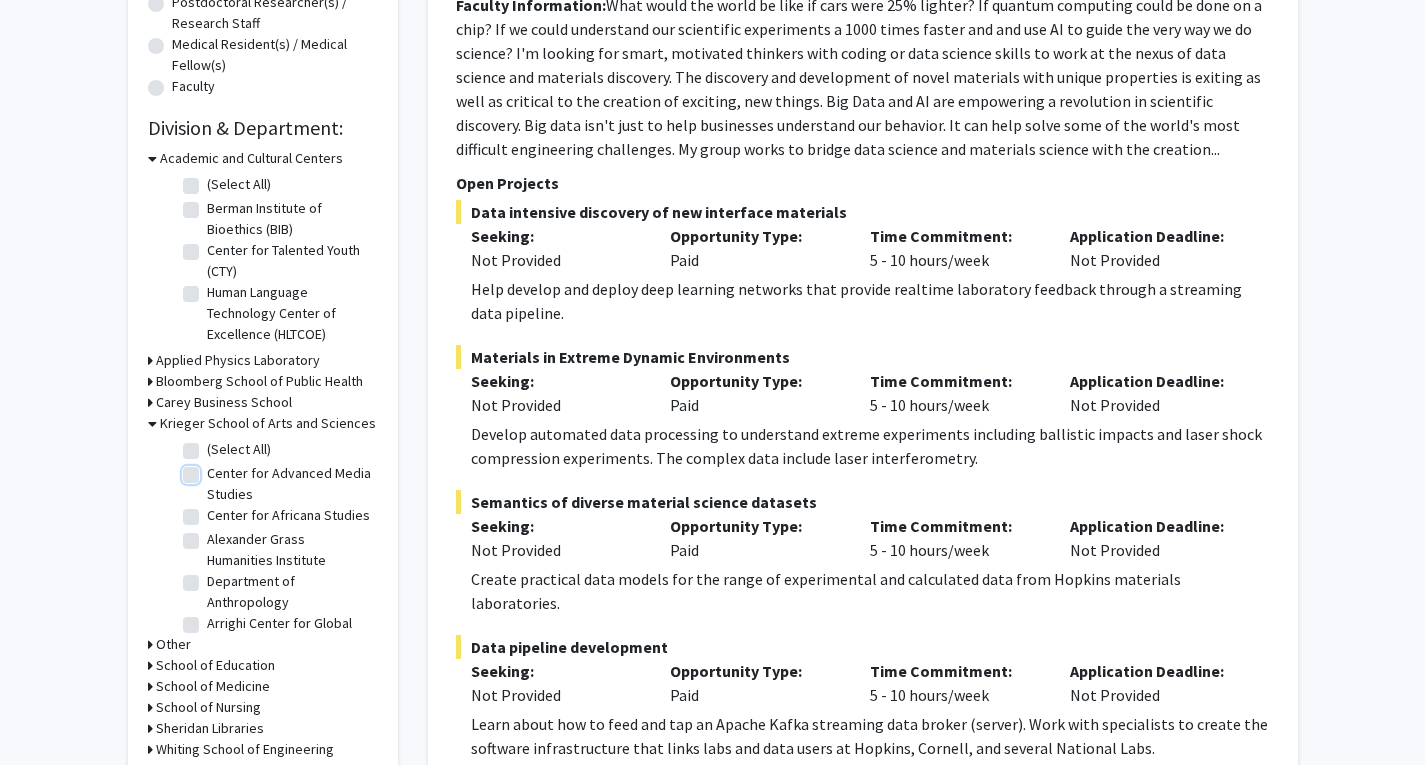 click on "Center for Advanced Media Studies" at bounding box center (213, 469) 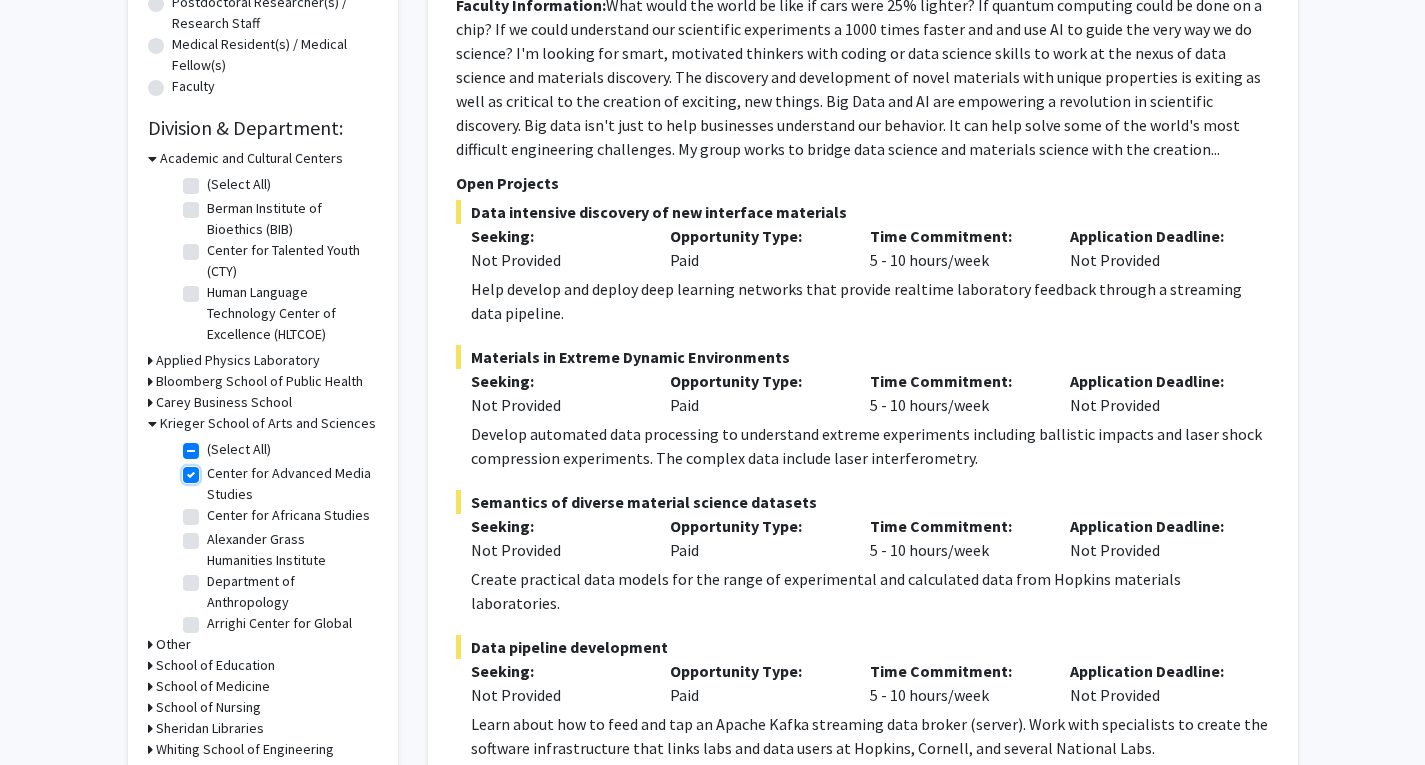 checkbox on "true" 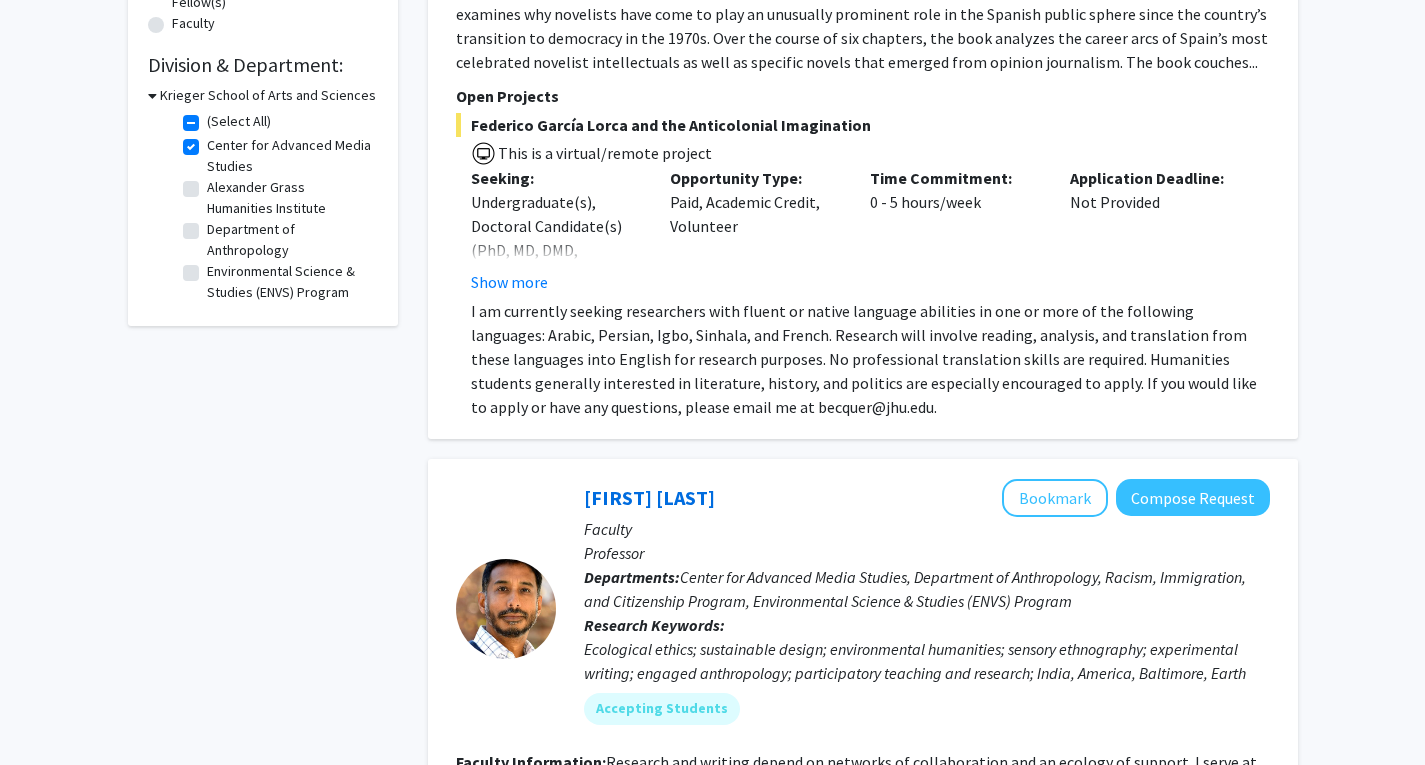 scroll, scrollTop: 400, scrollLeft: 0, axis: vertical 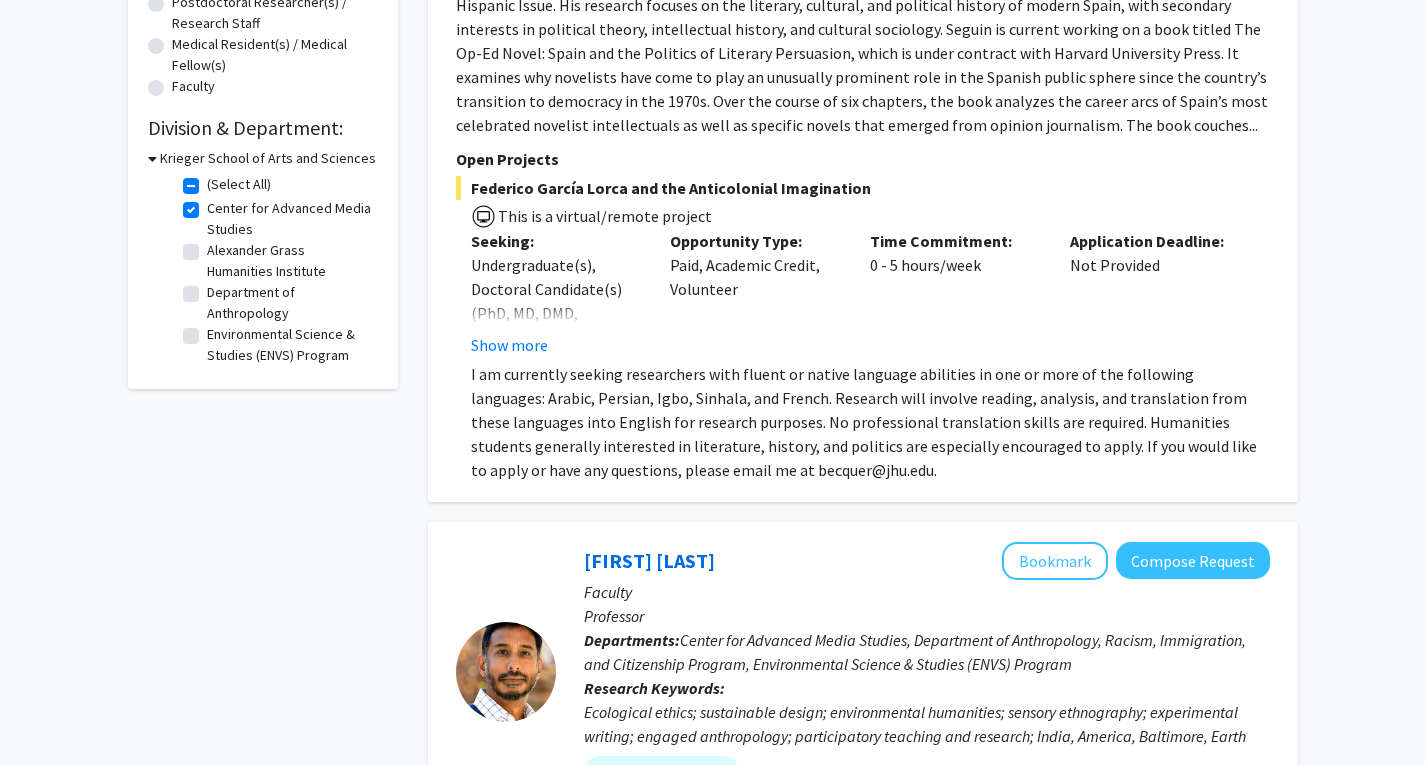 click on "(Select All)" 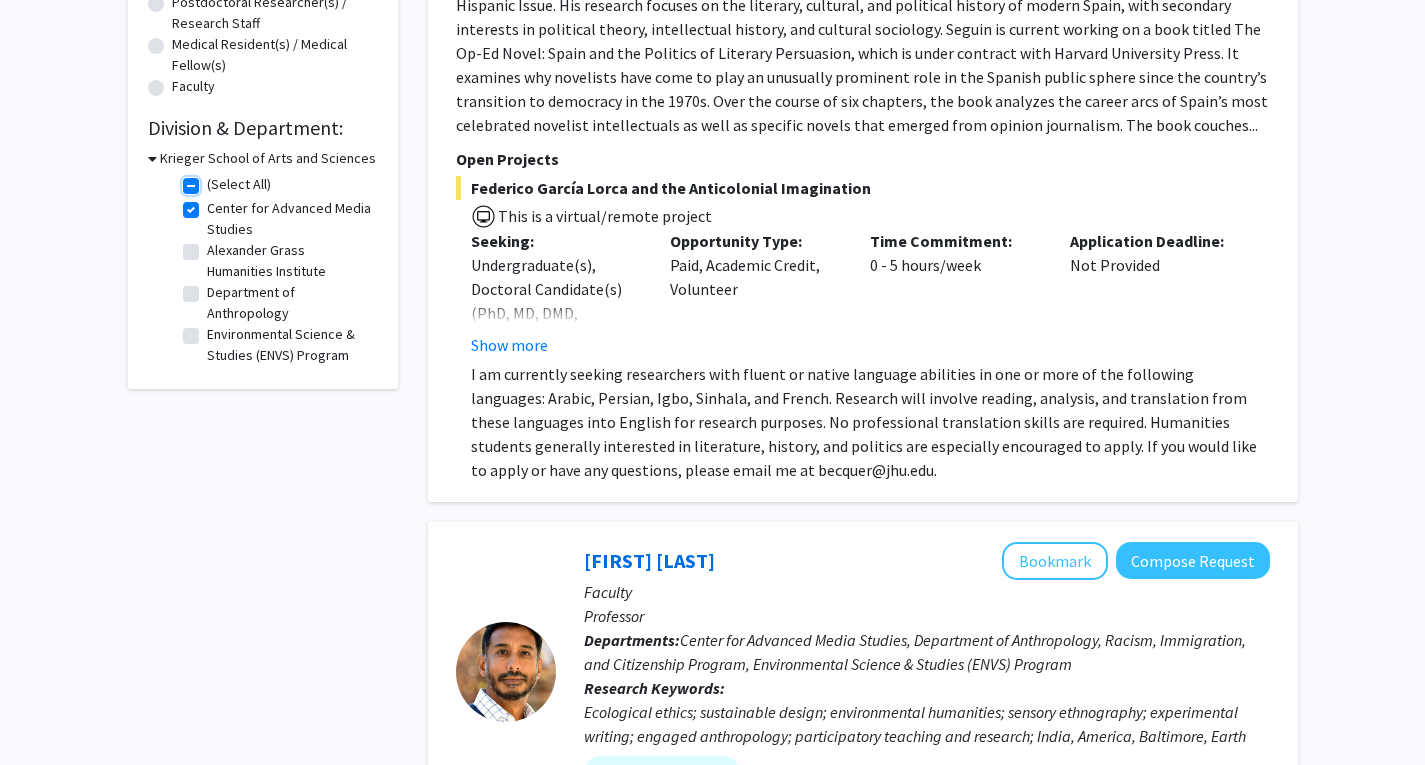 click on "(Select All)" at bounding box center (213, 180) 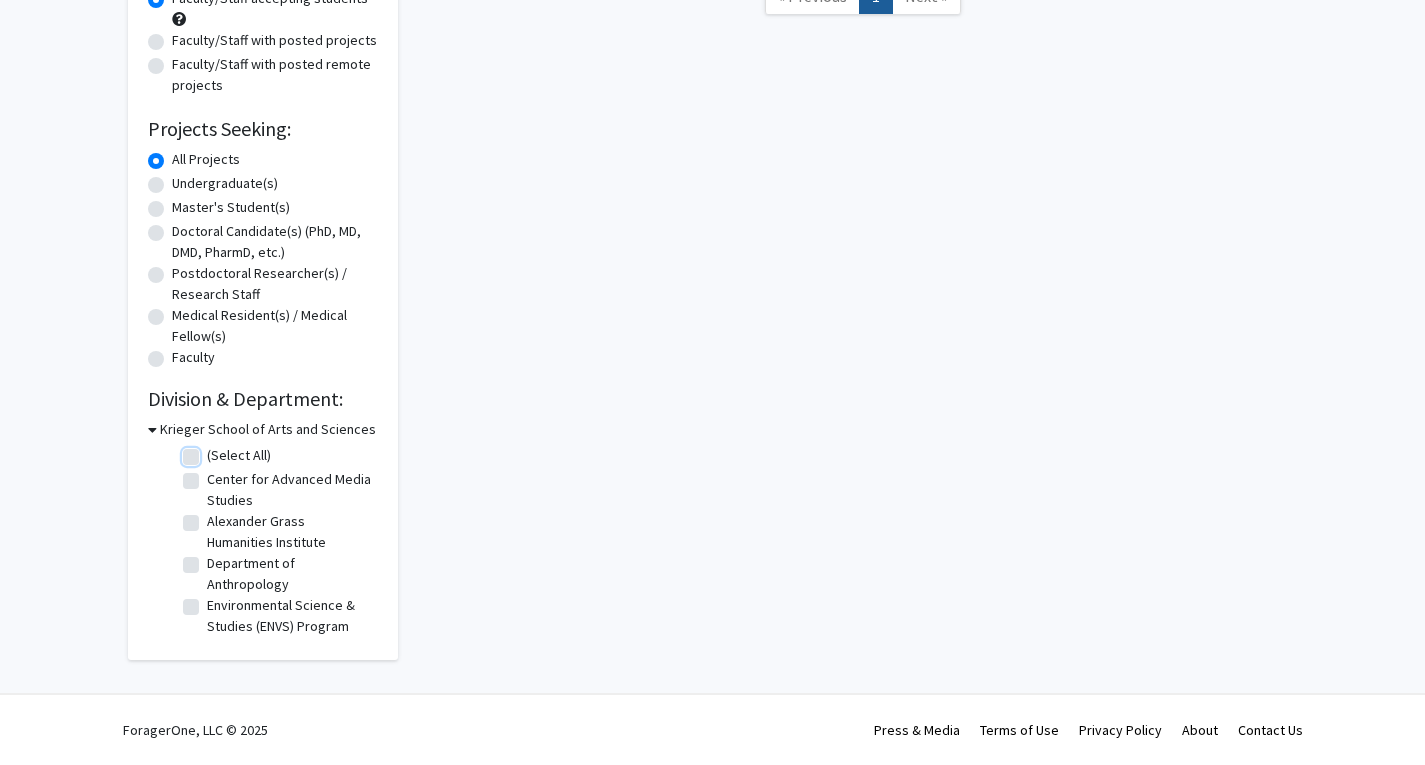 checkbox on "false" 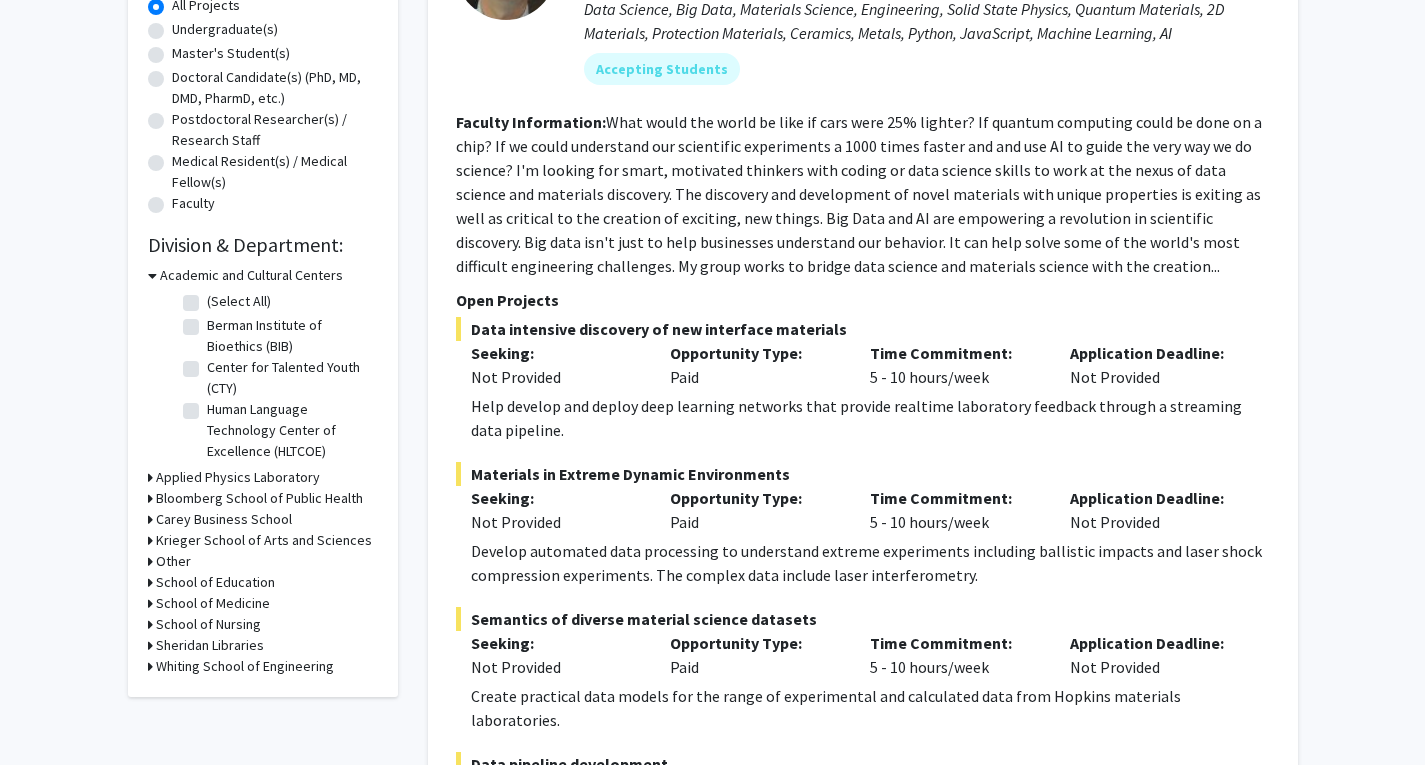 scroll, scrollTop: 400, scrollLeft: 0, axis: vertical 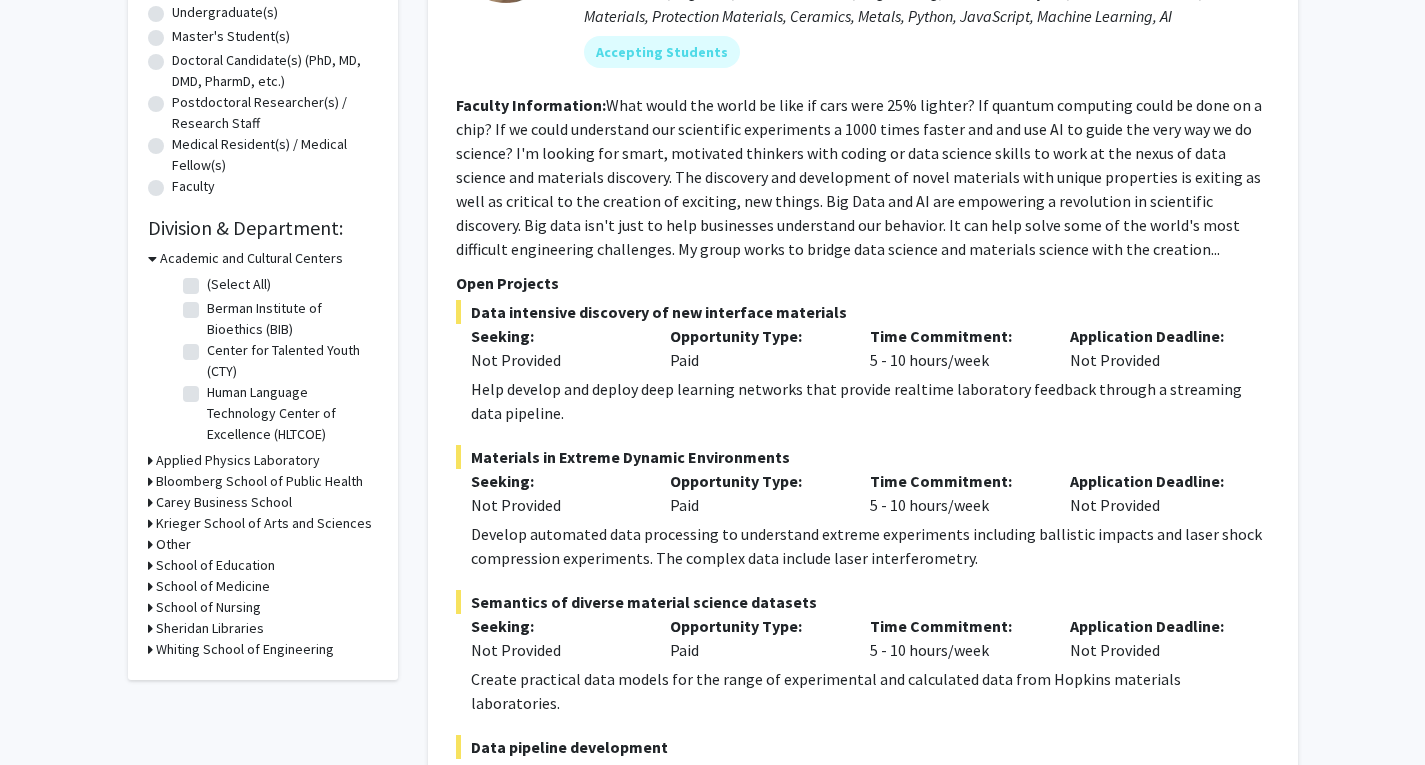 click on "Krieger School of Arts and Sciences" at bounding box center (264, 523) 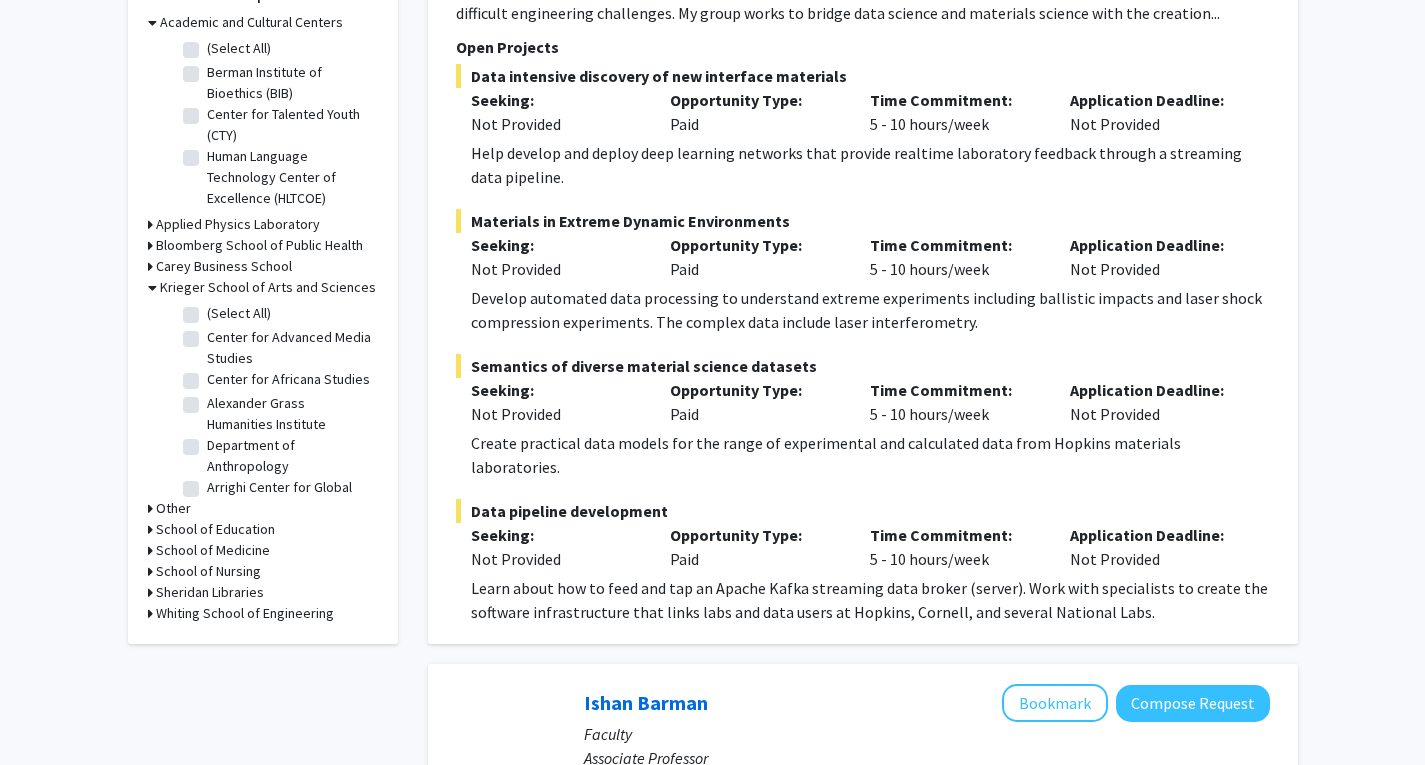 scroll, scrollTop: 700, scrollLeft: 0, axis: vertical 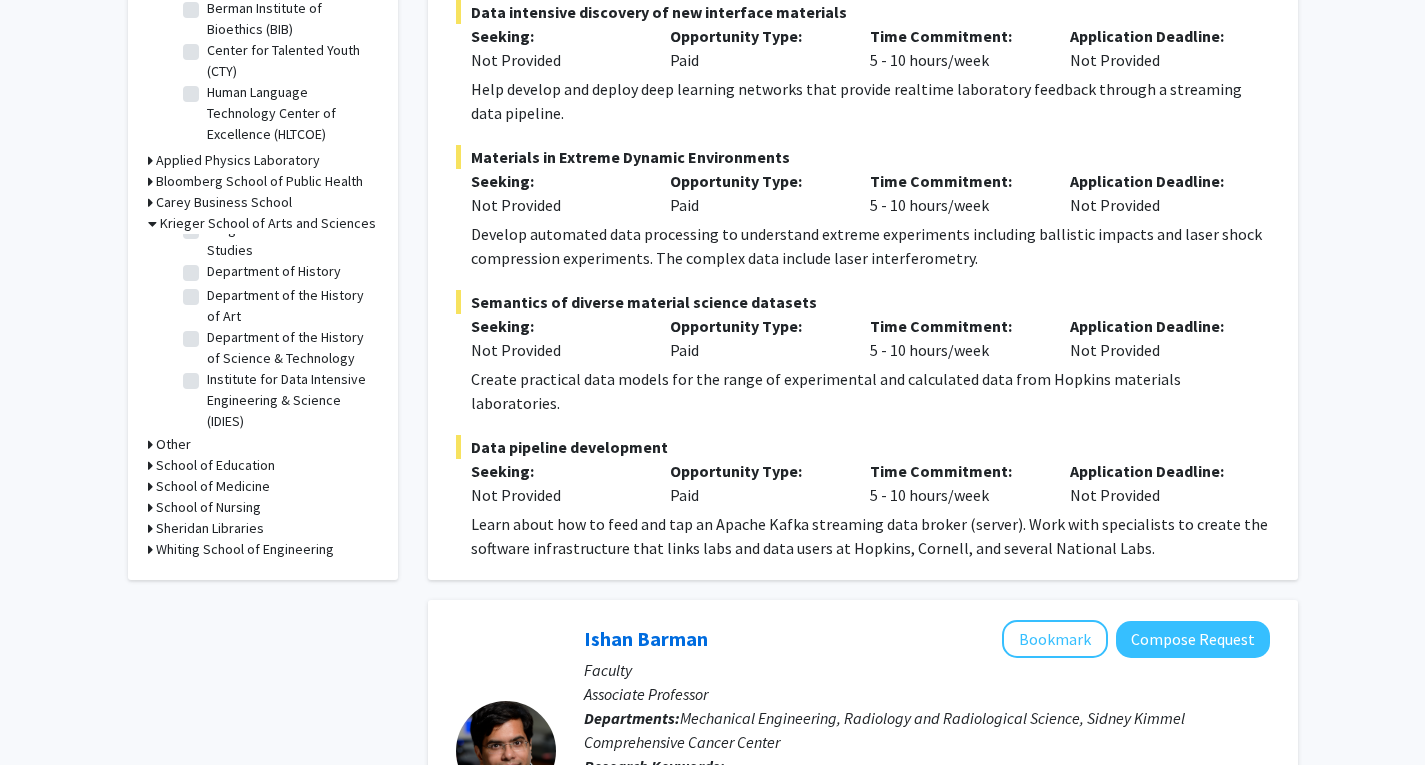 click on "Program in Film & Media Studies" 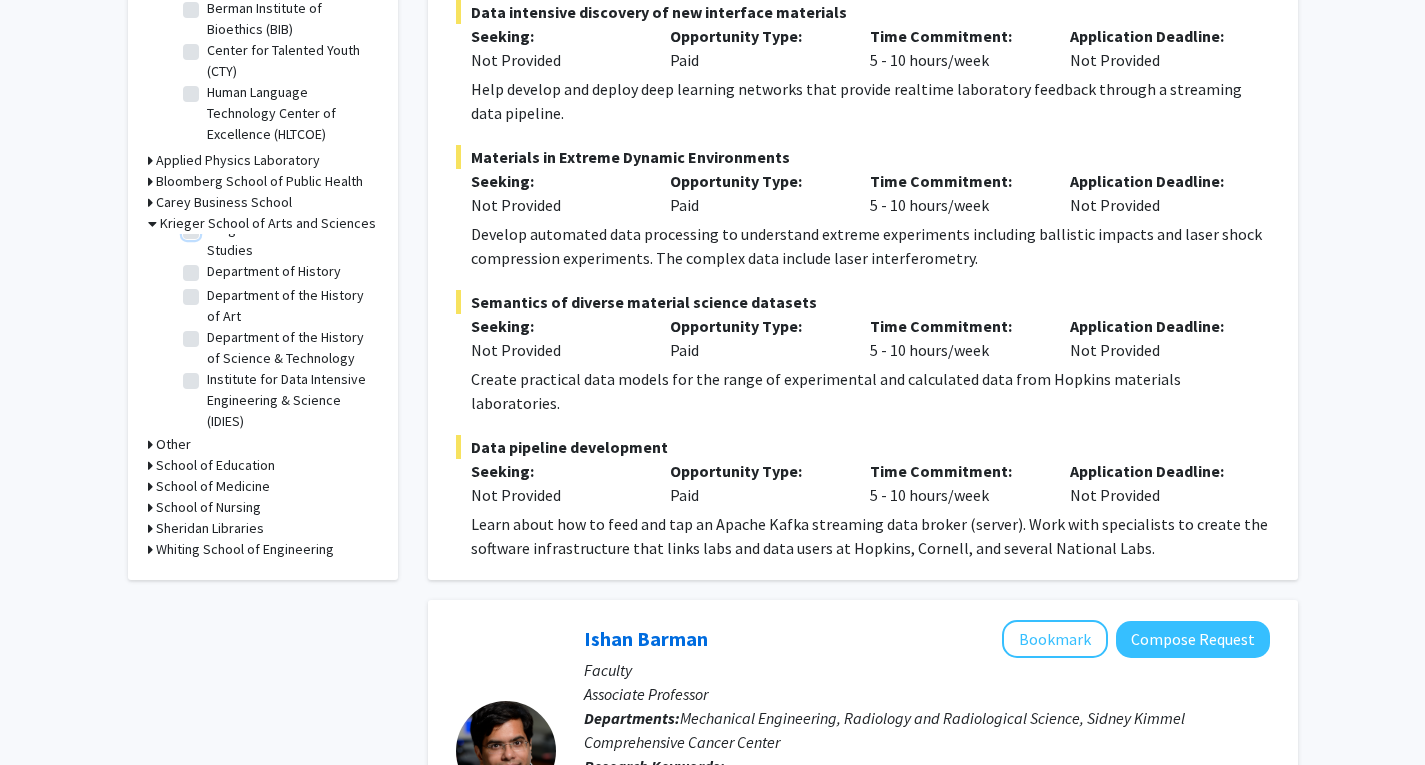 click on "Program in Film & Media Studies" at bounding box center [213, 225] 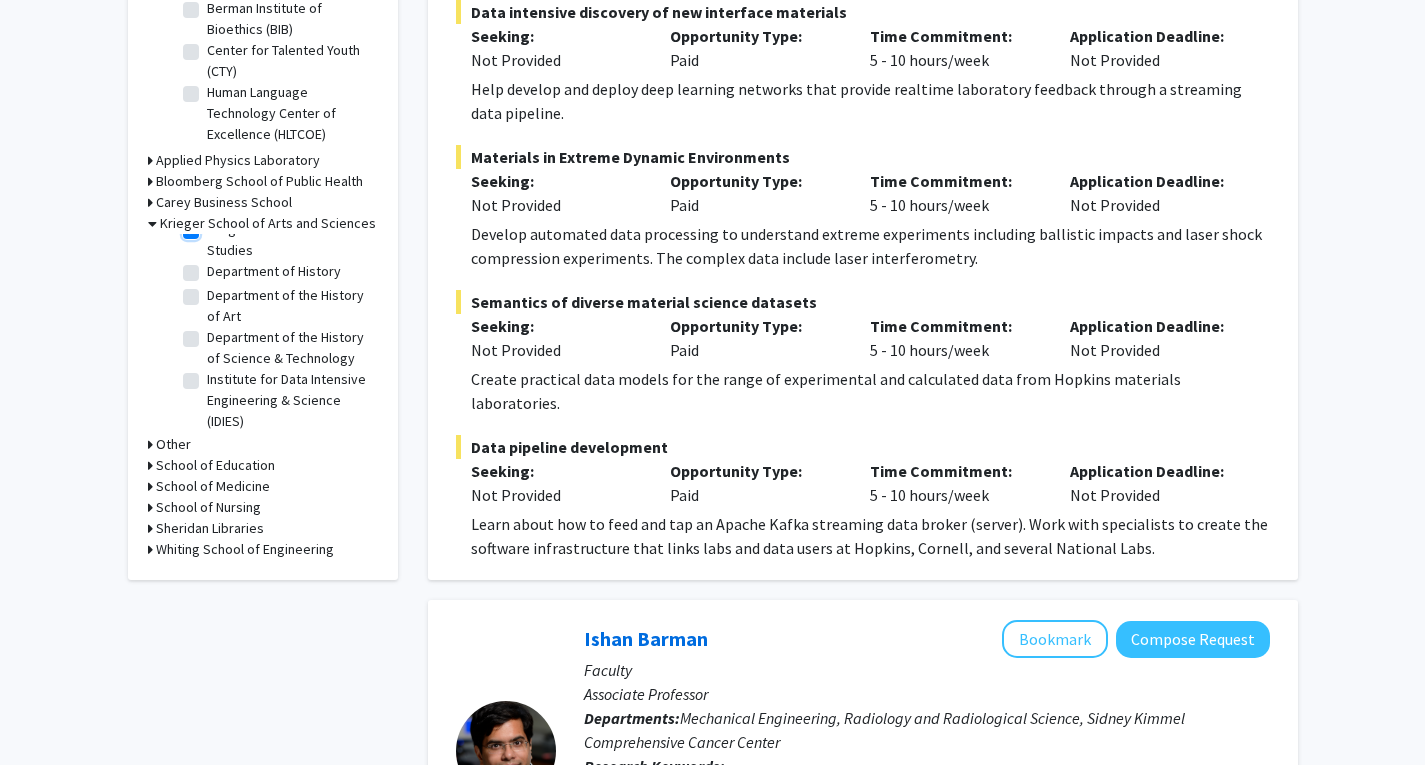 checkbox on "true" 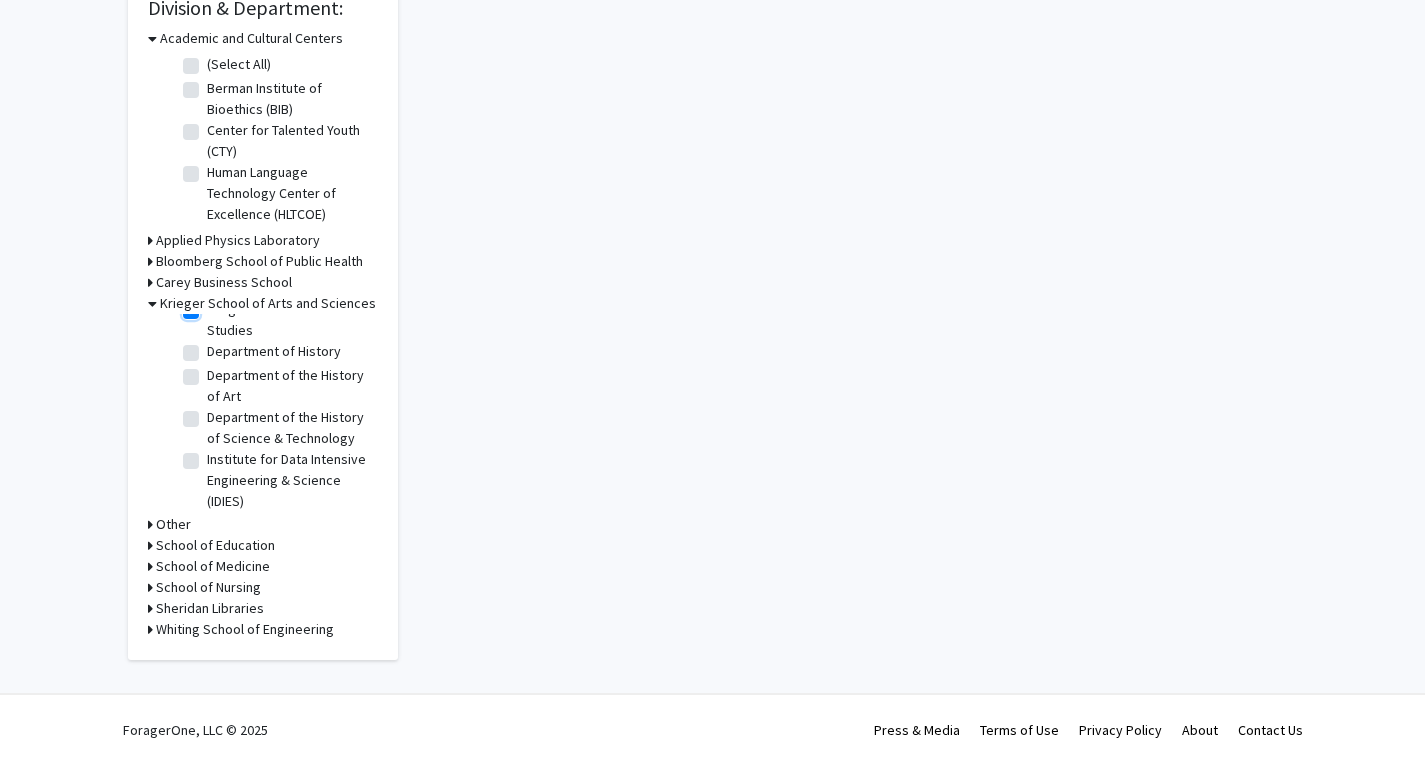 scroll, scrollTop: 0, scrollLeft: 0, axis: both 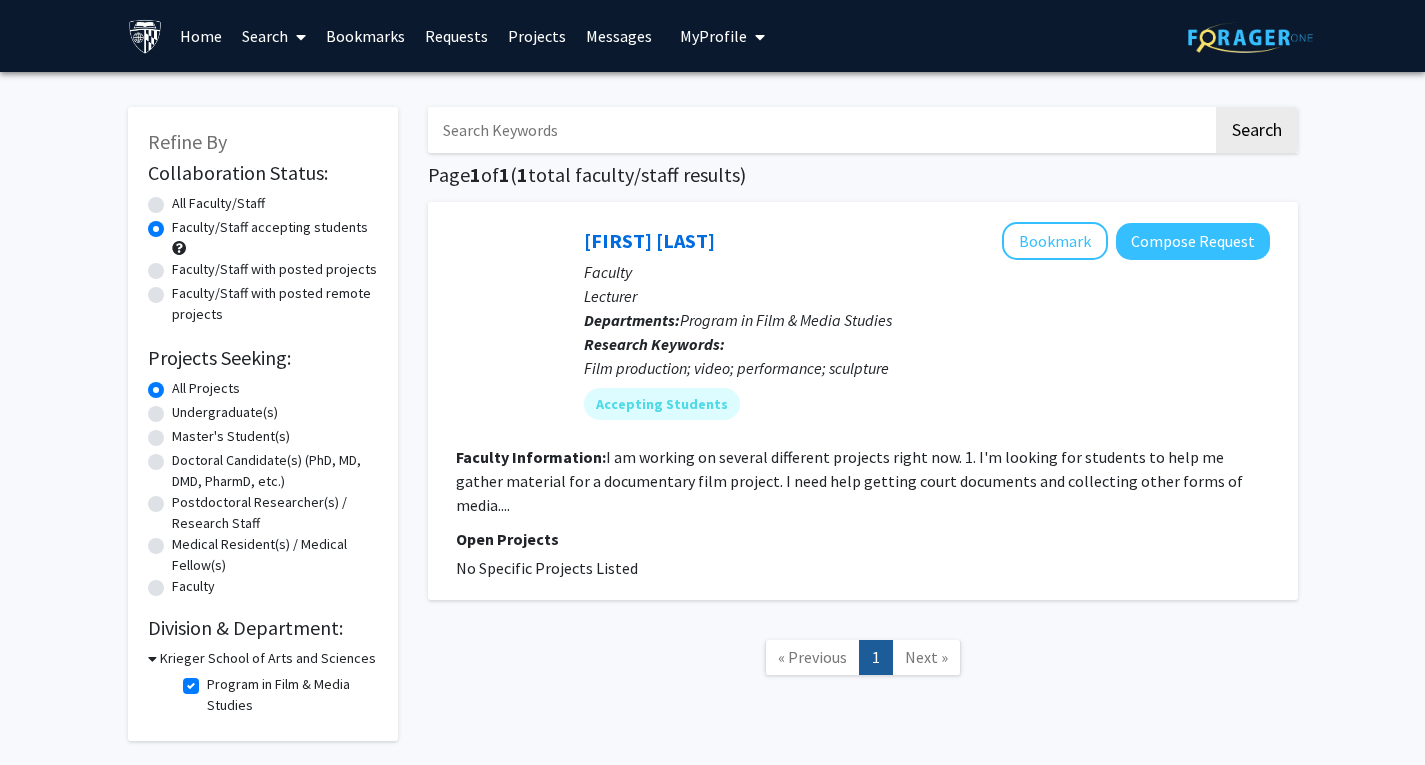 click on "Faculty Information:  I am working on several different projects right now.
1. I'm looking for students to help me gather material for a documentary film project. I need help getting court documents and collecting other forms of media...." 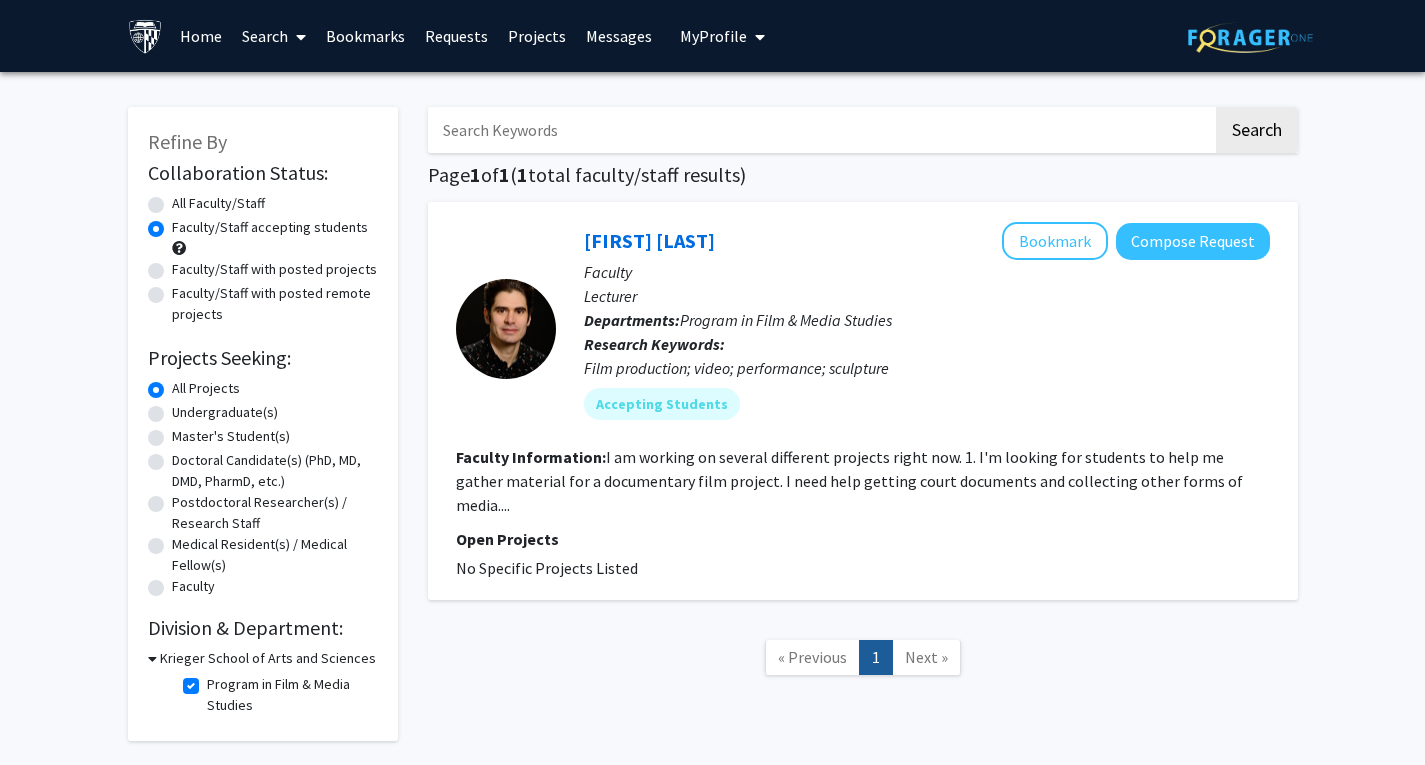 click on "Faculty Information:  I am working on several different projects right now.
1. I'm looking for students to help me gather material for a documentary film project. I need help getting court documents and collecting other forms of media...." 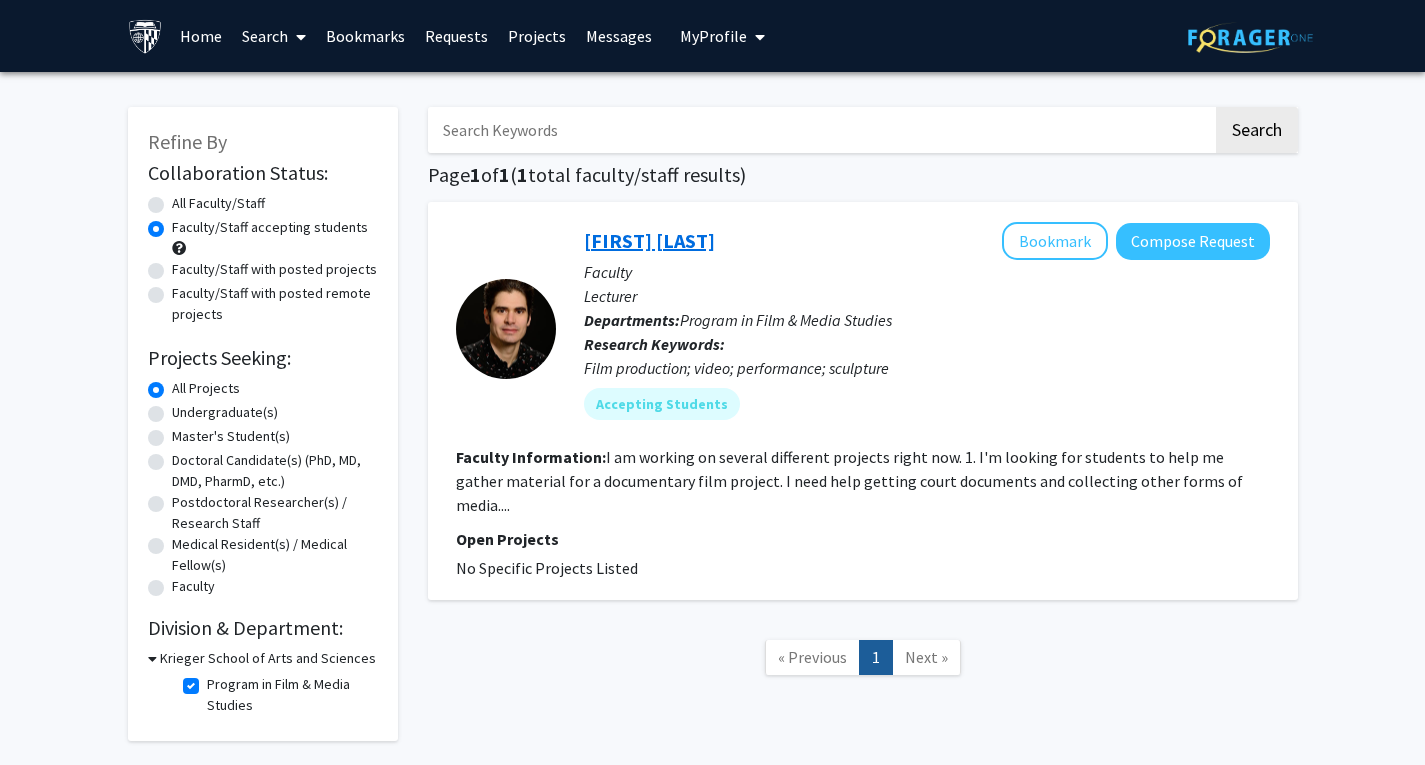 click on "Jimmy  Roche" 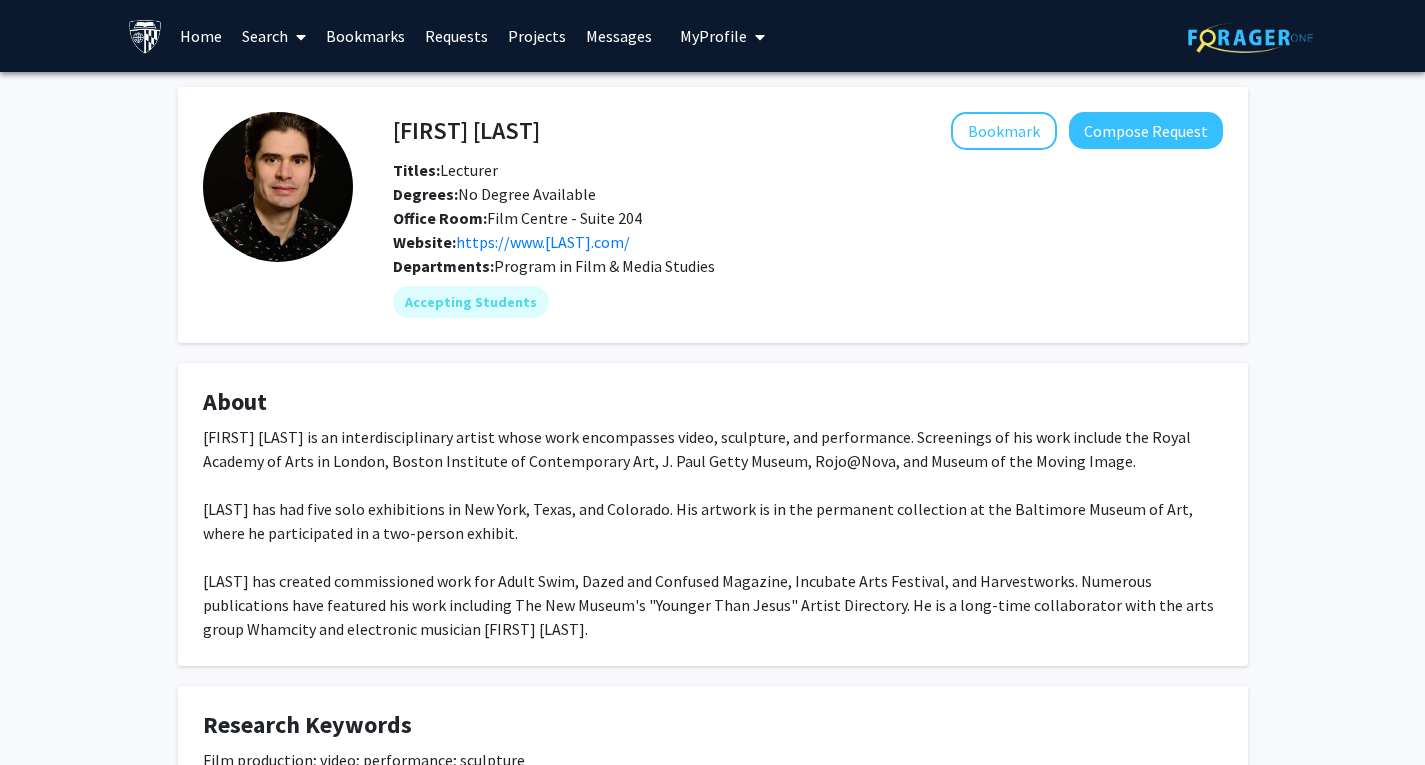 click on "Jimmy Joe Roche is an interdisciplinary artist whose work encompasses video, sculpture, and performance. Screenings of his work include the Royal Academy of Arts in London, Boston Institute of Contemporary Art, J. Paul Getty Museum, Rojo@Nova, and Museum of the Moving Image. Roche has had five solo exhibitions in New York, Texas, and Colorado. His artwork is in the permanent collection at the Baltimore Museum of Art, where he participated in a two-person exhibit. Roche has created commissioned work for Adult Swim, Dazed and Confused Magazine, Incubate Arts Festival, and Harvestworks. Numerous publications have featured his work including The New Museum's "Younger Than Jesus" Artist Directory. He is a long-time collaborator with the arts group Whamcity and electronic musician Dan Deacon." 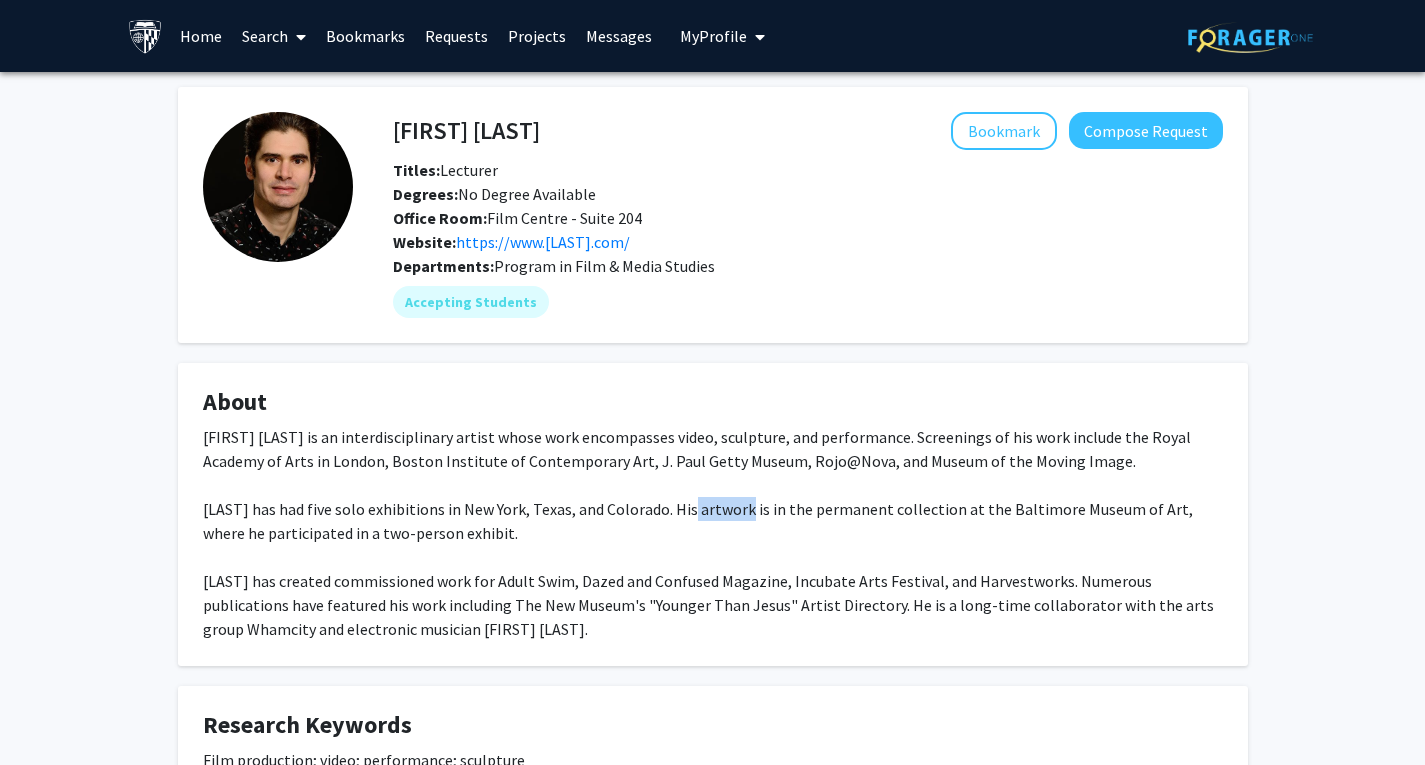click on "Jimmy Joe Roche is an interdisciplinary artist whose work encompasses video, sculpture, and performance. Screenings of his work include the Royal Academy of Arts in London, Boston Institute of Contemporary Art, J. Paul Getty Museum, Rojo@Nova, and Museum of the Moving Image. Roche has had five solo exhibitions in New York, Texas, and Colorado. His artwork is in the permanent collection at the Baltimore Museum of Art, where he participated in a two-person exhibit. Roche has created commissioned work for Adult Swim, Dazed and Confused Magazine, Incubate Arts Festival, and Harvestworks. Numerous publications have featured his work including The New Museum's "Younger Than Jesus" Artist Directory. He is a long-time collaborator with the arts group Whamcity and electronic musician Dan Deacon." 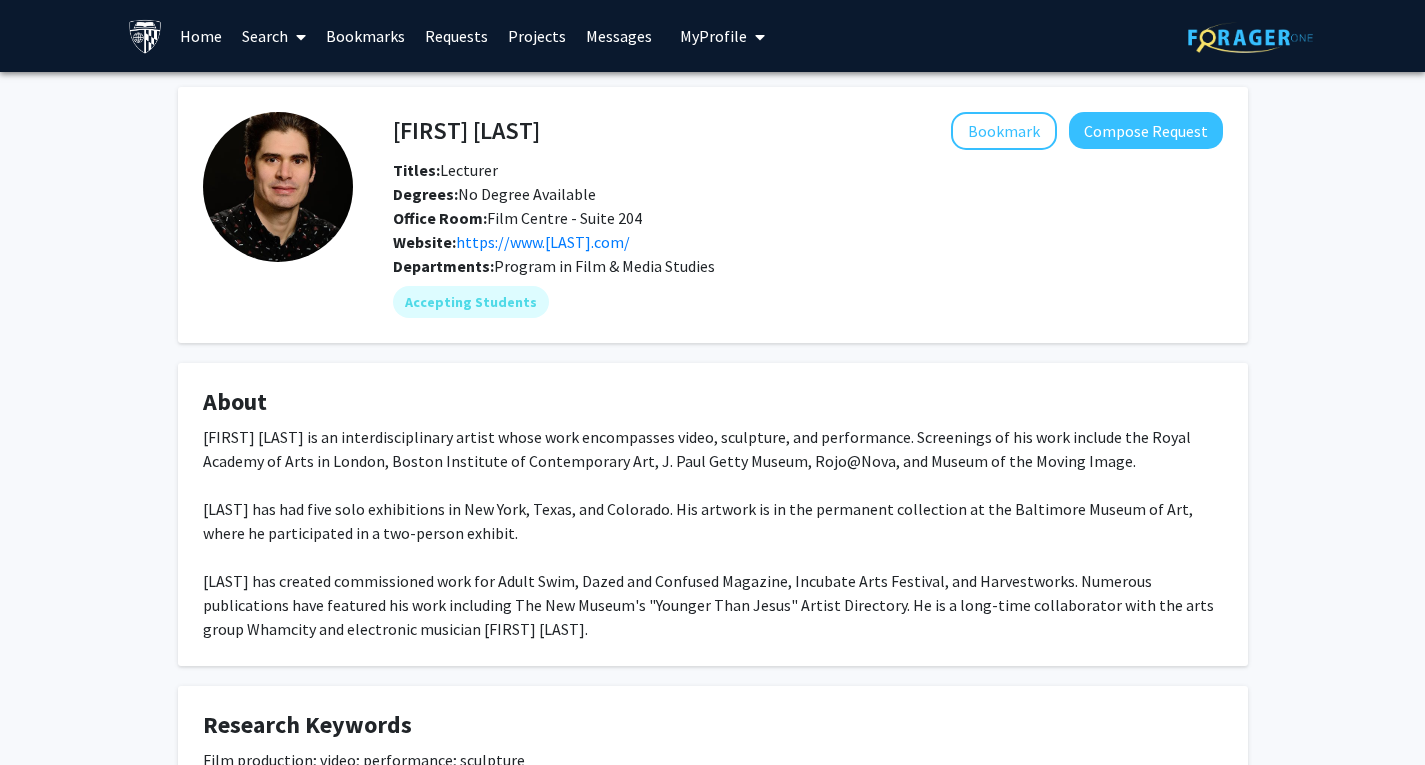 click on "Jimmy Joe Roche is an interdisciplinary artist whose work encompasses video, sculpture, and performance. Screenings of his work include the Royal Academy of Arts in London, Boston Institute of Contemporary Art, J. Paul Getty Museum, Rojo@Nova, and Museum of the Moving Image. Roche has had five solo exhibitions in New York, Texas, and Colorado. His artwork is in the permanent collection at the Baltimore Museum of Art, where he participated in a two-person exhibit. Roche has created commissioned work for Adult Swim, Dazed and Confused Magazine, Incubate Arts Festival, and Harvestworks. Numerous publications have featured his work including The New Museum's "Younger Than Jesus" Artist Directory. He is a long-time collaborator with the arts group Whamcity and electronic musician Dan Deacon." 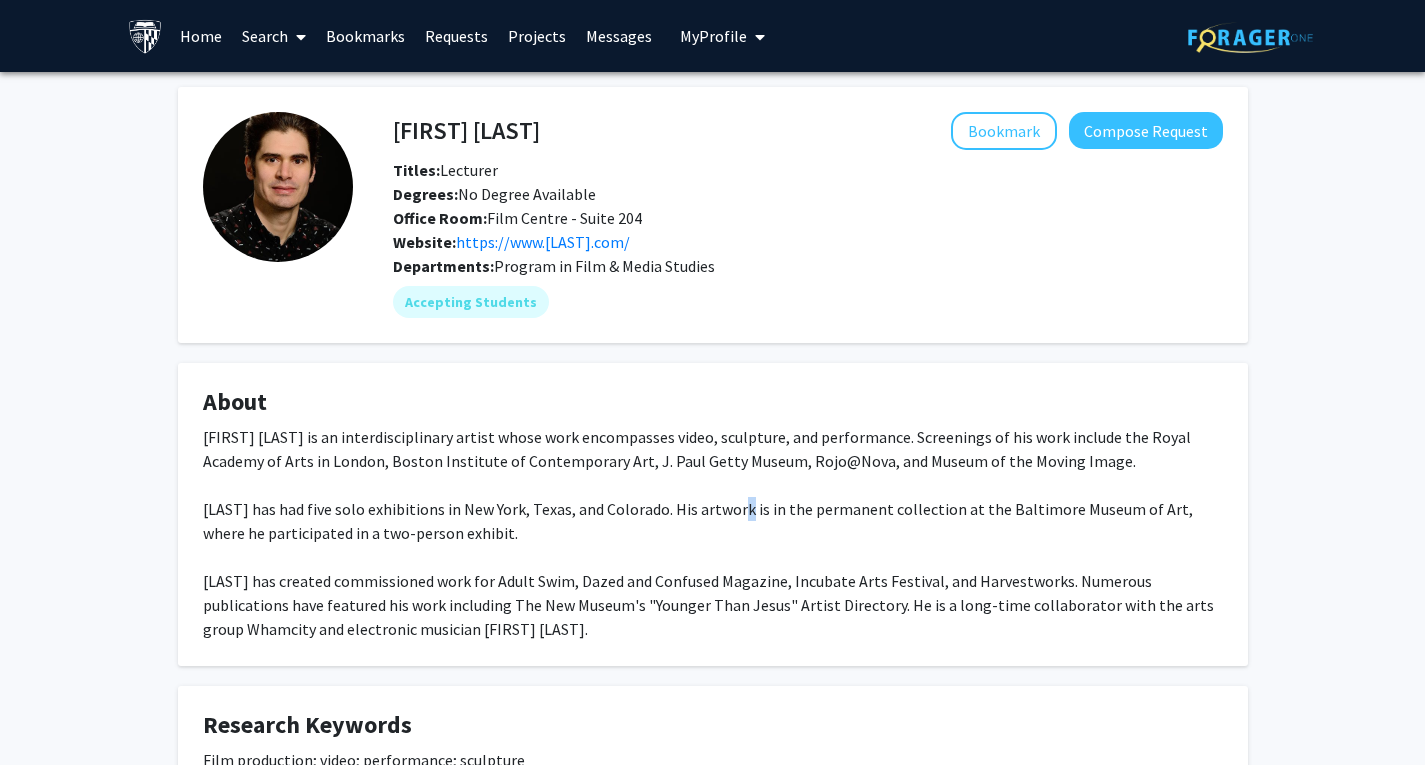 click on "Jimmy Joe Roche is an interdisciplinary artist whose work encompasses video, sculpture, and performance. Screenings of his work include the Royal Academy of Arts in London, Boston Institute of Contemporary Art, J. Paul Getty Museum, Rojo@Nova, and Museum of the Moving Image. Roche has had five solo exhibitions in New York, Texas, and Colorado. His artwork is in the permanent collection at the Baltimore Museum of Art, where he participated in a two-person exhibit. Roche has created commissioned work for Adult Swim, Dazed and Confused Magazine, Incubate Arts Festival, and Harvestworks. Numerous publications have featured his work including The New Museum's "Younger Than Jesus" Artist Directory. He is a long-time collaborator with the arts group Whamcity and electronic musician Dan Deacon." 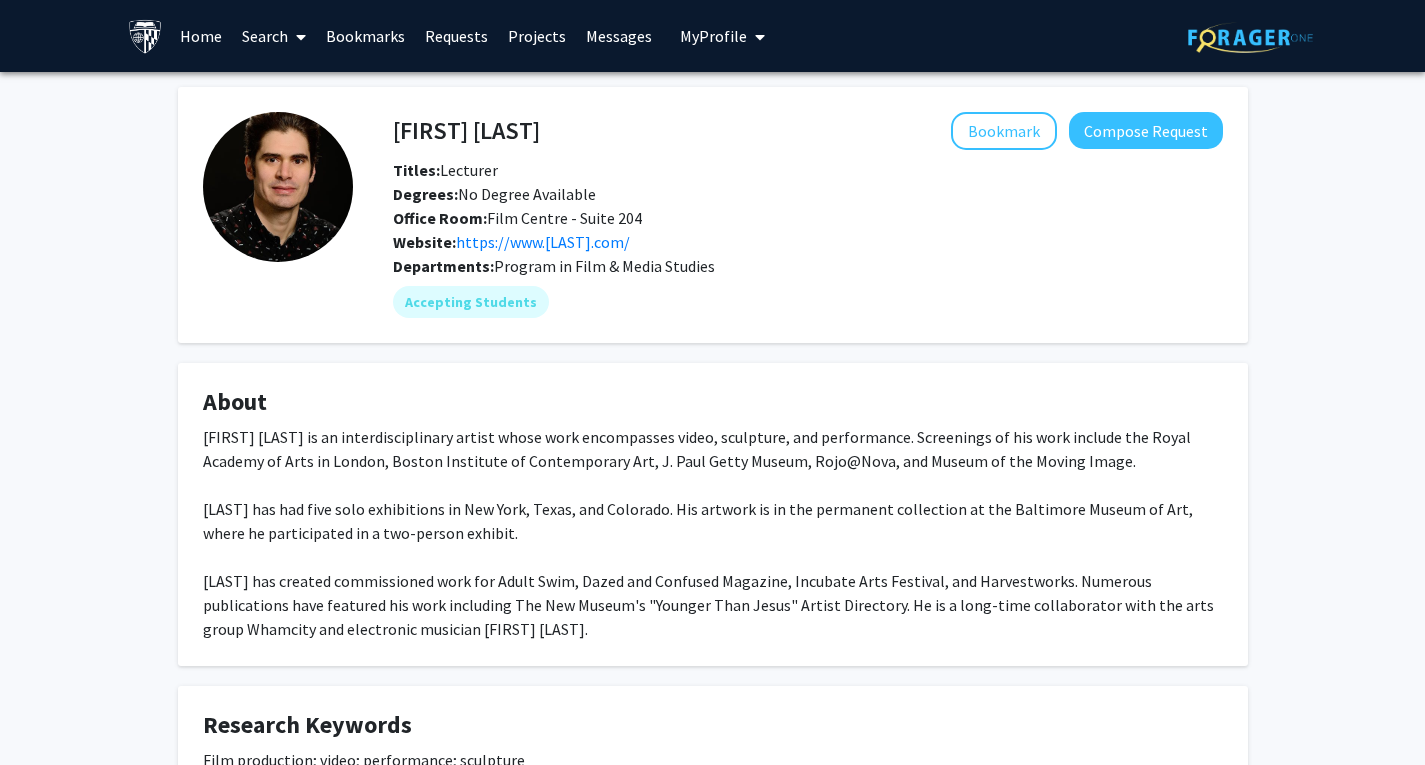 click on "Jimmy Joe Roche is an interdisciplinary artist whose work encompasses video, sculpture, and performance. Screenings of his work include the Royal Academy of Arts in London, Boston Institute of Contemporary Art, J. Paul Getty Museum, Rojo@Nova, and Museum of the Moving Image. Roche has had five solo exhibitions in New York, Texas, and Colorado. His artwork is in the permanent collection at the Baltimore Museum of Art, where he participated in a two-person exhibit. Roche has created commissioned work for Adult Swim, Dazed and Confused Magazine, Incubate Arts Festival, and Harvestworks. Numerous publications have featured his work including The New Museum's "Younger Than Jesus" Artist Directory. He is a long-time collaborator with the arts group Whamcity and electronic musician Dan Deacon." 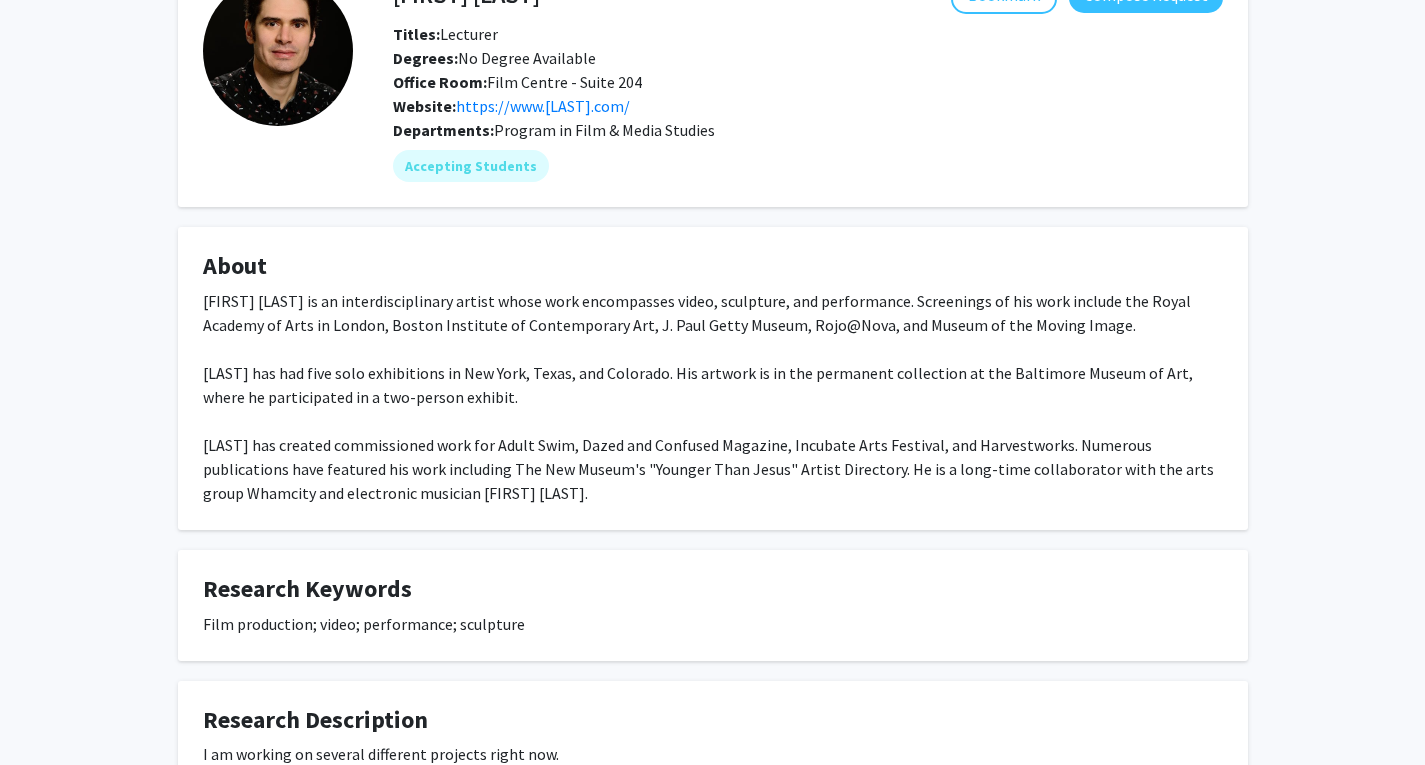 scroll, scrollTop: 0, scrollLeft: 0, axis: both 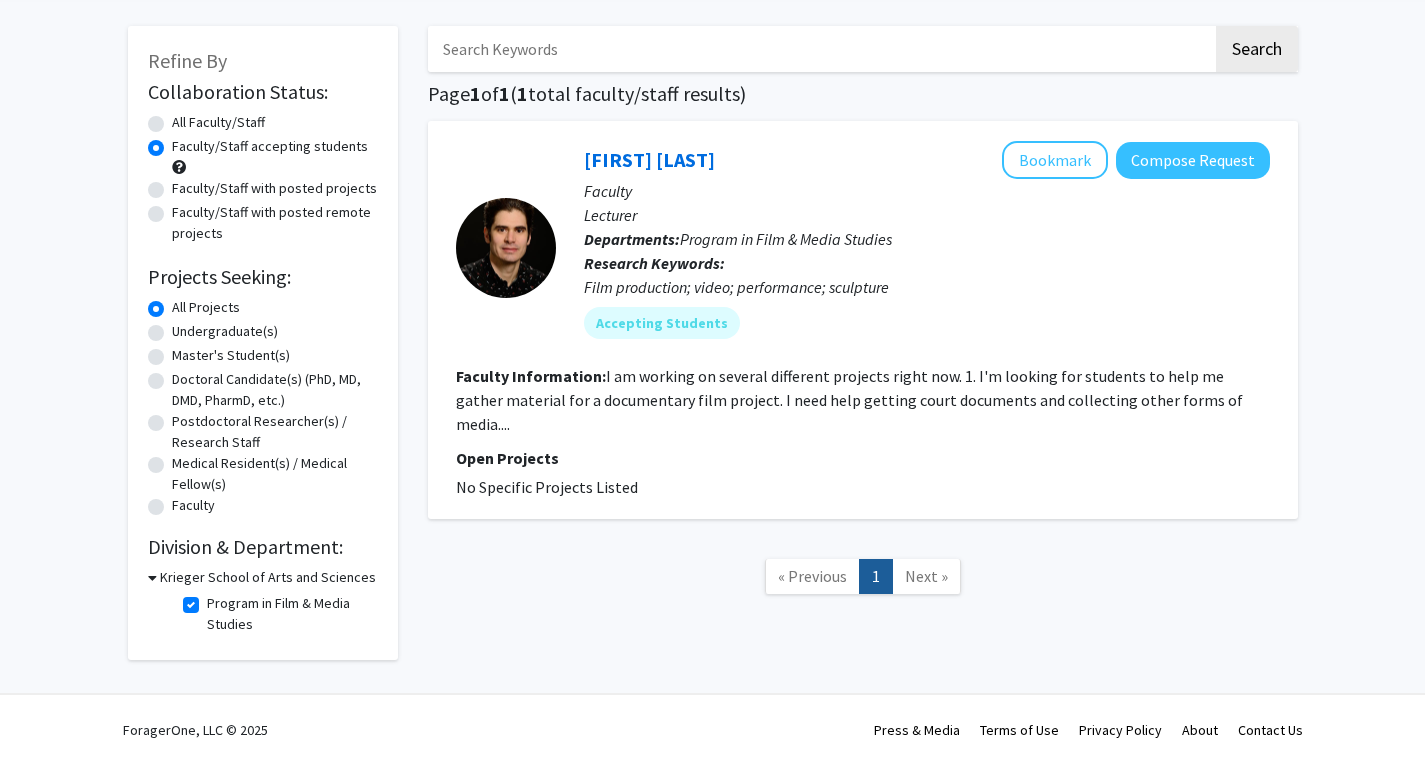 click on "Program in Film & Media Studies" 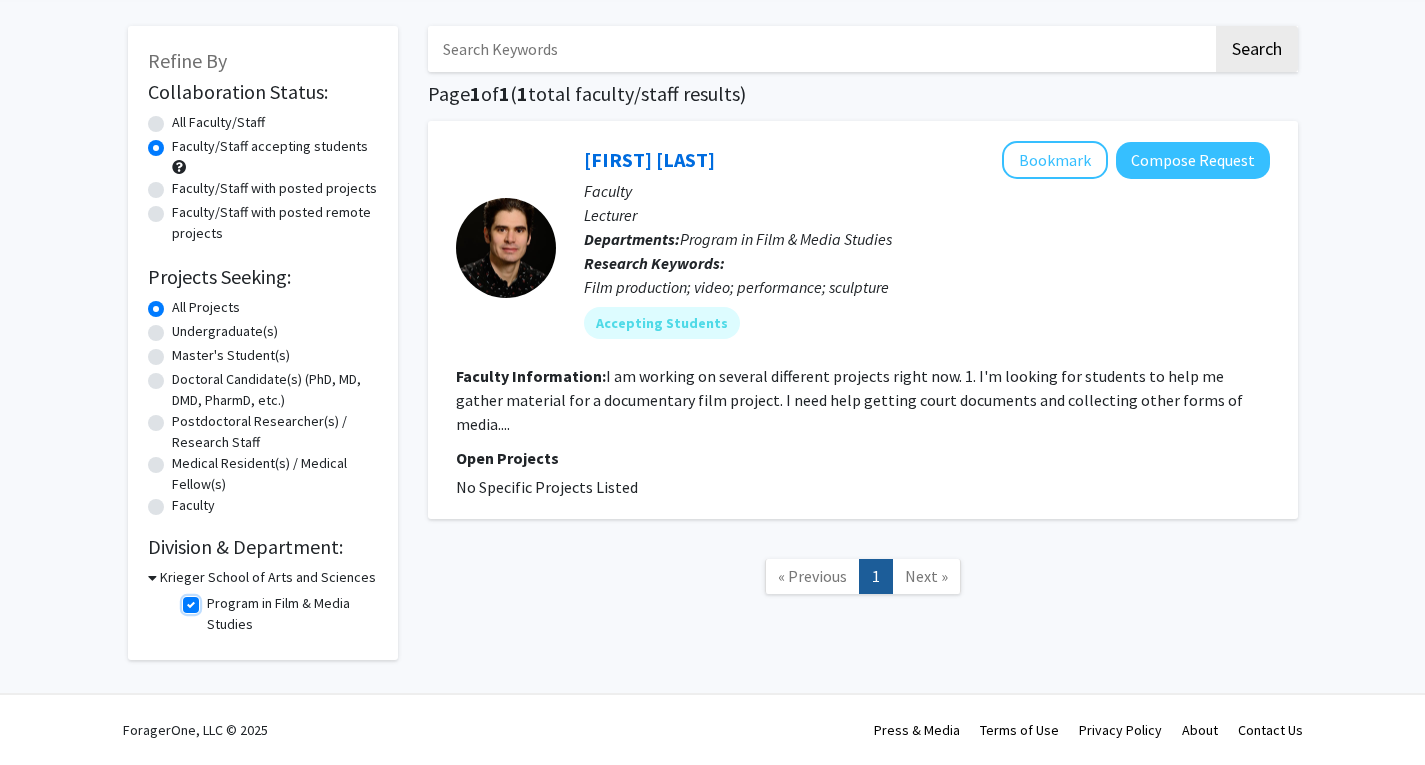 click on "Program in Film & Media Studies" at bounding box center (213, 599) 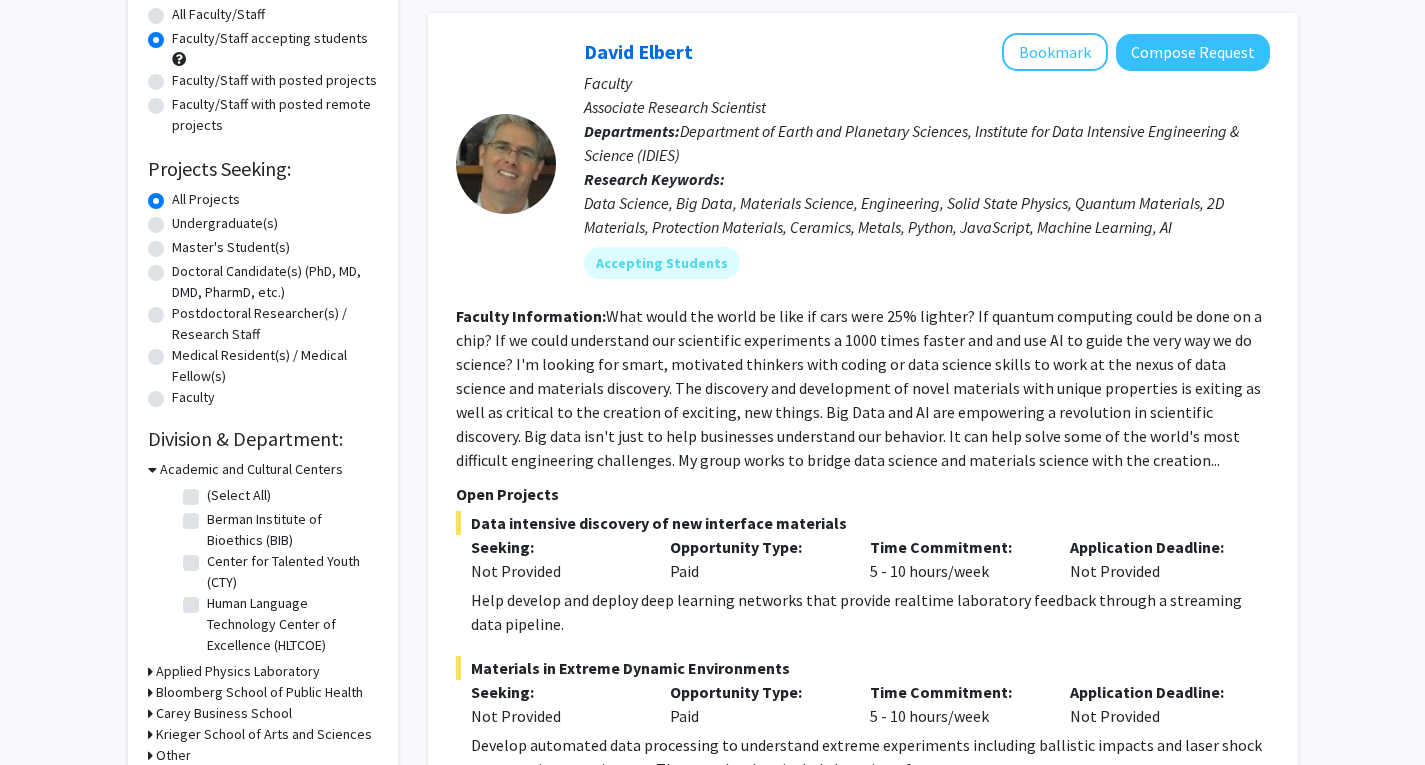 scroll, scrollTop: 681, scrollLeft: 0, axis: vertical 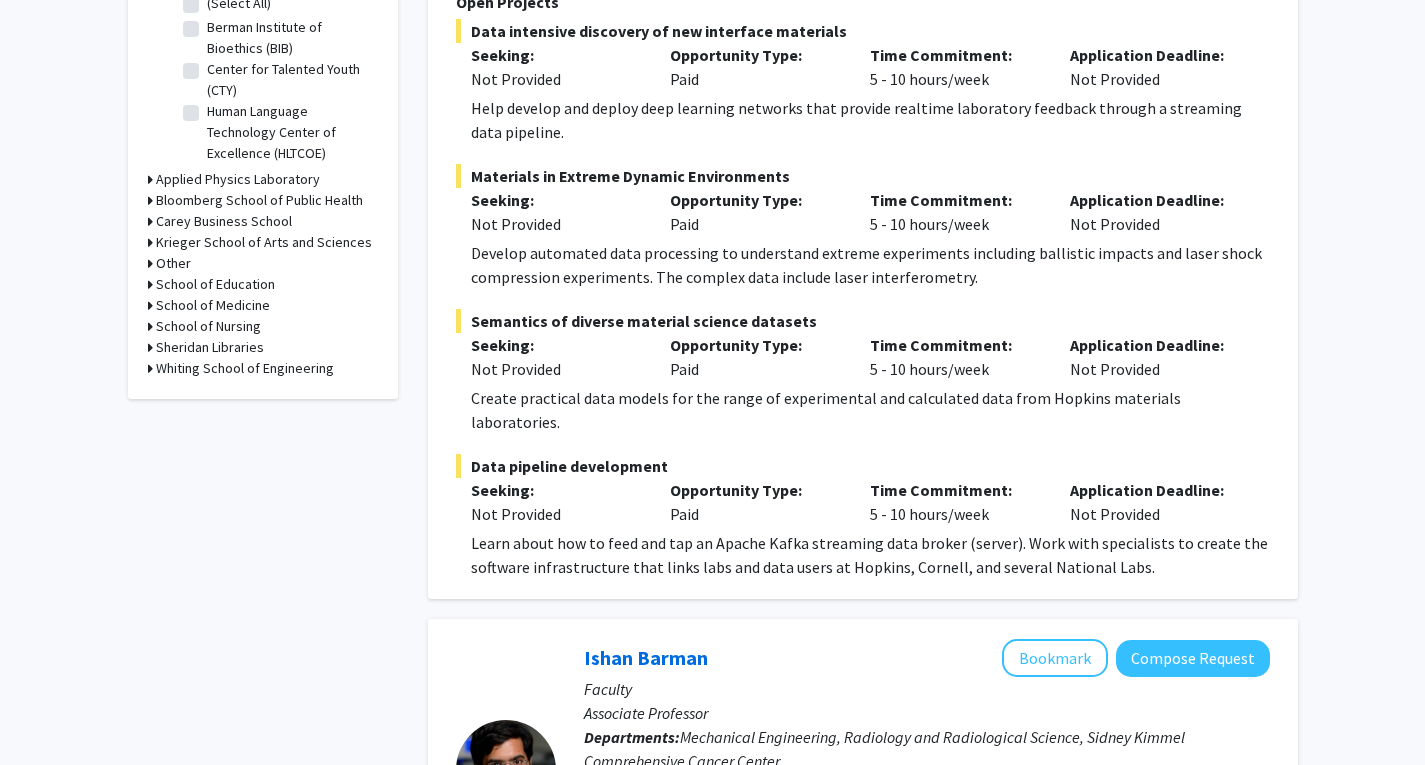 click on "Krieger School of Arts and Sciences" at bounding box center (264, 242) 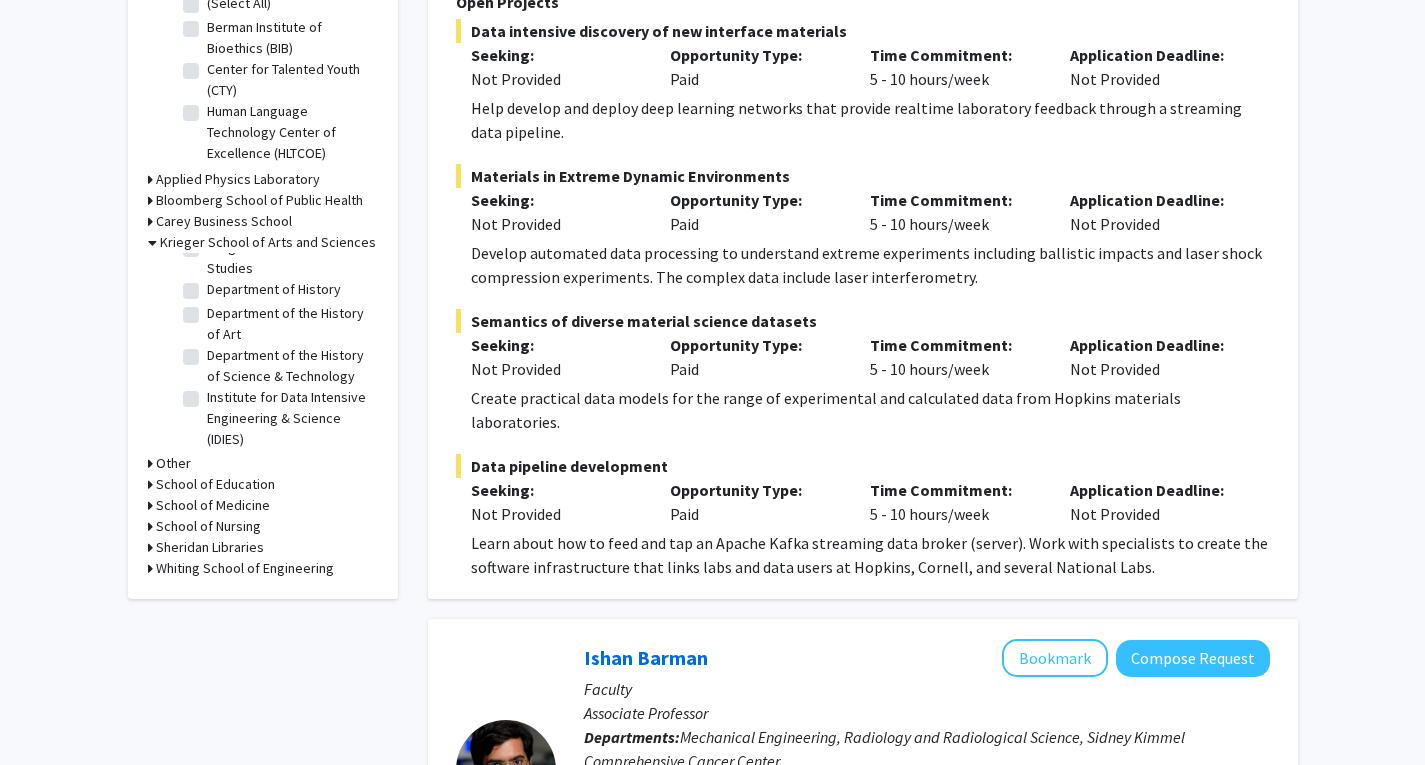 scroll, scrollTop: 500, scrollLeft: 0, axis: vertical 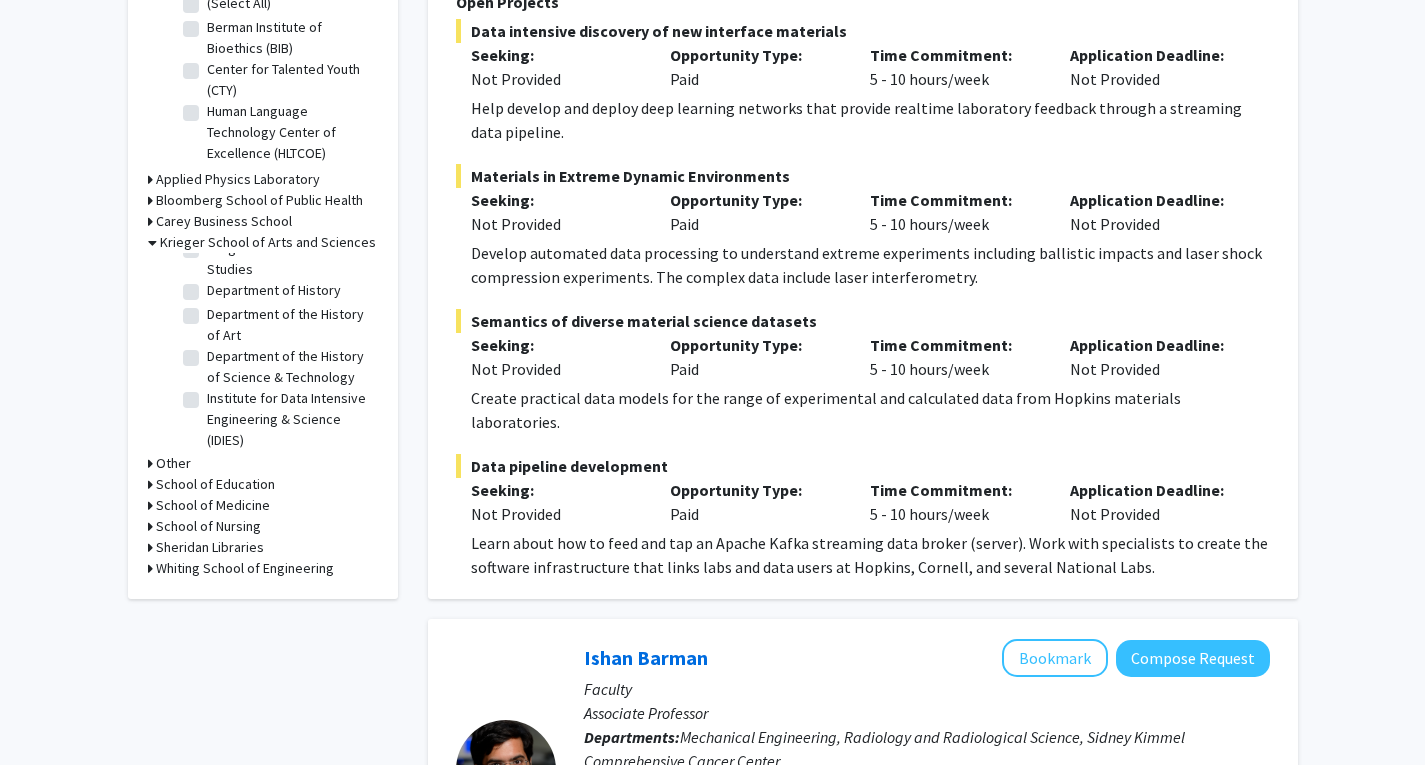 click on "Department of History" 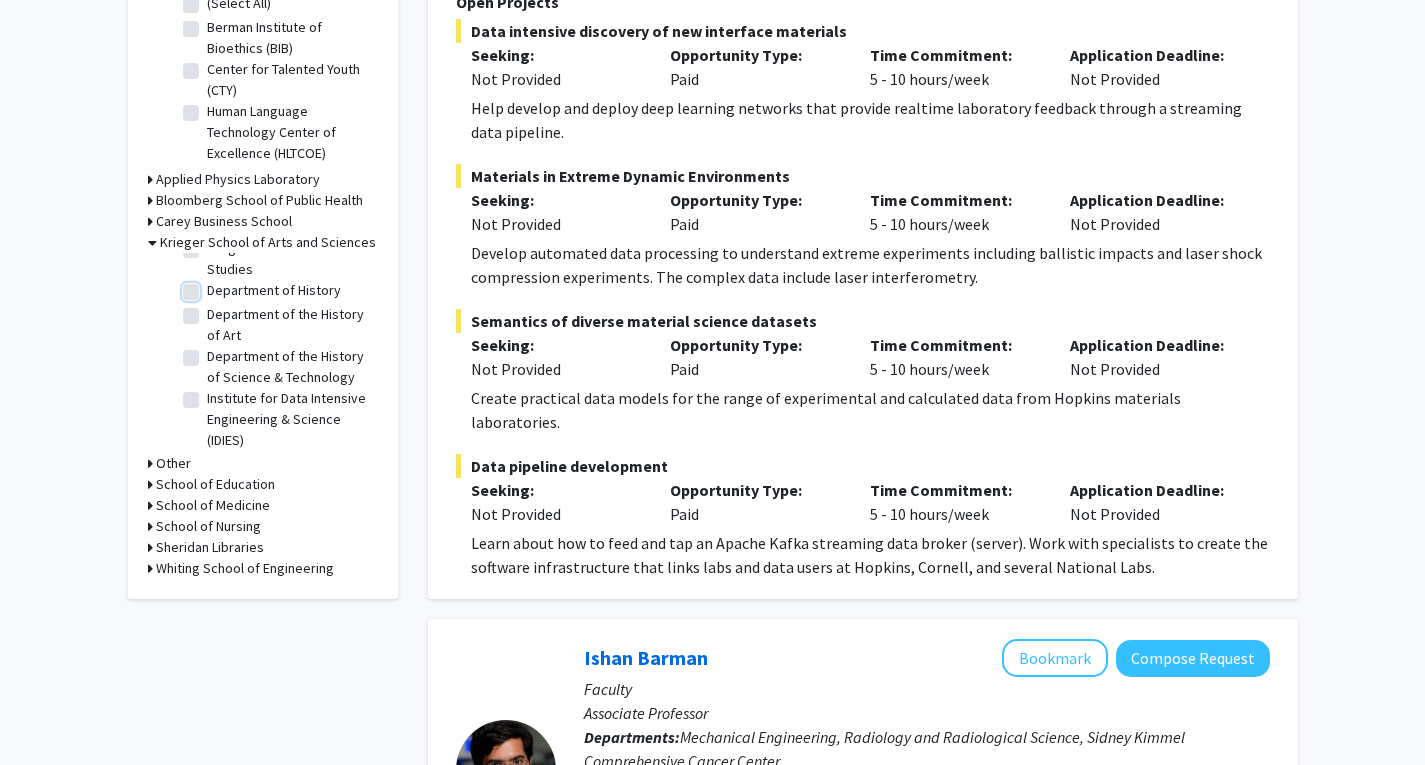 click on "Department of History" at bounding box center (213, 286) 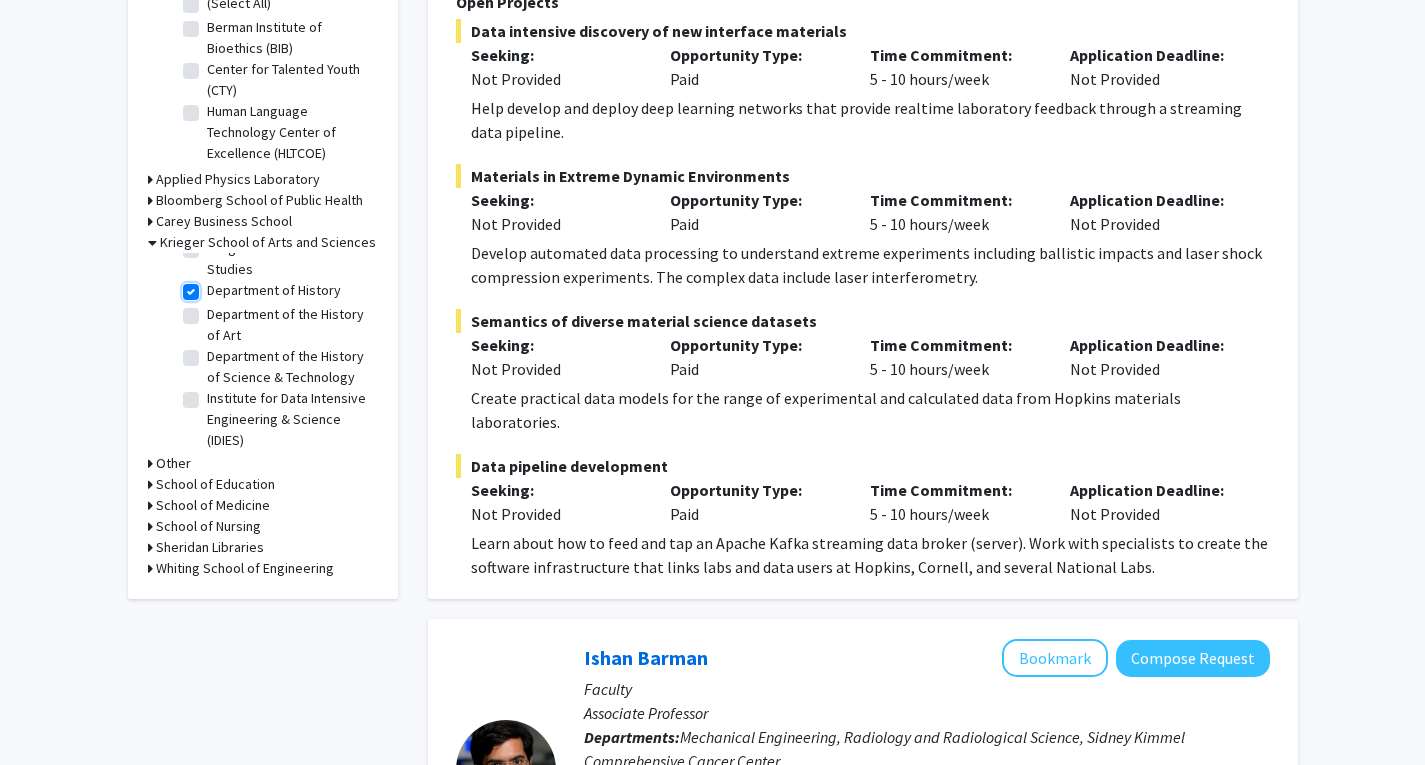 checkbox on "true" 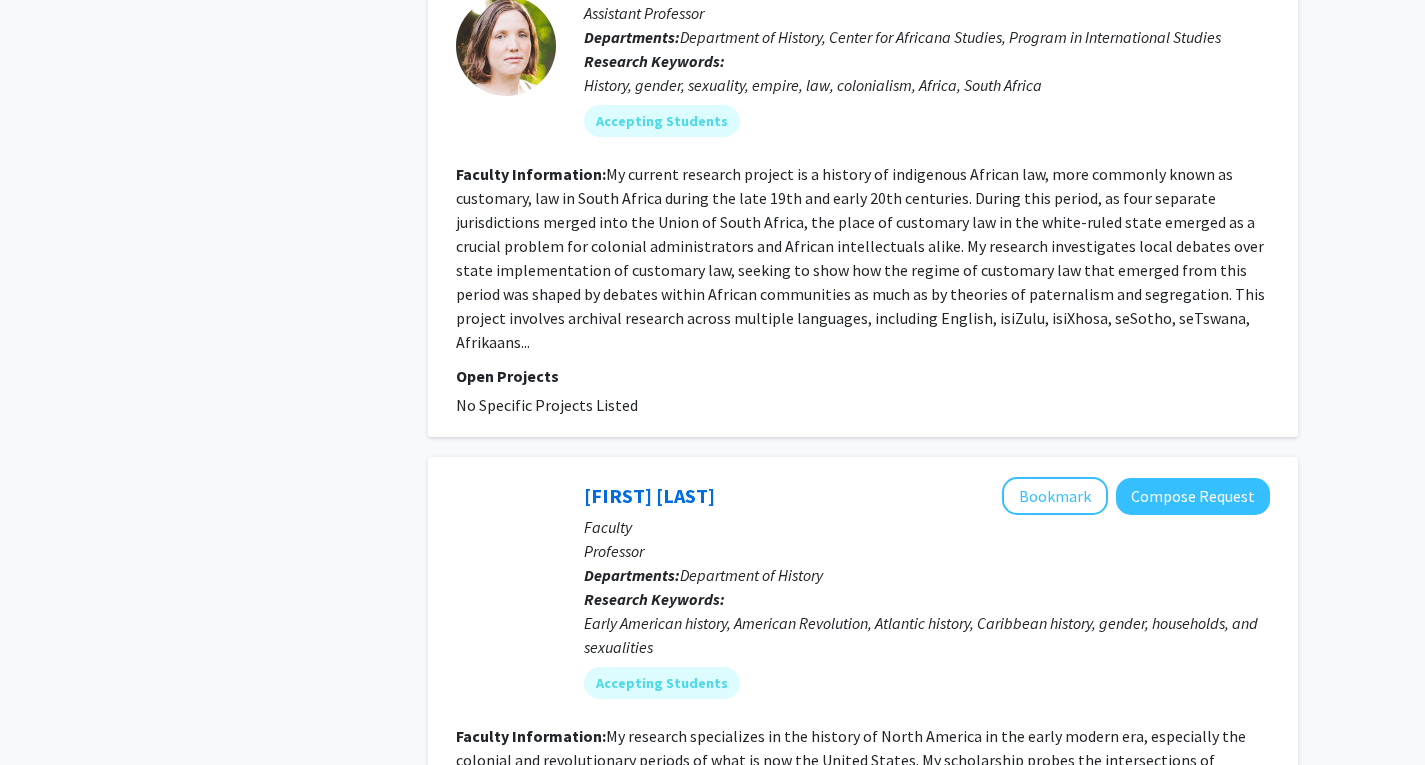 scroll, scrollTop: 4400, scrollLeft: 0, axis: vertical 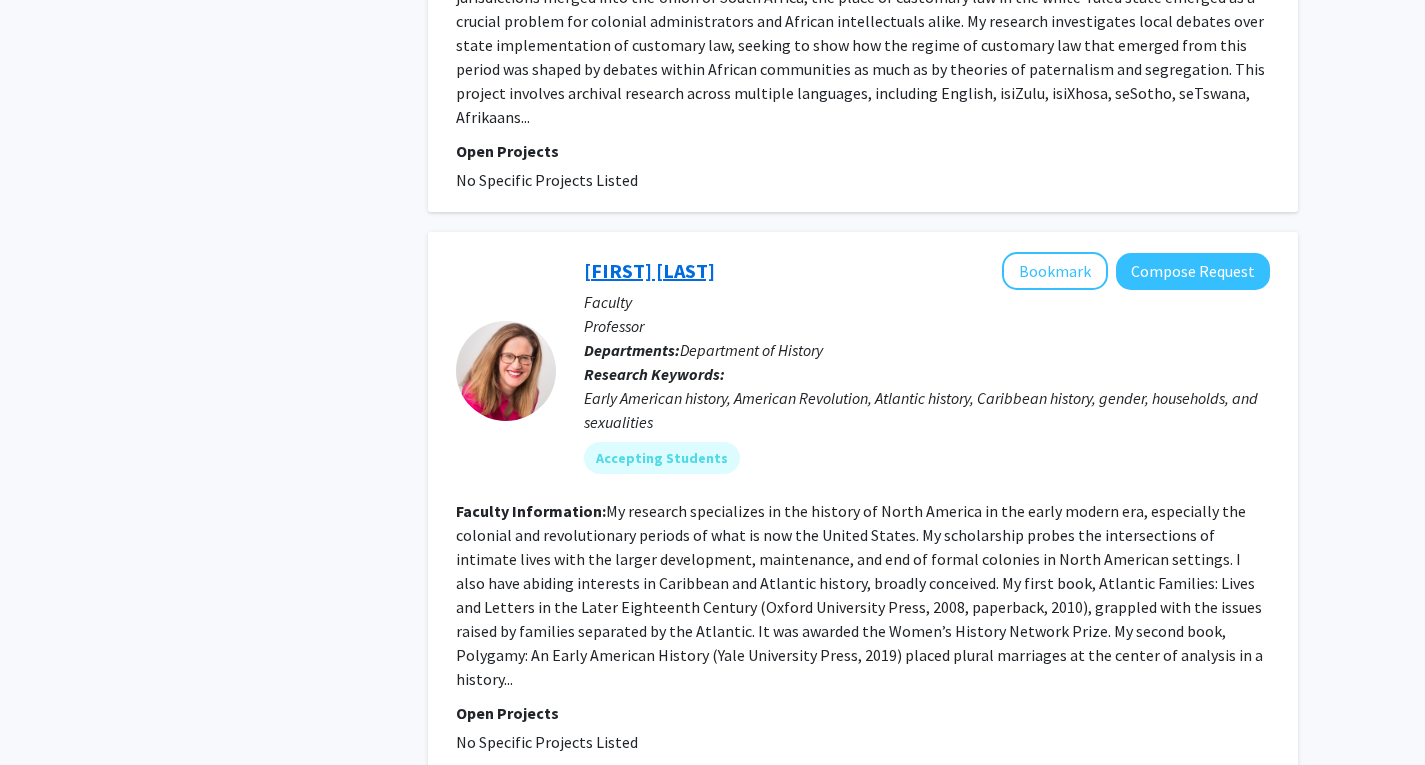 click on "Sarah Pearsall" 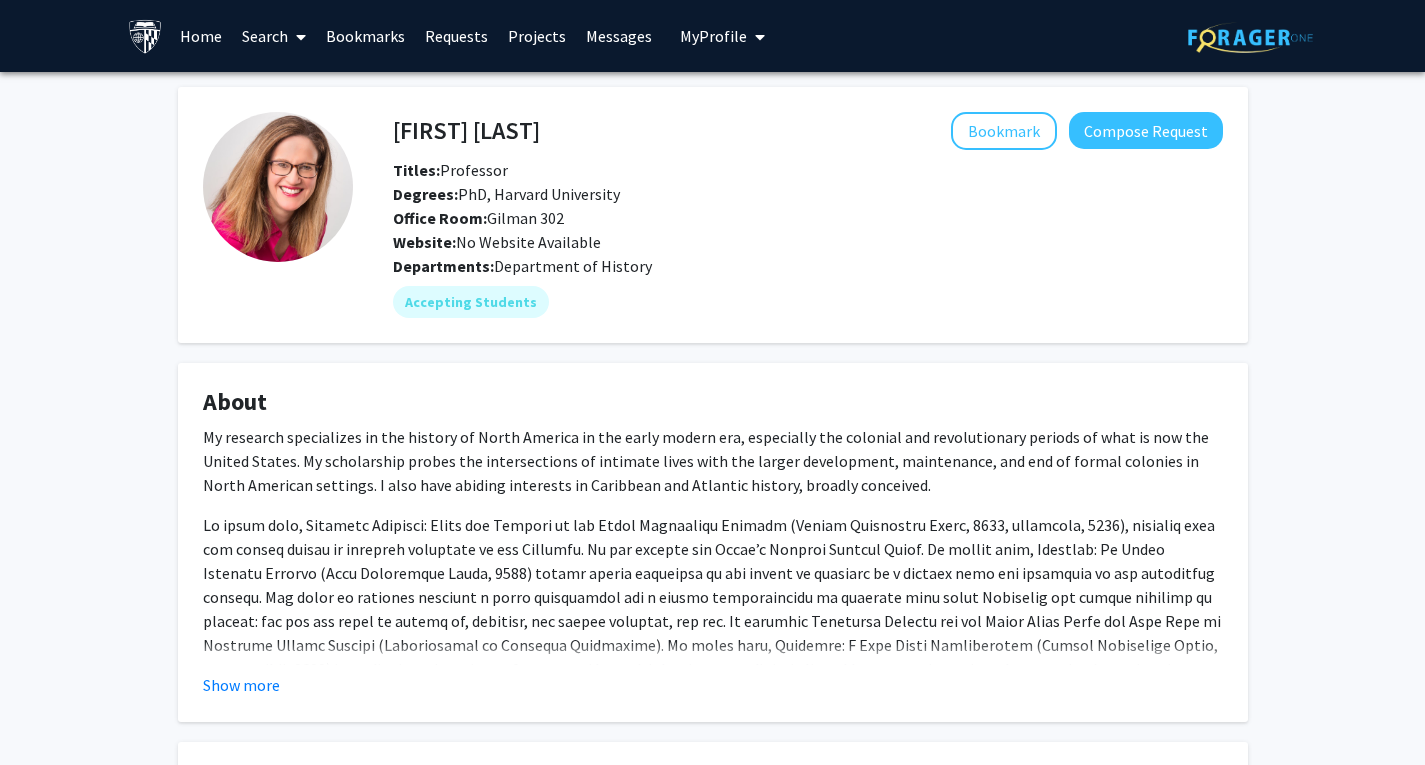 scroll, scrollTop: 228, scrollLeft: 0, axis: vertical 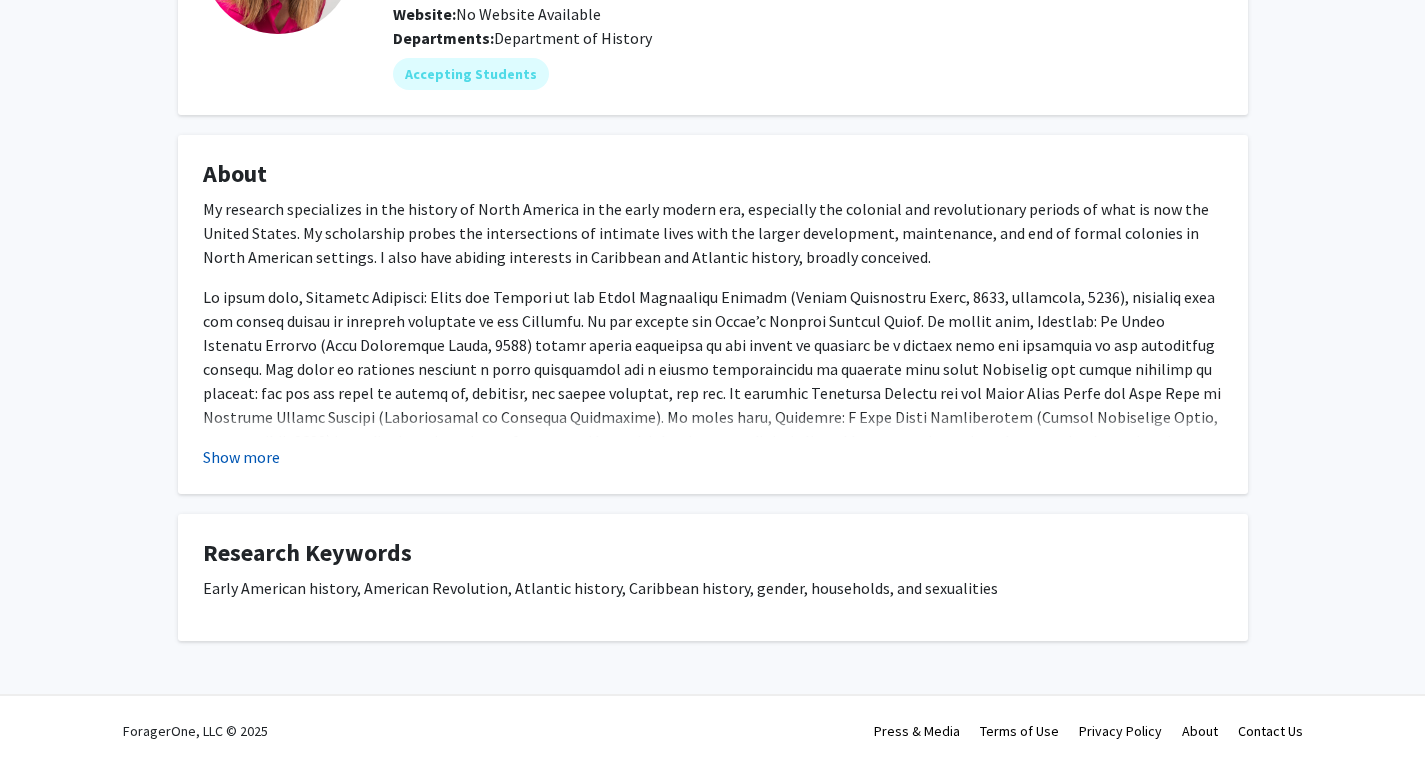 click on "Show more" 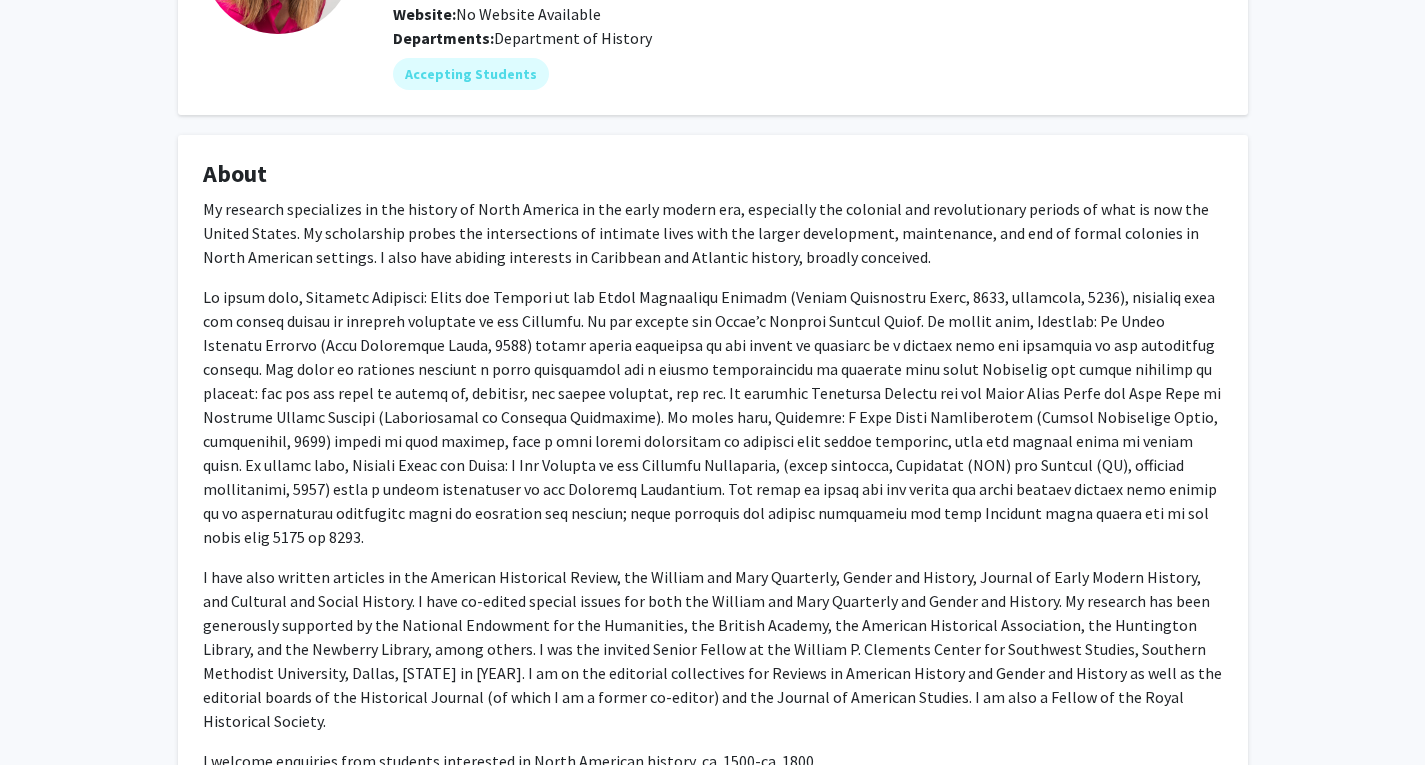 click on "Sarah Pearsall   Bookmark
Compose Request  Titles:   Professor  Degrees:   PhD, Harvard University  Office Room:   Gilman 302  Website:   No Website Available  Departments:   Department of History  Accepting Students  About  My research specializes in the history of North America in the early modern era, especially the colonial and revolutionary periods of what is now the United States. My scholarship probes the intersections of intimate lives with the larger development, maintenance, and end of formal colonies in North American settings. I also have abiding interests in Caribbean and Atlantic history, broadly conceived.
I welcome enquiries from students interested in North American history, ca. 1500-ca. 1800.
Show less  Research Keywords  Early American history, American Revolution, Atlantic history, Caribbean history, gender, households, and sexualities" 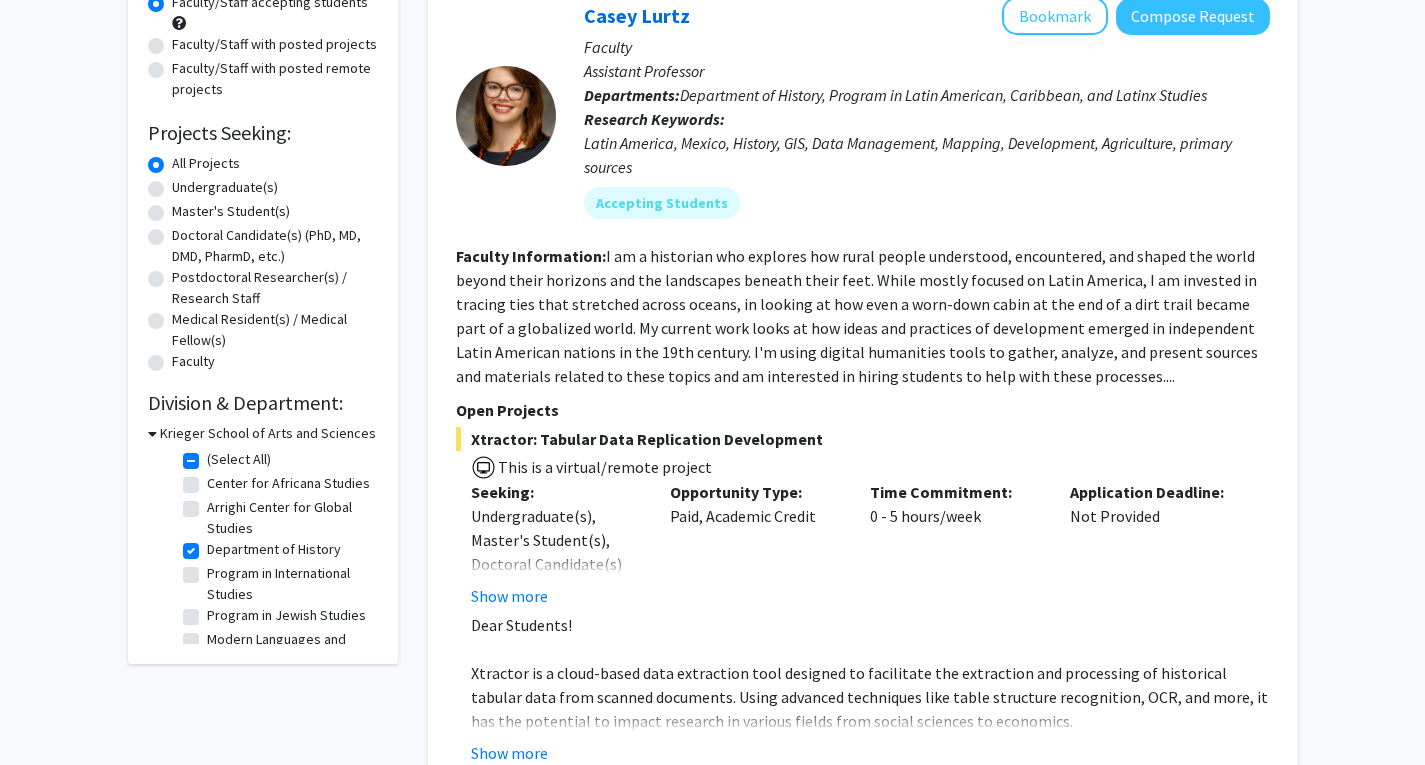 scroll, scrollTop: 400, scrollLeft: 0, axis: vertical 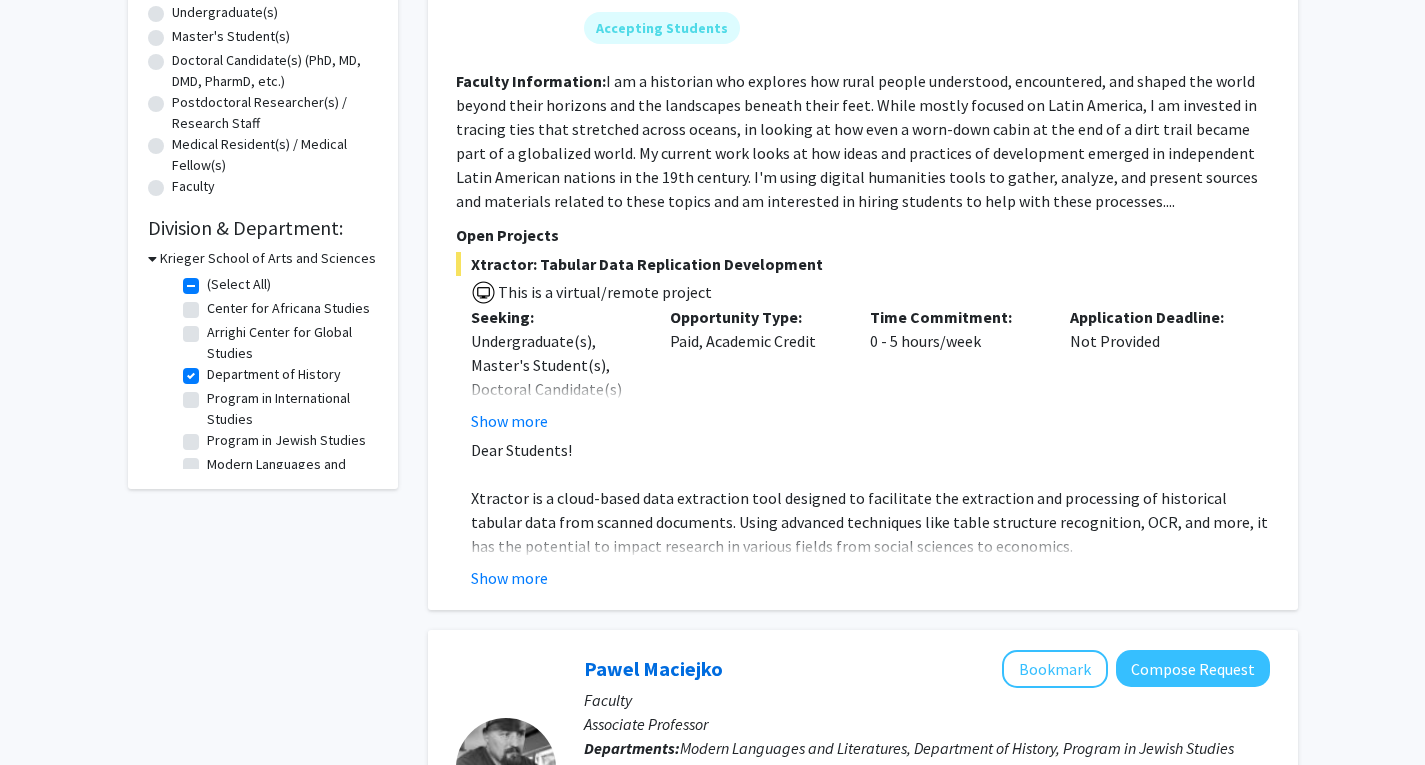 click on "Department of History  Department of History" 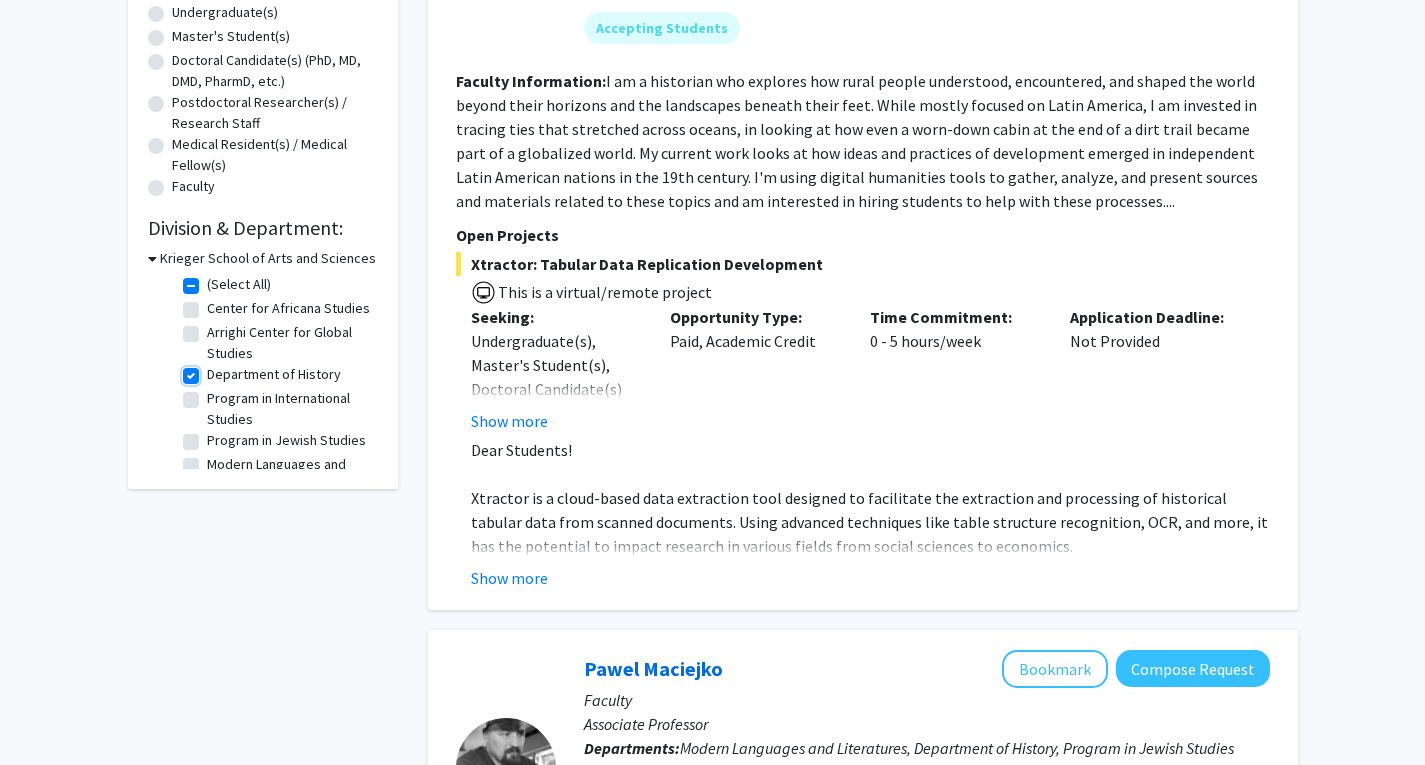 click on "Department of History" at bounding box center [213, 370] 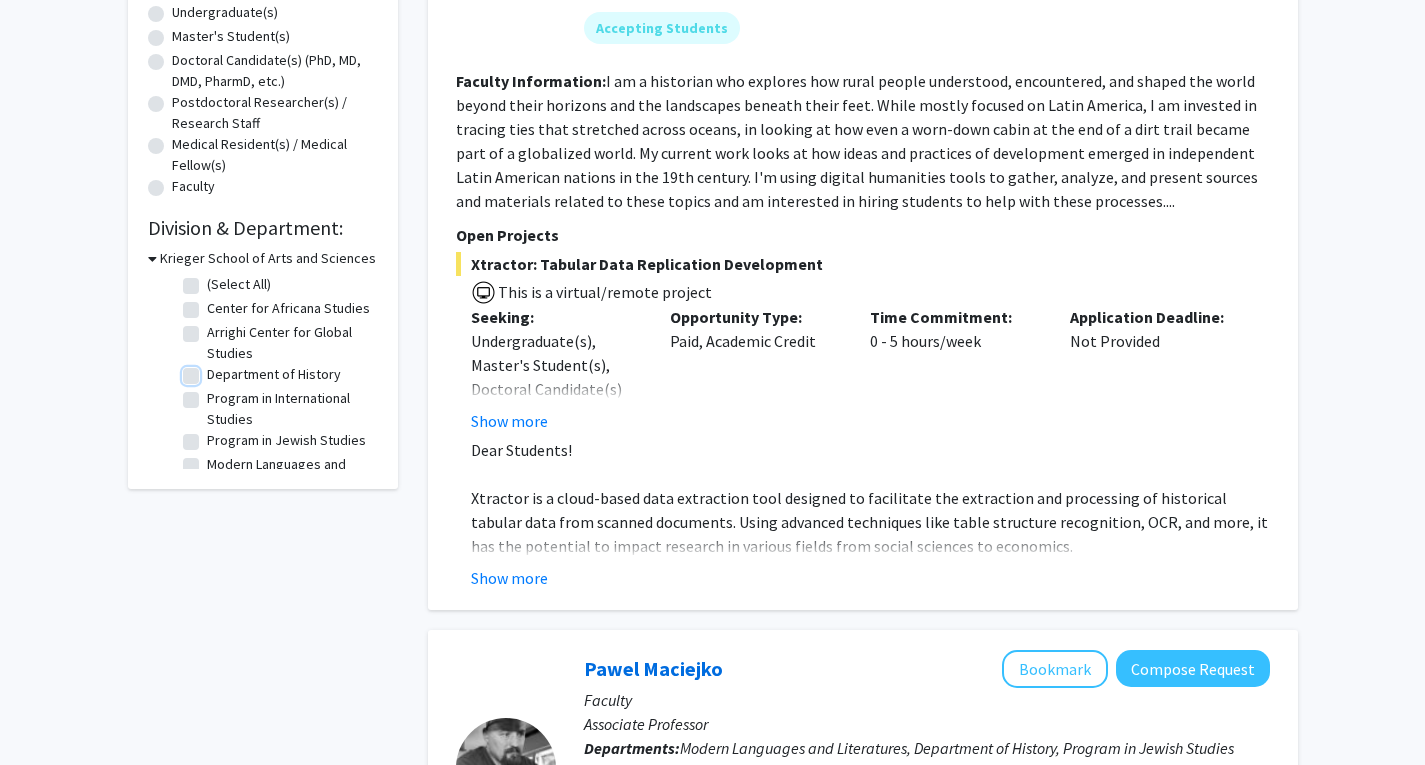 checkbox on "false" 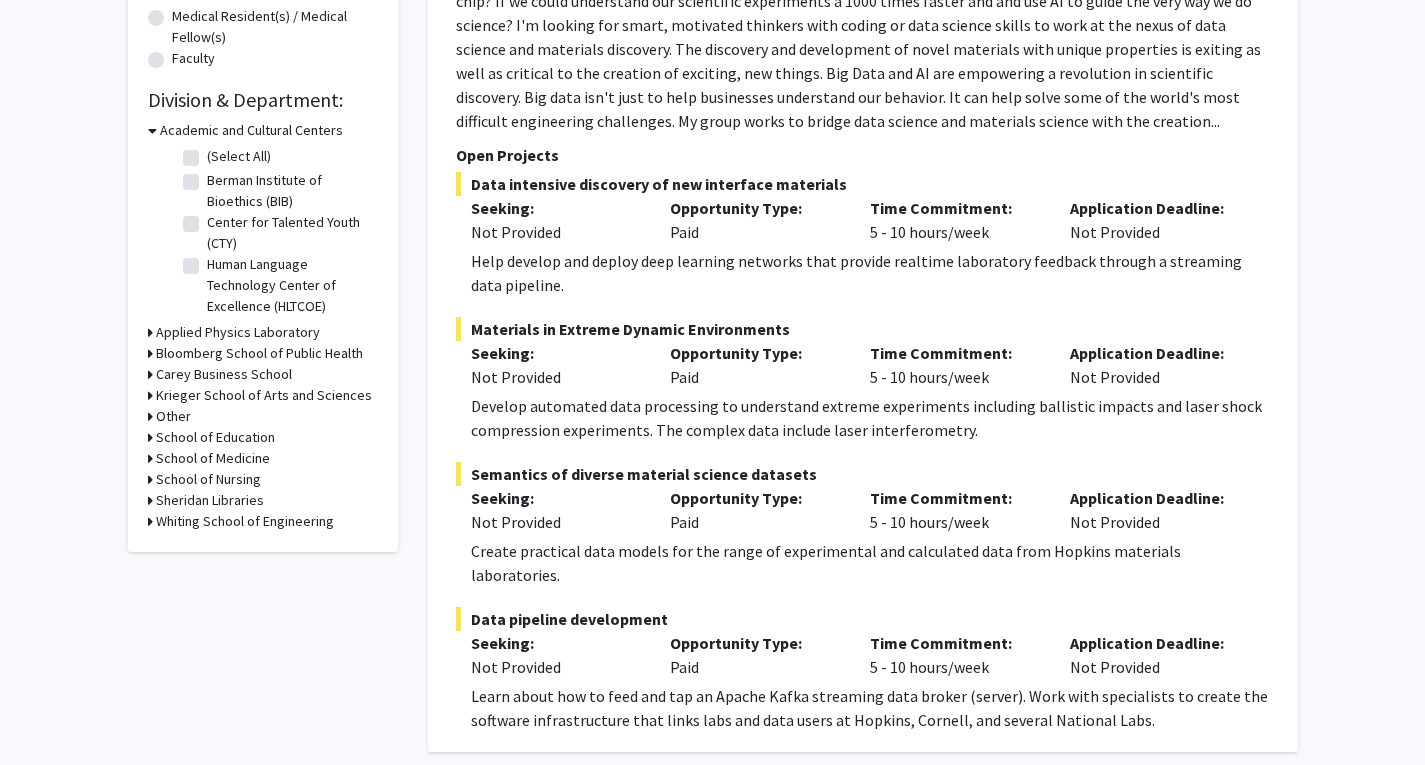 scroll, scrollTop: 729, scrollLeft: 0, axis: vertical 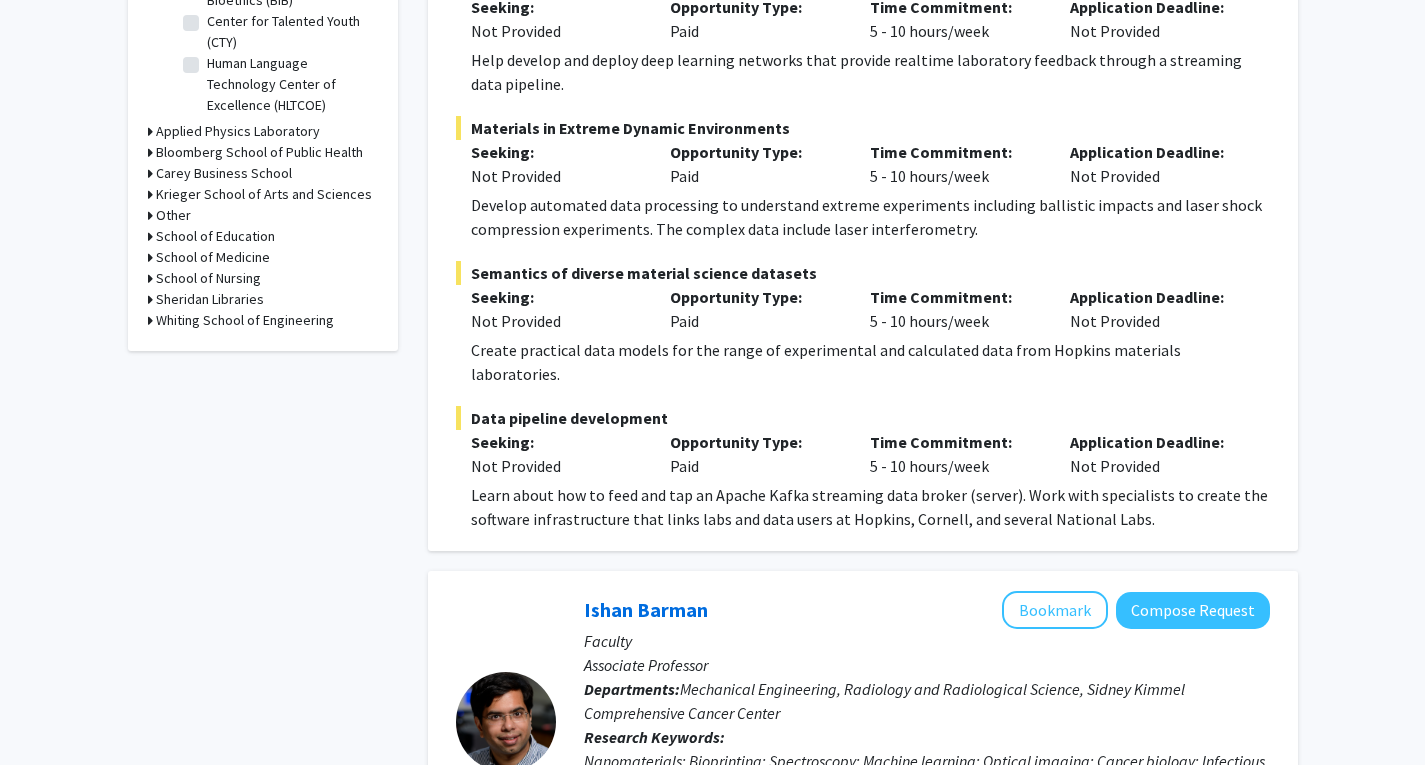 click on "Krieger School of Arts and Sciences" at bounding box center [264, 194] 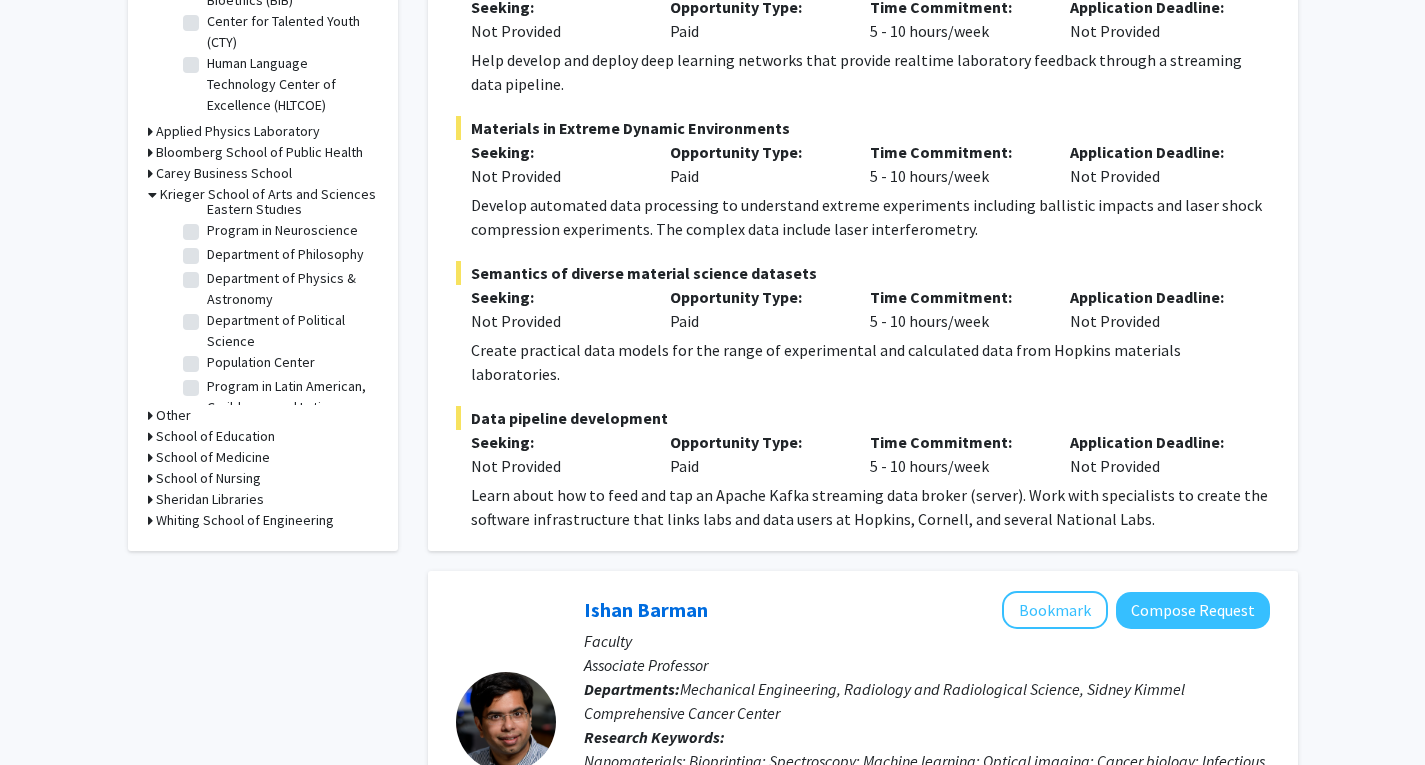 scroll, scrollTop: 900, scrollLeft: 0, axis: vertical 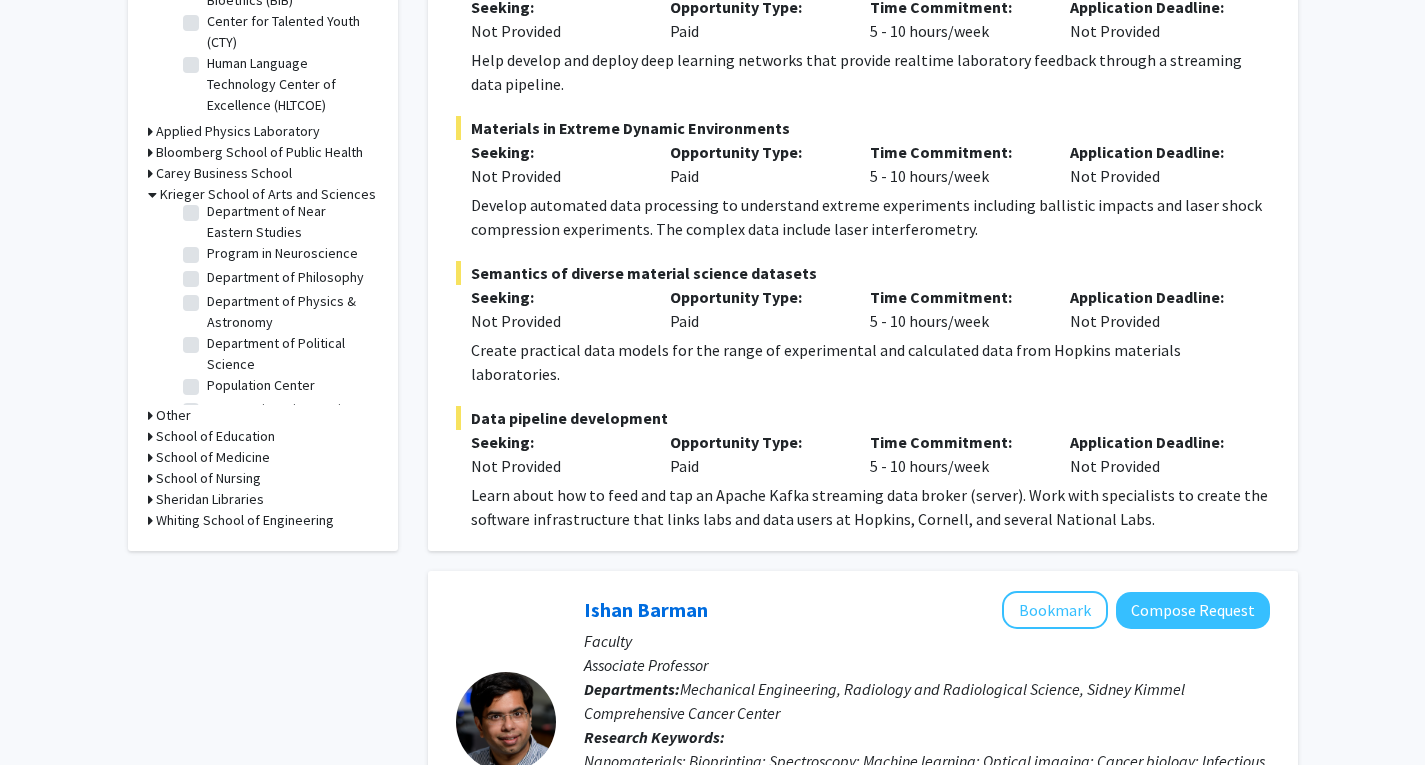 click on "Program in Museums and Society" 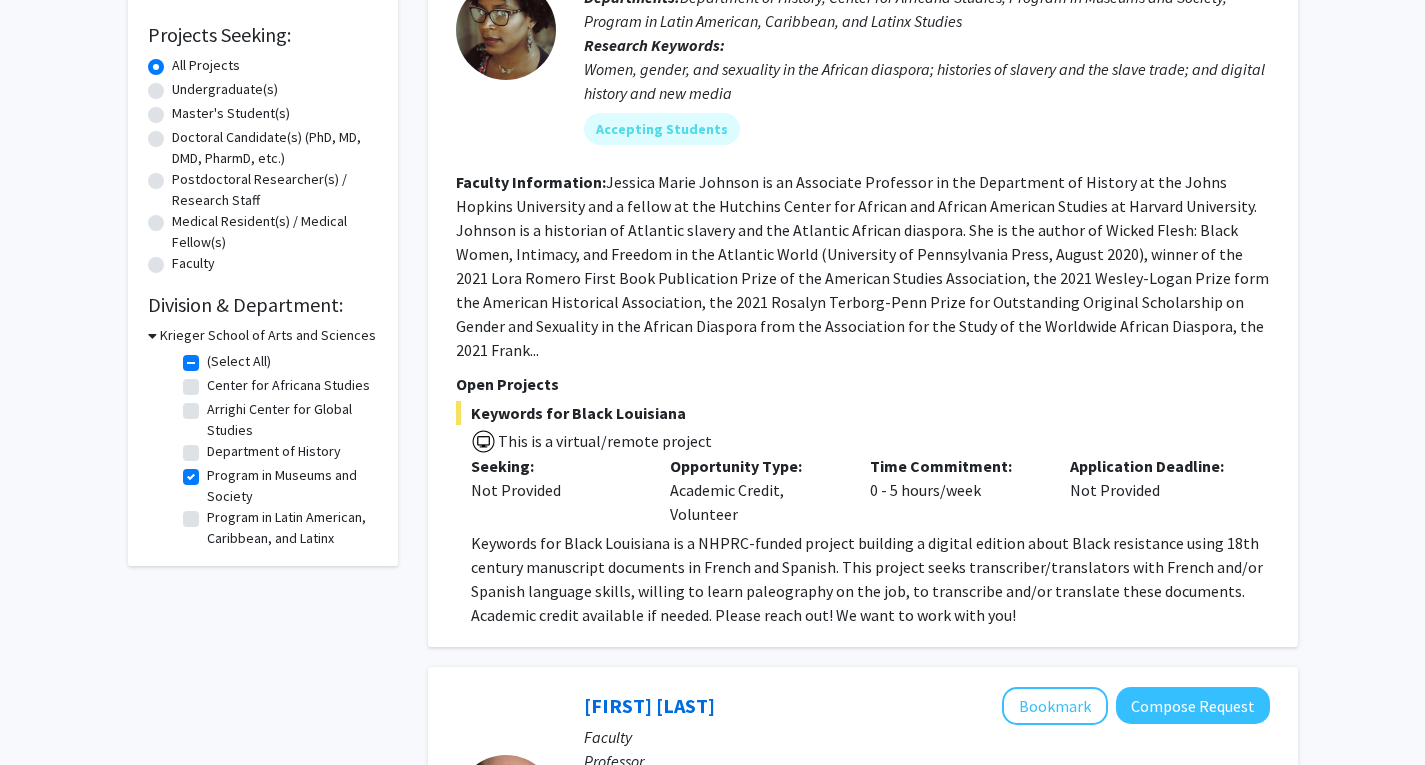 scroll, scrollTop: 138, scrollLeft: 0, axis: vertical 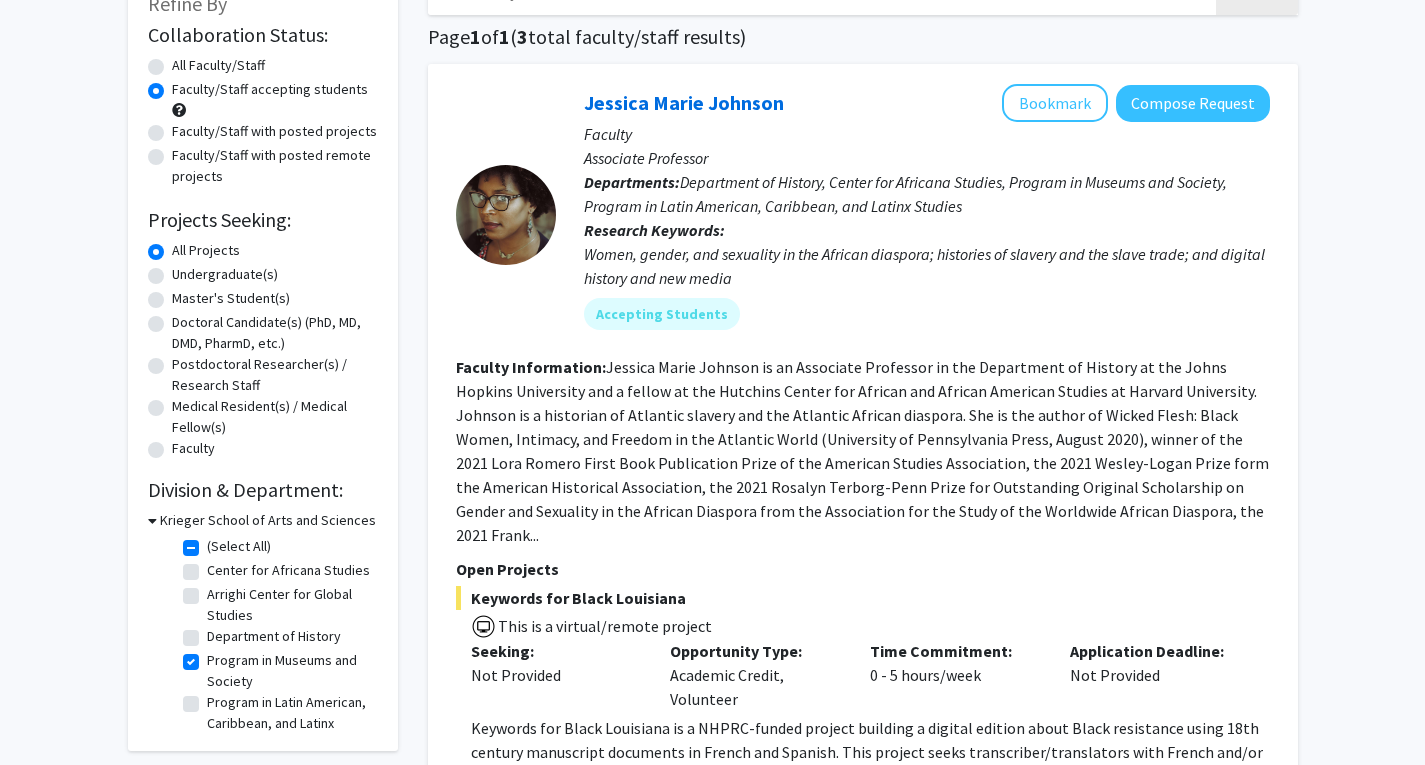 click on "Program in Museums and Society" 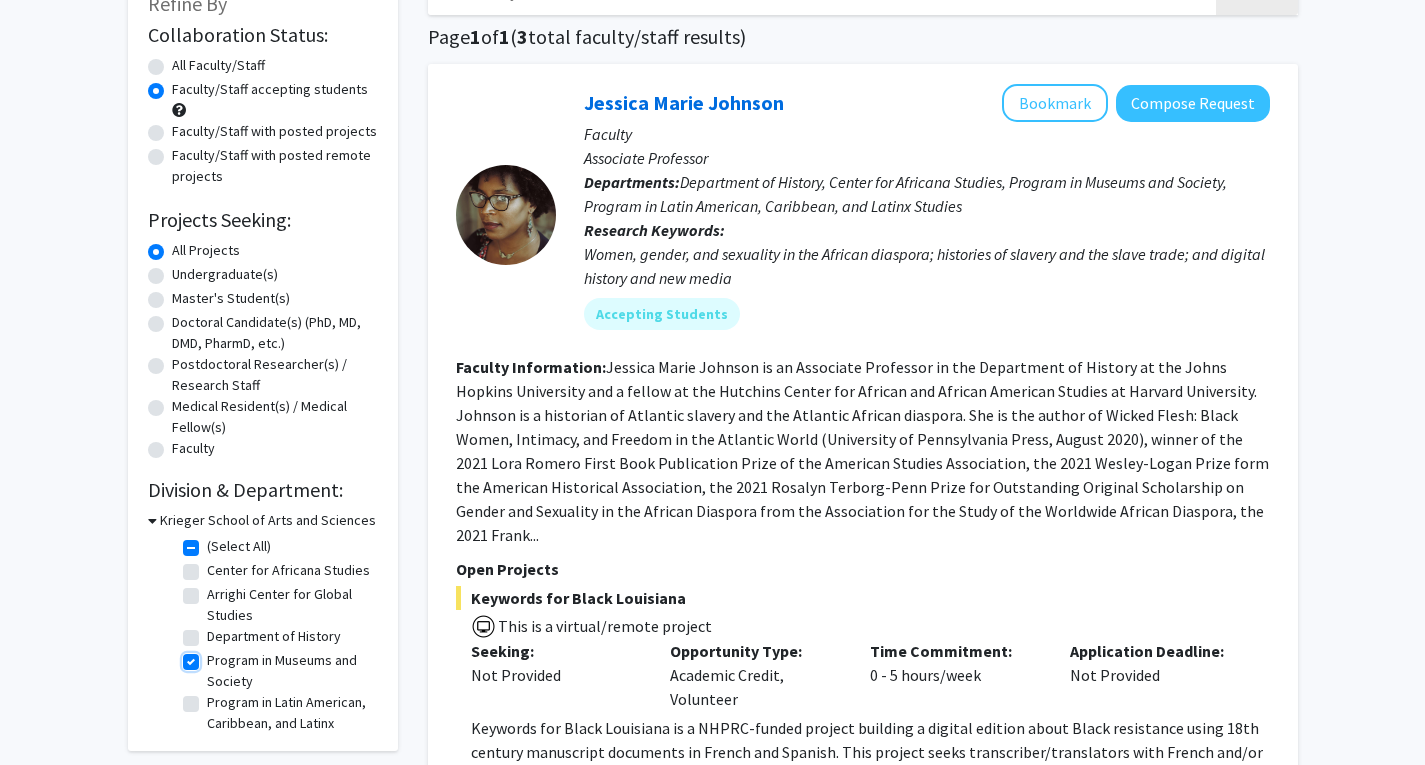 click on "Program in Museums and Society" at bounding box center (213, 656) 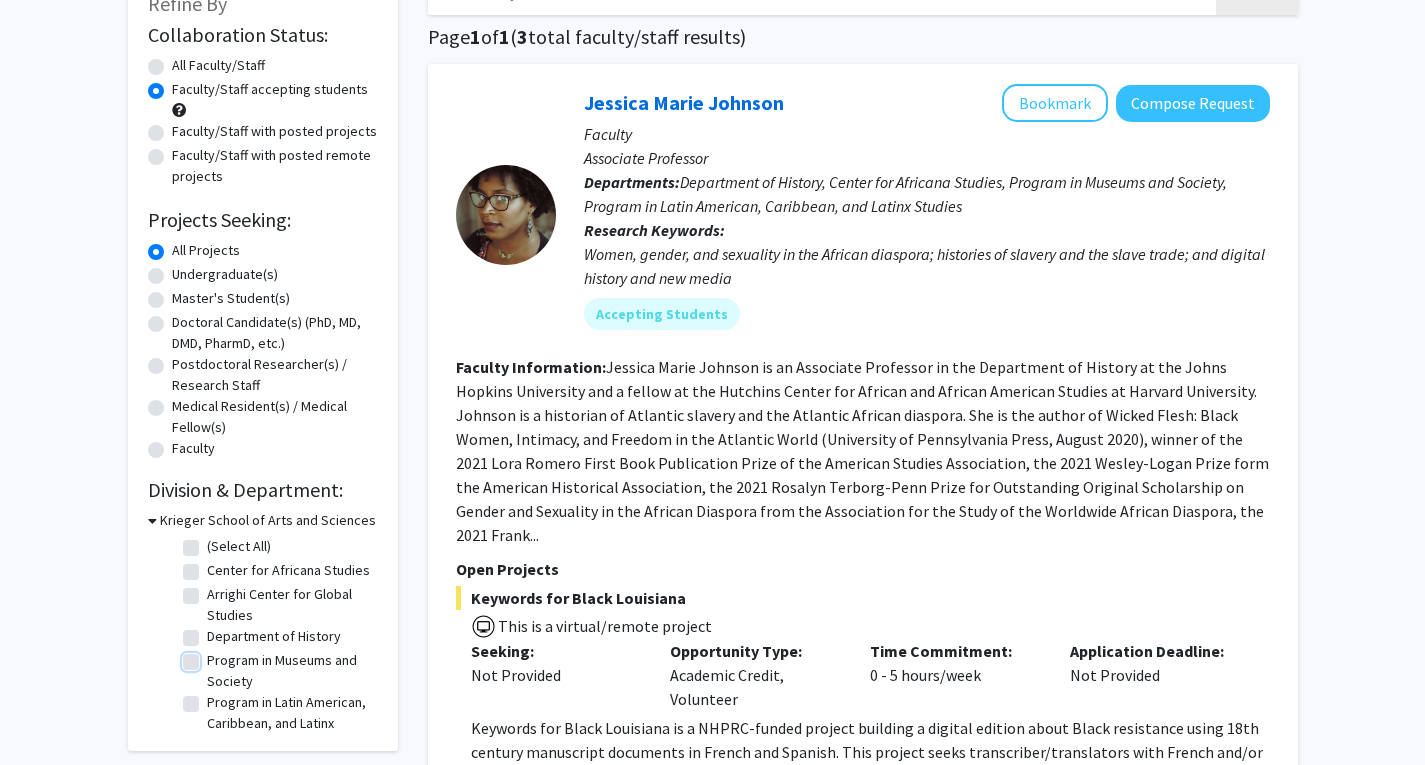 checkbox on "false" 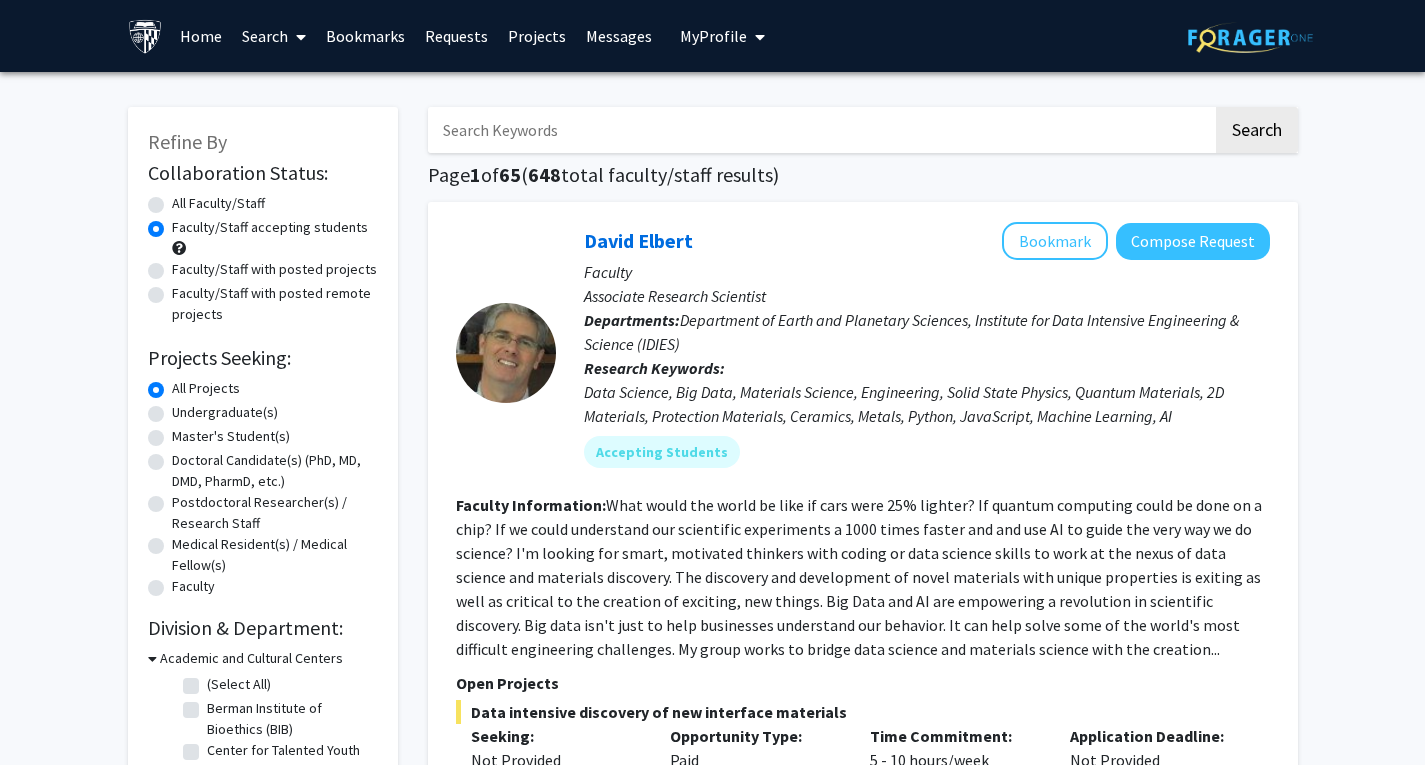 scroll, scrollTop: 600, scrollLeft: 0, axis: vertical 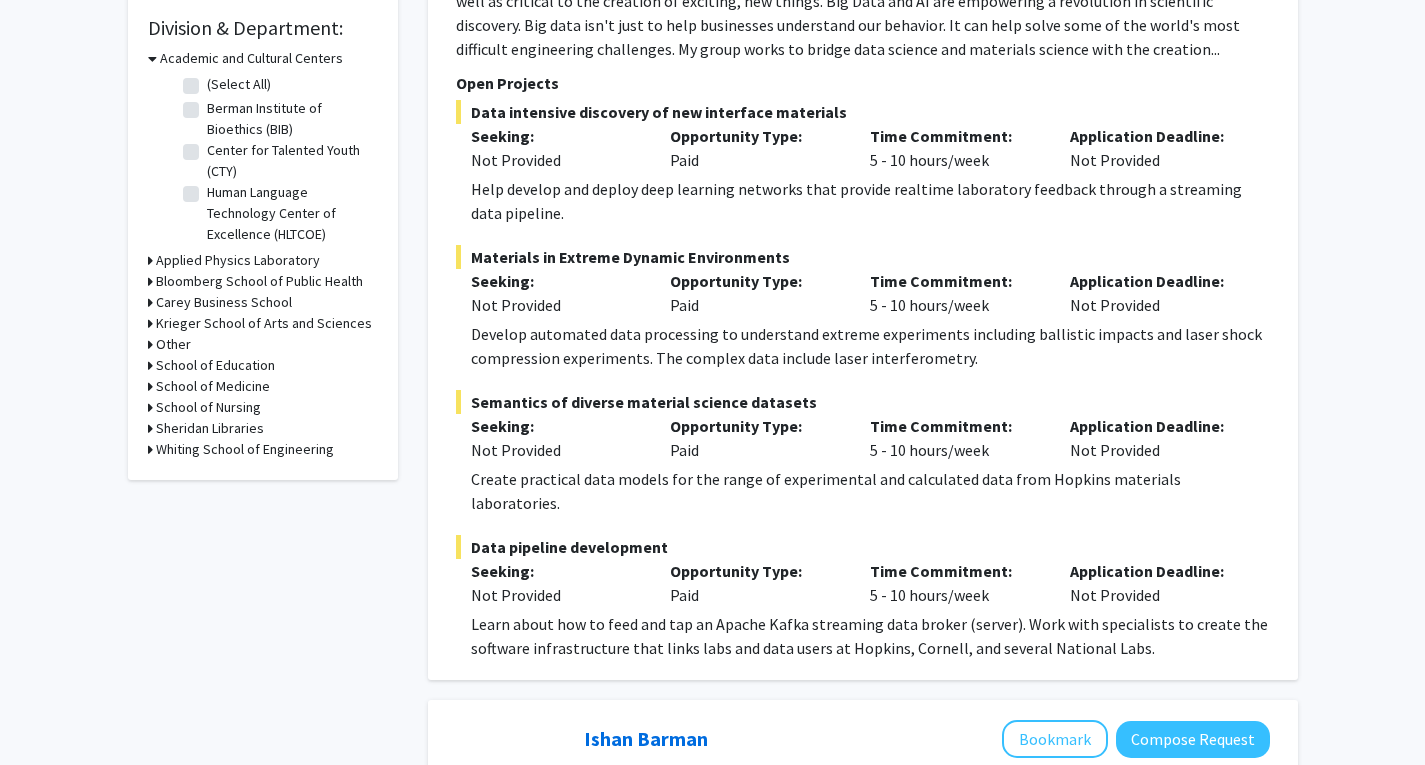 click on "Krieger School of Arts and Sciences" at bounding box center (264, 323) 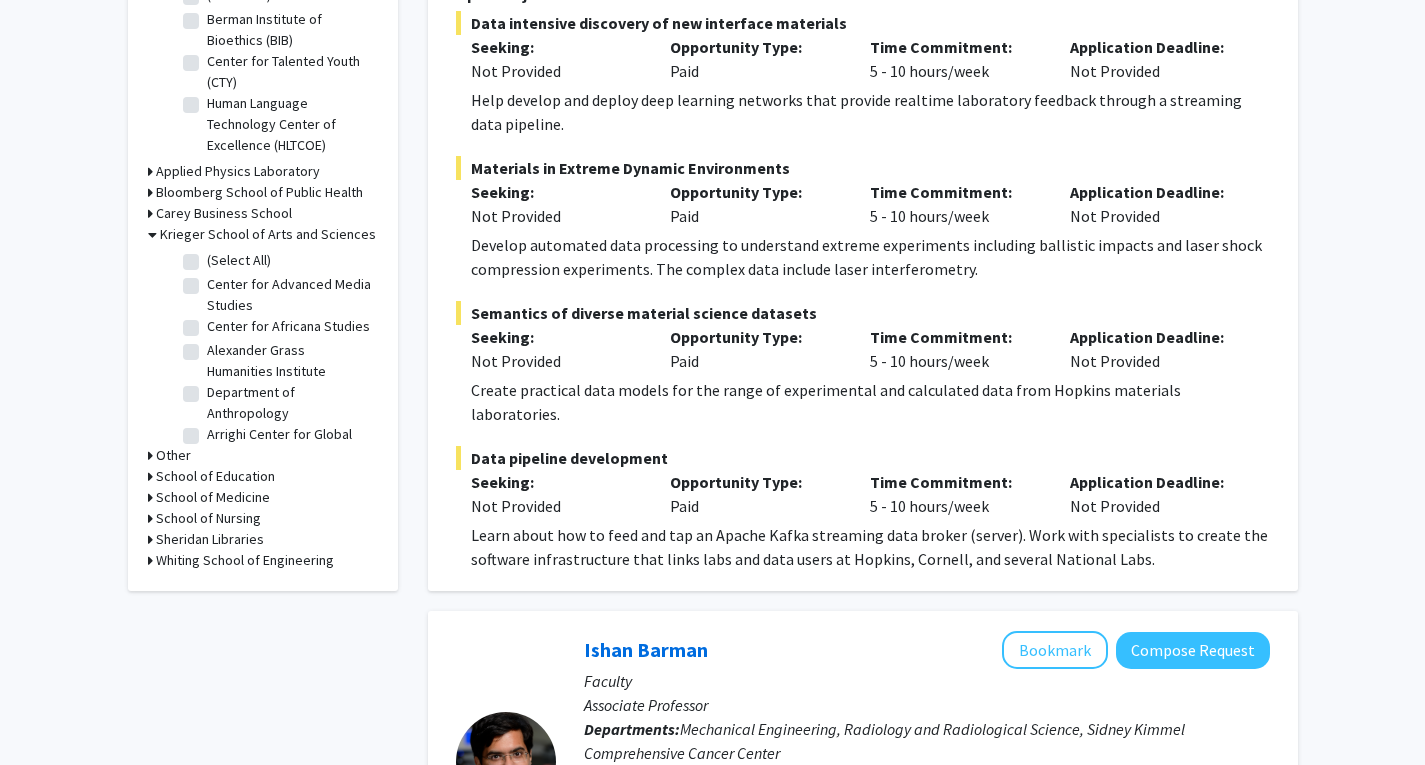 scroll, scrollTop: 600, scrollLeft: 0, axis: vertical 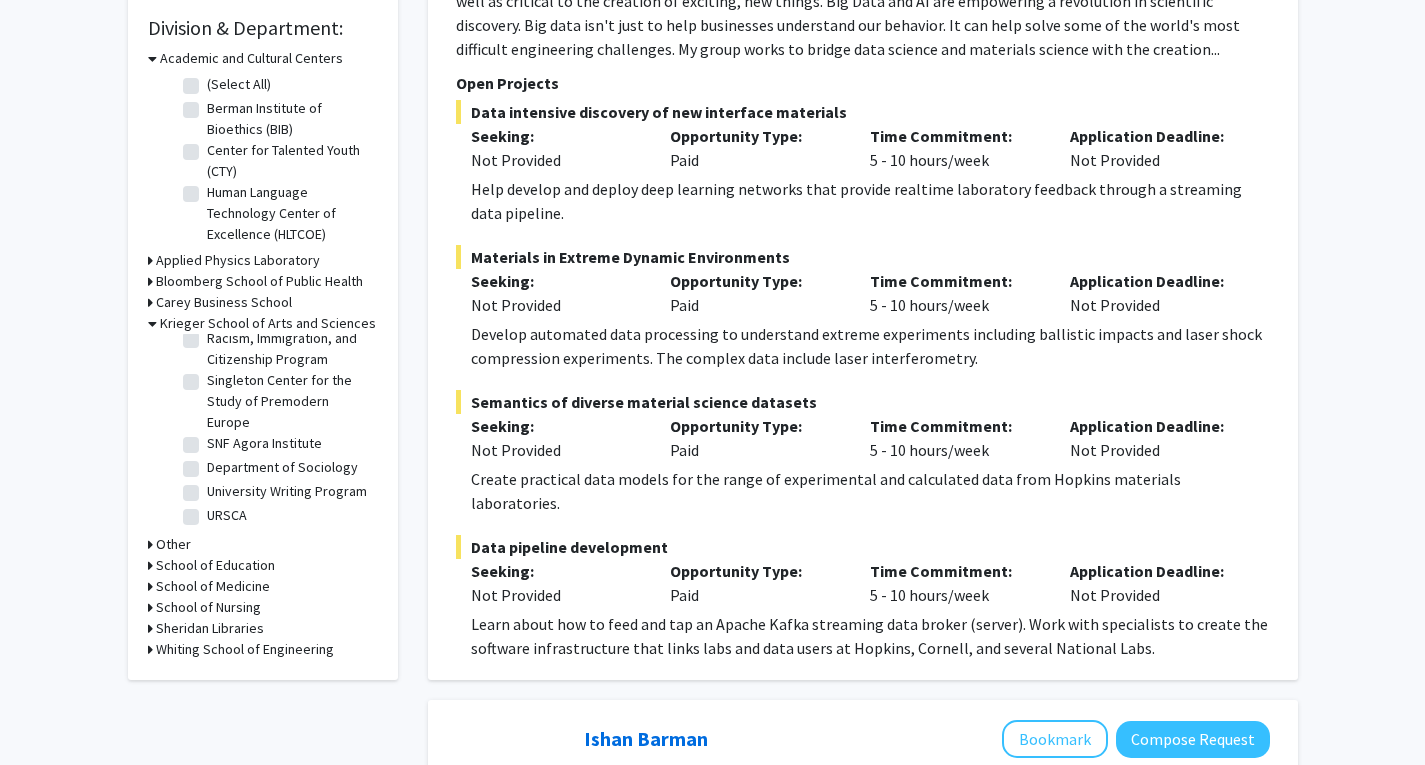 click on "Racism, Immigration, and Citizenship Program" 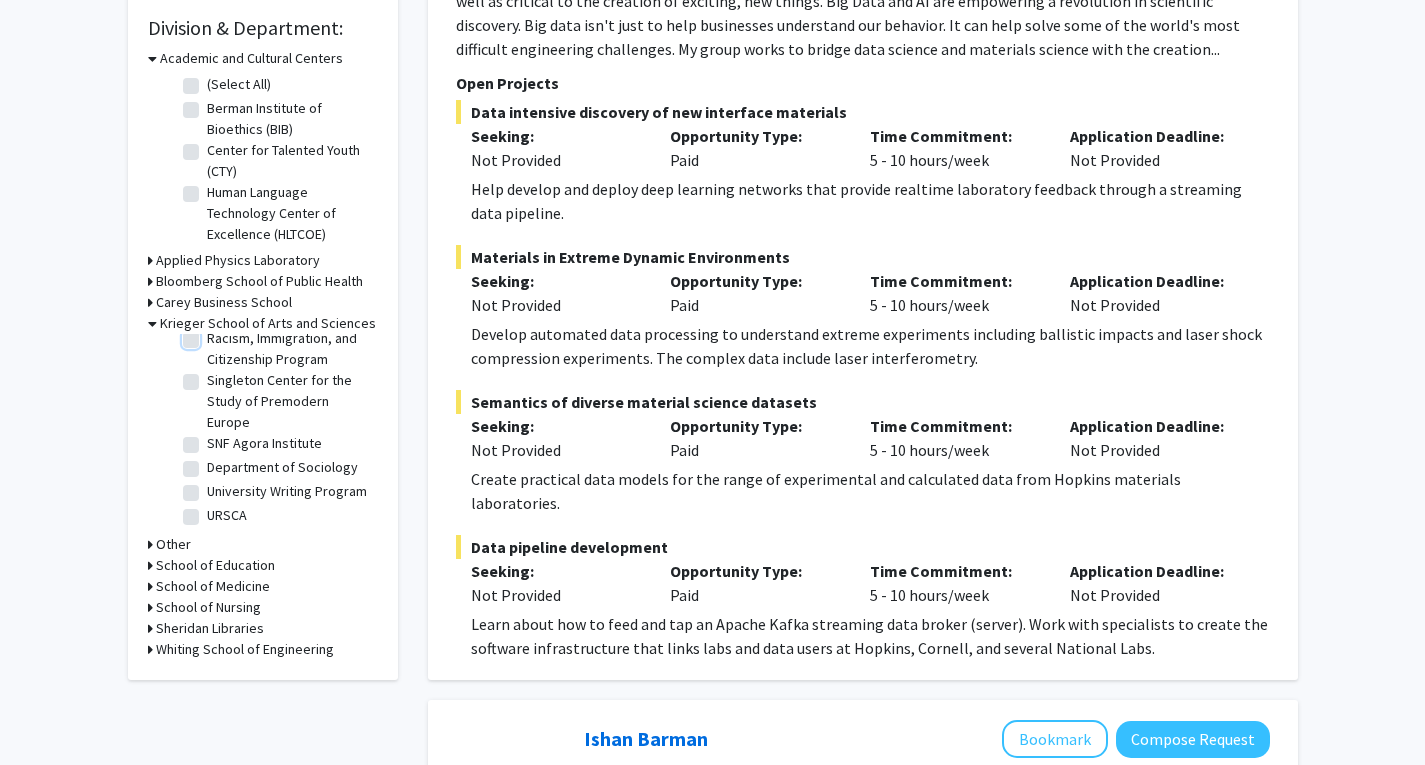 click on "Racism, Immigration, and Citizenship Program" at bounding box center [213, 334] 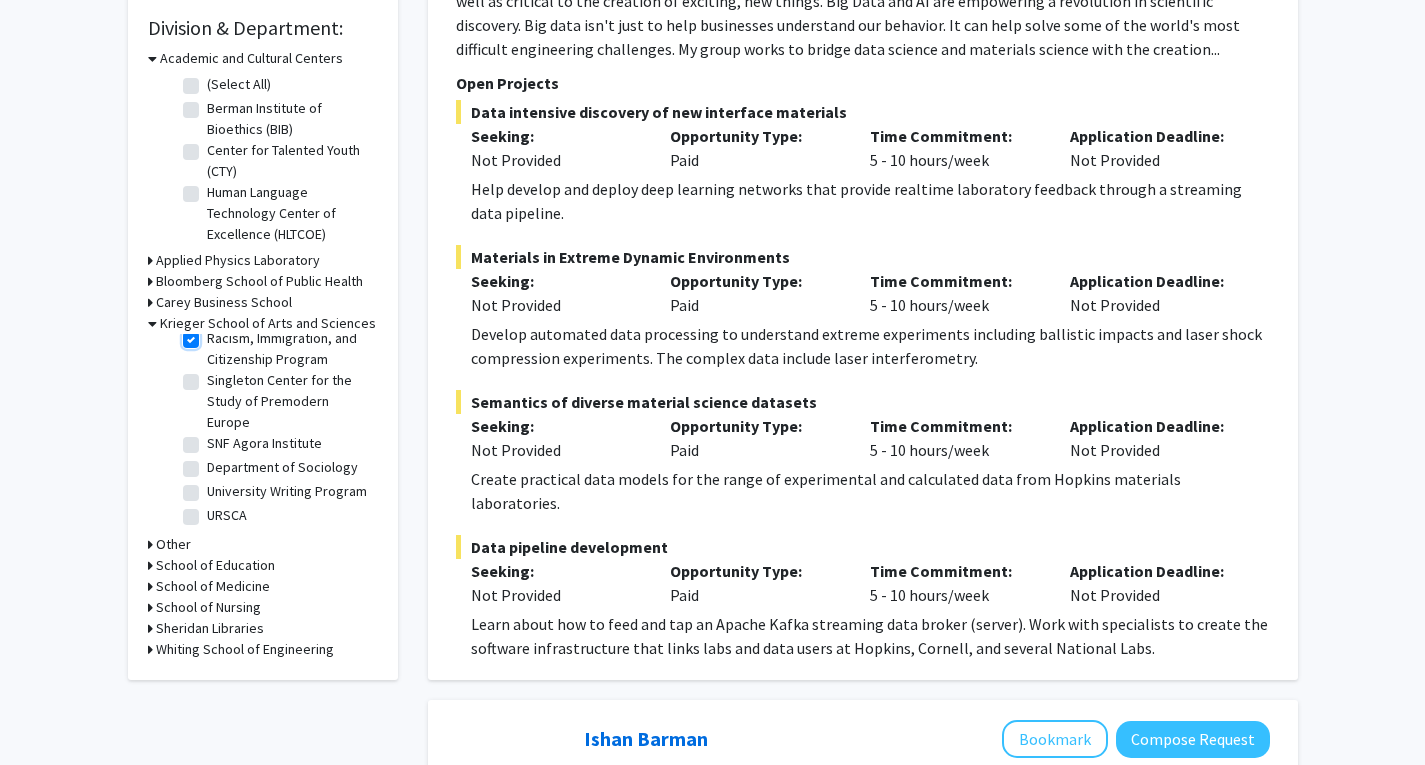 checkbox on "true" 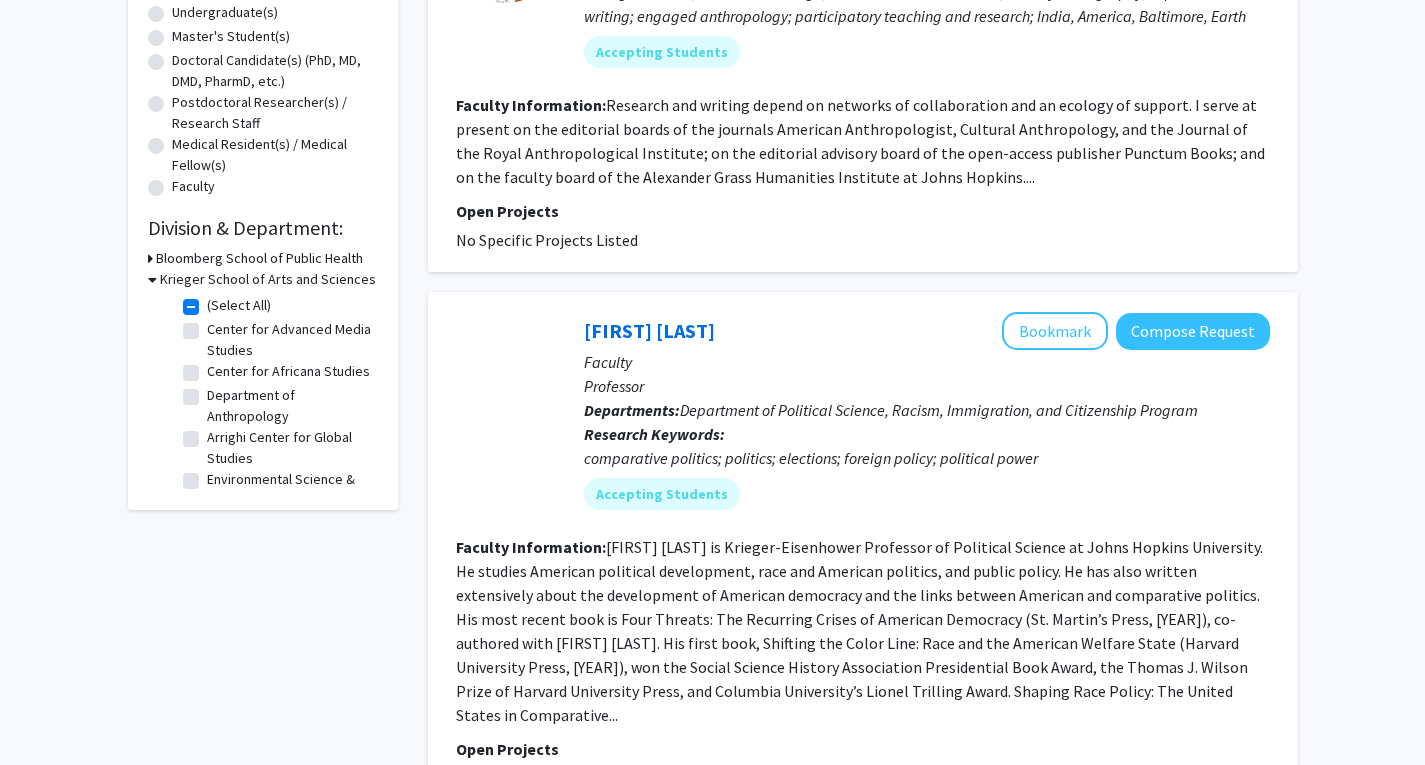 scroll, scrollTop: 500, scrollLeft: 0, axis: vertical 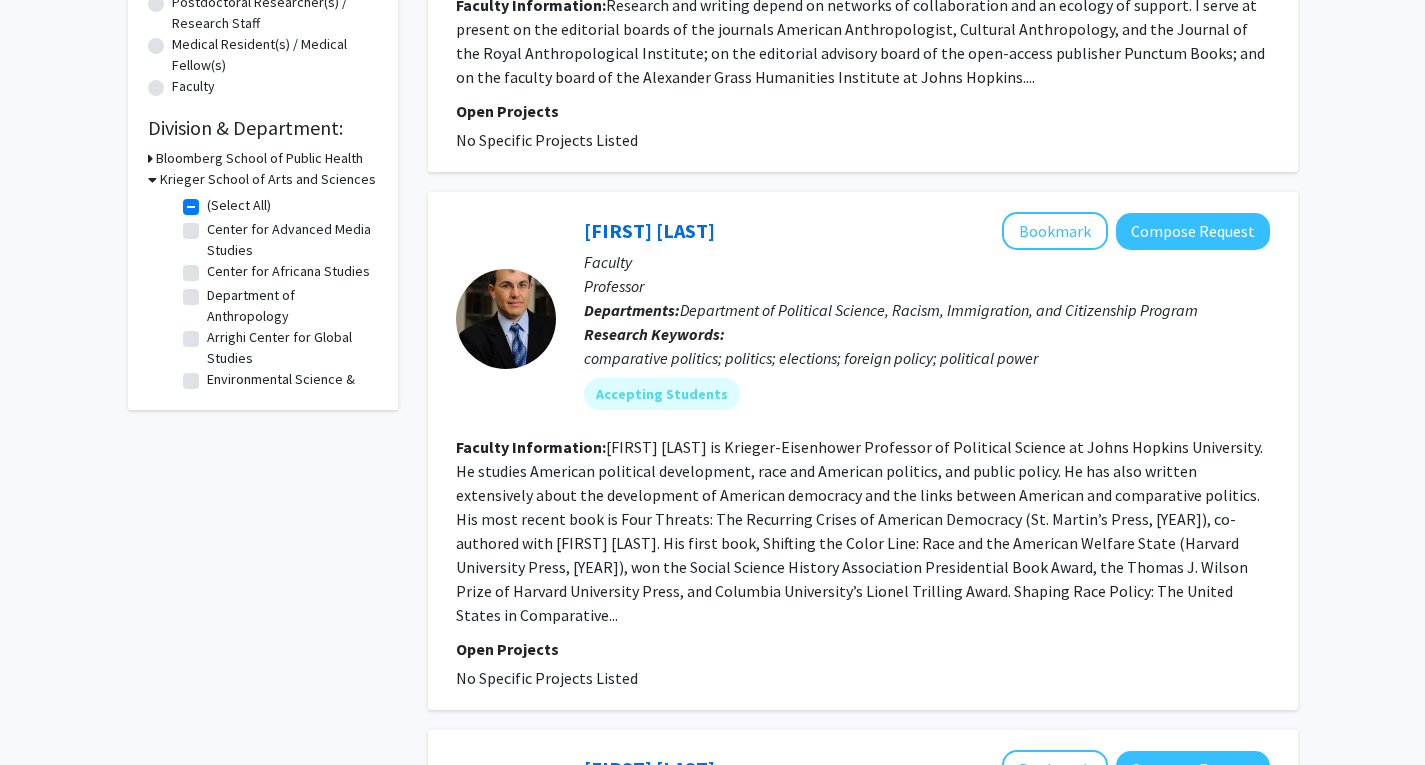 click on "Robert Lieberman" 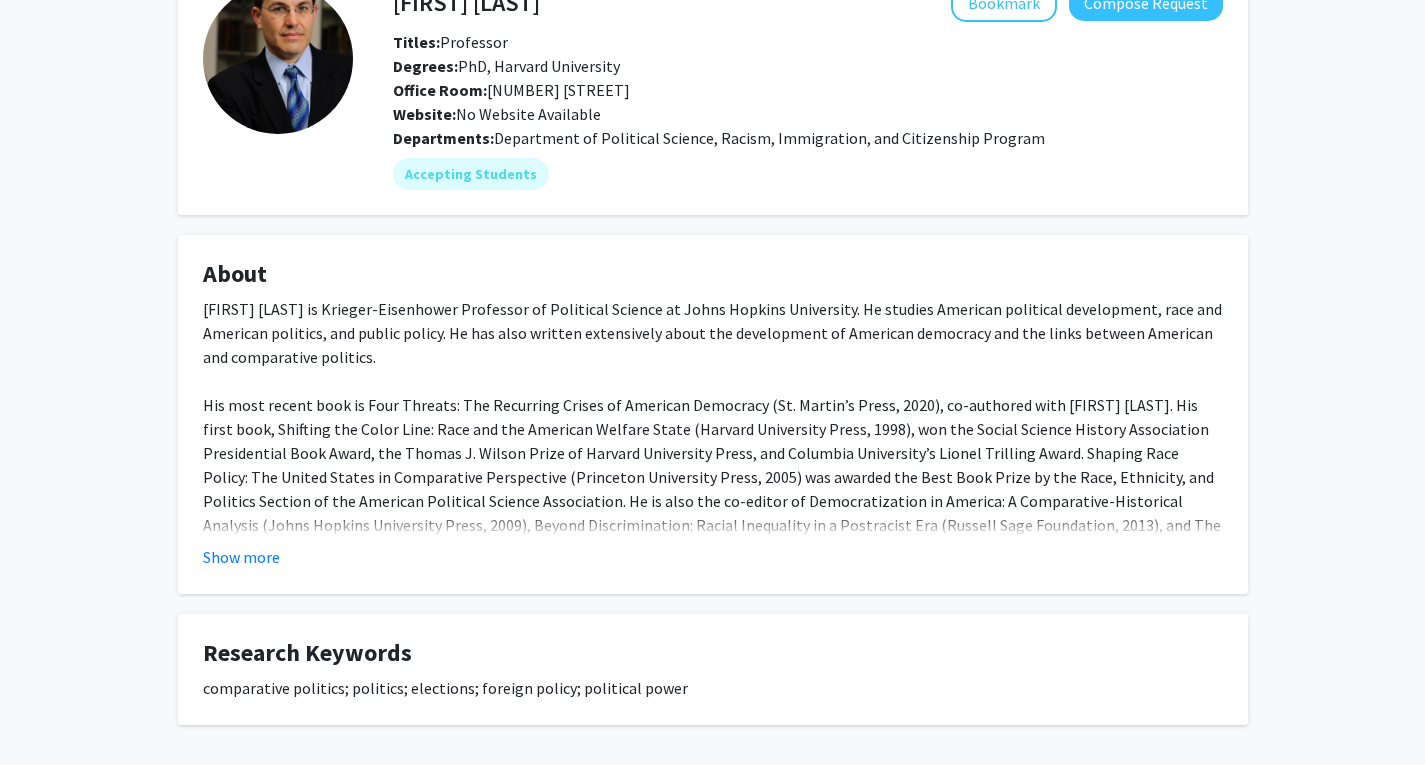 scroll, scrollTop: 212, scrollLeft: 0, axis: vertical 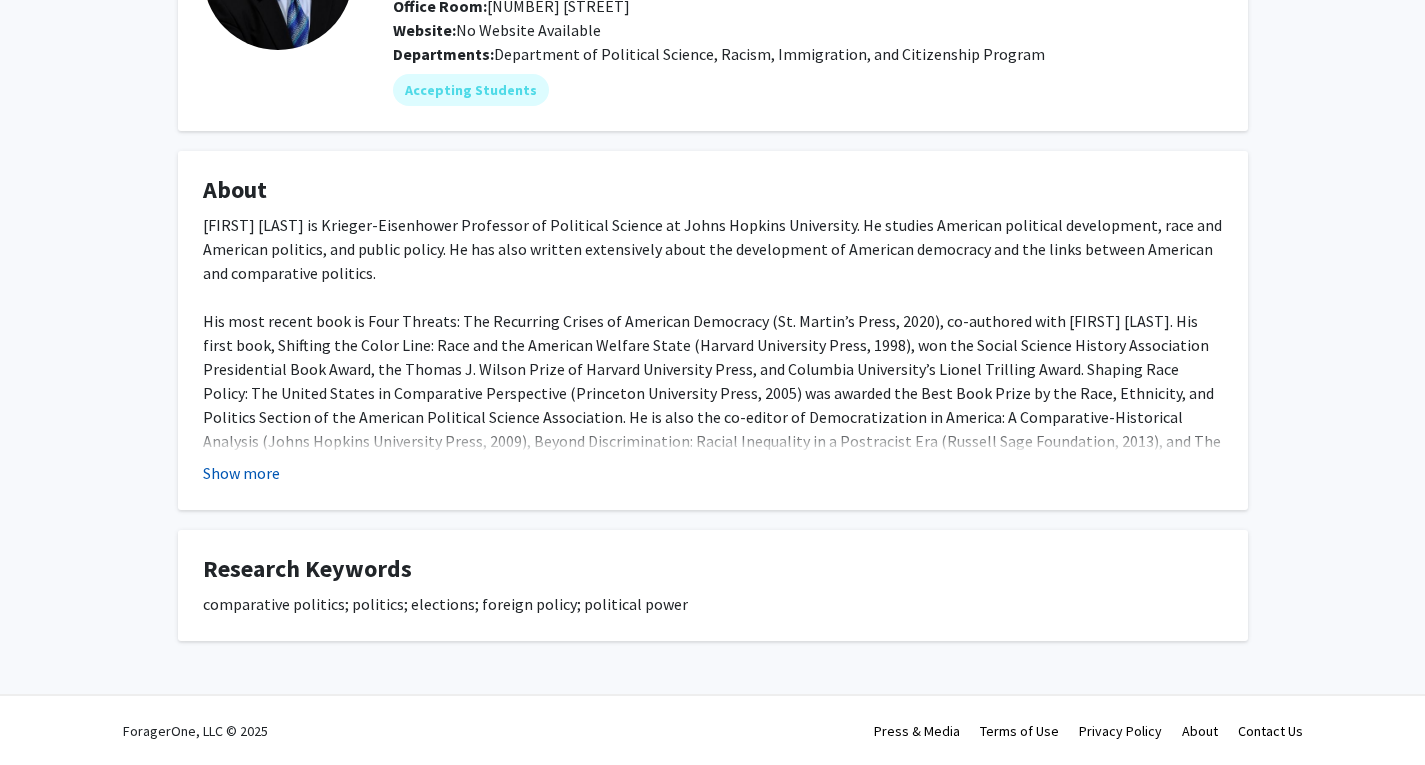 click on "About  Robert Lieberman is Krieger-Eisenhower Professor of Political Science at Johns Hopkins University. He studies American political development, race and American politics, and public policy. He has also written extensively about the development of American democracy and the links between American and comparative politics. He is a co-convenor of the American Democracy Collaborative and chaired the American Political Science Association Task Force on New Partnerships. He has received fellowships from the Russell Sage Foundation and the American Philosophical Society. In 2021, he will be the John G. Winant Visiting Professor of Government at the University of Oxford. Show more" 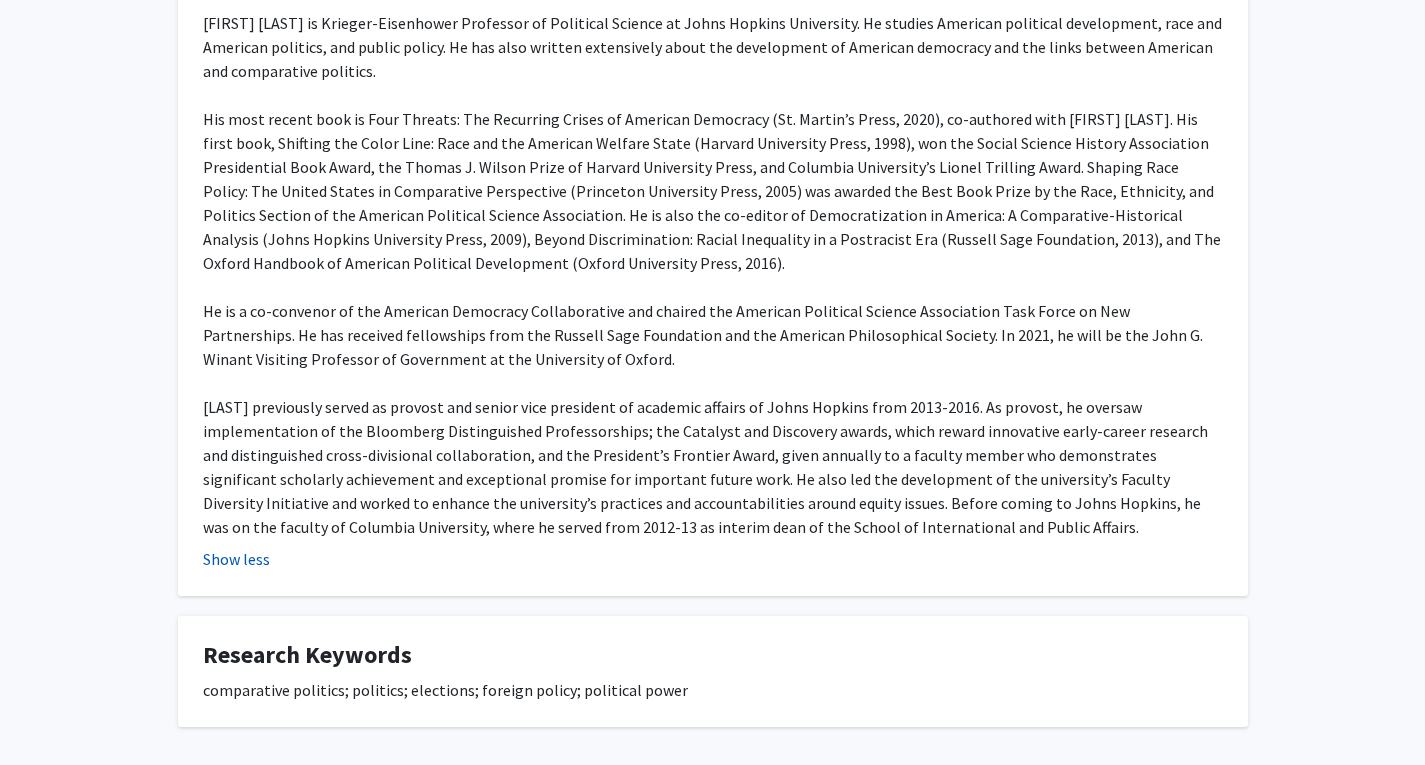 scroll, scrollTop: 500, scrollLeft: 0, axis: vertical 